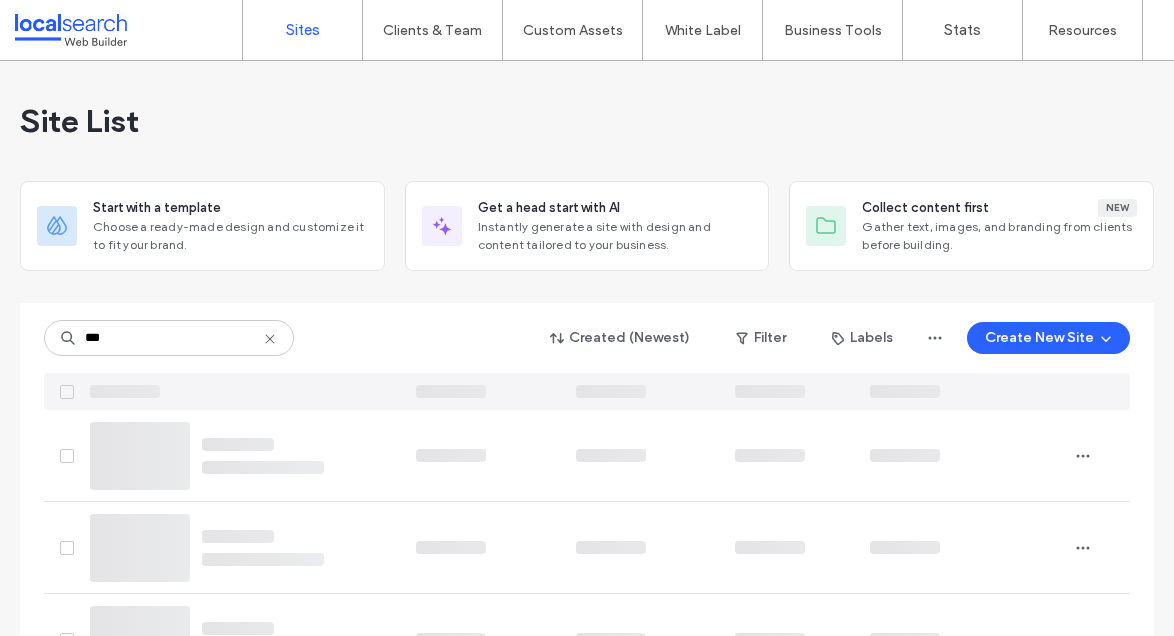 scroll, scrollTop: 0, scrollLeft: 0, axis: both 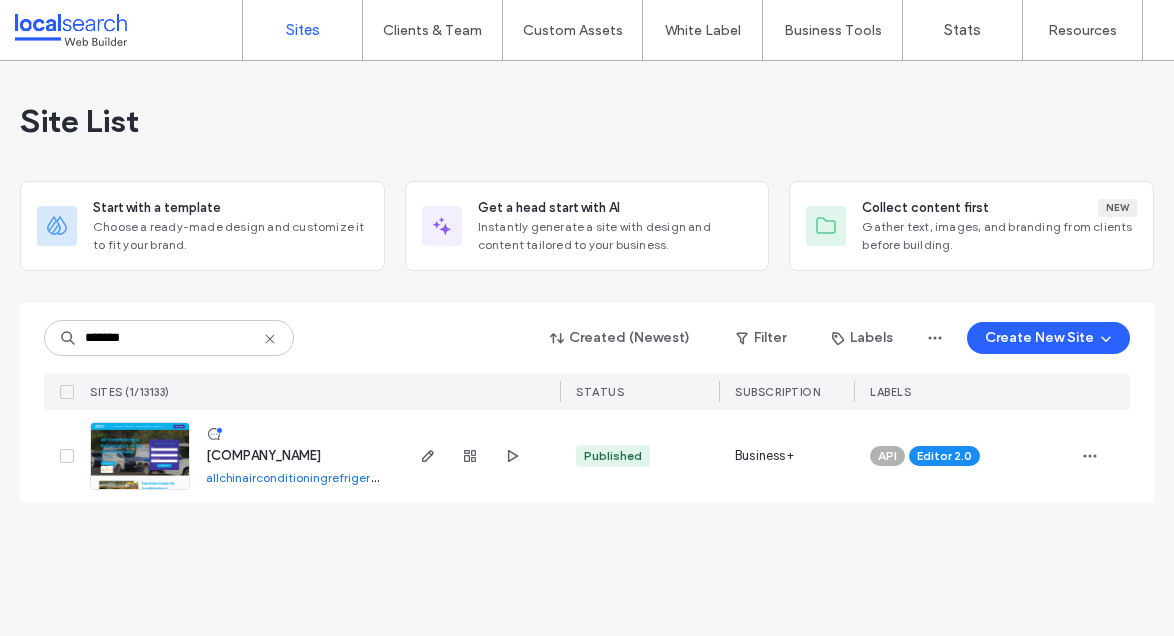 type on "*******" 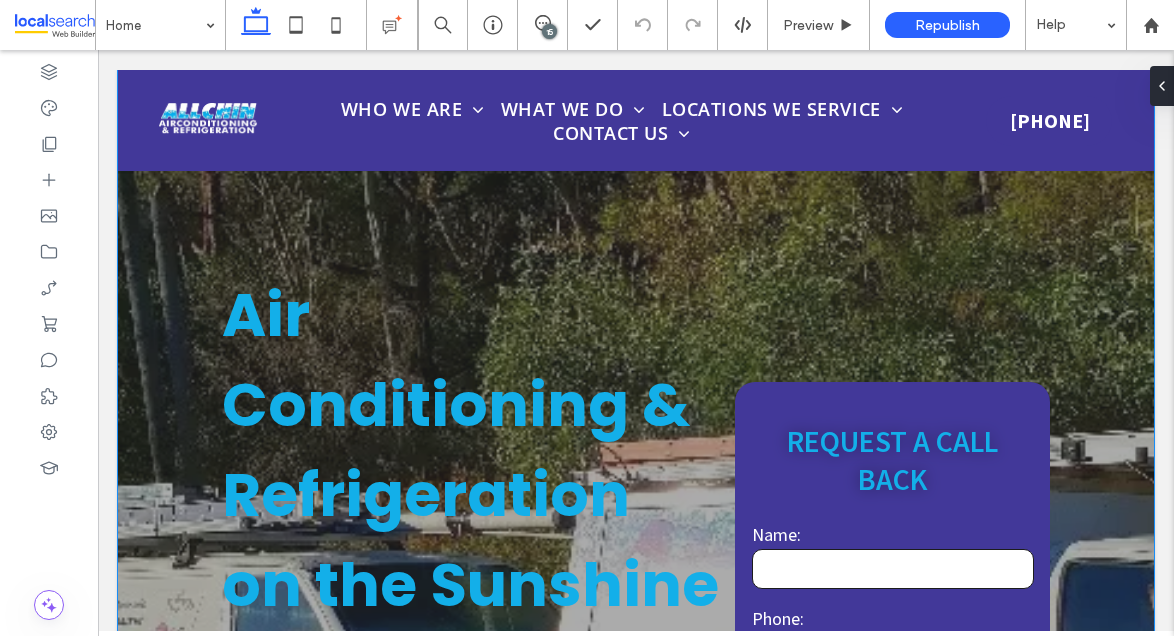 scroll, scrollTop: 339, scrollLeft: 0, axis: vertical 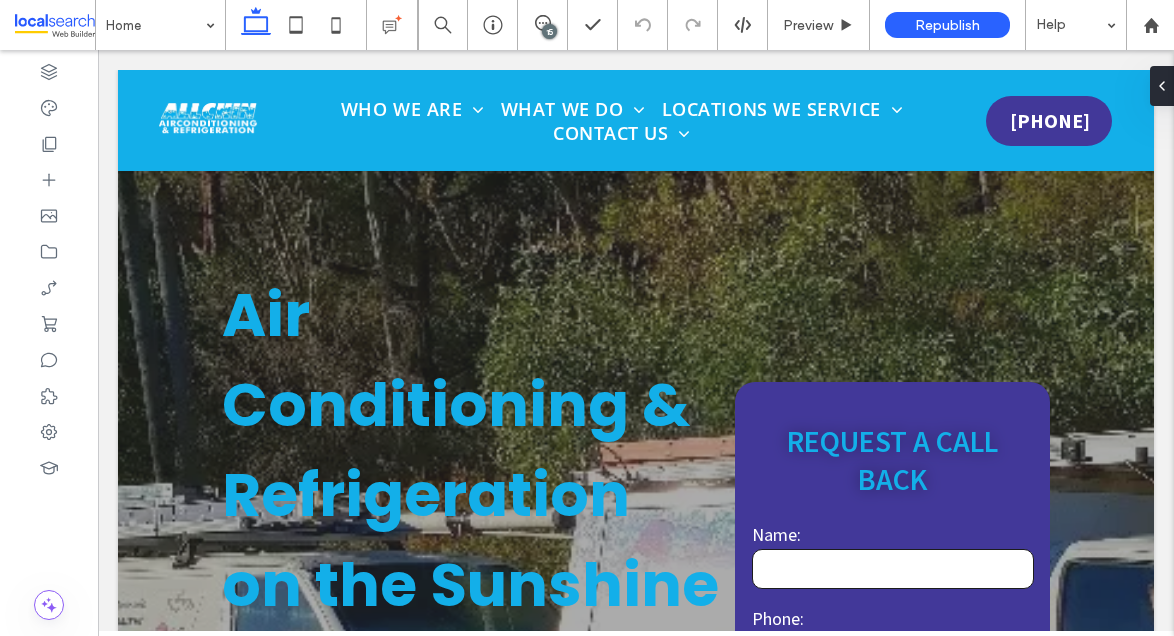 click on "15" at bounding box center (549, 31) 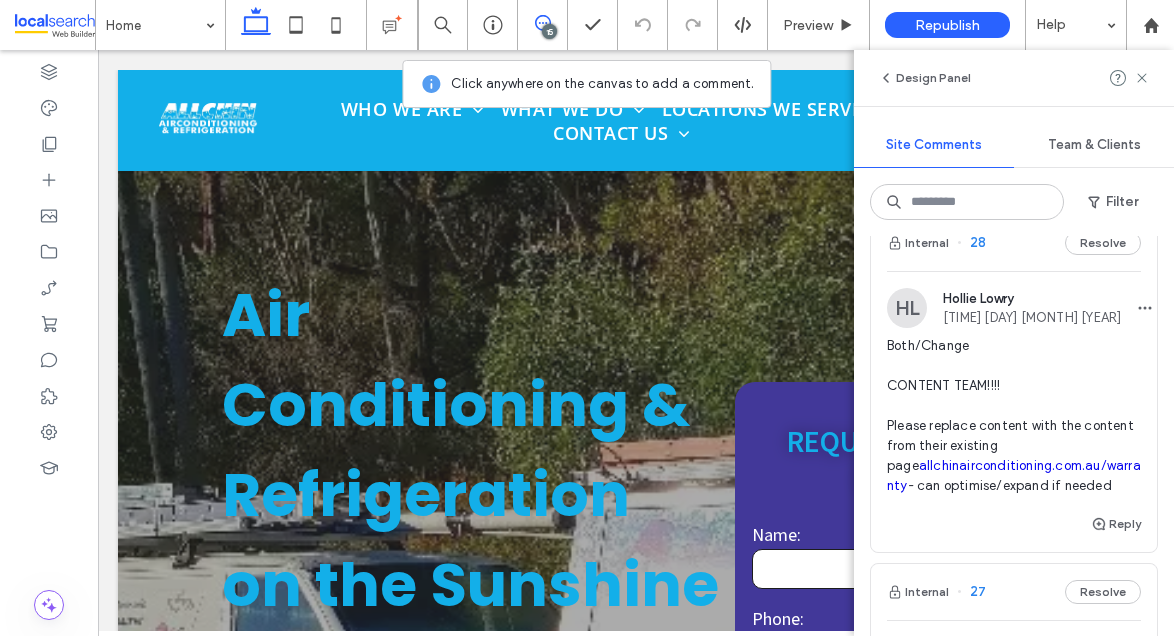 scroll, scrollTop: 706, scrollLeft: 0, axis: vertical 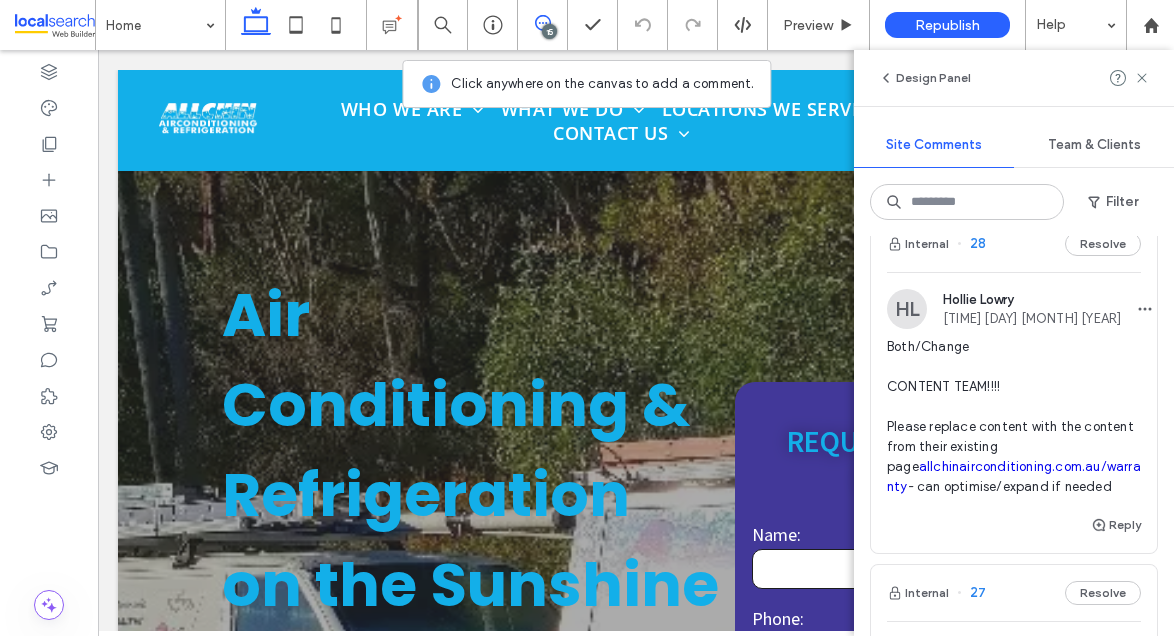 click on "Both/Change
CONTENT TEAM!!!!
Please replace content with the content from their existing page  allchinairconditioning.com.au/warranty
- can optimise/expand if needed" at bounding box center [1014, 417] 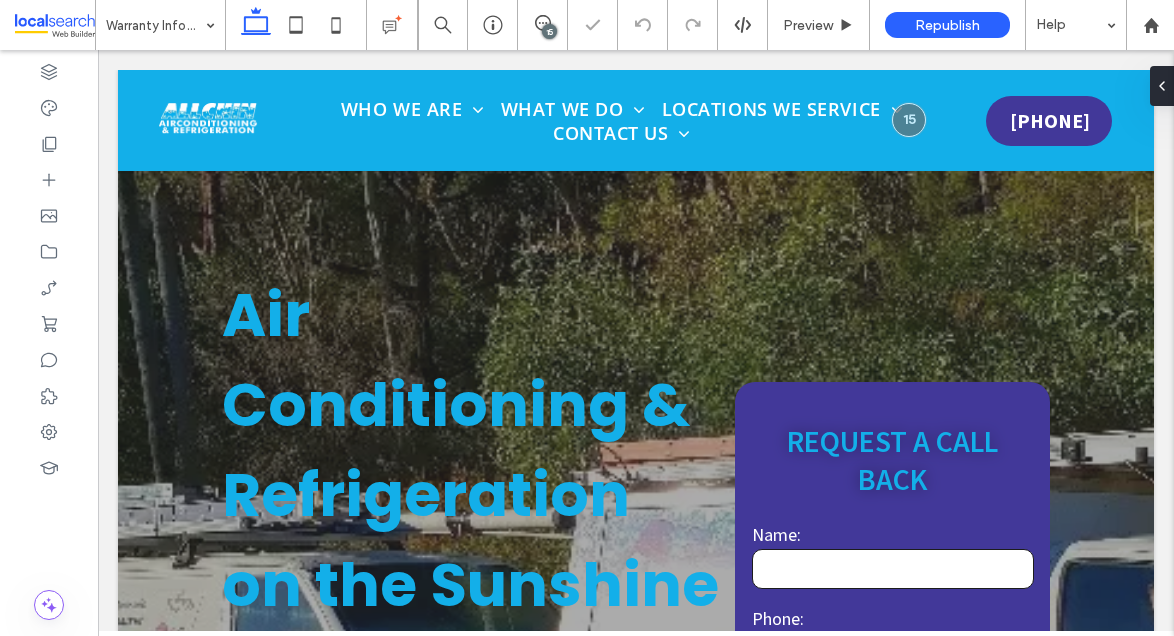 scroll, scrollTop: 0, scrollLeft: 0, axis: both 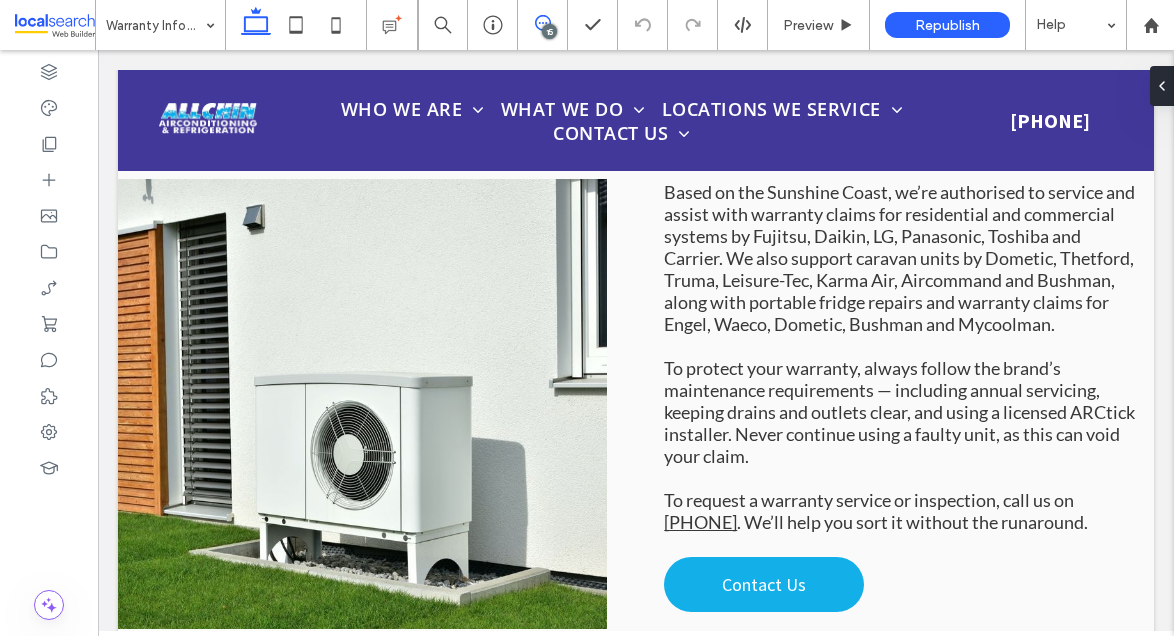click 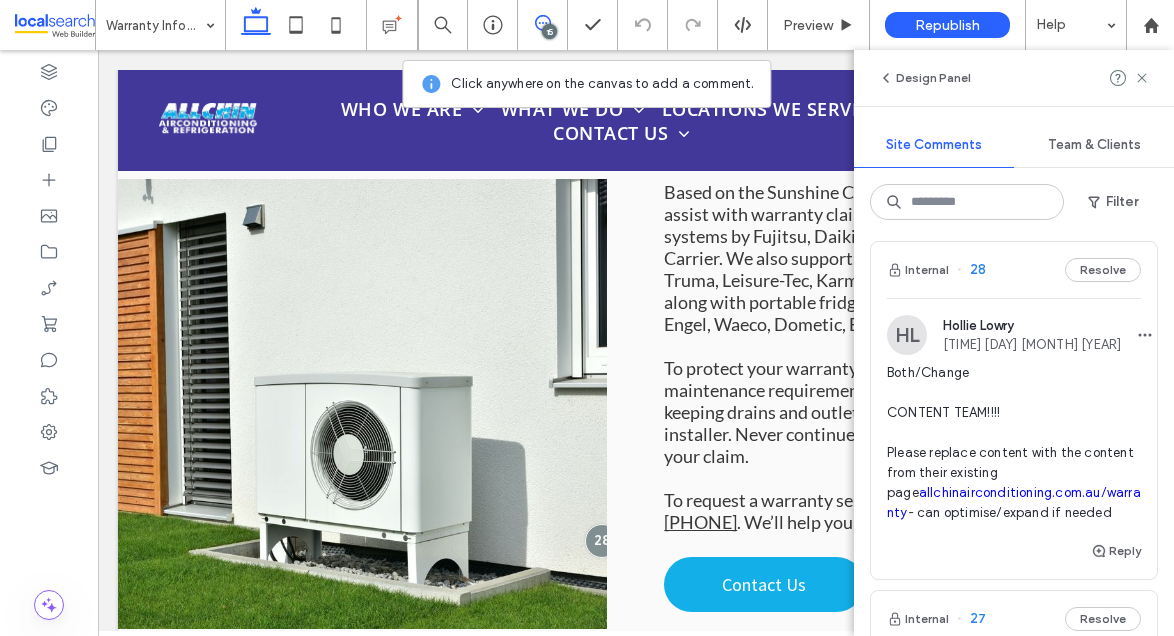 scroll, scrollTop: 679, scrollLeft: 0, axis: vertical 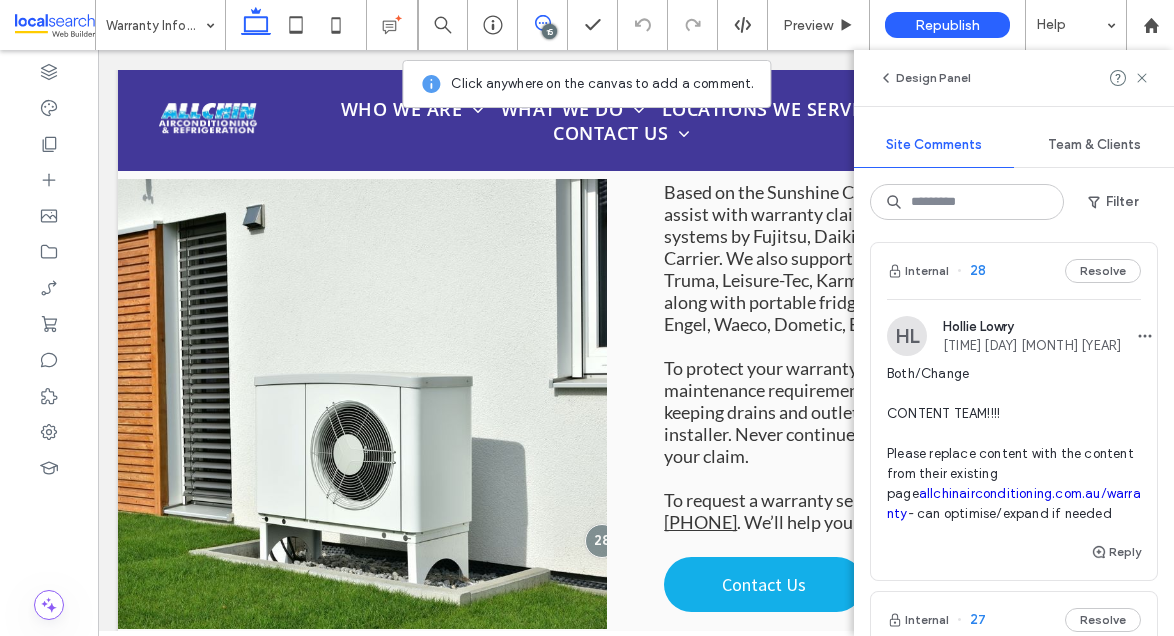 click on "allchinairconditioning.com.au/warranty" at bounding box center [1014, 503] 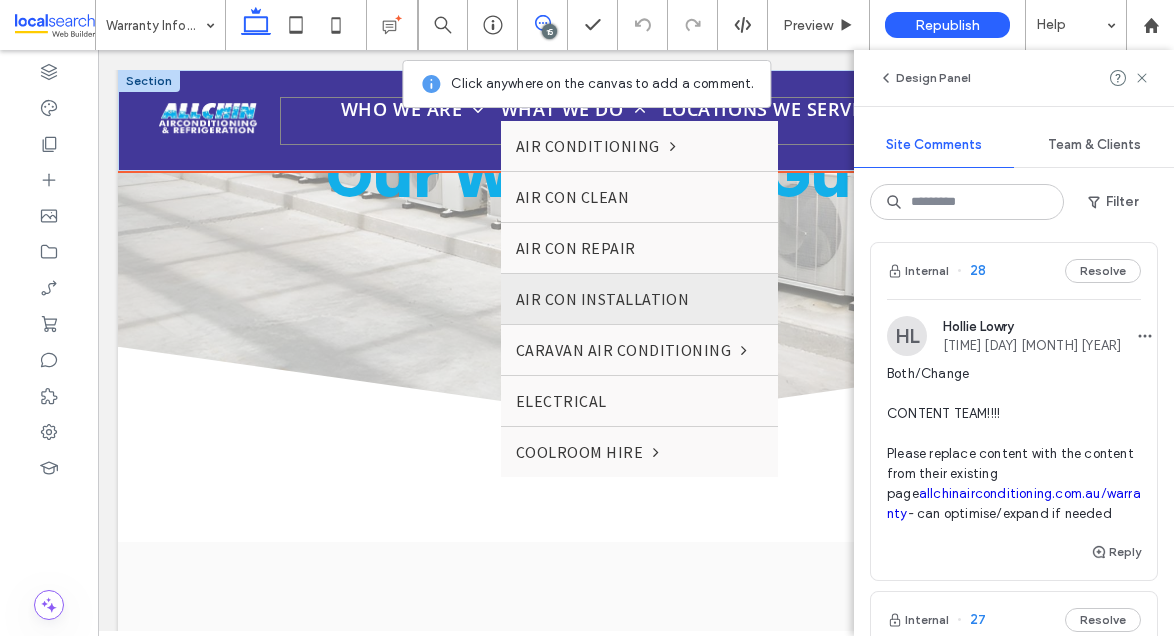 scroll, scrollTop: 76, scrollLeft: 0, axis: vertical 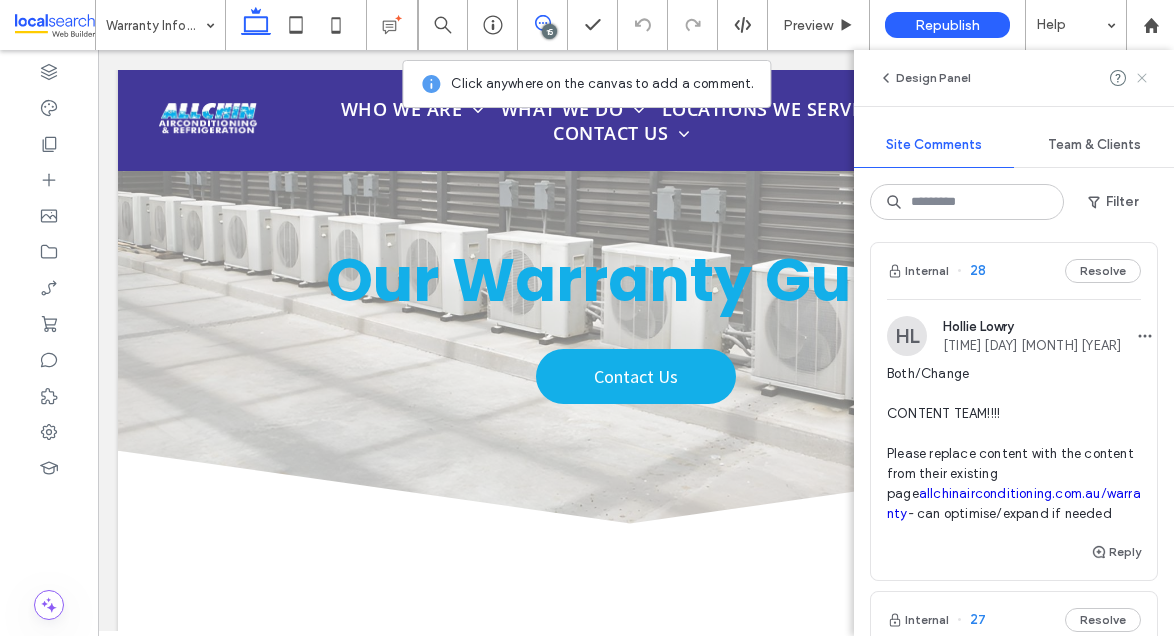 click 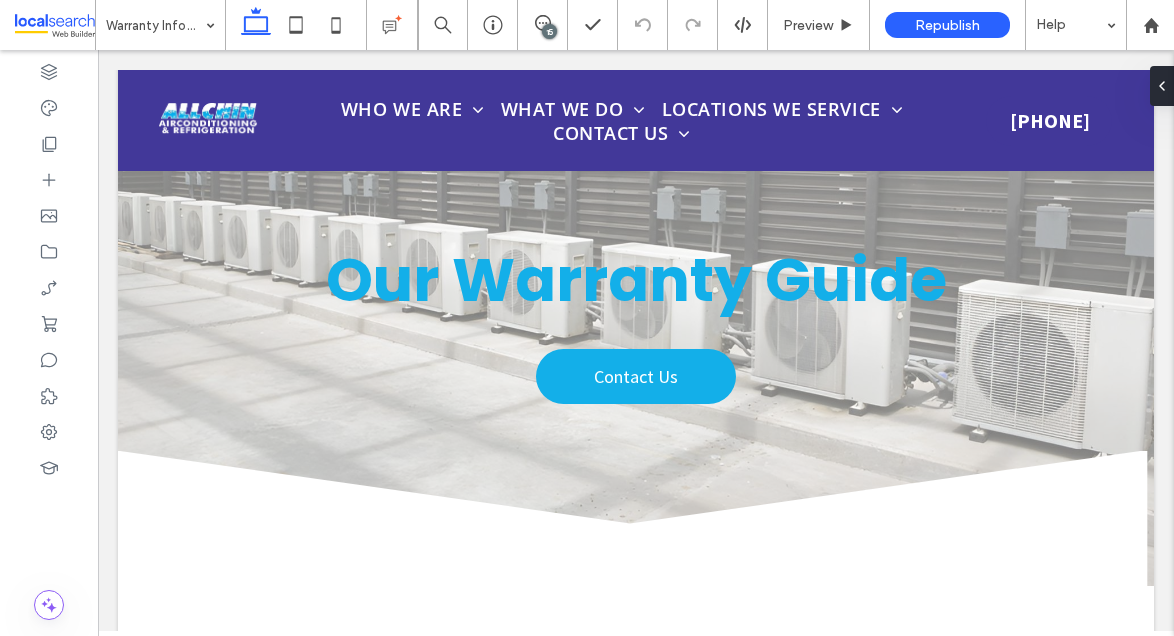 scroll, scrollTop: 0, scrollLeft: 0, axis: both 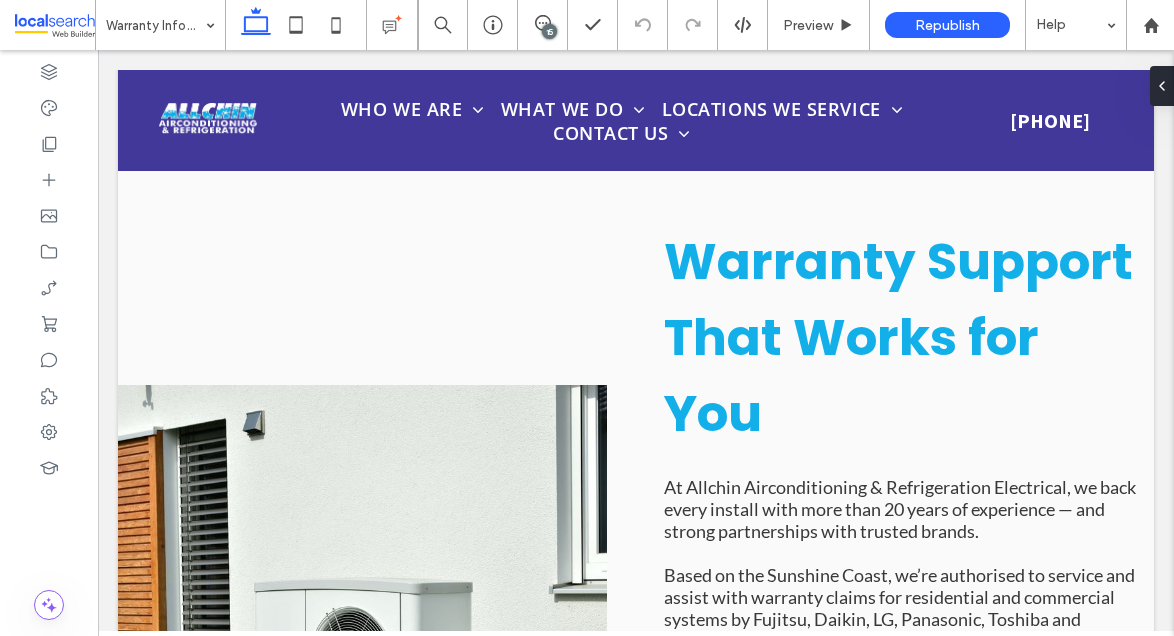 click on "15" at bounding box center [549, 31] 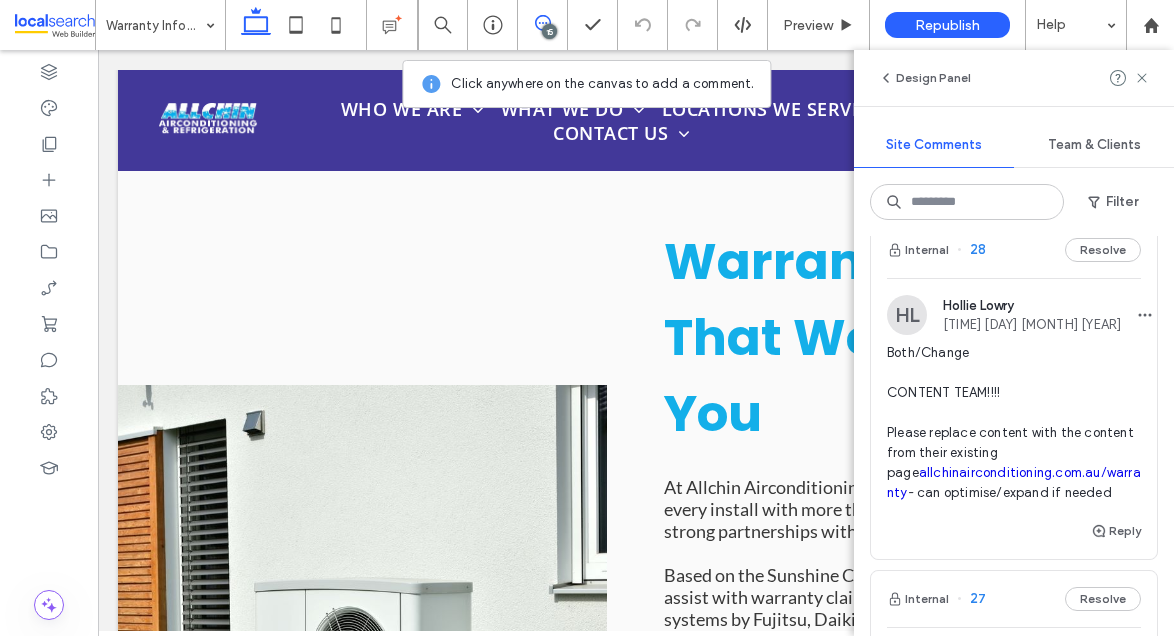 scroll, scrollTop: 702, scrollLeft: 0, axis: vertical 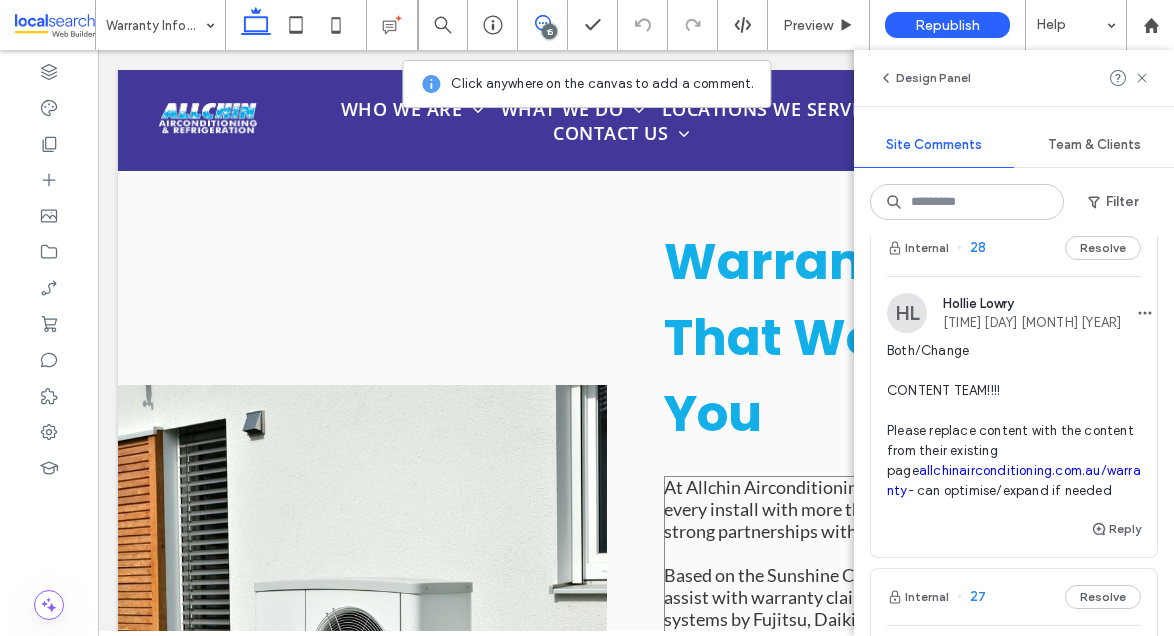click on "At Allchin Airconditioning & Refrigeration Electrical, we back every install with more than 20 years of experience — and strong partnerships with trusted brands." at bounding box center [900, 509] 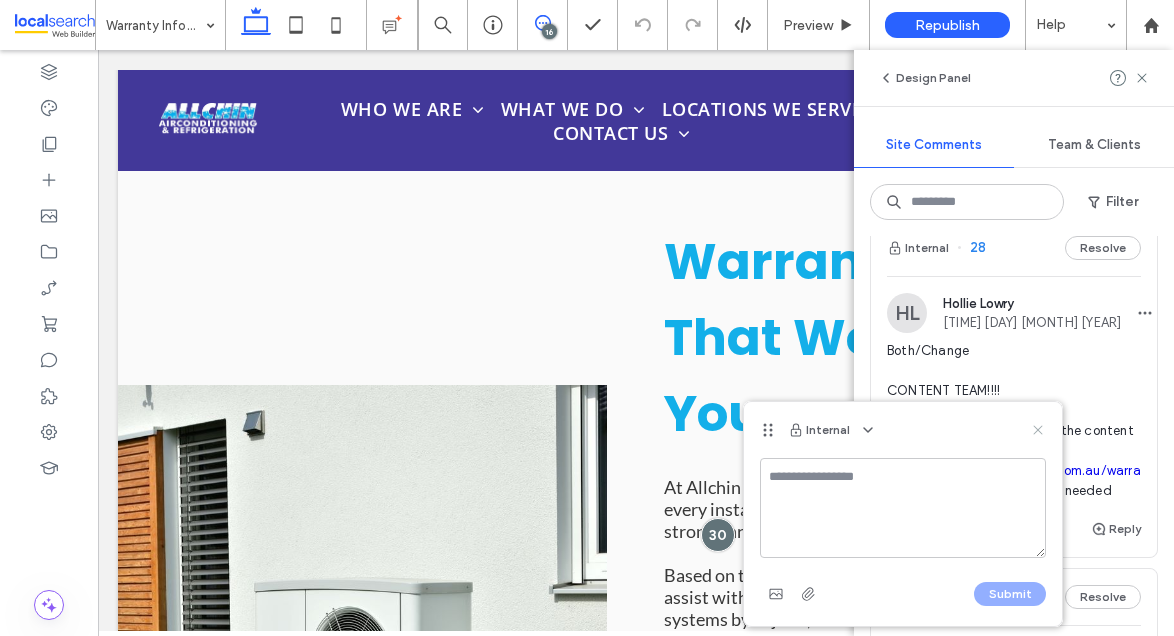 click 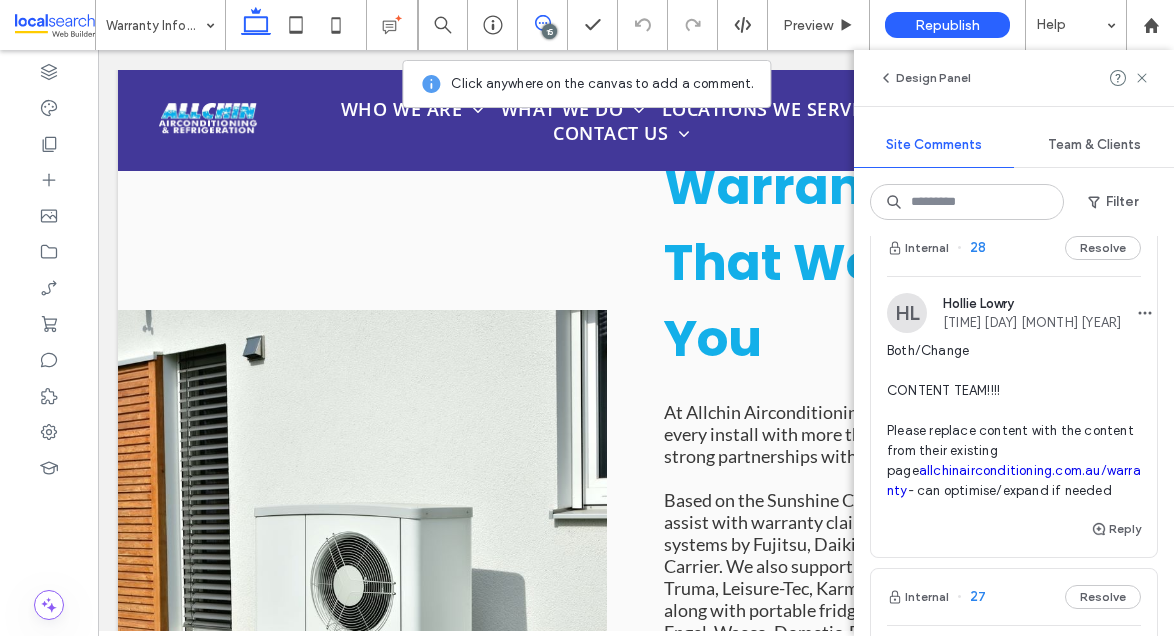 scroll, scrollTop: 724, scrollLeft: 0, axis: vertical 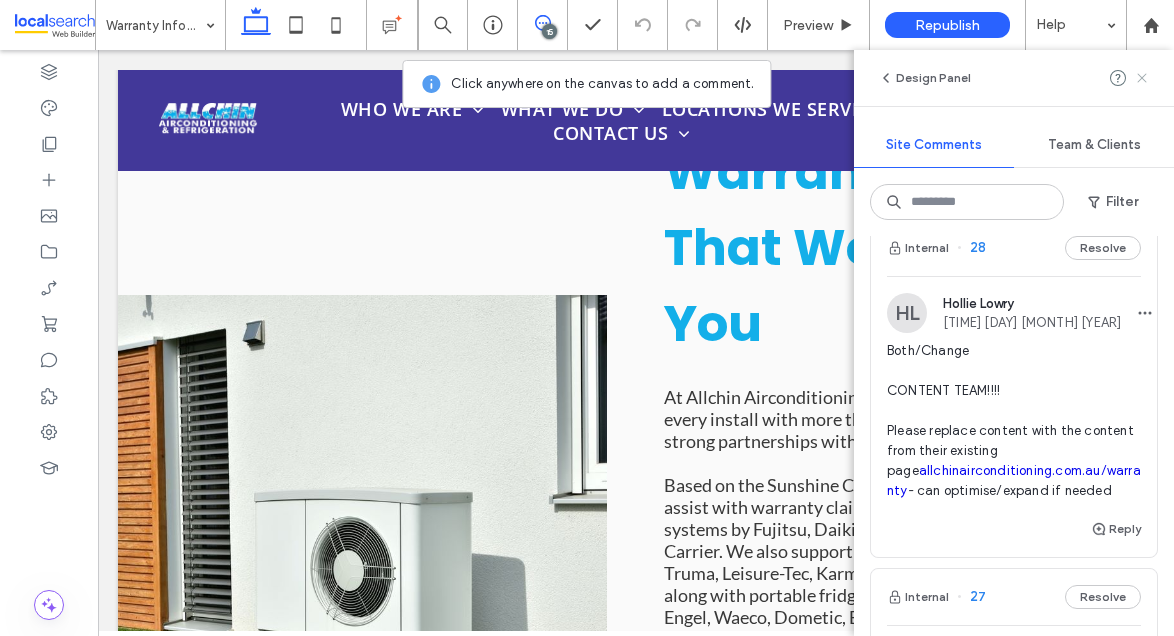 click 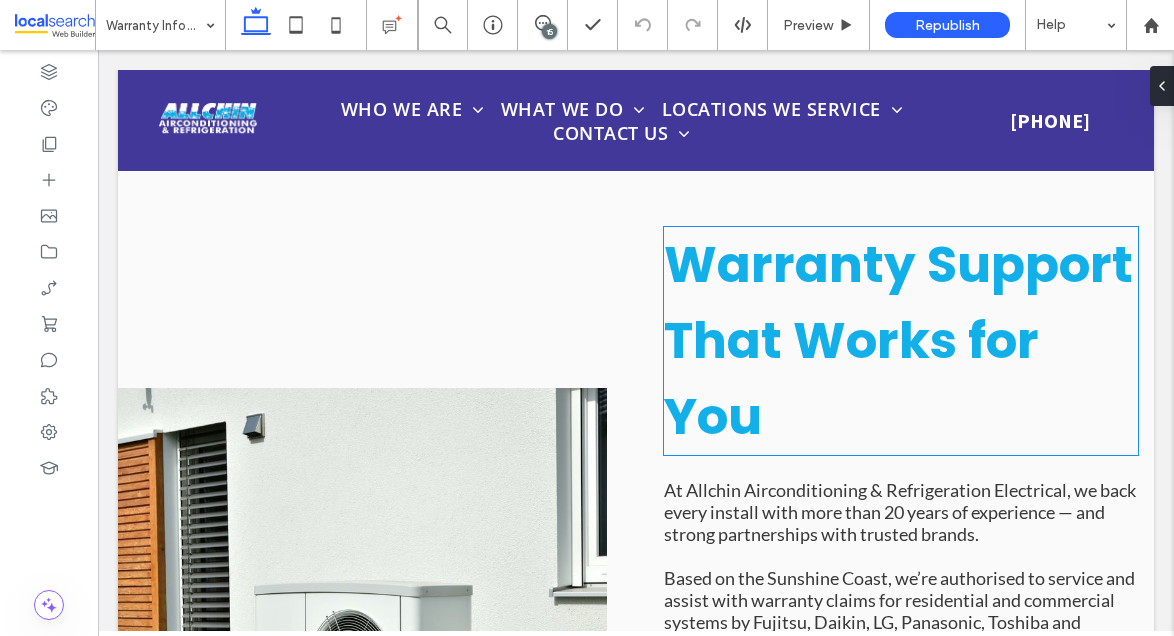 scroll, scrollTop: 626, scrollLeft: 0, axis: vertical 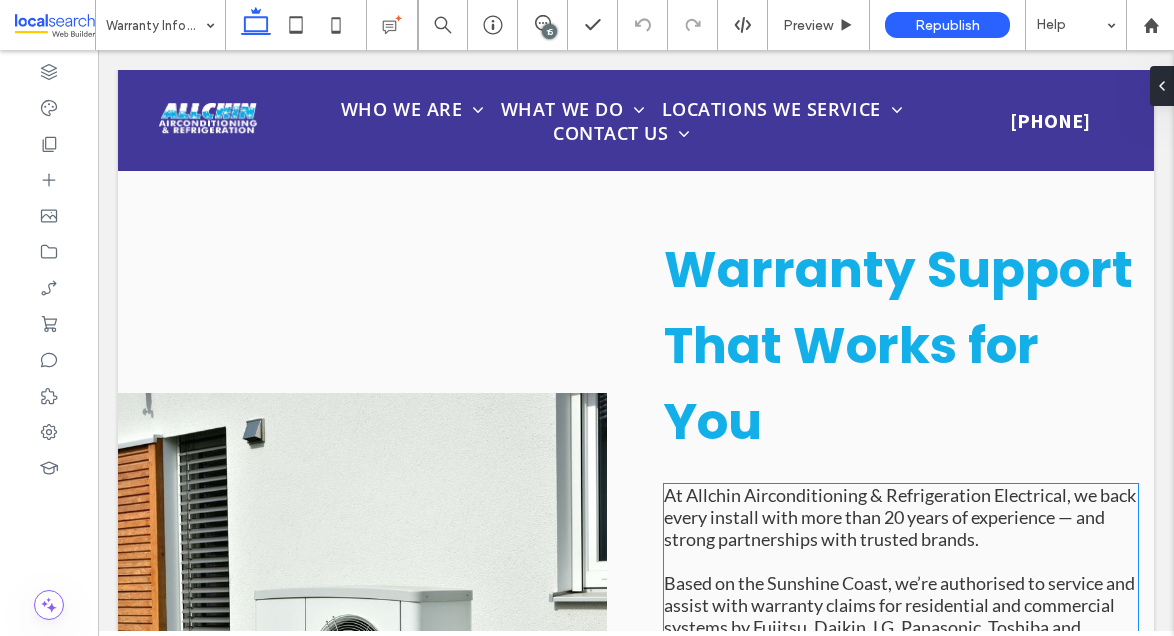 click on "At Allchin Airconditioning & Refrigeration Electrical, we back every install with more than 20 years of experience — and strong partnerships with trusted brands." at bounding box center [900, 517] 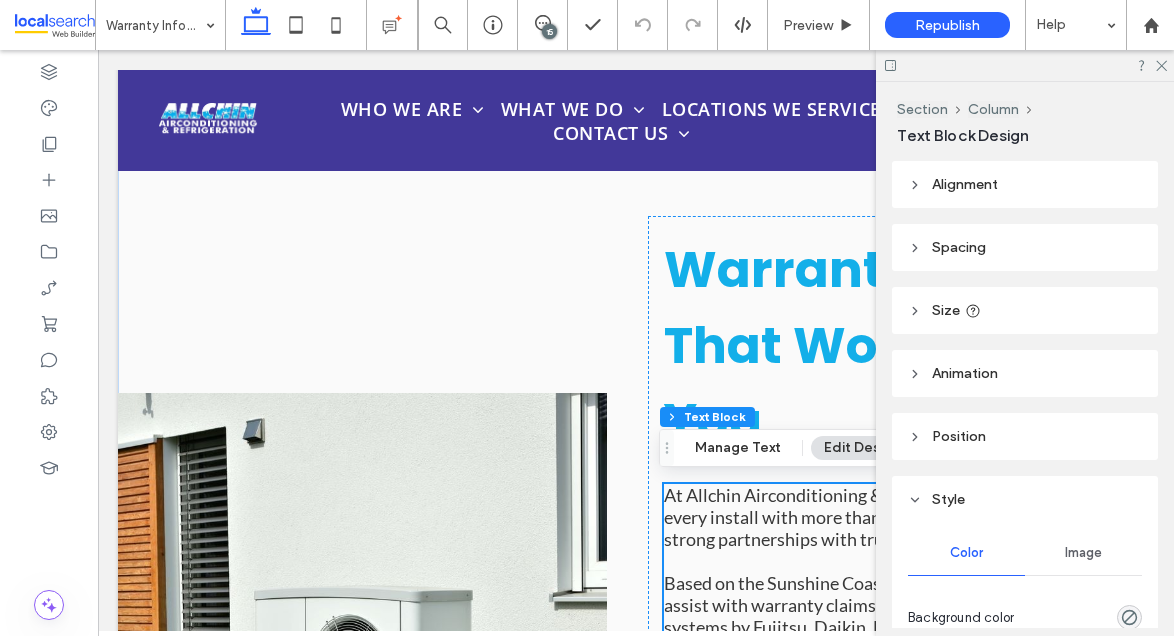 click on "At Allchin Airconditioning & Refrigeration Electrical, we back every install with more than 20 years of experience — and strong partnerships with trusted brands." at bounding box center (900, 517) 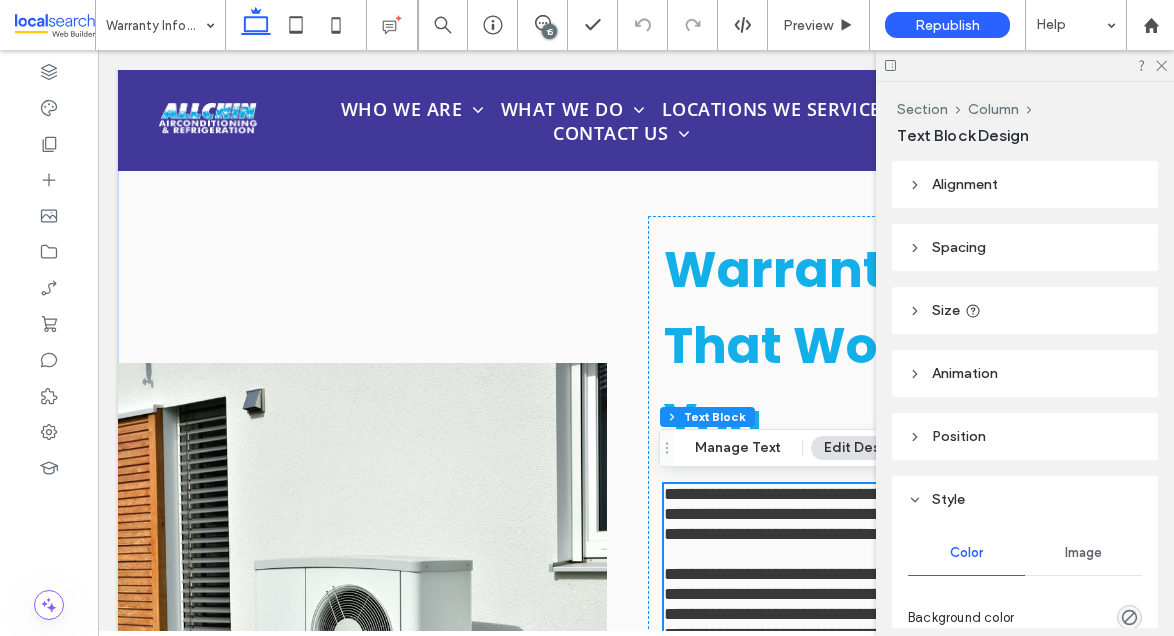 scroll, scrollTop: 1005, scrollLeft: 0, axis: vertical 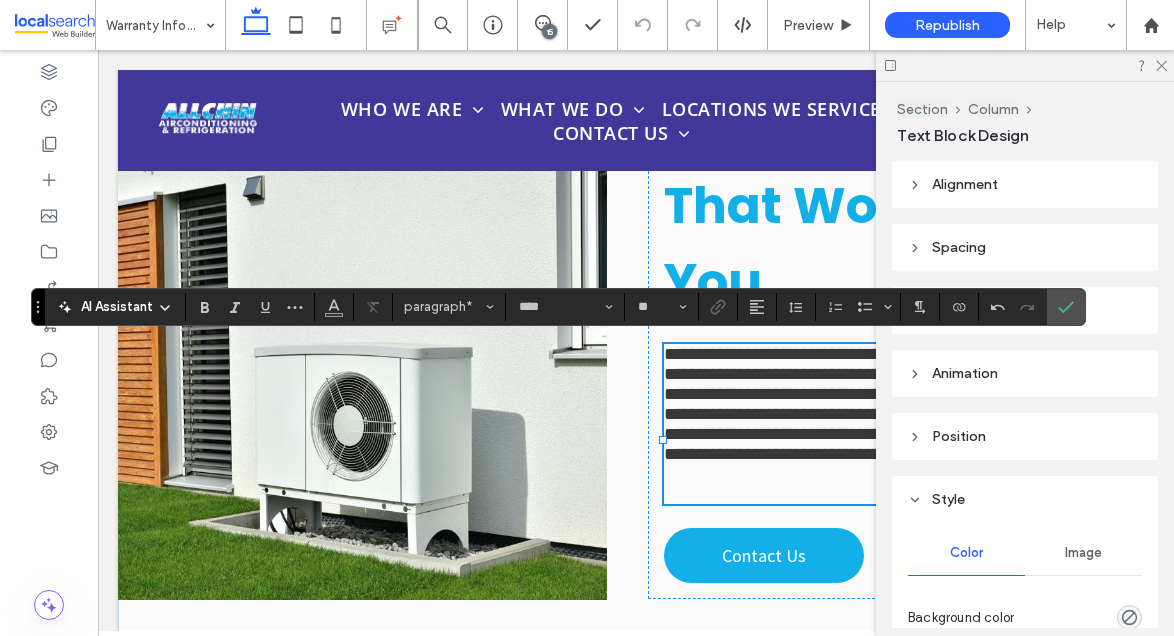 click on "**********" at bounding box center [891, 404] 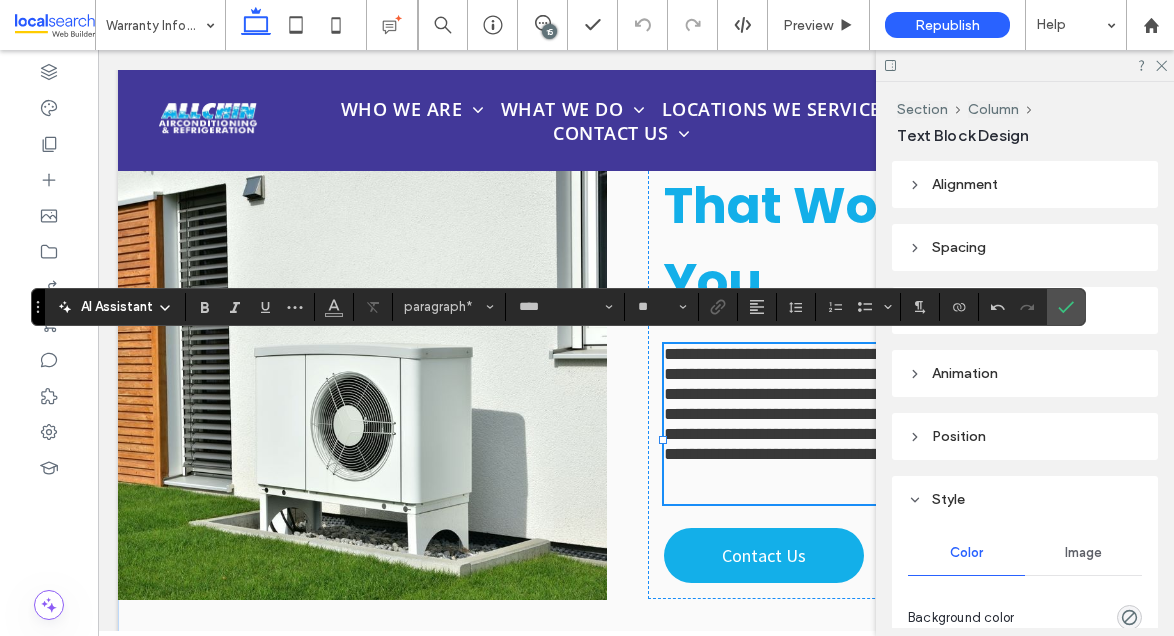 click on "**********" at bounding box center (891, 404) 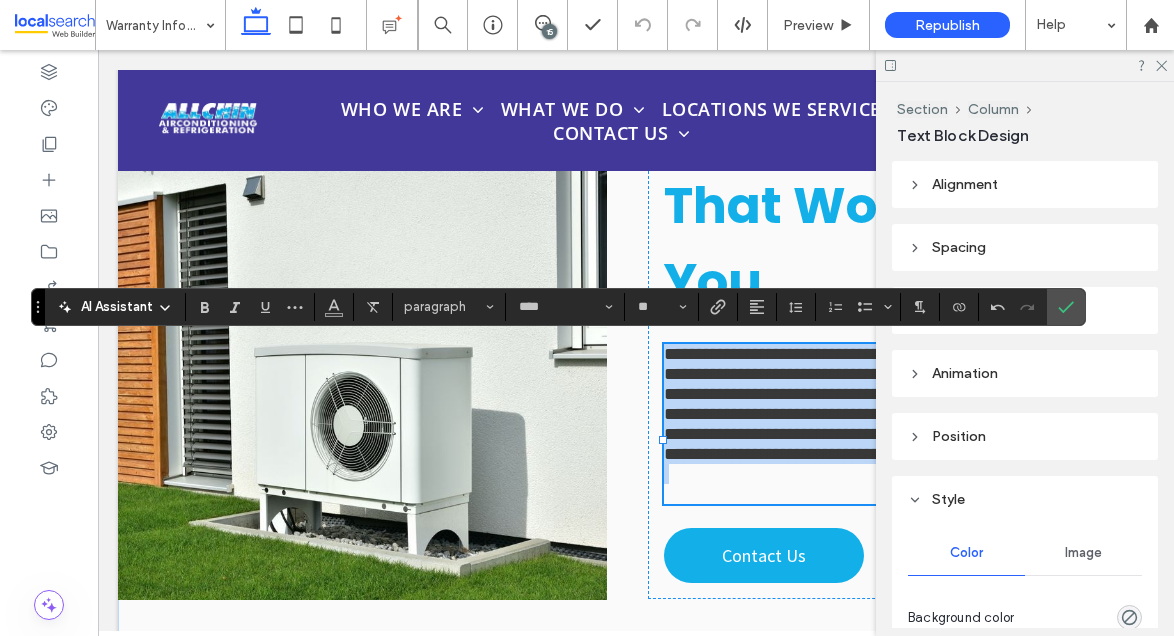 click on "**********" at bounding box center (891, 404) 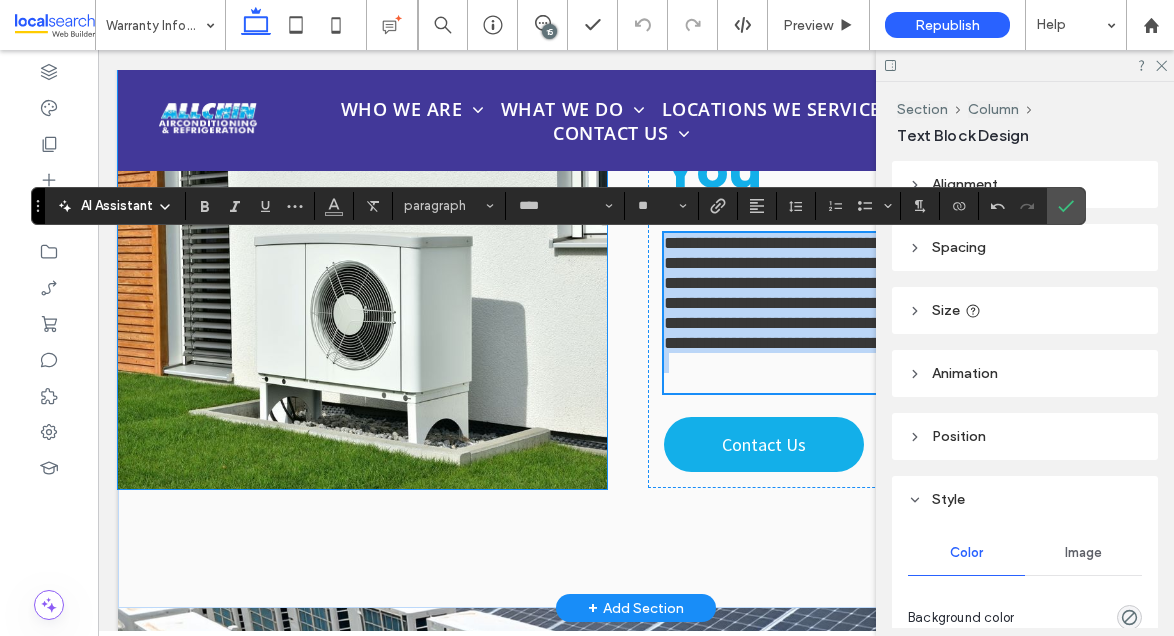 scroll, scrollTop: 837, scrollLeft: 0, axis: vertical 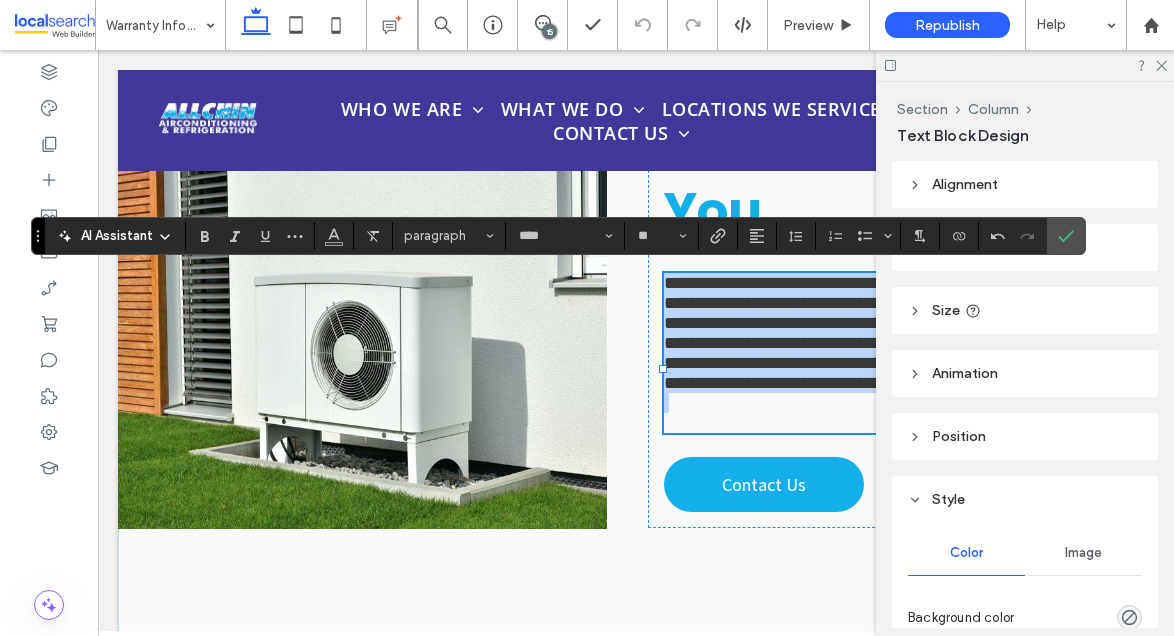click at bounding box center (901, 413) 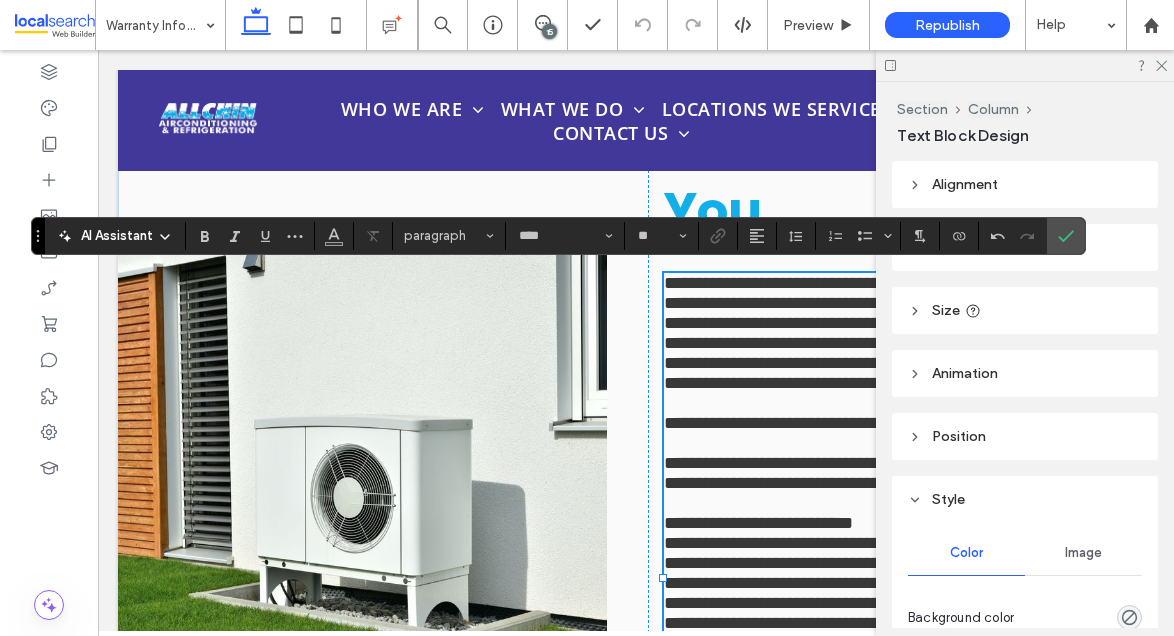scroll, scrollTop: 1012, scrollLeft: 0, axis: vertical 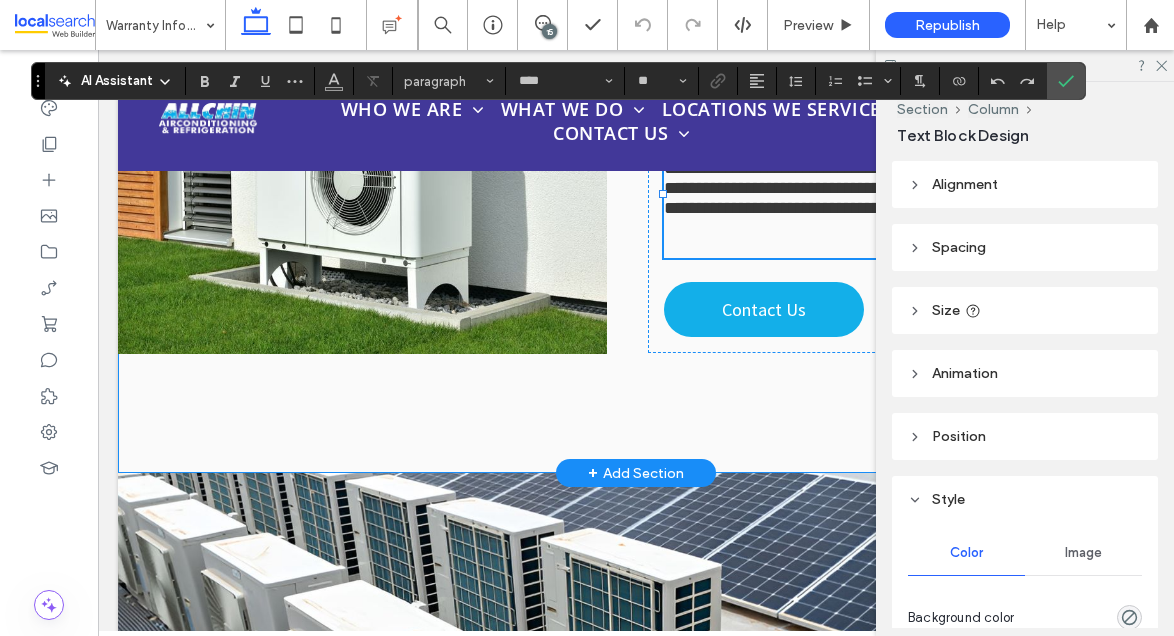 type on "**********" 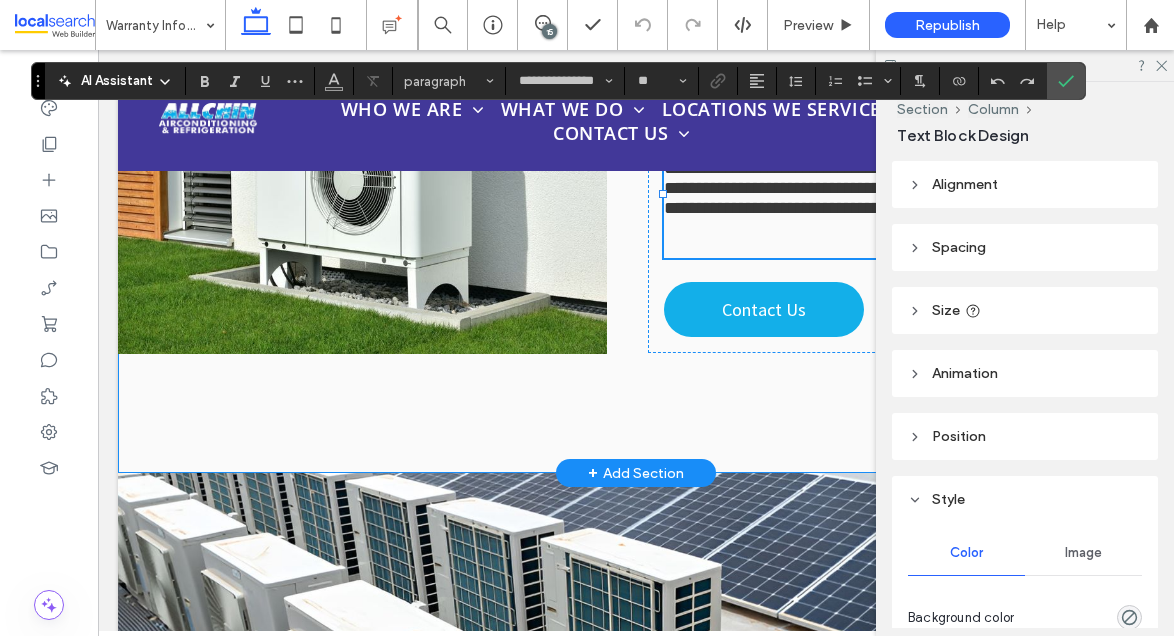 scroll, scrollTop: 0, scrollLeft: 0, axis: both 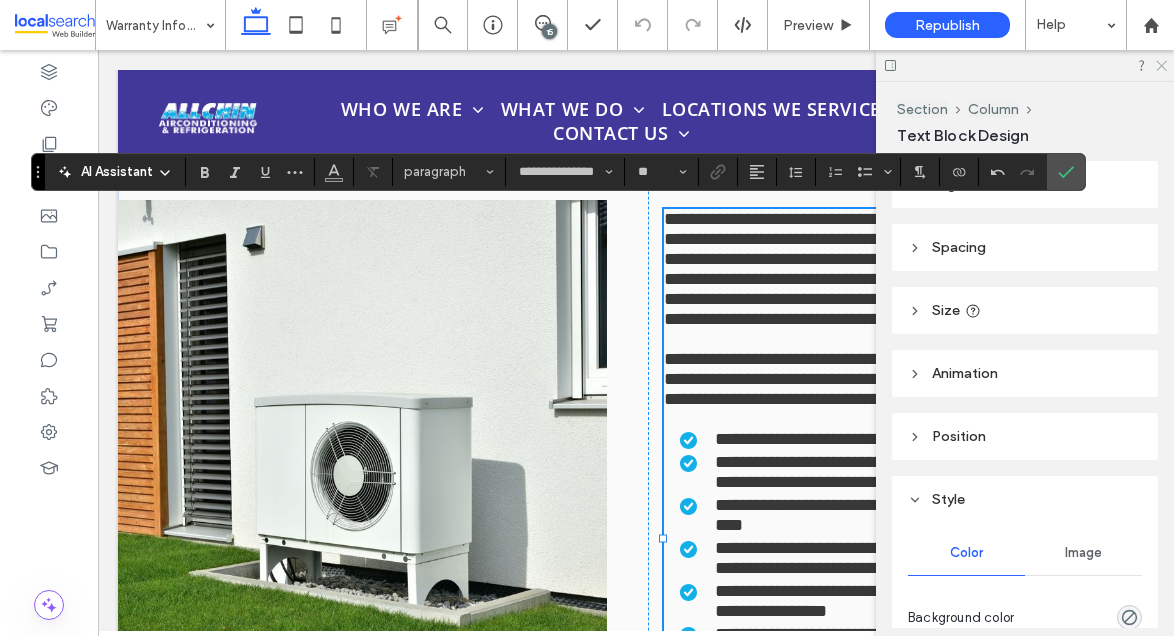 click 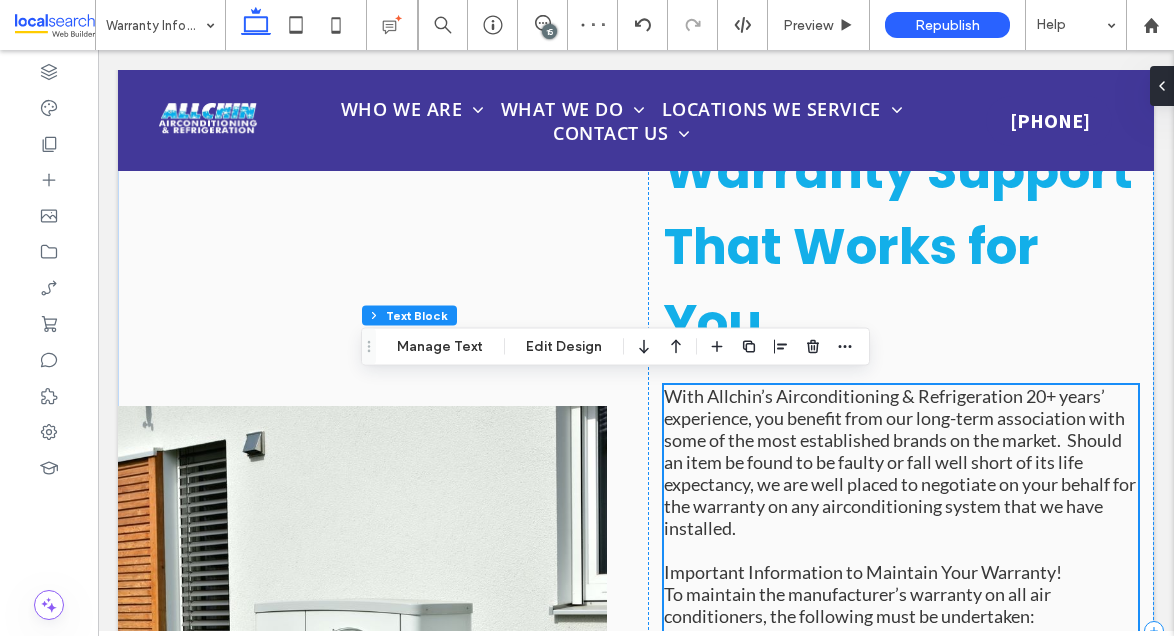 scroll, scrollTop: 719, scrollLeft: 0, axis: vertical 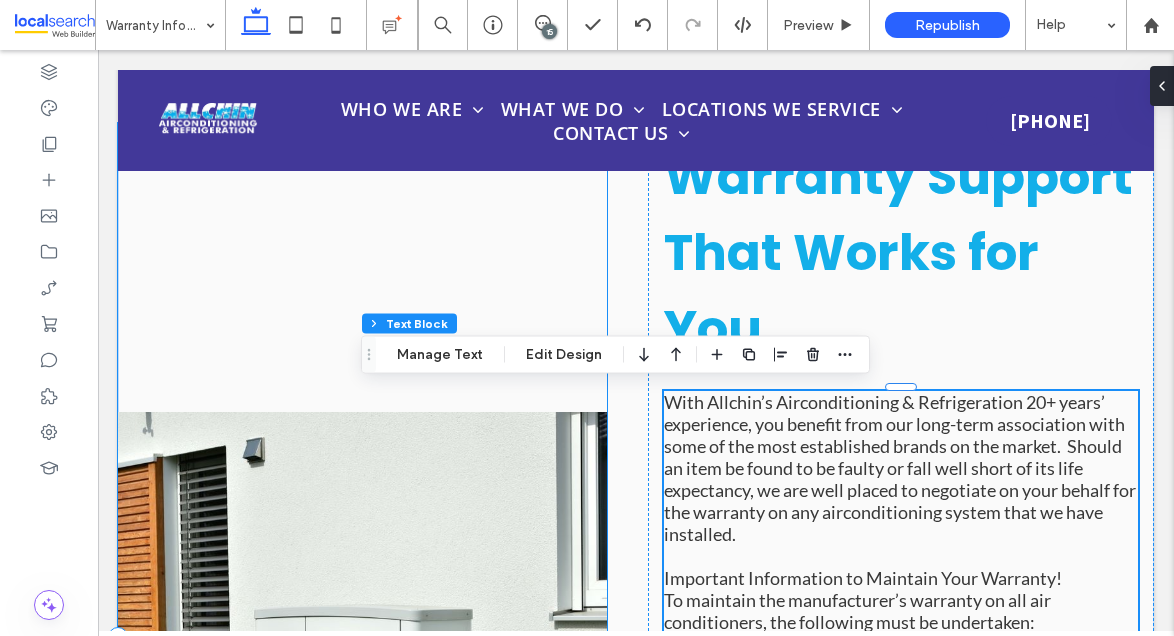 click at bounding box center [362, 637] 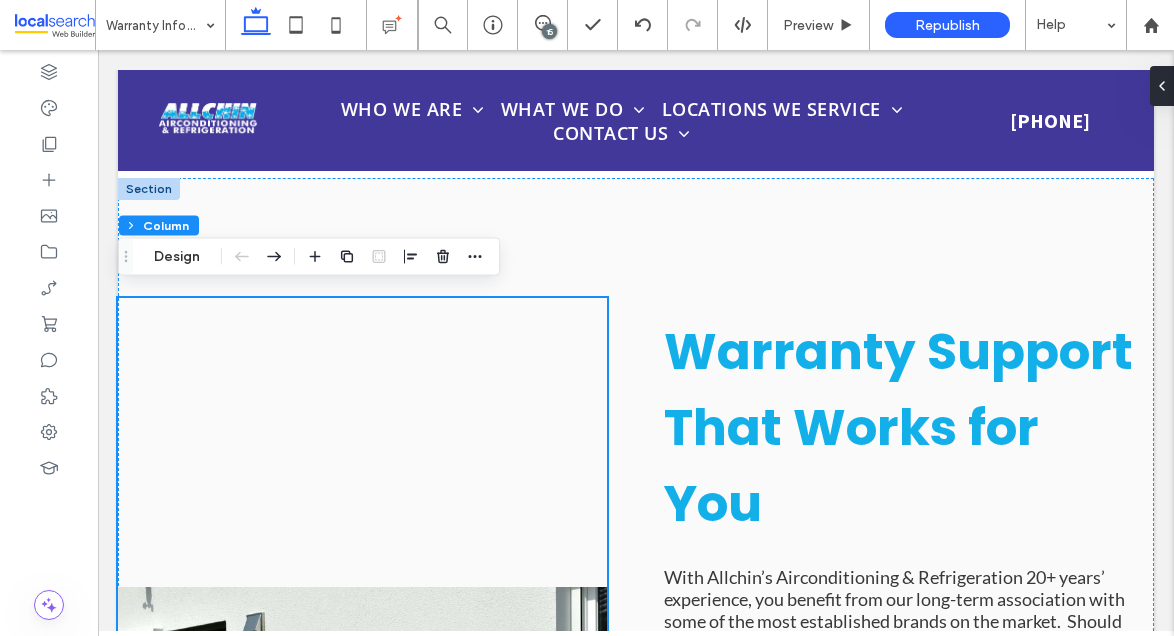 scroll, scrollTop: 543, scrollLeft: 0, axis: vertical 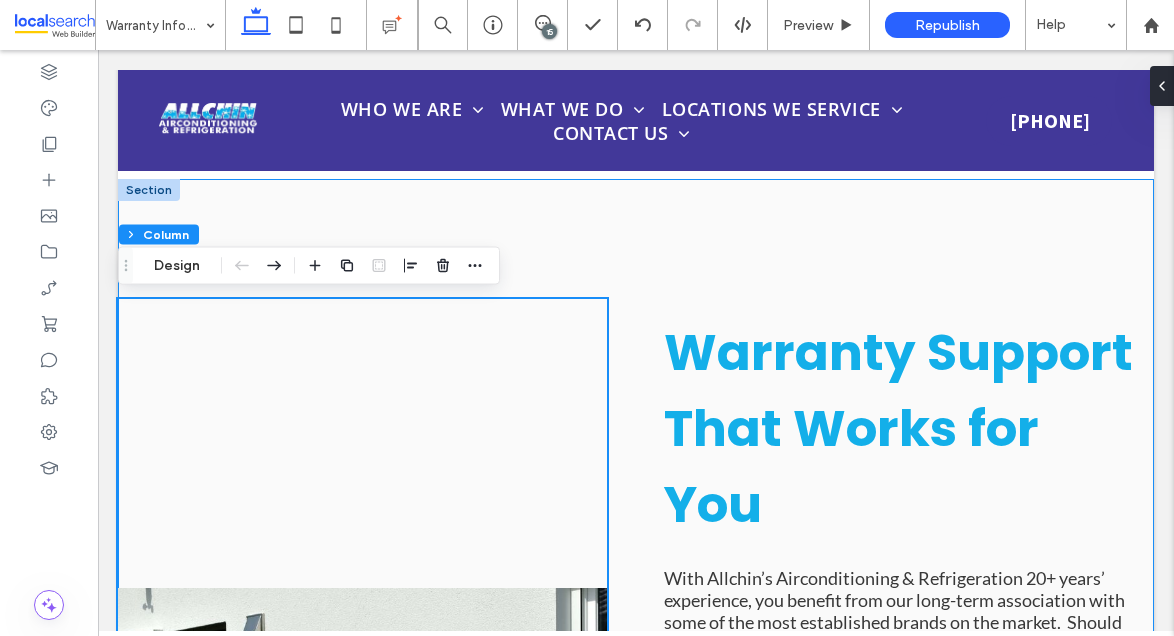 click on "Warranty Support That Works for You
With Allchin’s Airconditioning & Refrigeration 20+ years’ experience, you benefit from our long-term association with some of the most established brands on the market.  Should an item be found to be faulty or fall well short of its life expectancy, we are well placed to negotiate on your behalf for the warranty on any airconditioning system that we have installed. Important Information to Maintain Your Warranty! To maintain the manufacturer’s warranty on all air conditioners, the following must be undertaken: Keep a copy of your invoice Ensure your air conditioner installer is qualified and has a current refrigerant ARCtick handling license. Ensure operation is as per manufacturer’s operating instructions Ensure the air inlet and outlet of the outdoor unit is kept clear of obstructions (dirt, leaves, plants) Ensure the condensate drain is kept clean contact us" at bounding box center [636, 813] 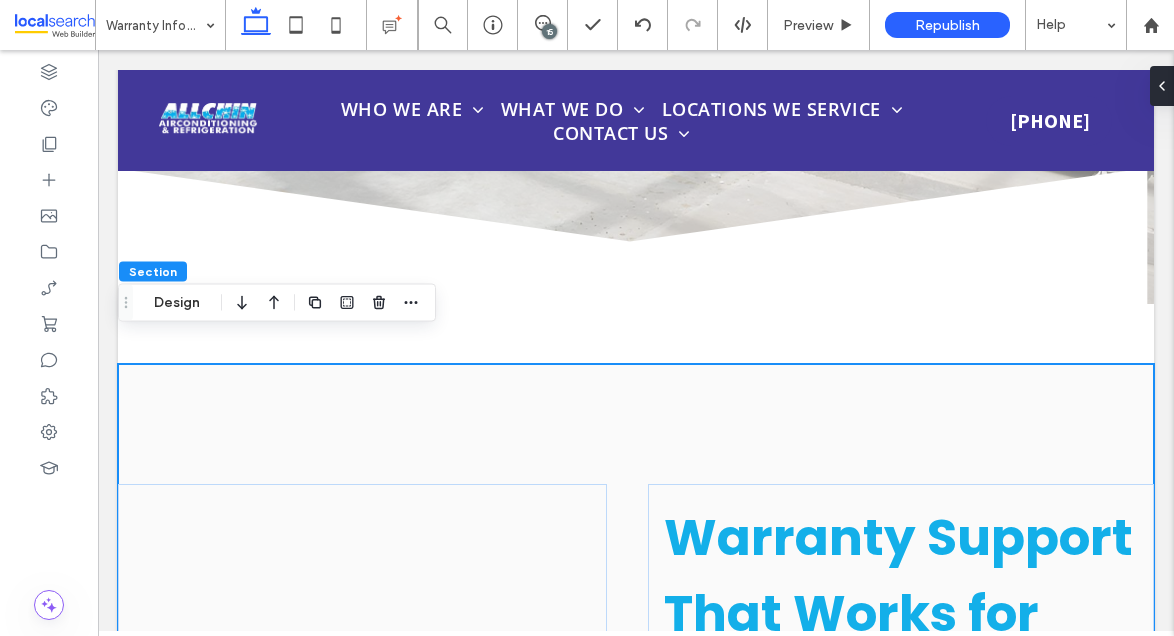 scroll, scrollTop: 356, scrollLeft: 0, axis: vertical 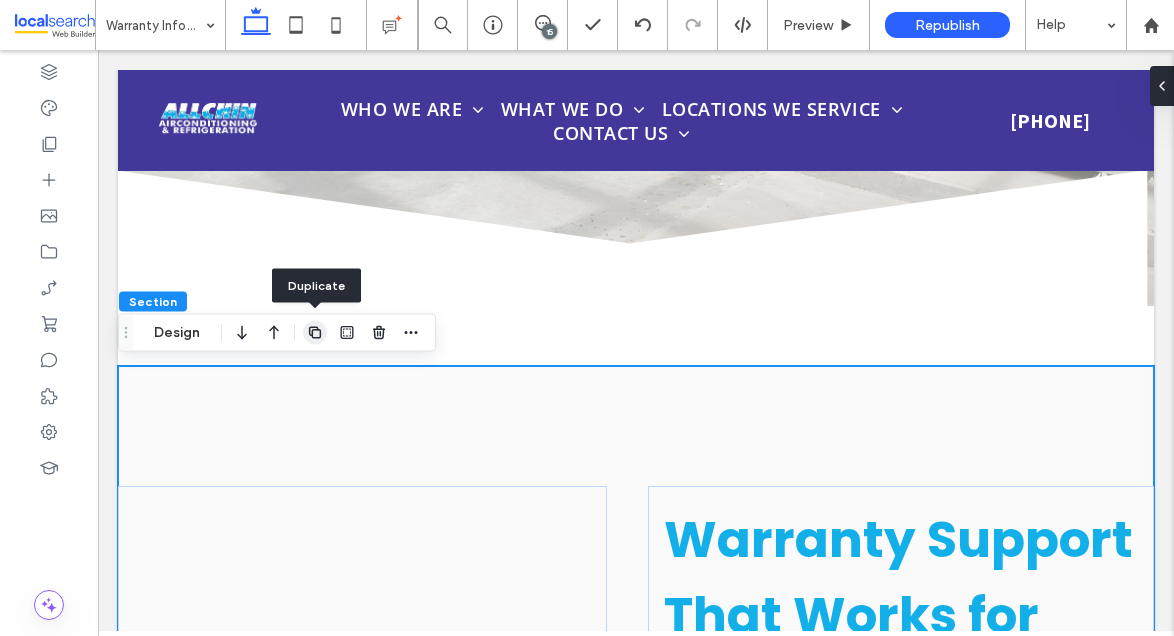 click 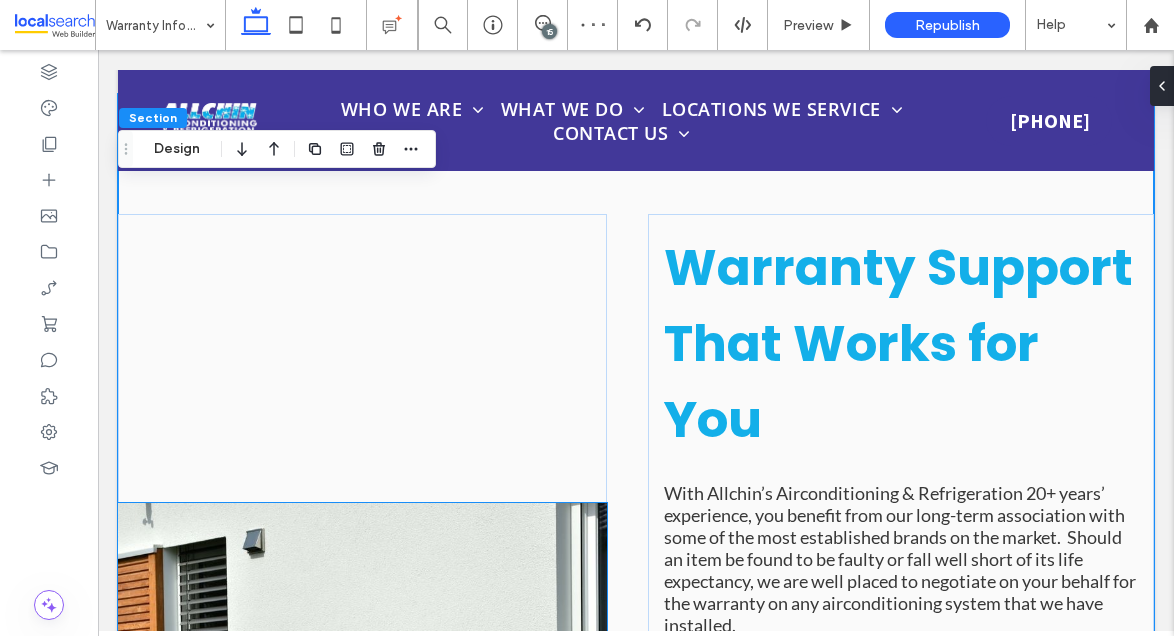 scroll, scrollTop: 1894, scrollLeft: 0, axis: vertical 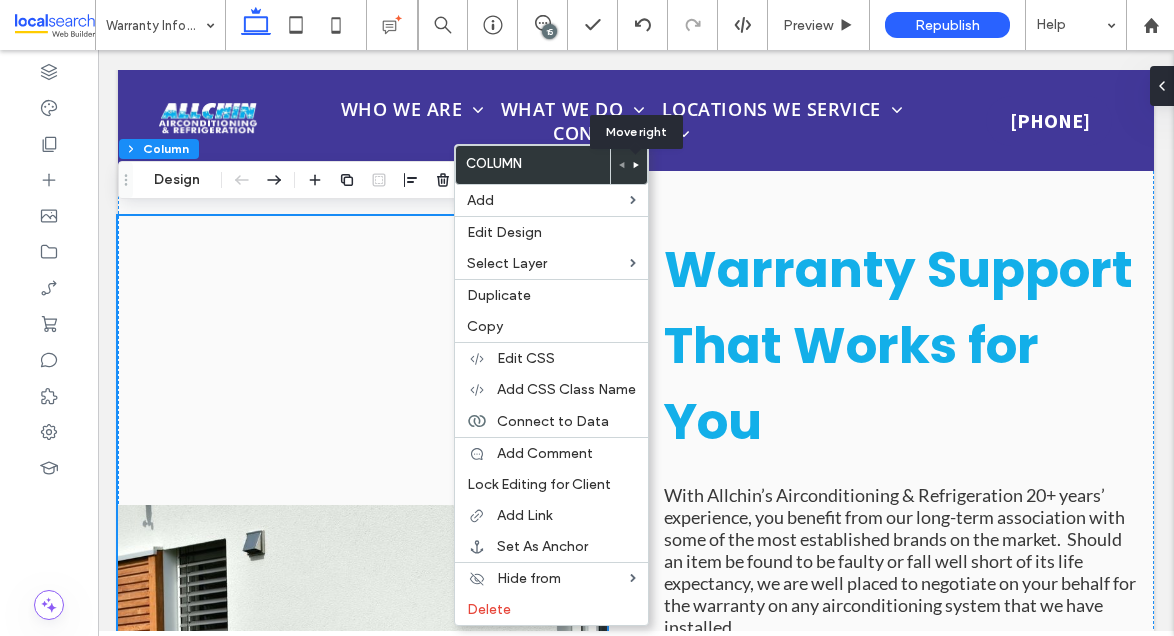 click 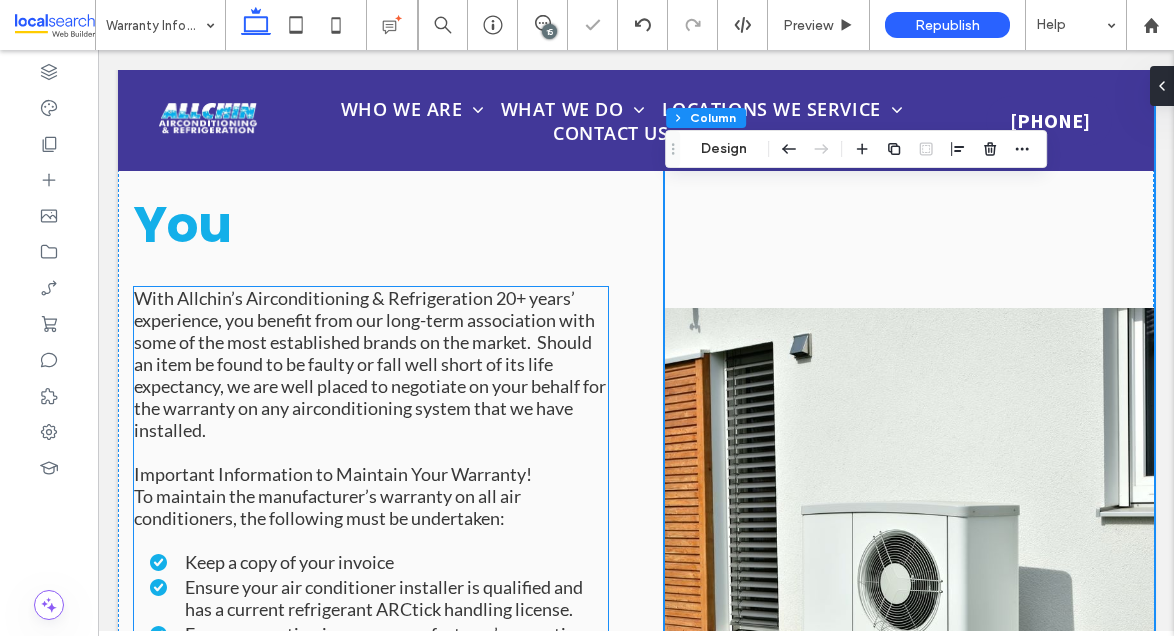 scroll, scrollTop: 2107, scrollLeft: 0, axis: vertical 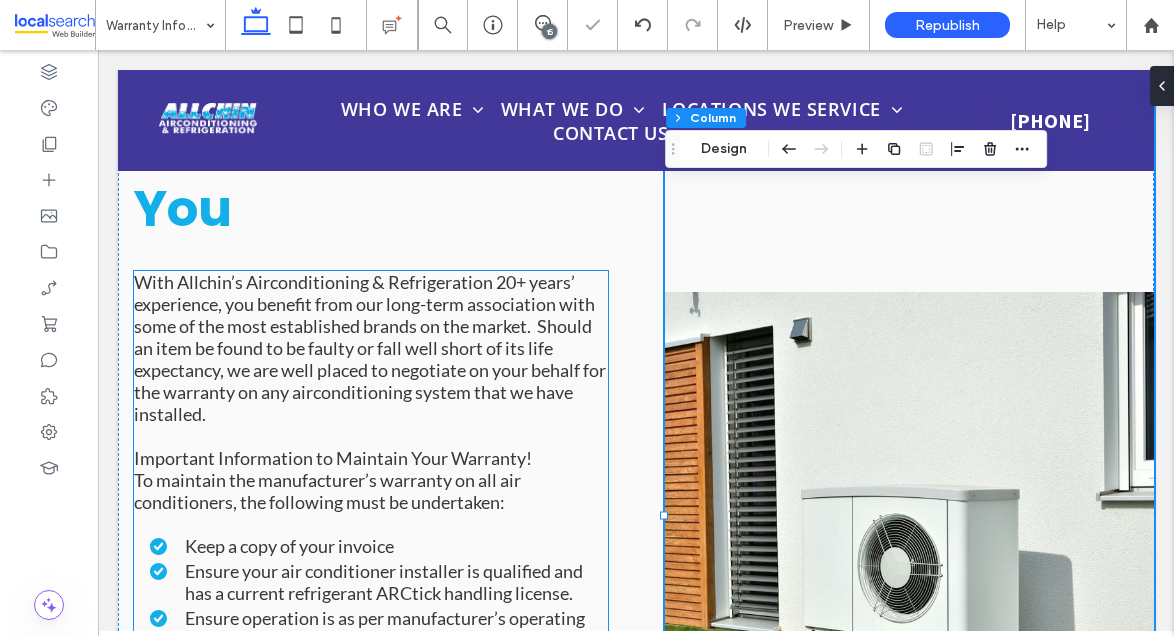 click on "With Allchin’s Airconditioning & Refrigeration 20+ years’ experience, you benefit from our long-term association with some of the most established brands on the market.  Should an item be found to be faulty or fall well short of its life expectancy, we are well placed to negotiate on your behalf for the warranty on any airconditioning system that we have installed." at bounding box center (370, 348) 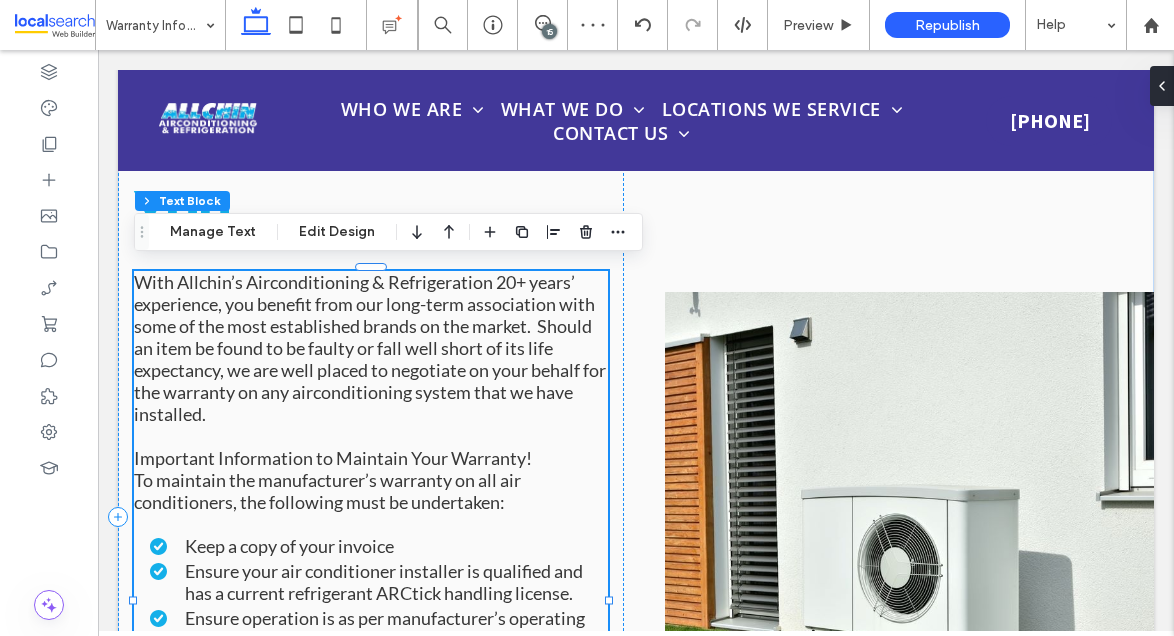 click on "With Allchin’s Airconditioning & Refrigeration 20+ years’ experience, you benefit from our long-term association with some of the most established brands on the market.  Should an item be found to be faulty or fall well short of its life expectancy, we are well placed to negotiate on your behalf for the warranty on any airconditioning system that we have installed." at bounding box center (370, 348) 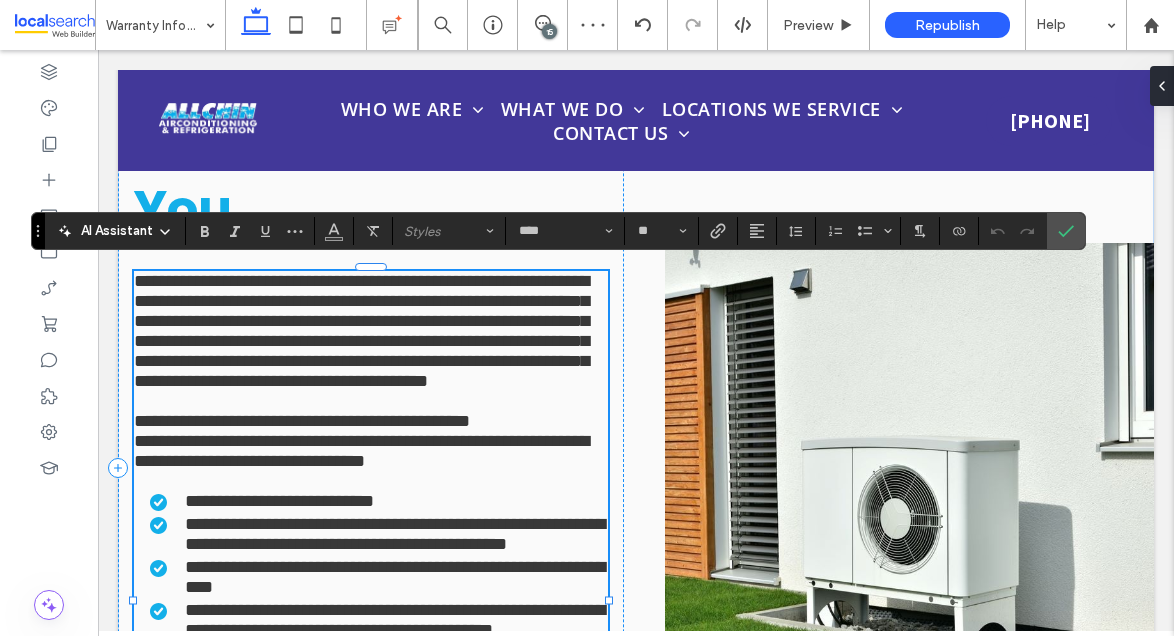 click on "**********" at bounding box center [361, 331] 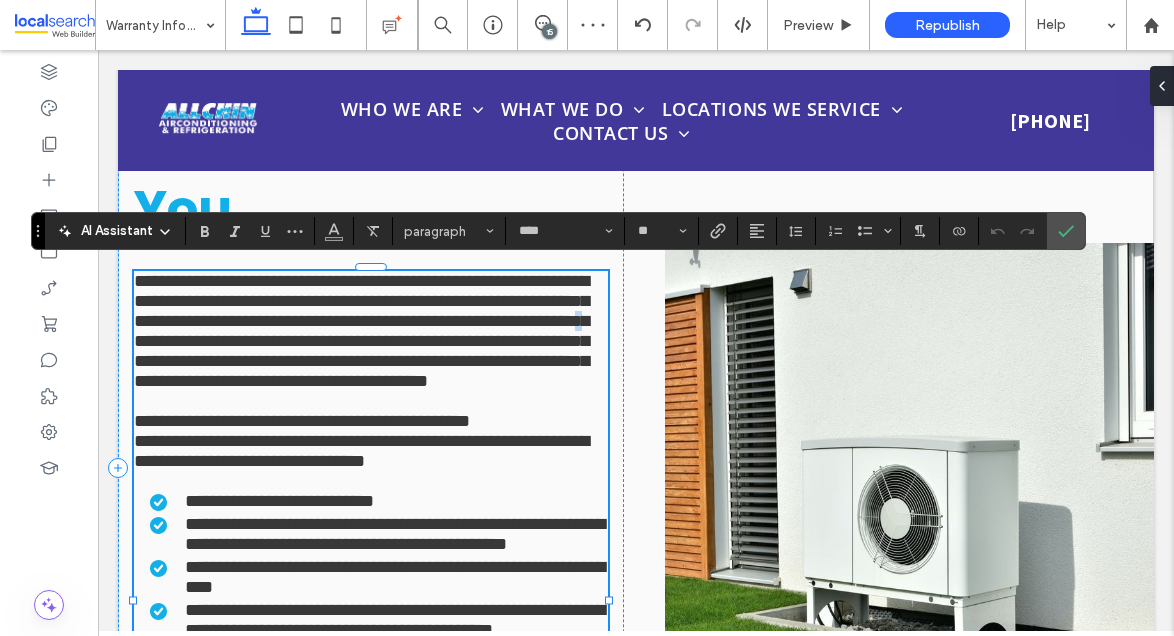 click on "**********" at bounding box center [361, 331] 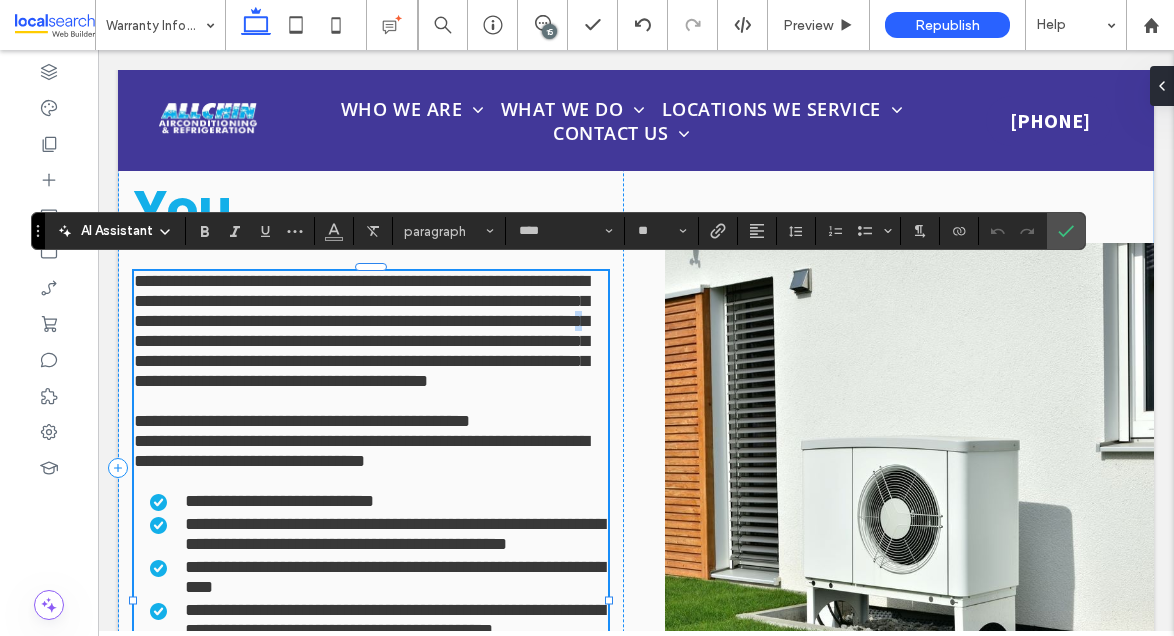 click on "**********" at bounding box center [361, 331] 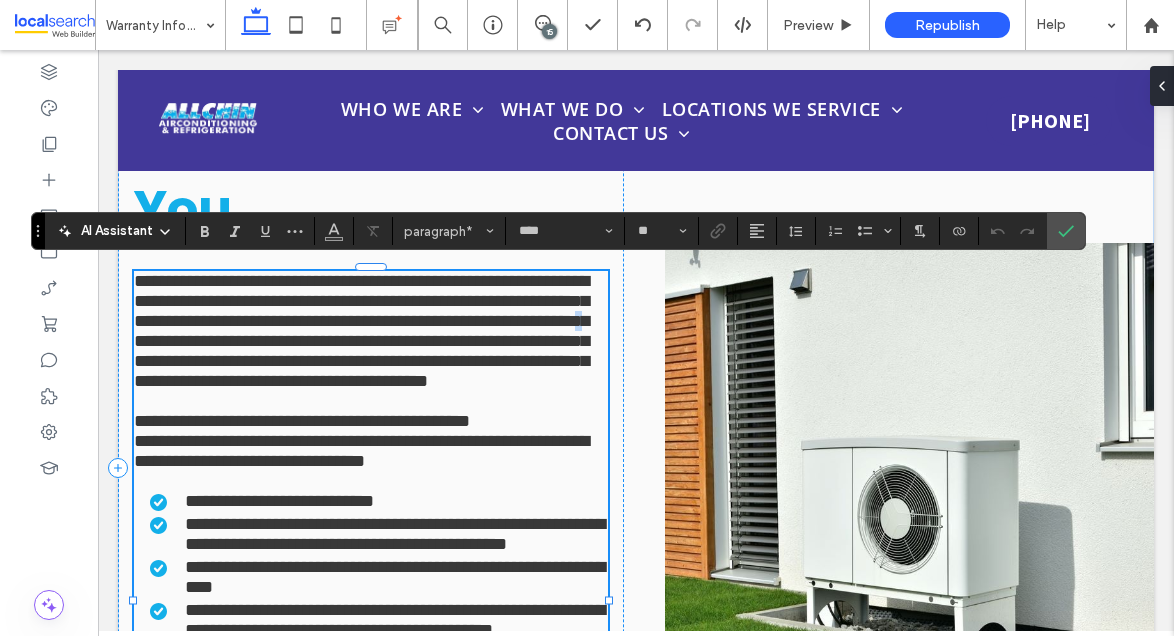 click on "**********" at bounding box center (361, 331) 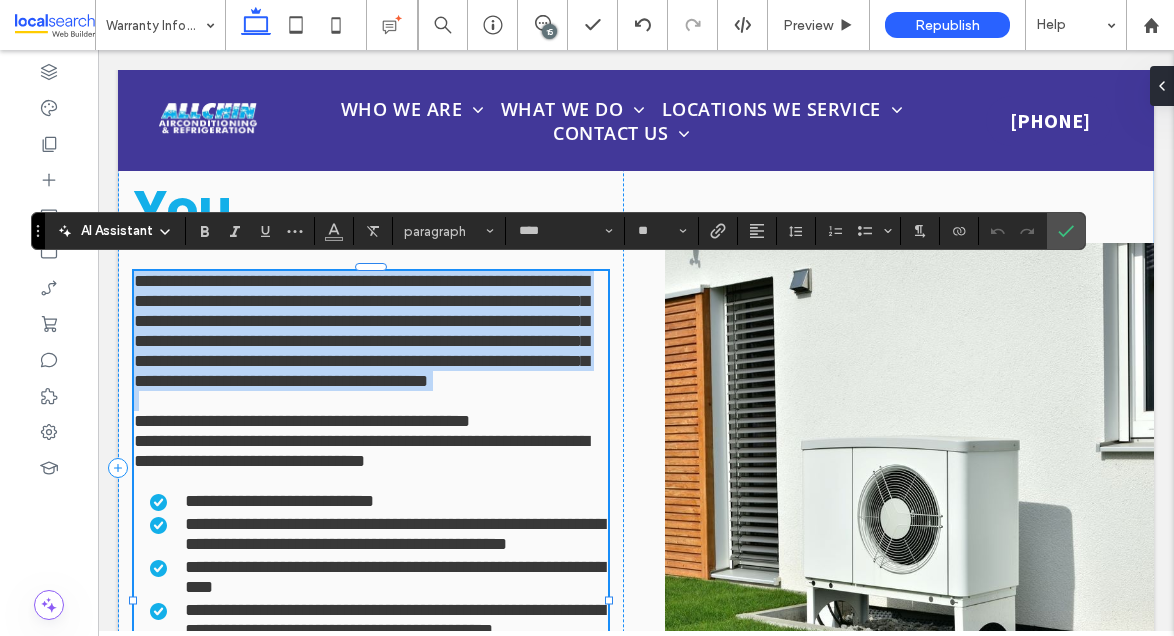click on "**********" at bounding box center (361, 331) 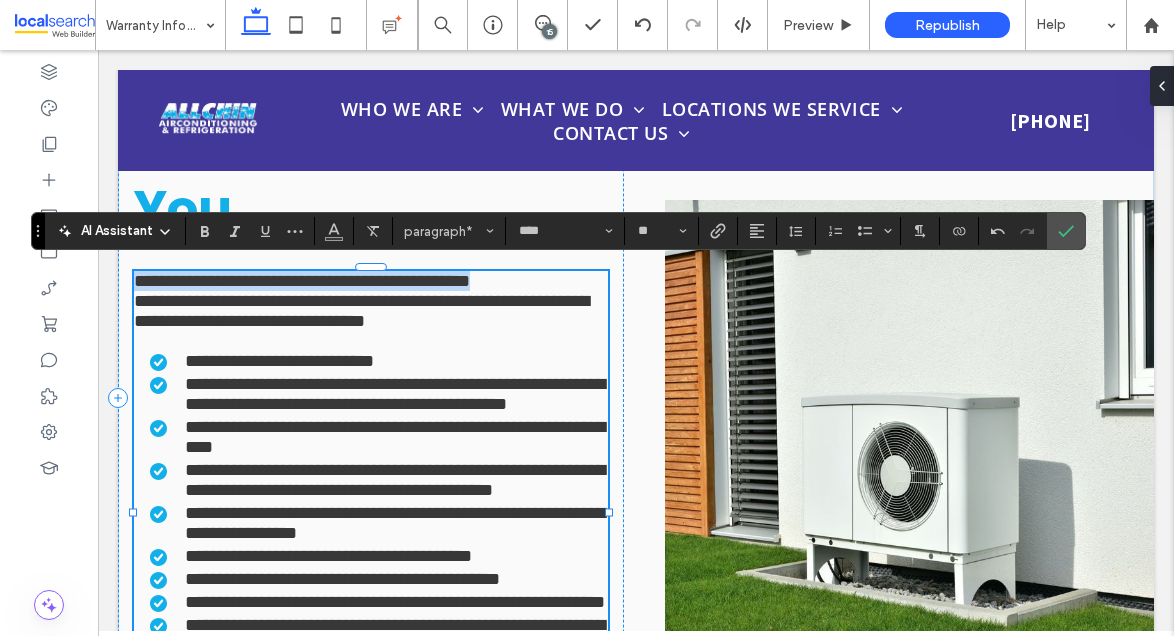 drag, startPoint x: 538, startPoint y: 271, endPoint x: 135, endPoint y: 268, distance: 403.01117 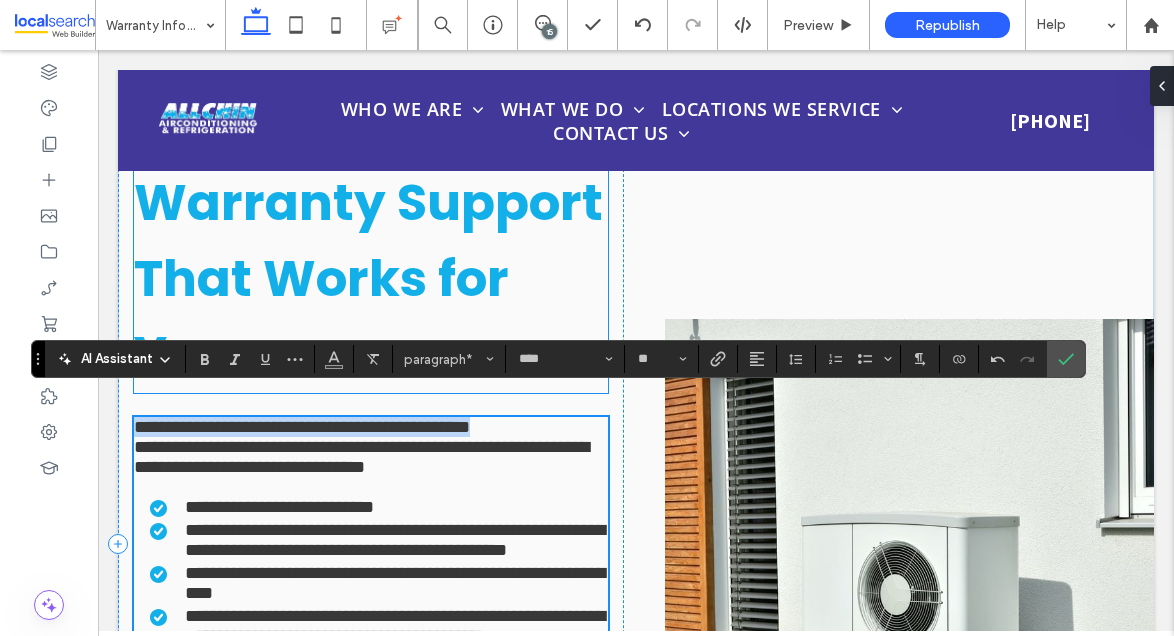 scroll, scrollTop: 1955, scrollLeft: 0, axis: vertical 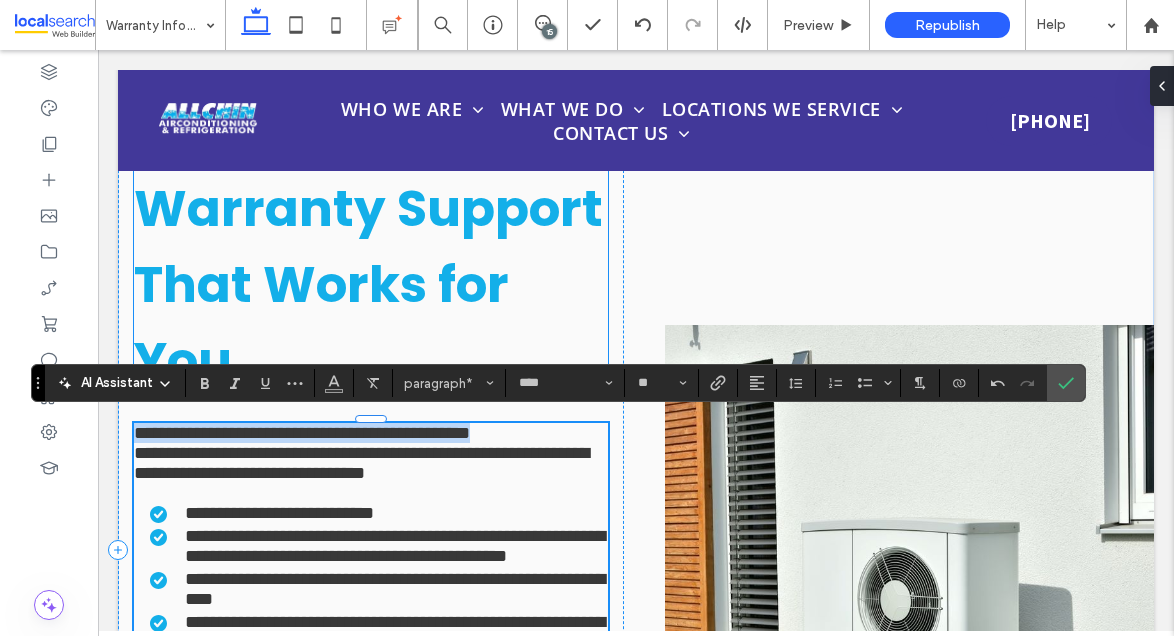 click on "Warranty Support That Works for You" at bounding box center (368, 284) 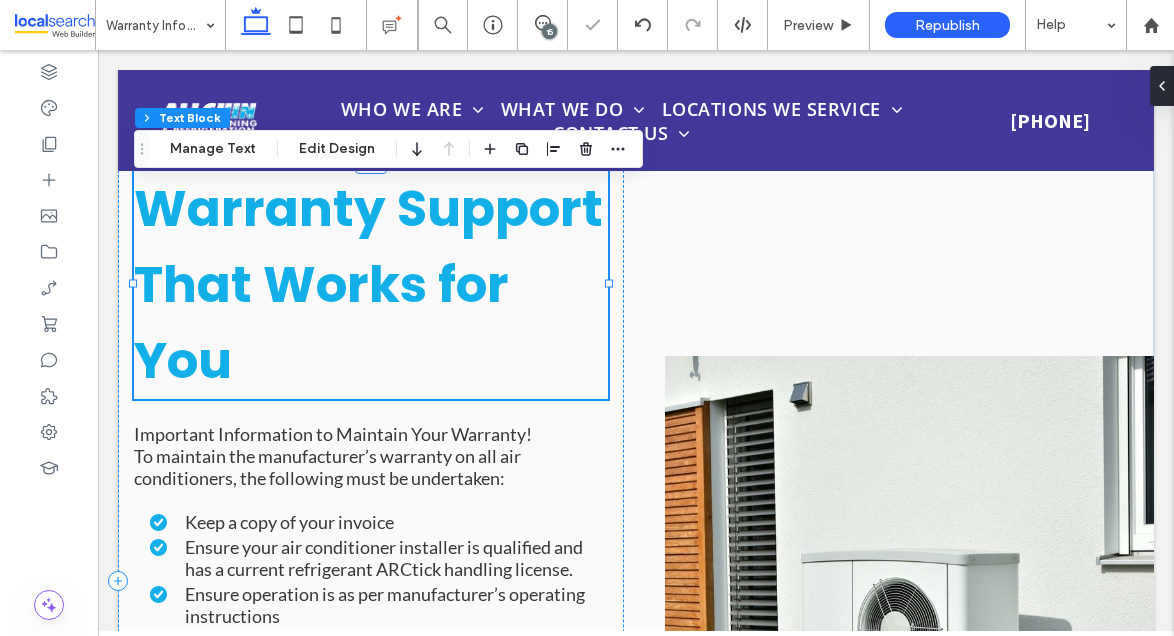 click on "Warranty Support That Works for You" at bounding box center [368, 284] 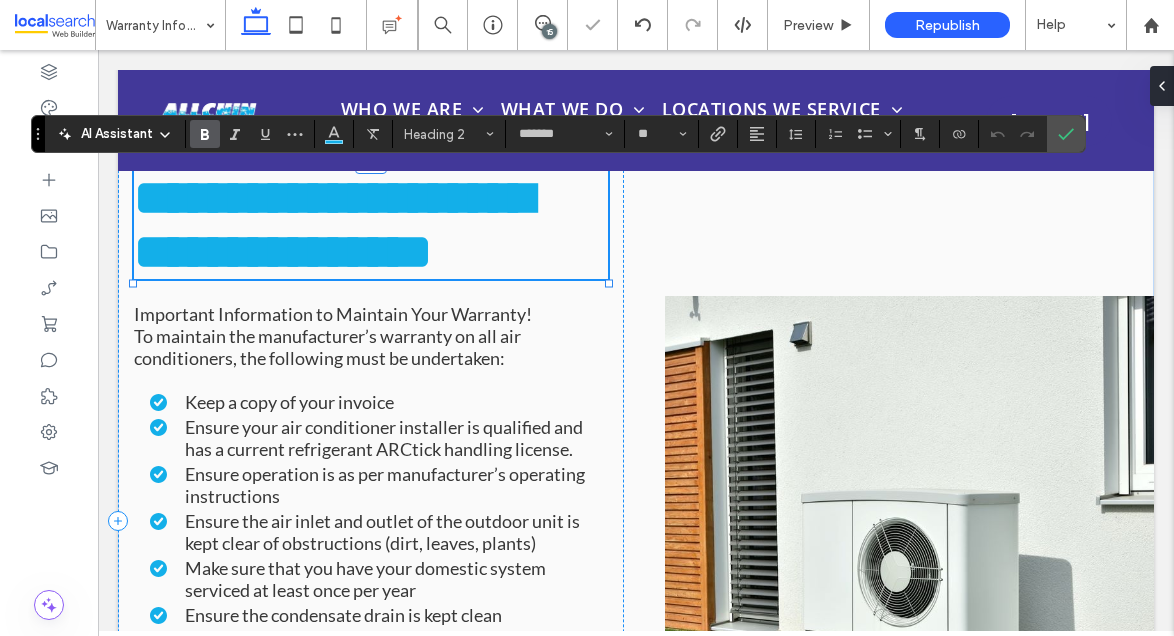 type 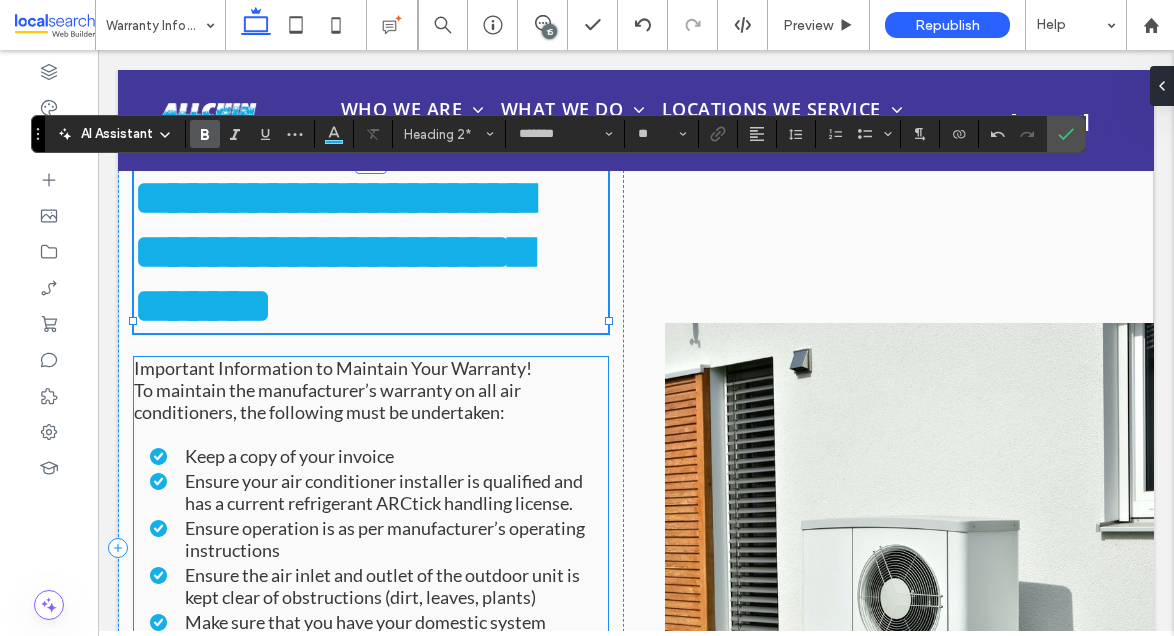 click on "Important Information to Maintain Your Warranty!" at bounding box center (333, 368) 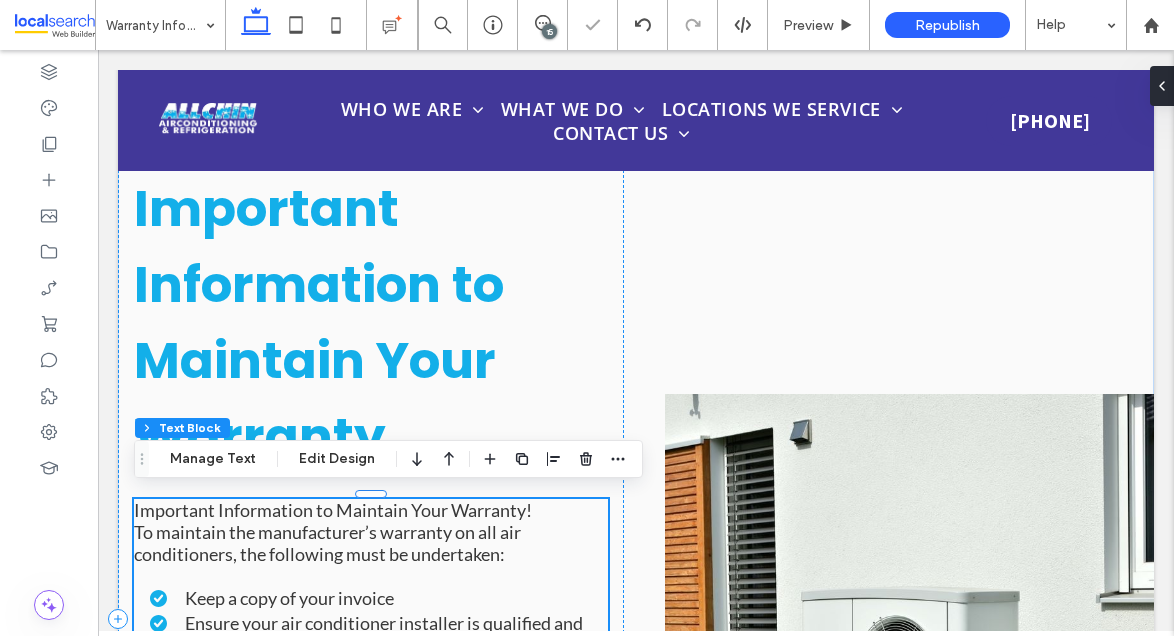 click on "Important Information to Maintain Your Warranty! To maintain the manufacturer’s warranty on all air conditioners, the following must be undertaken: Keep a copy of your invoice Ensure your air conditioner installer is qualified and has a current refrigerant ARCtick handling license. Ensure operation is as per manufacturer’s operating instructions Ensure the air inlet and outlet of the outdoor unit is kept clear of obstructions (dirt, leaves, plants) Make sure that you have your domestic system serviced at least once per year Ensure the condensate drain is kept clean Replace exhausted batteries in remote control If your system fails, contact the manufacturer without delay If your system is at fault, do not operate the unit as it may cause further damage and void your warranty For a warranty or fault service request, please  contact us" at bounding box center [371, 743] 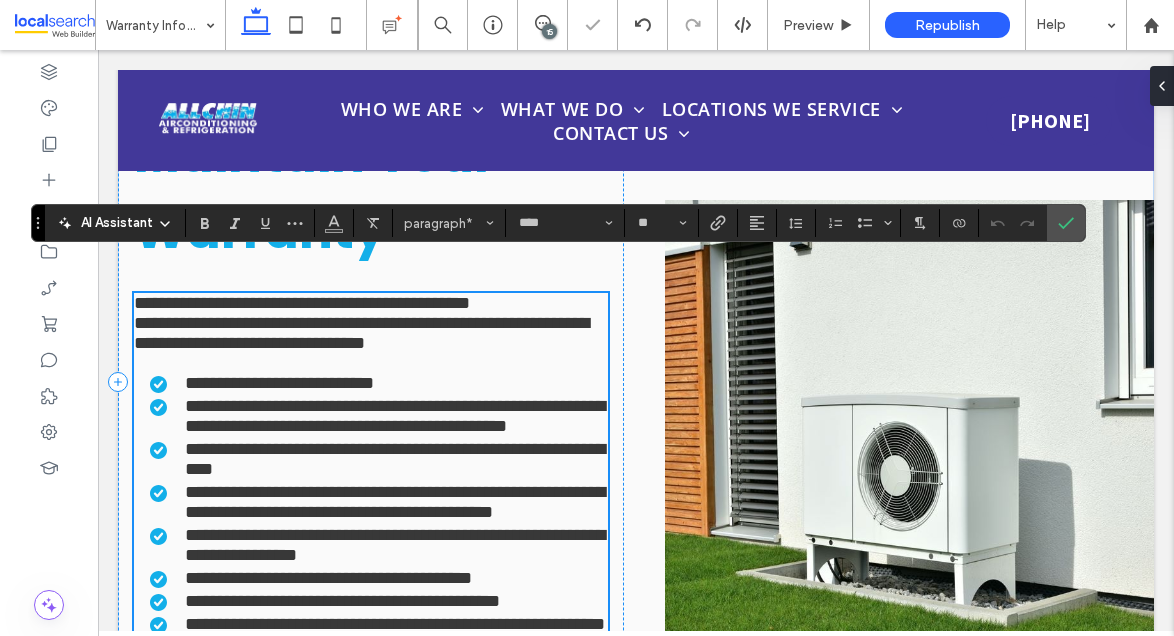 scroll, scrollTop: 2156, scrollLeft: 0, axis: vertical 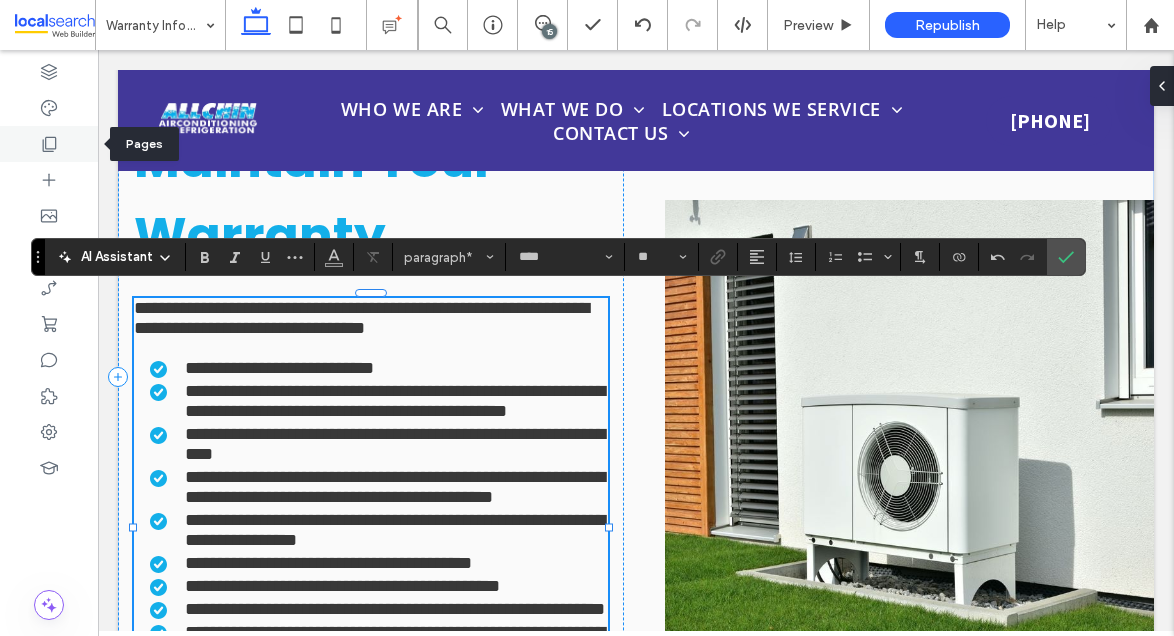 click at bounding box center (49, 144) 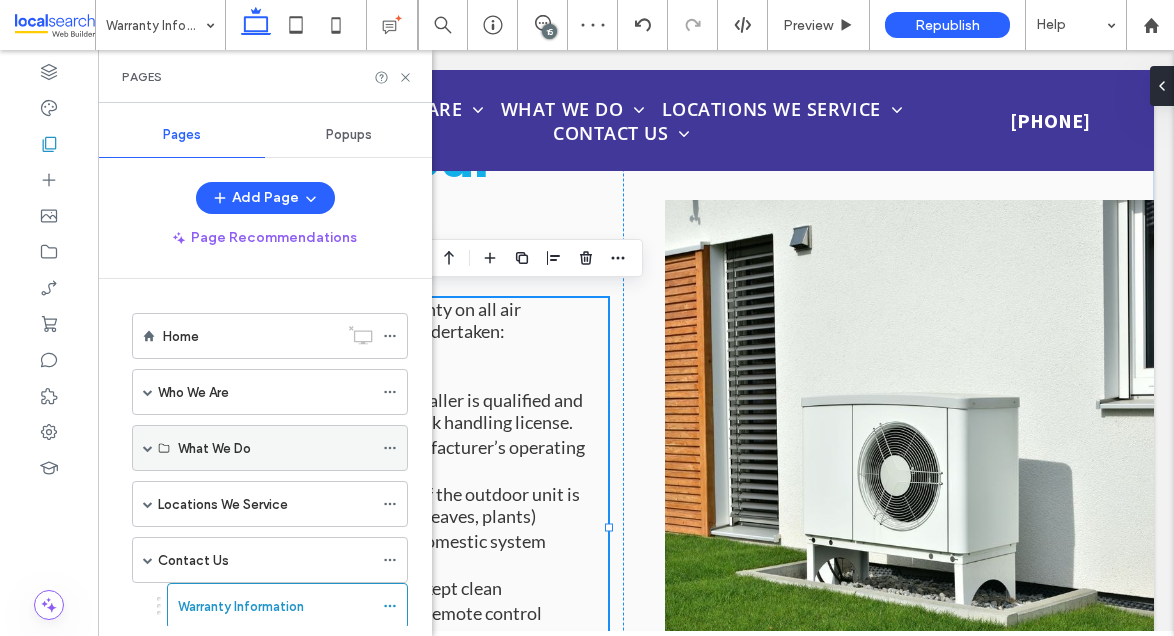click at bounding box center [148, 448] 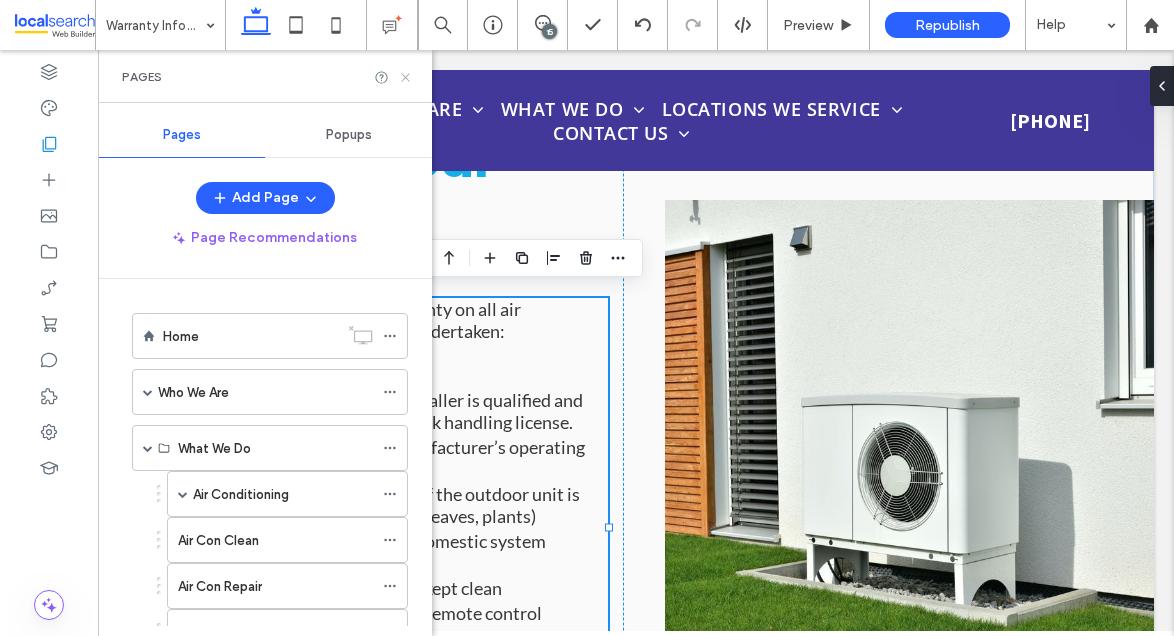 click 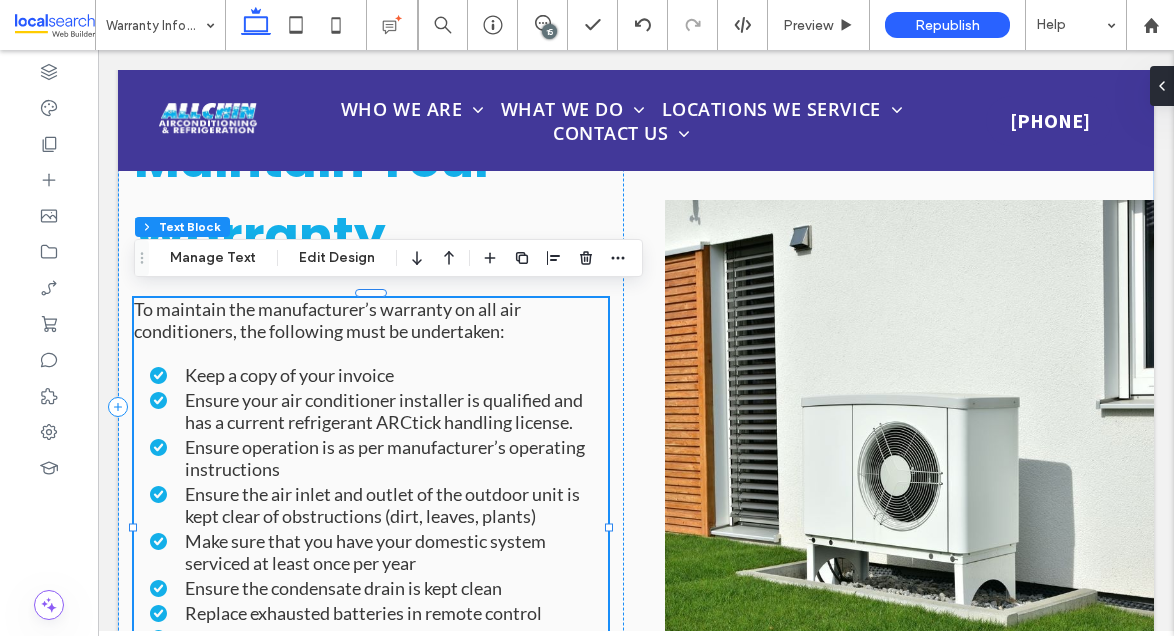 click on "To maintain the manufacturer’s warranty on all air conditioners, the following must be undertaken:" at bounding box center (327, 320) 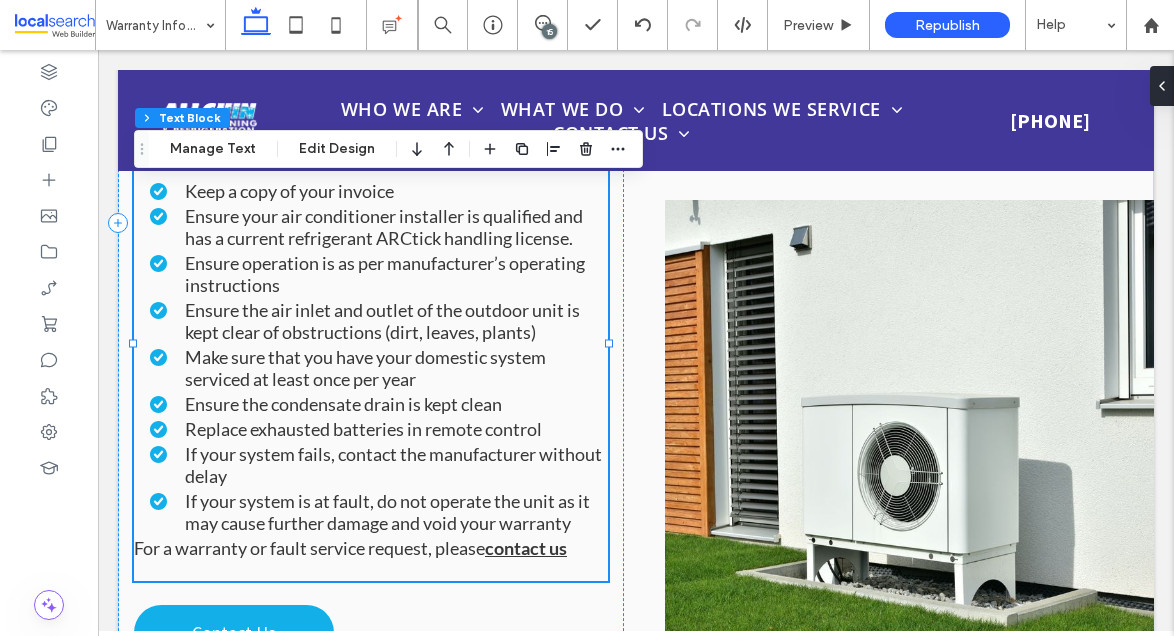 type on "****" 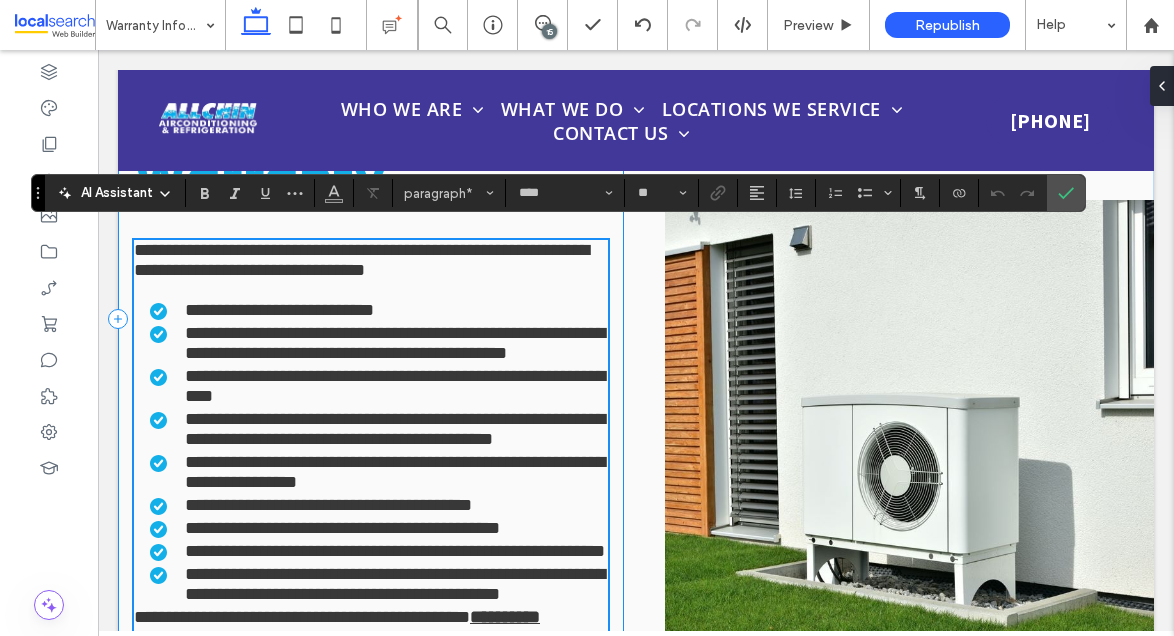 scroll, scrollTop: 2210, scrollLeft: 0, axis: vertical 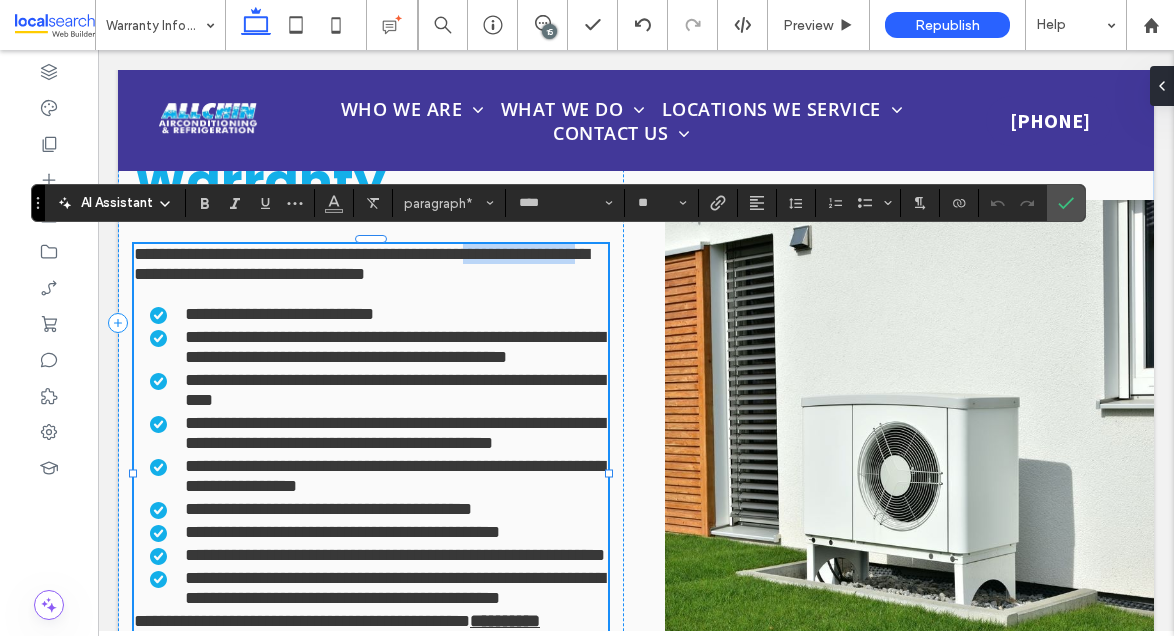 drag, startPoint x: 501, startPoint y: 250, endPoint x: 229, endPoint y: 269, distance: 272.66278 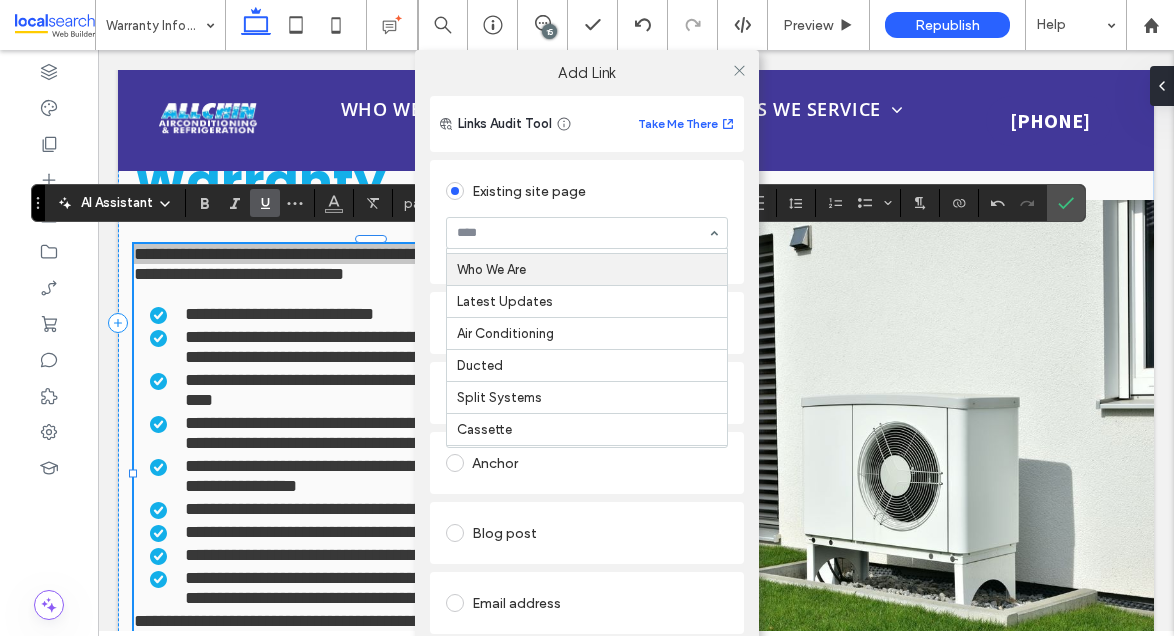 scroll, scrollTop: 31, scrollLeft: 0, axis: vertical 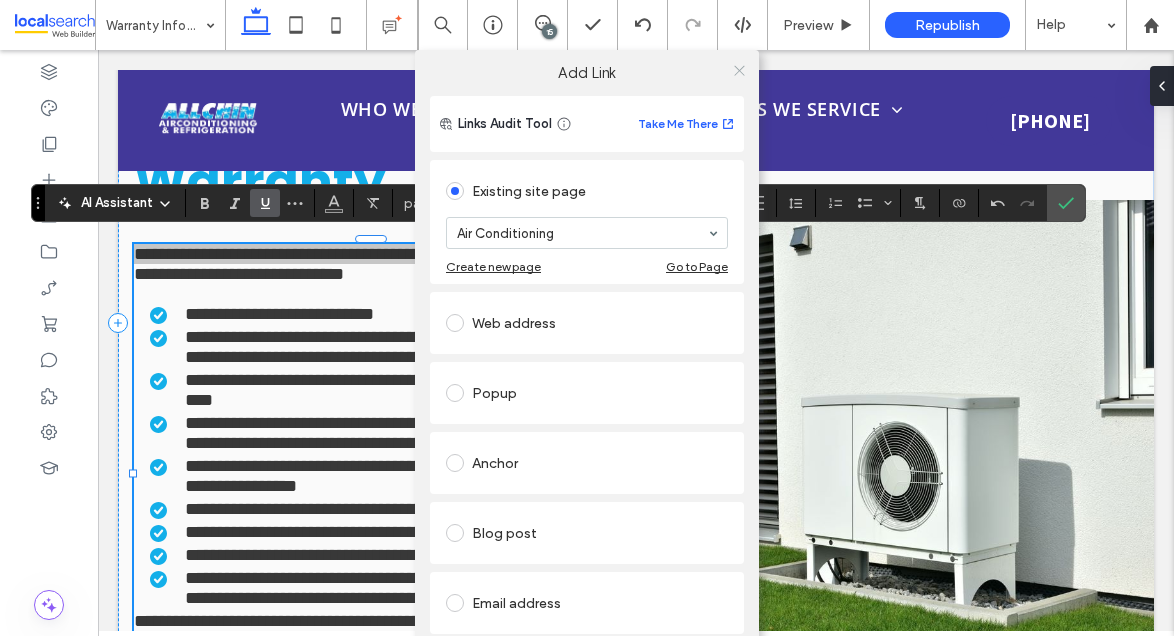 click 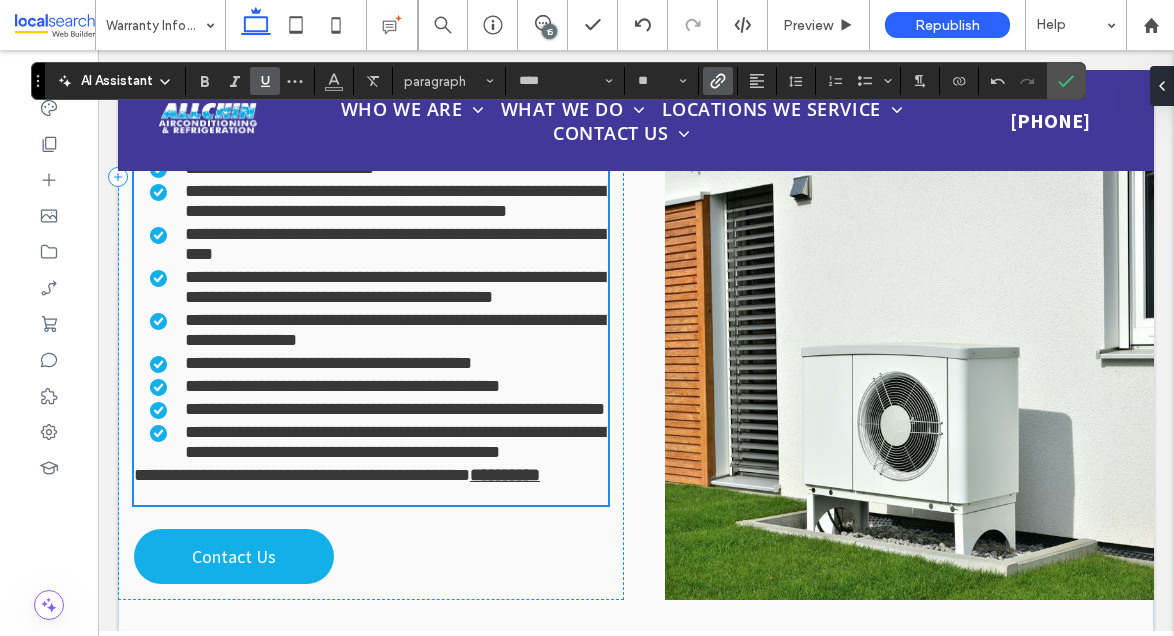 scroll, scrollTop: 2360, scrollLeft: 0, axis: vertical 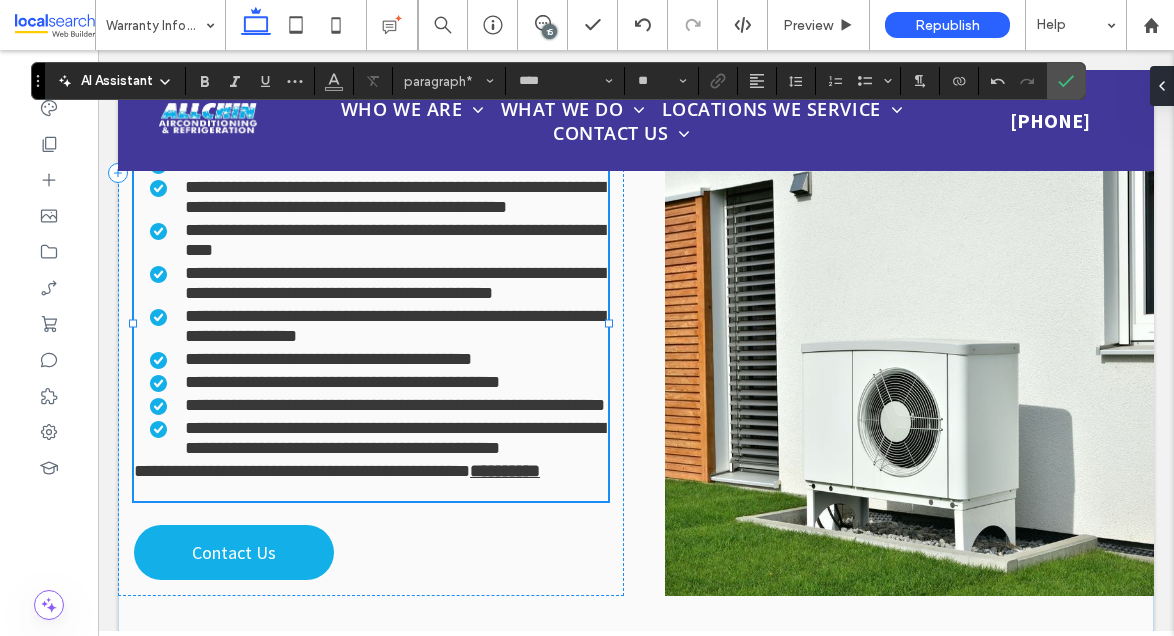 click on "**********" at bounding box center (302, 471) 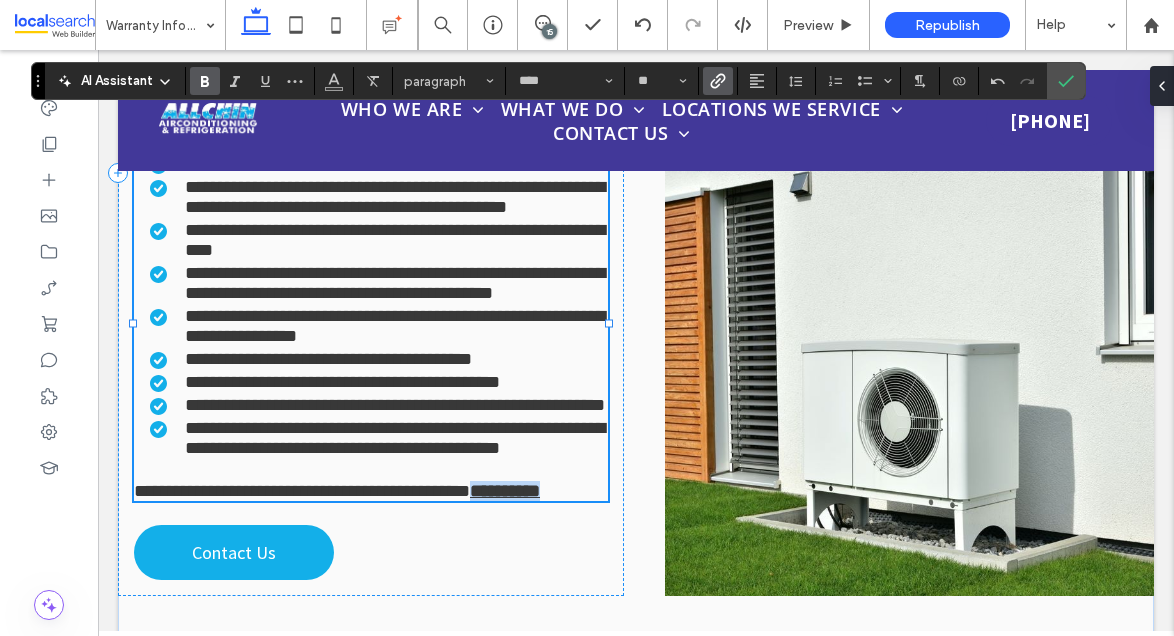 drag, startPoint x: 495, startPoint y: 547, endPoint x: 588, endPoint y: 546, distance: 93.00538 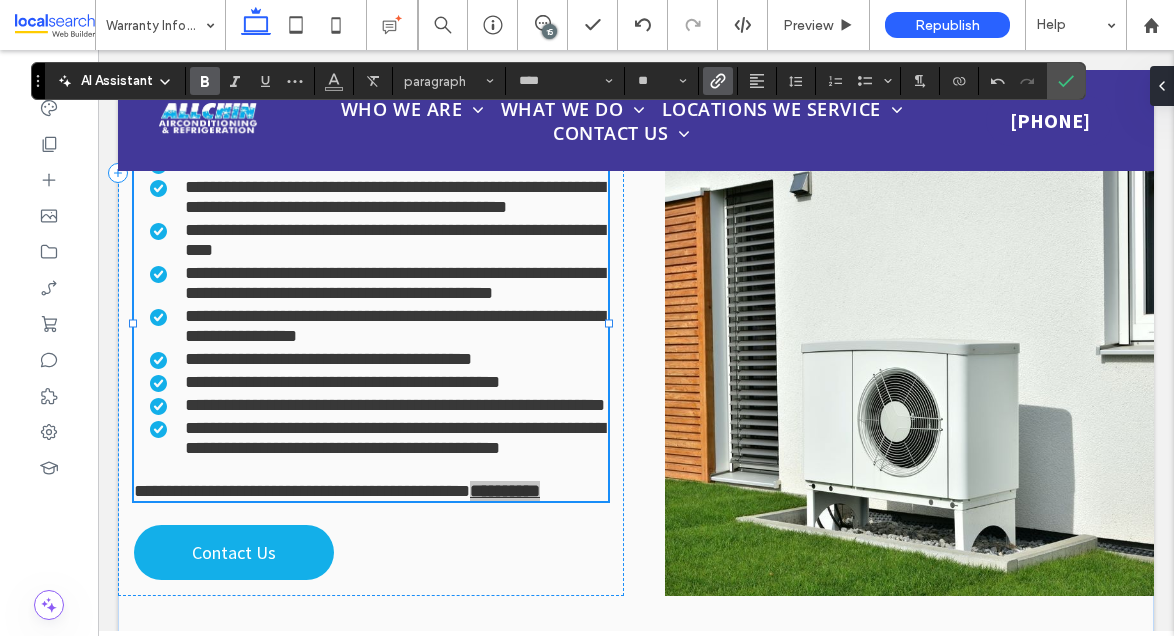 click 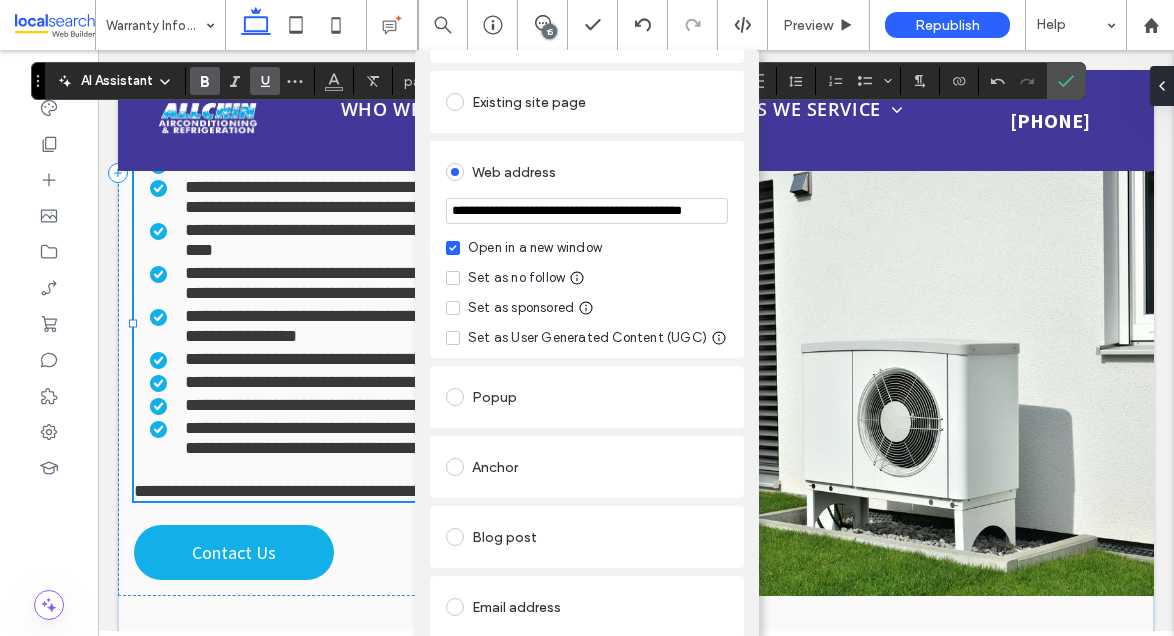 scroll, scrollTop: 253, scrollLeft: 0, axis: vertical 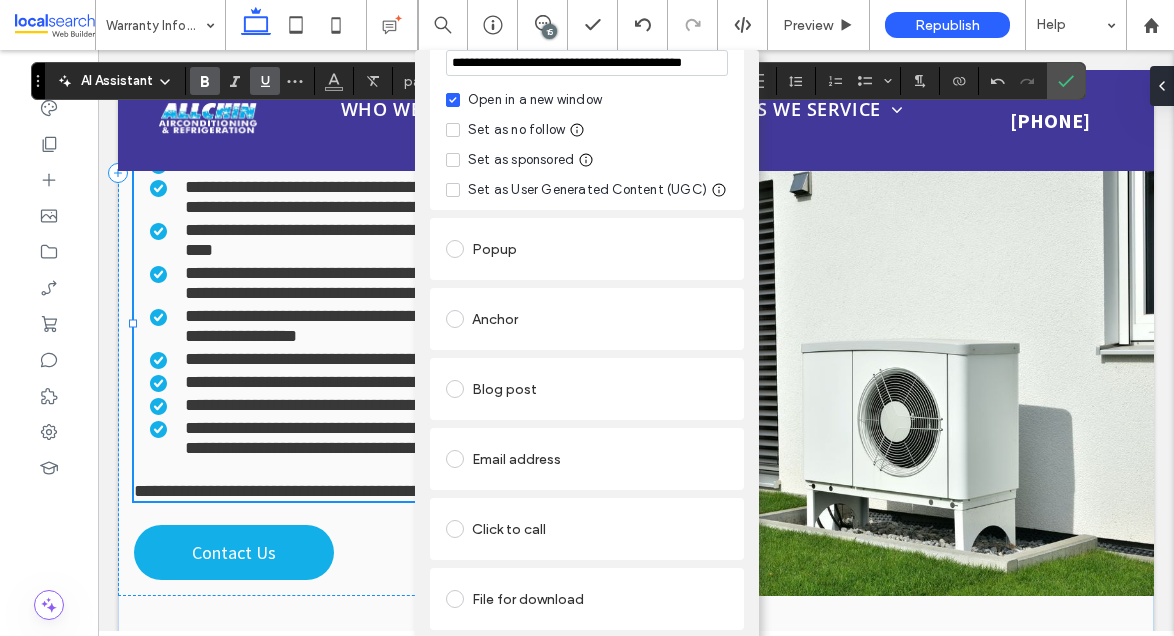 click on "Remove link" at bounding box center (587, 648) 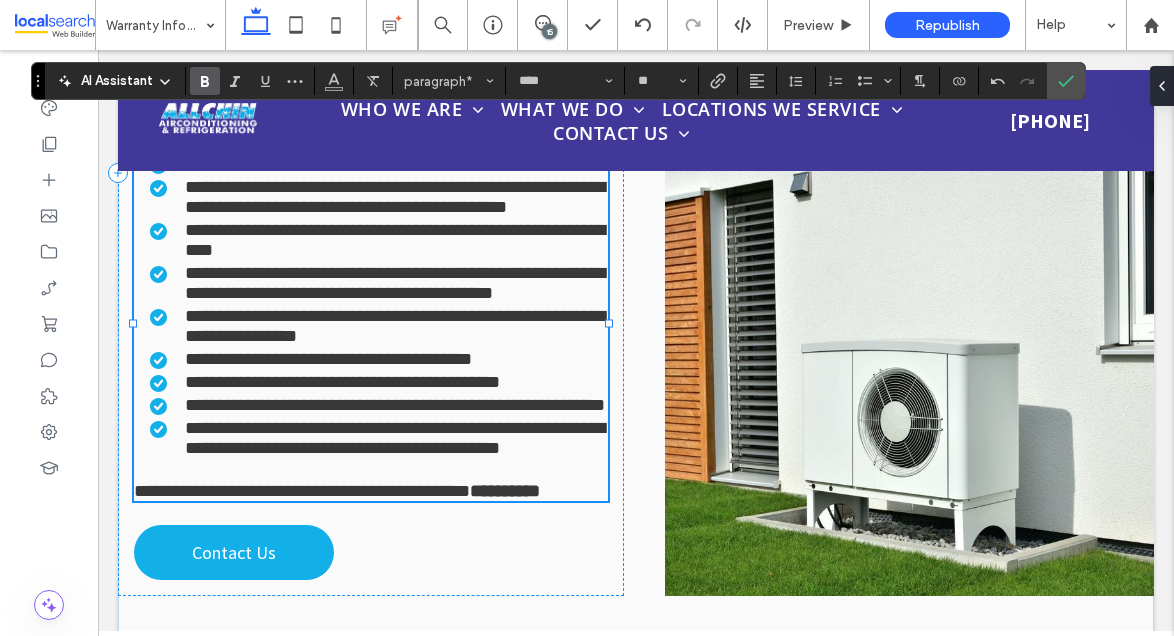 click 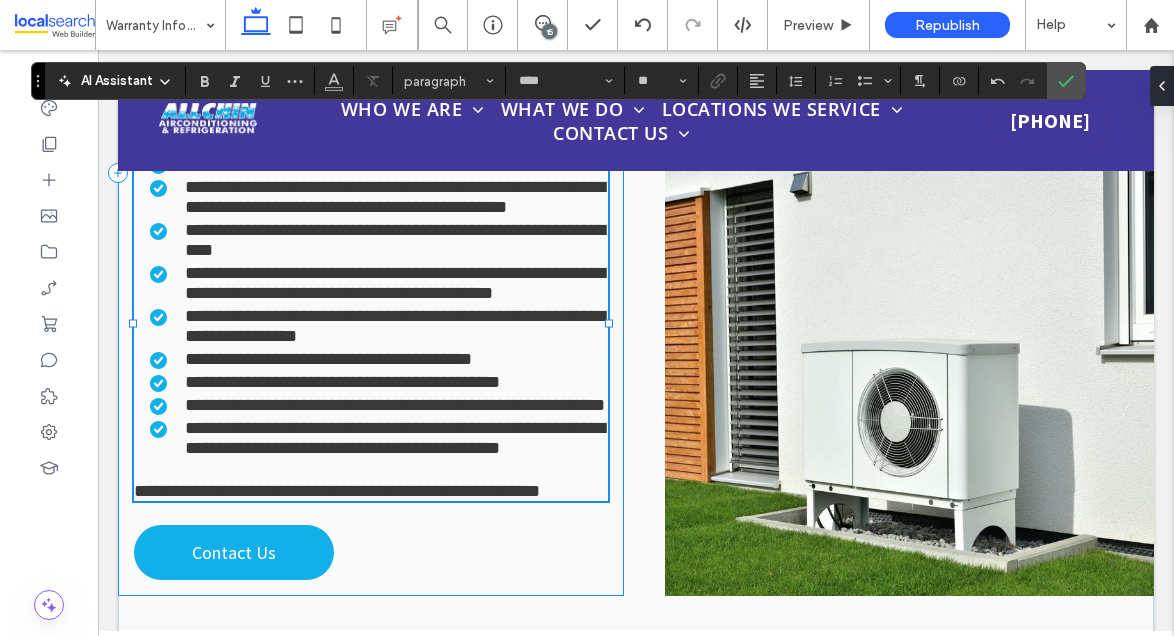 type 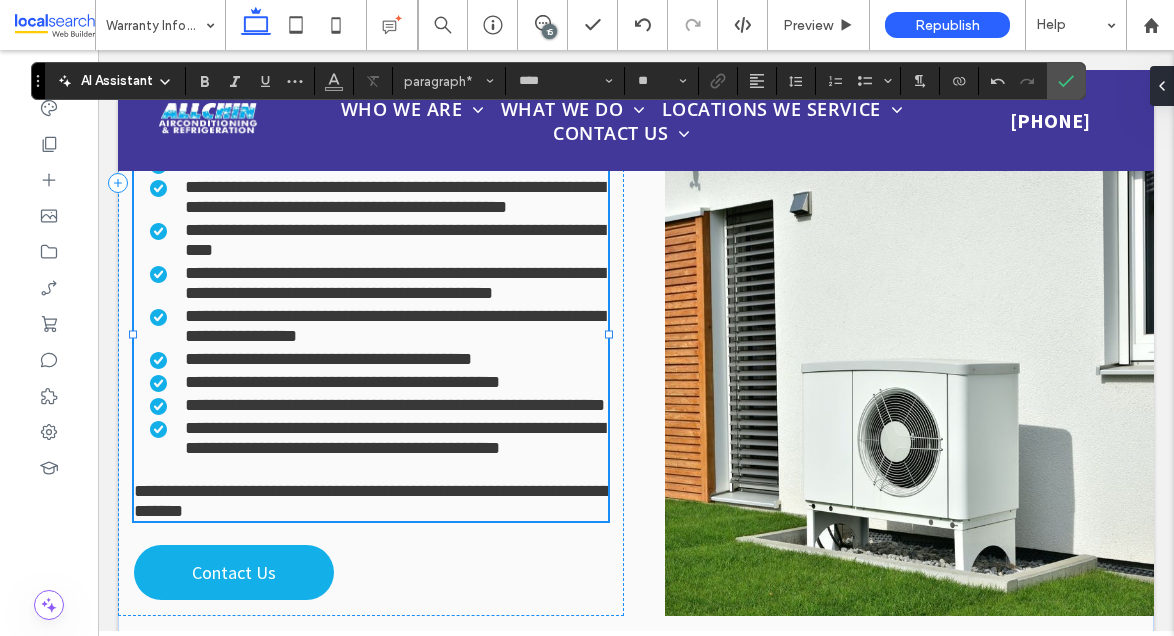 click on "**********" at bounding box center [372, 501] 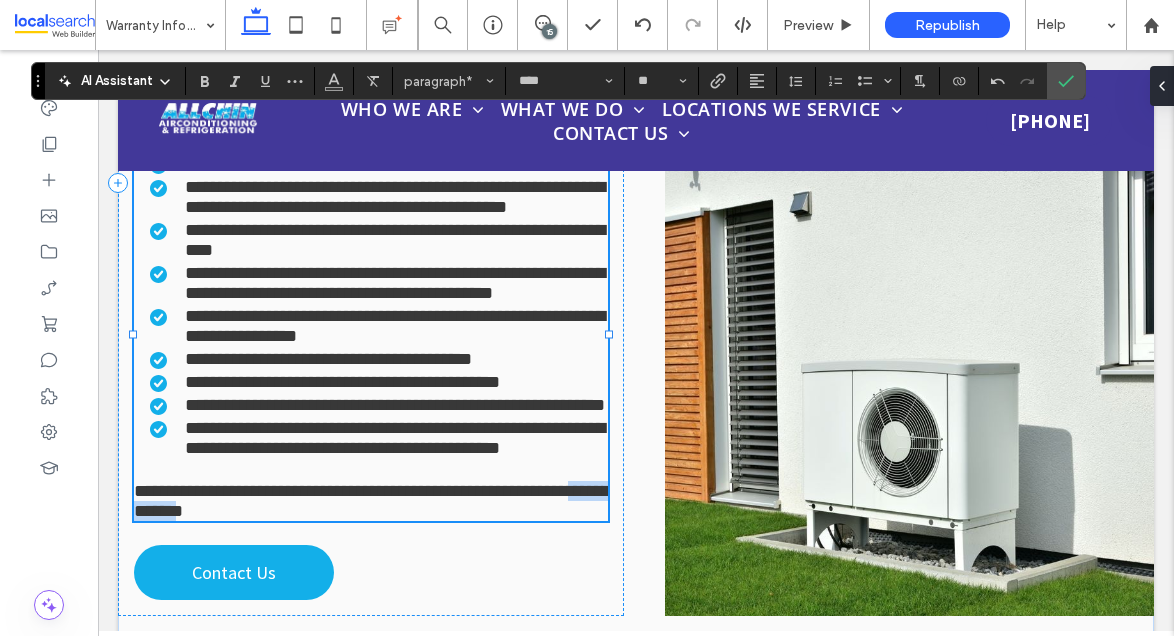 drag, startPoint x: 244, startPoint y: 569, endPoint x: 117, endPoint y: 560, distance: 127.3185 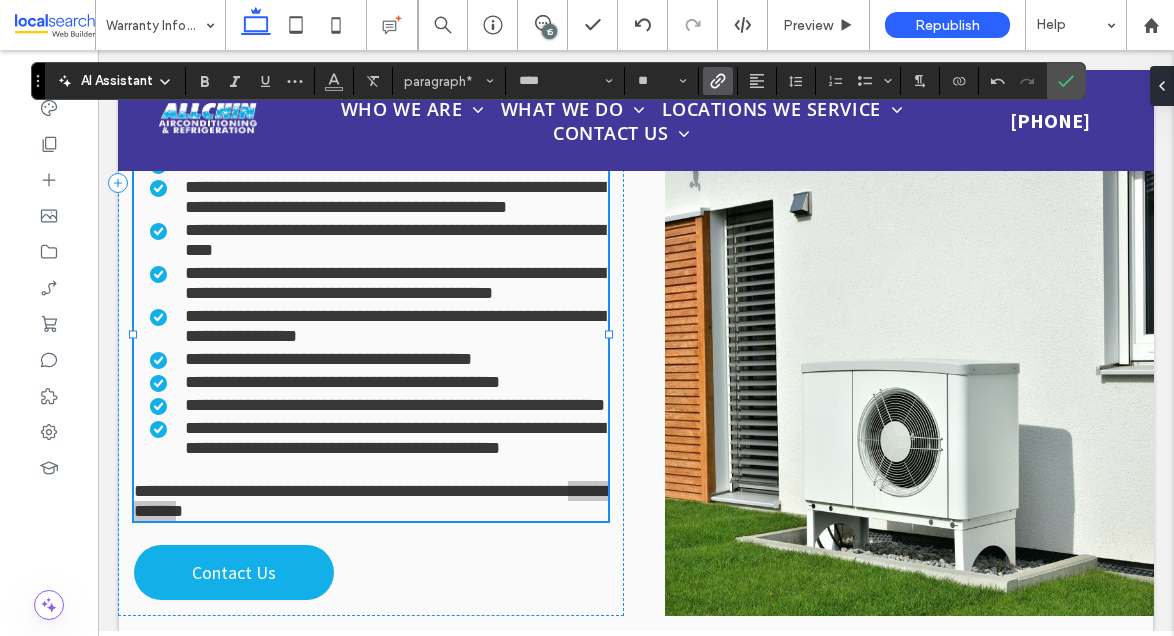 click 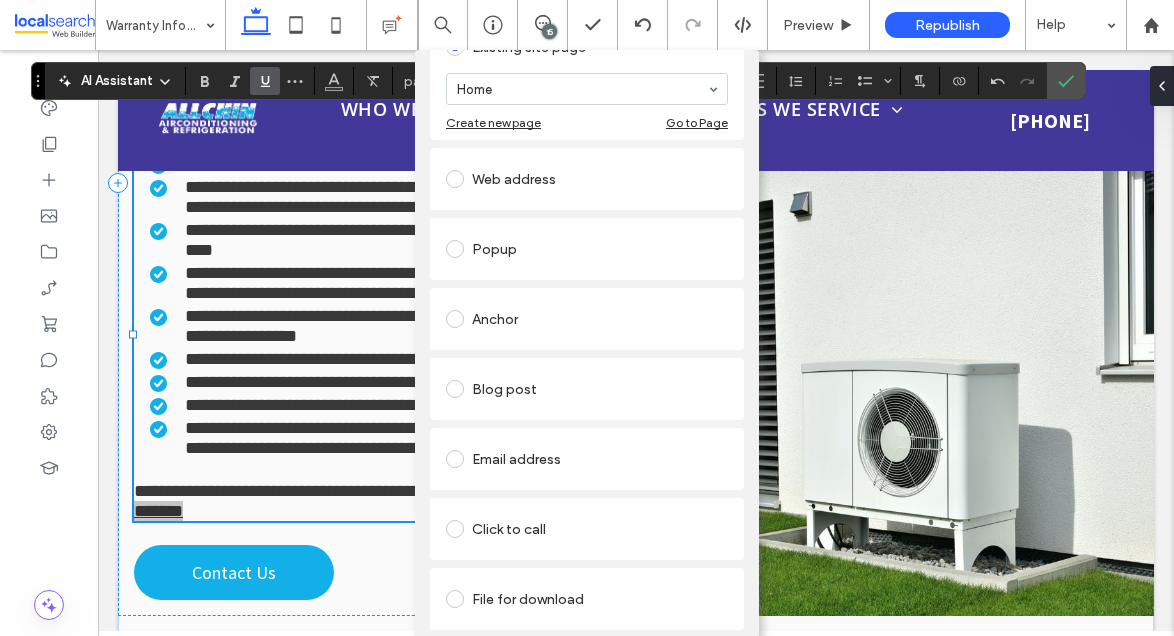 click on "Click to call" at bounding box center [587, 529] 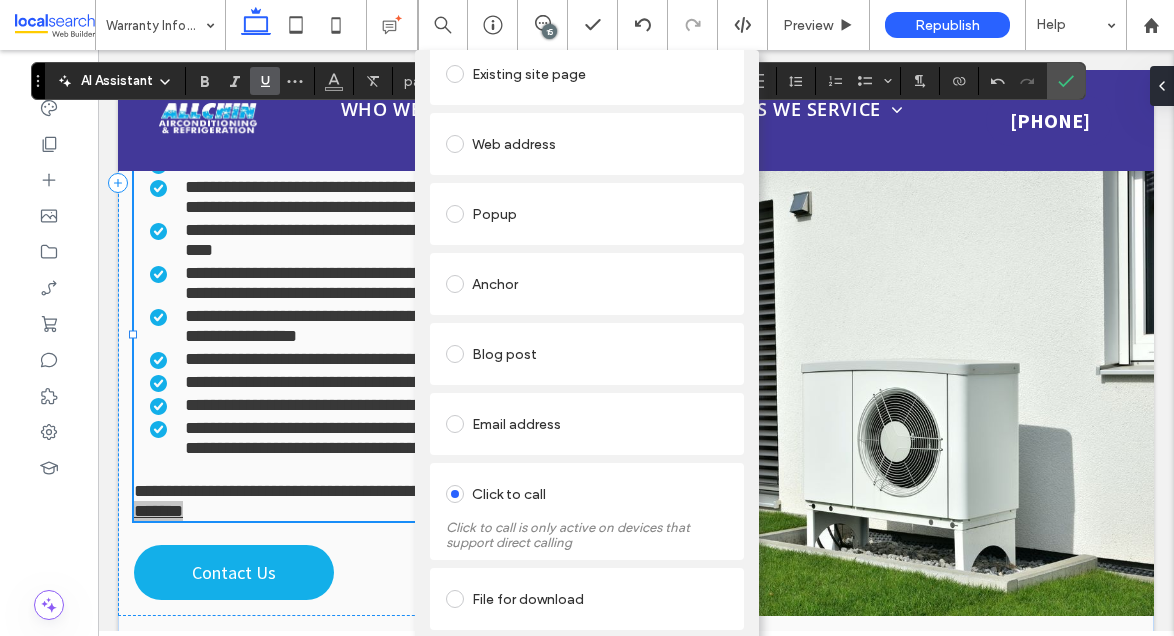 scroll, scrollTop: 119, scrollLeft: 0, axis: vertical 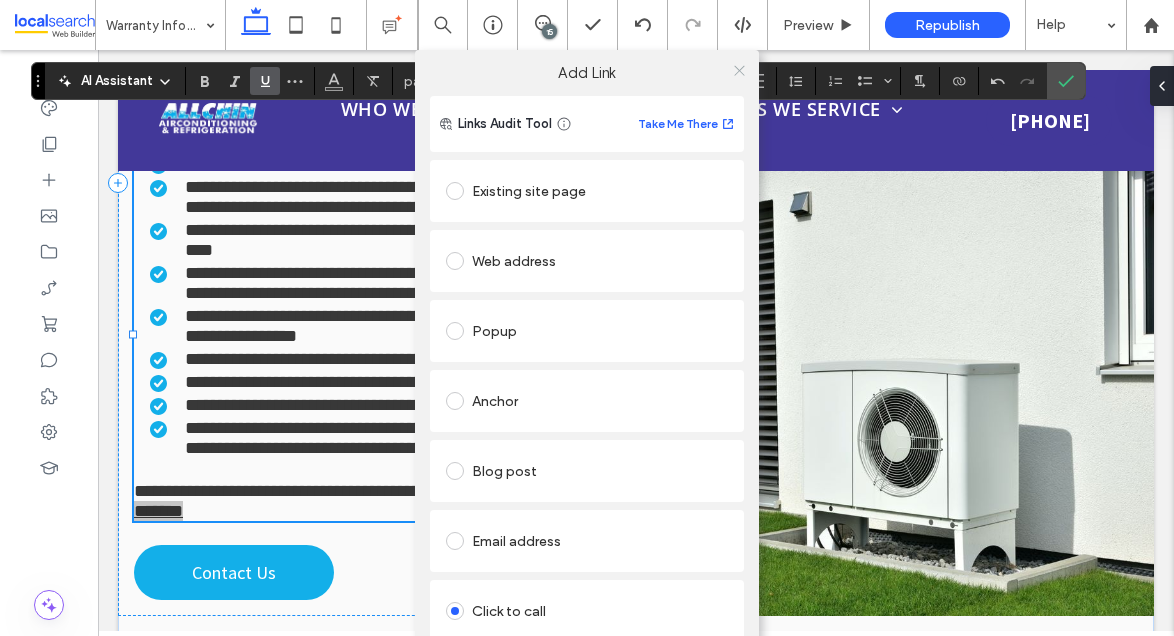 click 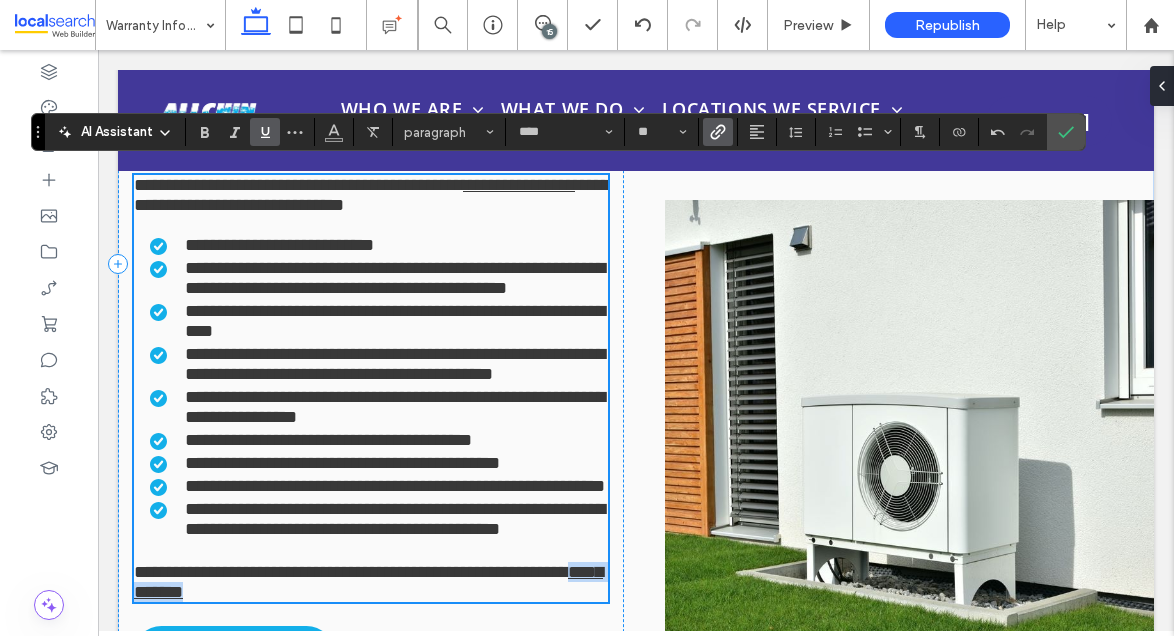 scroll, scrollTop: 2278, scrollLeft: 0, axis: vertical 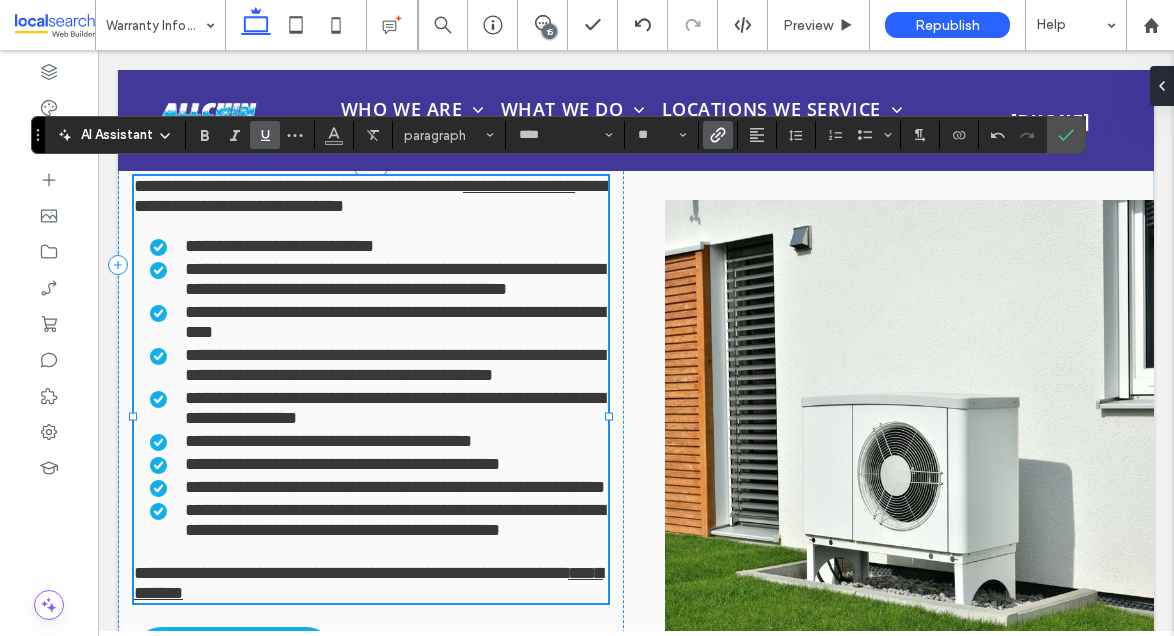 click on "**********" at bounding box center (395, 365) 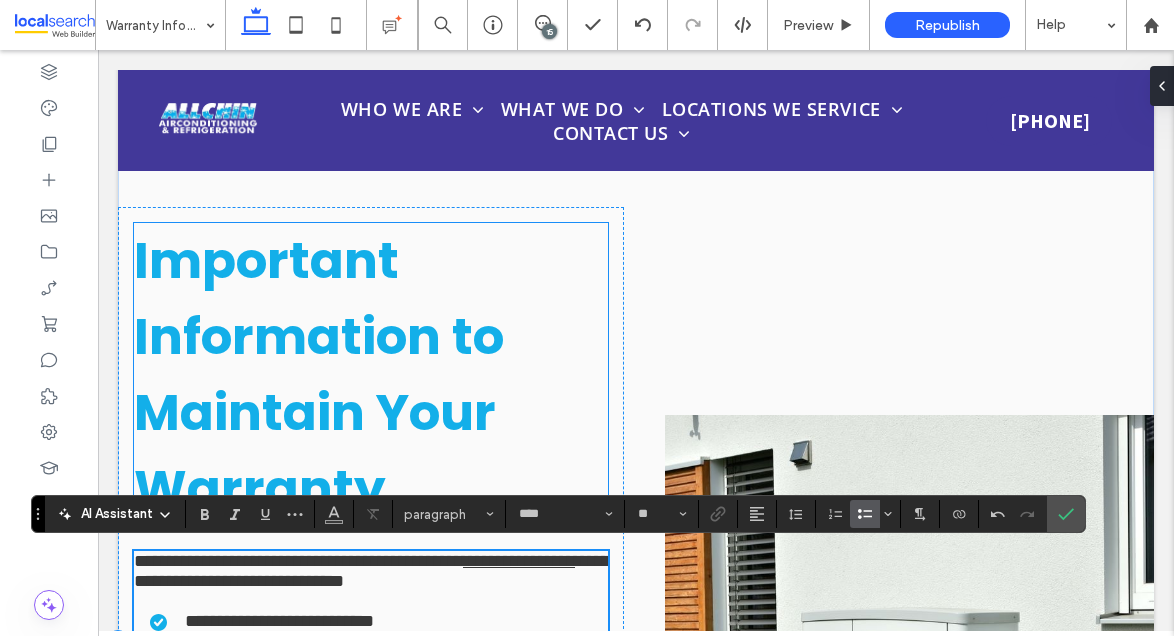 scroll, scrollTop: 1920, scrollLeft: 0, axis: vertical 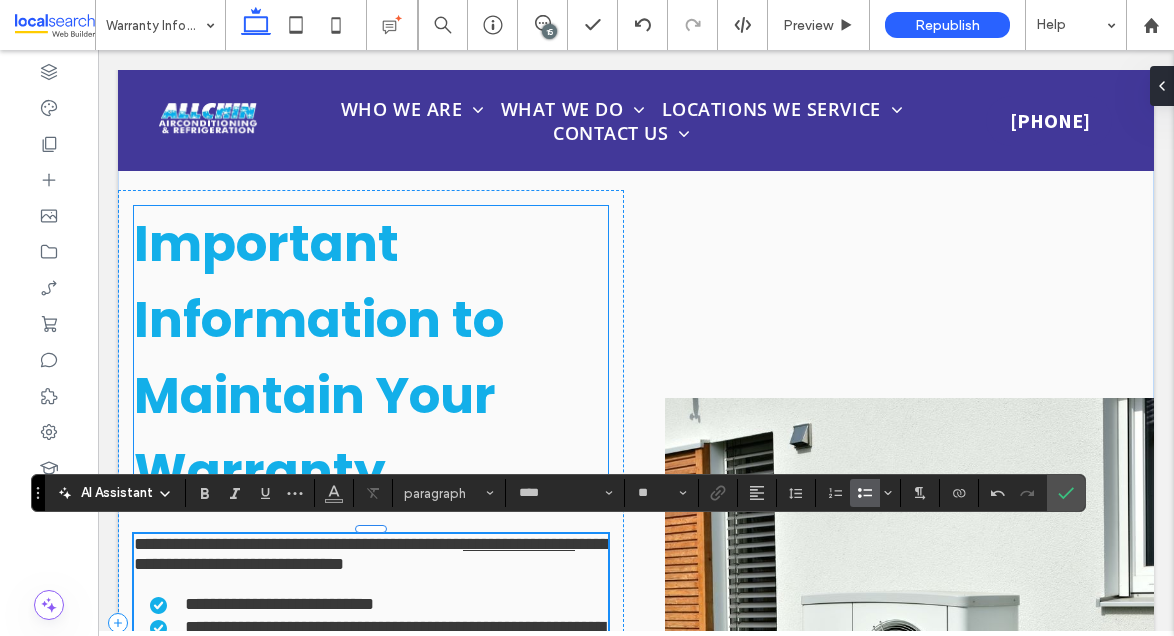 click on "Important Information to Maintain Your Warranty" at bounding box center (319, 357) 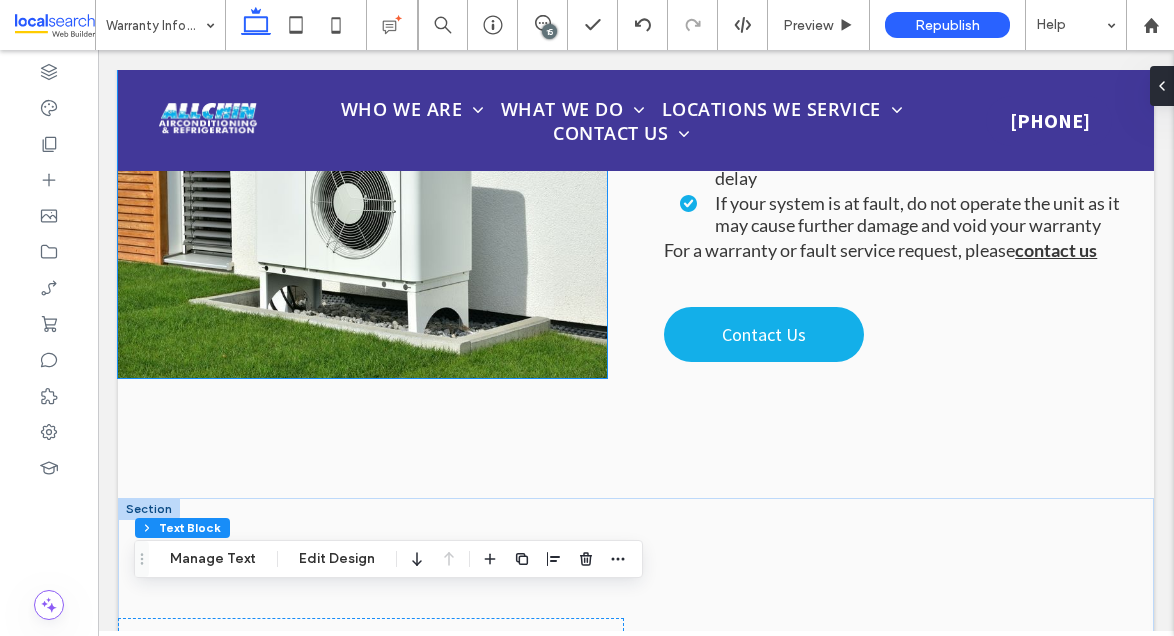 scroll, scrollTop: 1563, scrollLeft: 0, axis: vertical 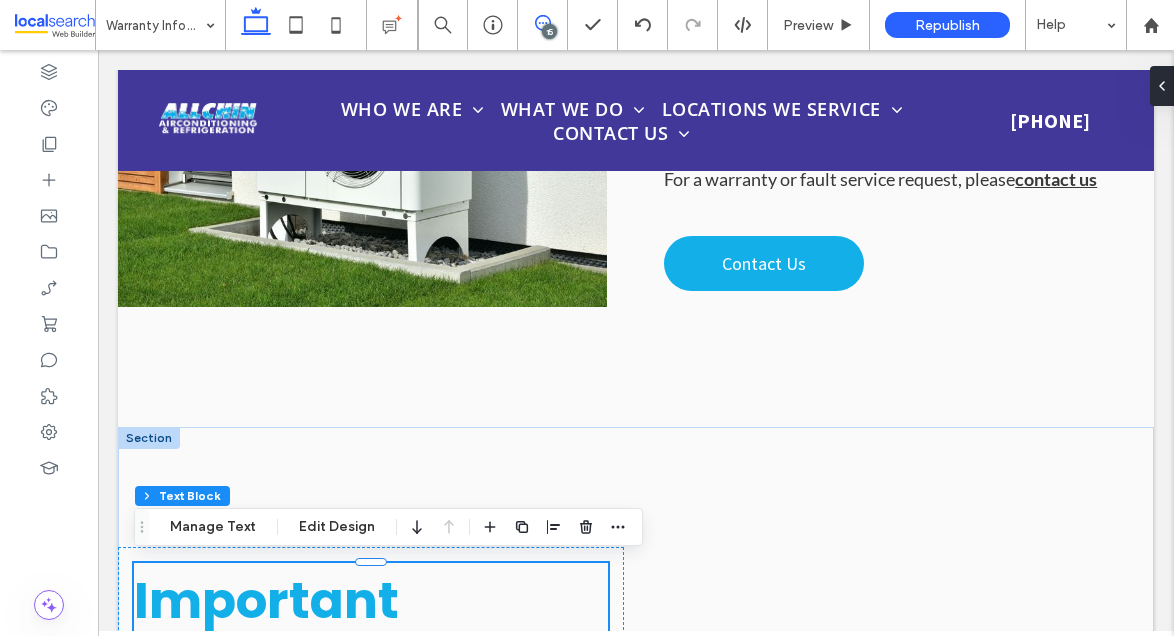 click 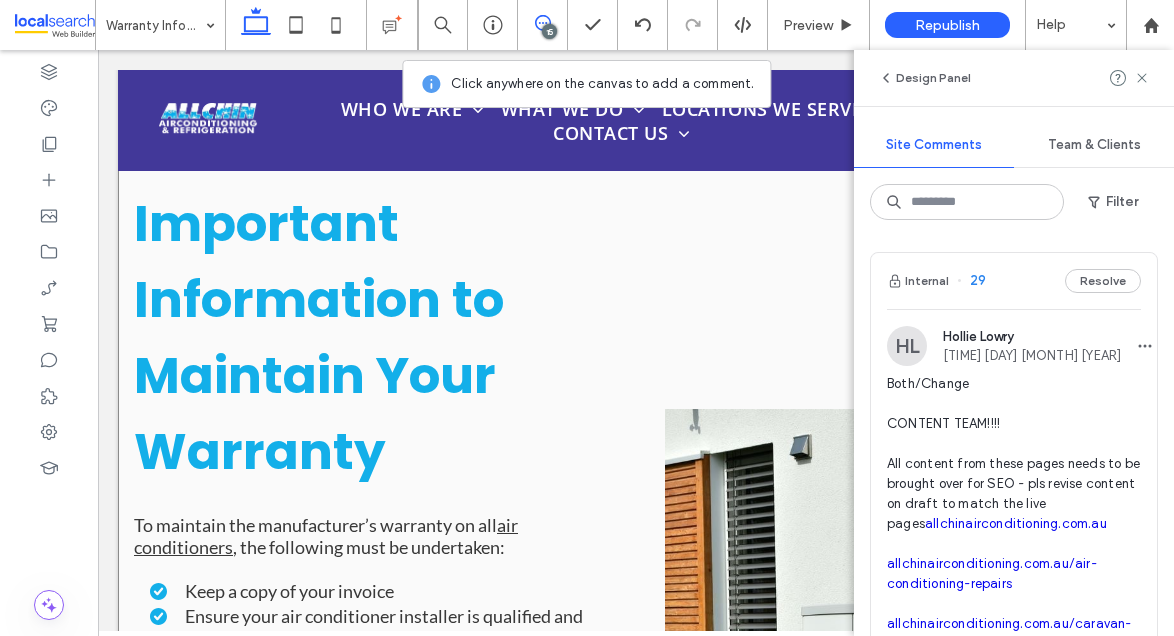 scroll, scrollTop: 1969, scrollLeft: 0, axis: vertical 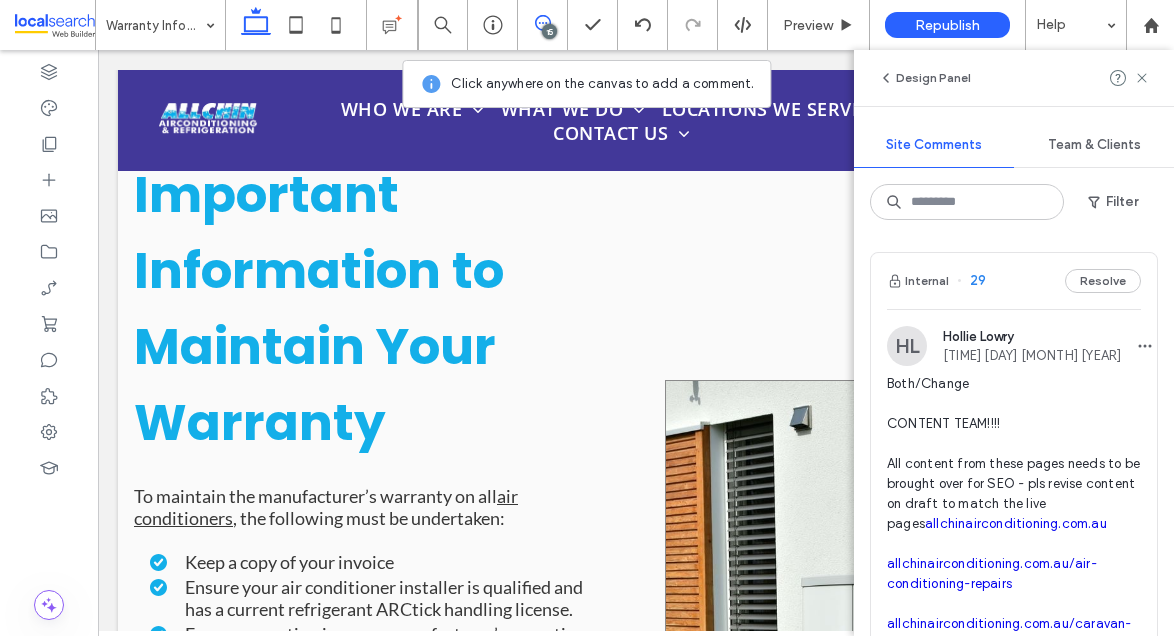 click at bounding box center (909, 605) 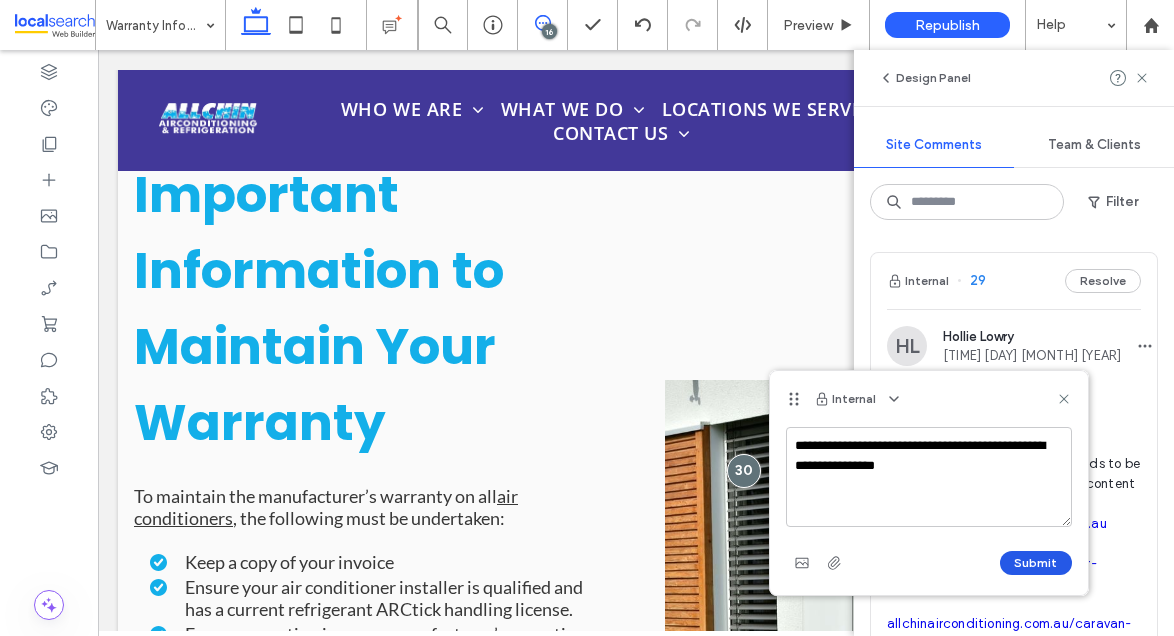 type on "**********" 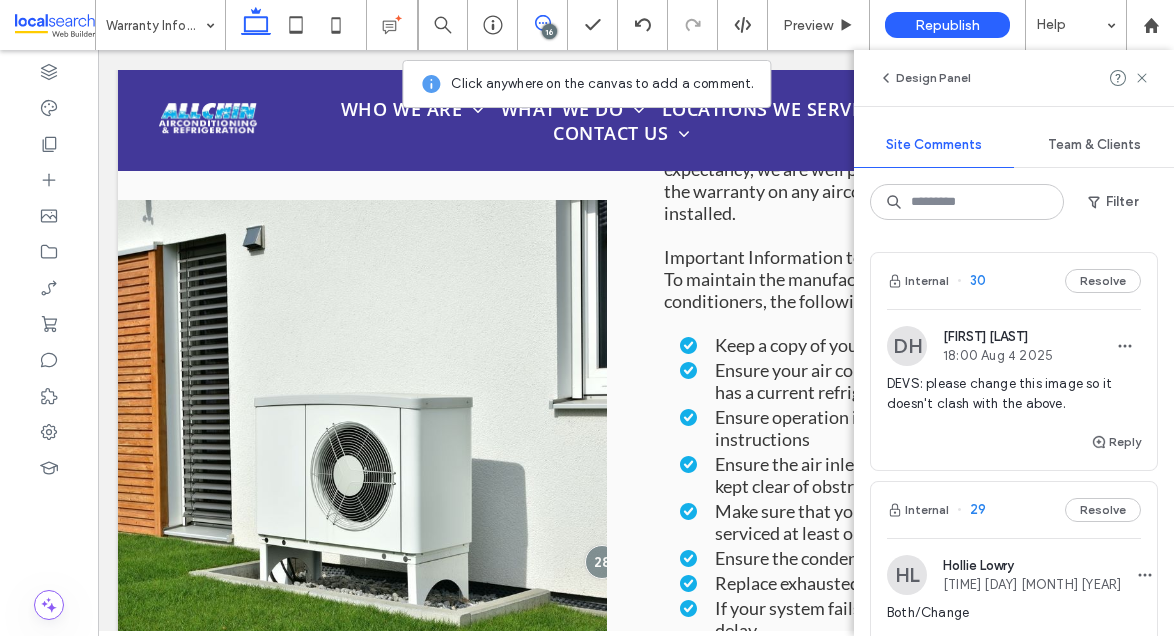 scroll, scrollTop: 1053, scrollLeft: 0, axis: vertical 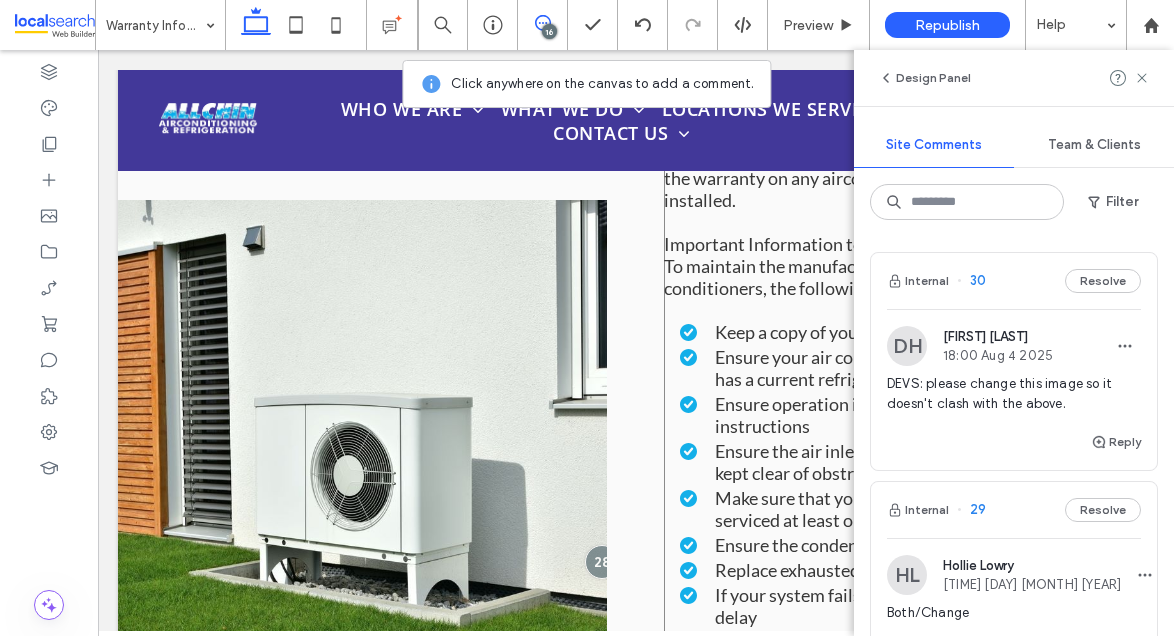 click on "To maintain the manufacturer’s warranty on all air conditioners, the following must be undertaken:" at bounding box center (857, 277) 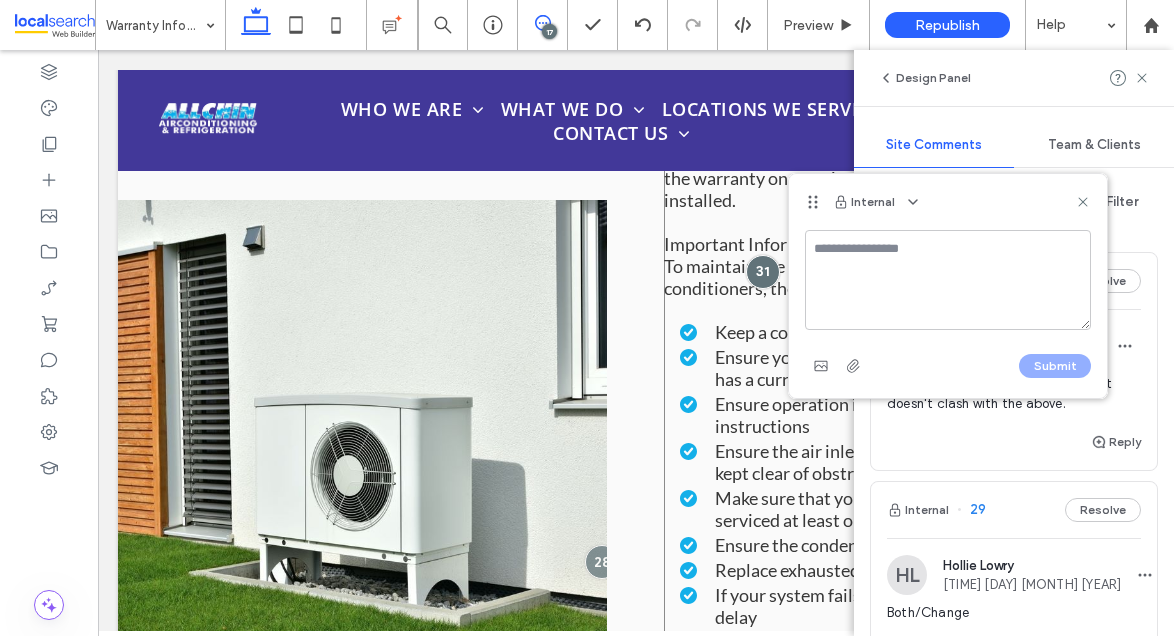 click at bounding box center (763, 272) 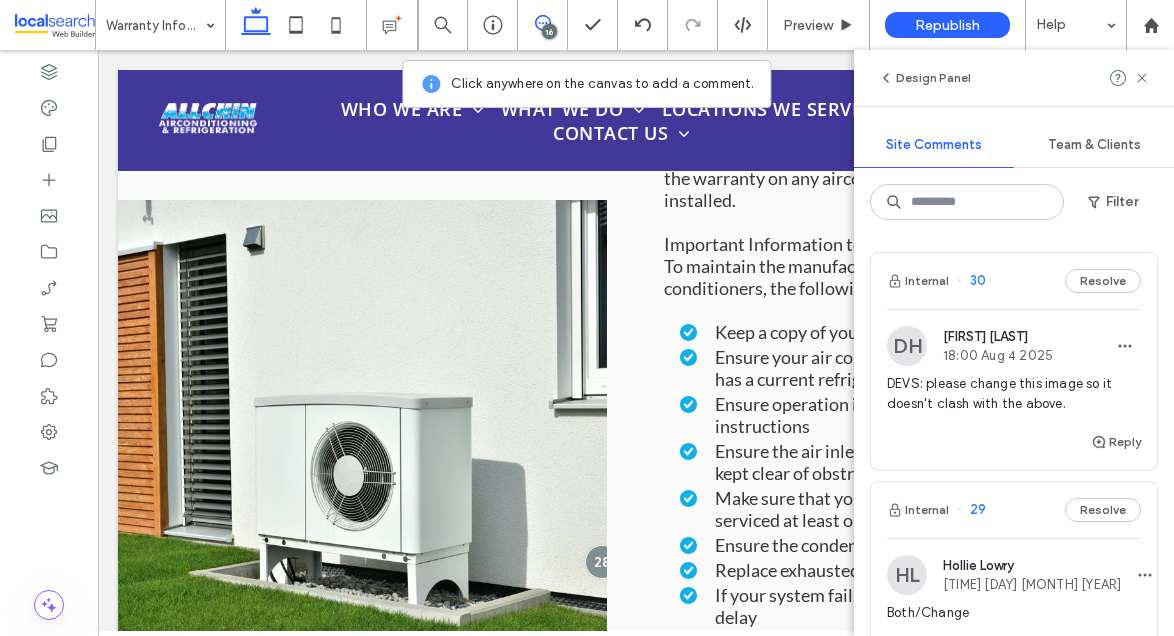 click 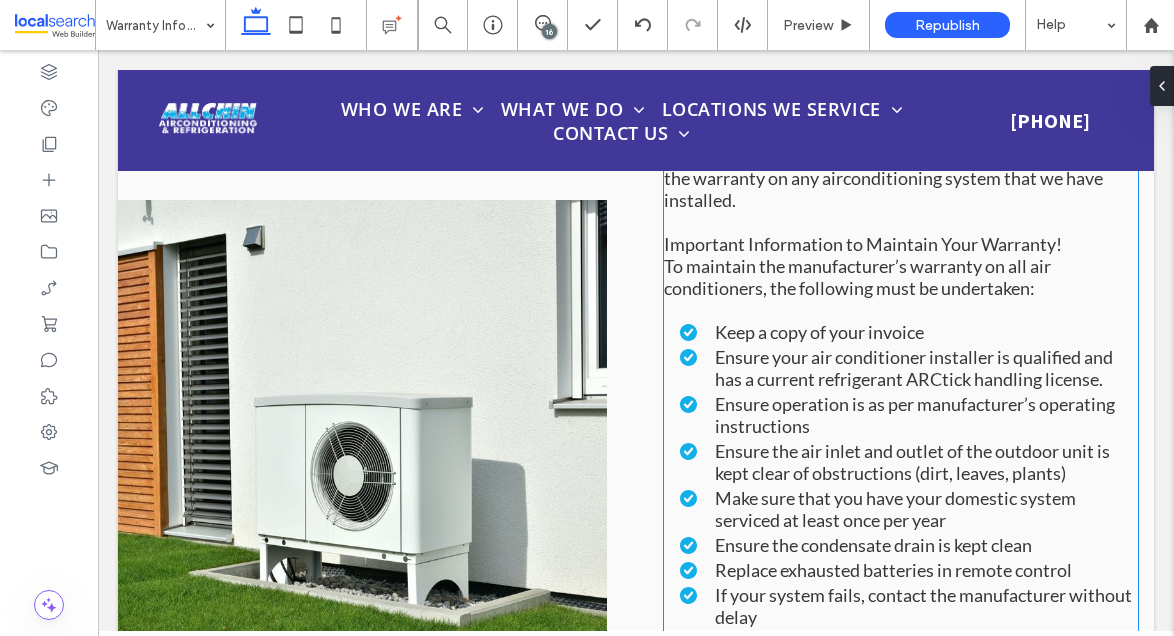 click on "To maintain the manufacturer’s warranty on all air conditioners, the following must be undertaken:" at bounding box center (857, 277) 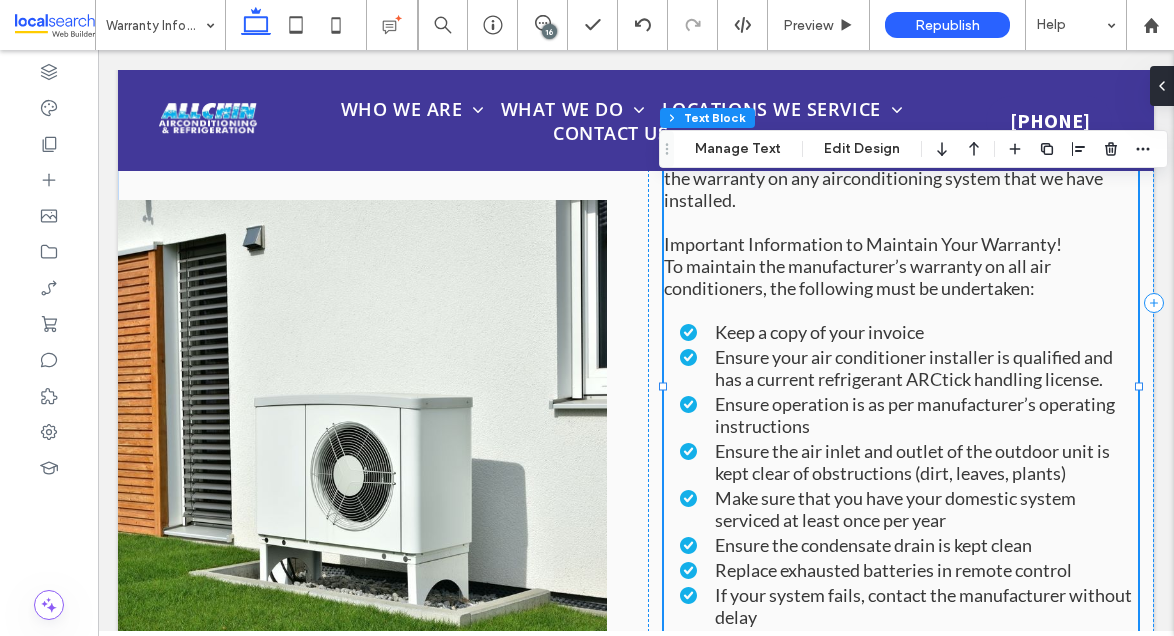 click on "Important Information to Maintain Your Warranty!" at bounding box center [863, 244] 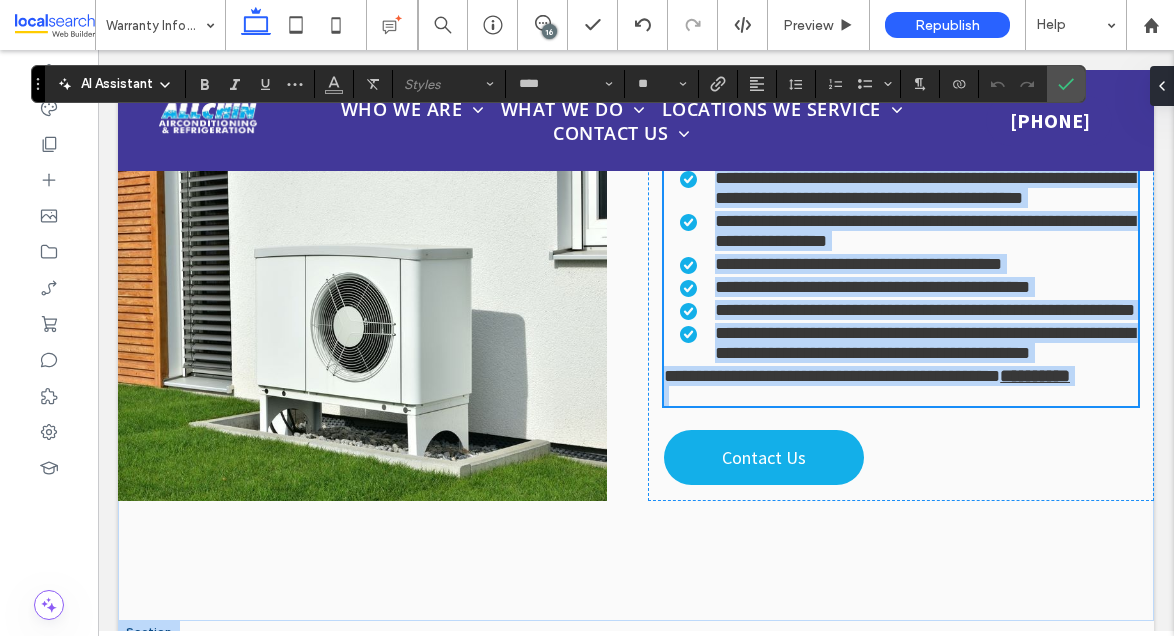 scroll, scrollTop: 1453, scrollLeft: 0, axis: vertical 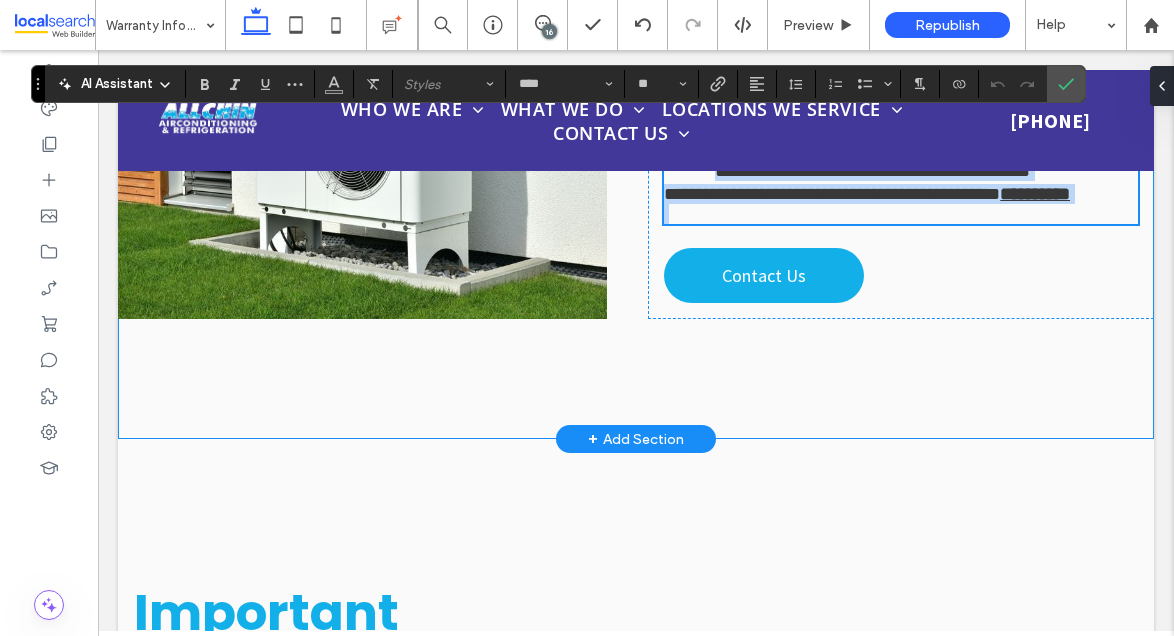 drag, startPoint x: 665, startPoint y: 243, endPoint x: 950, endPoint y: 514, distance: 393.27597 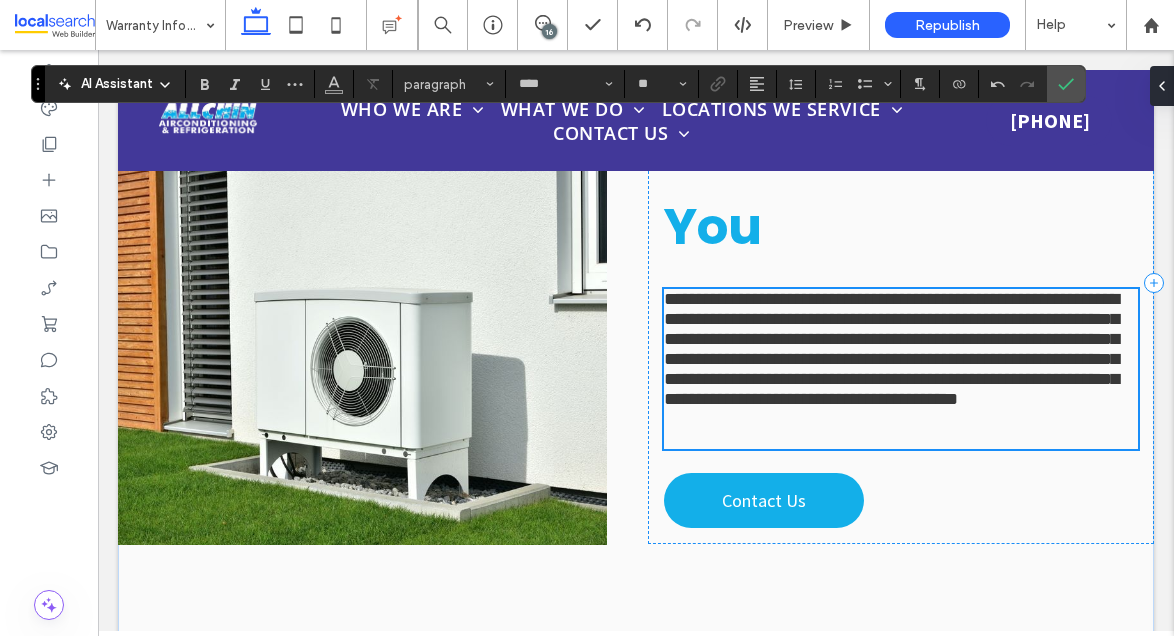 scroll, scrollTop: 809, scrollLeft: 0, axis: vertical 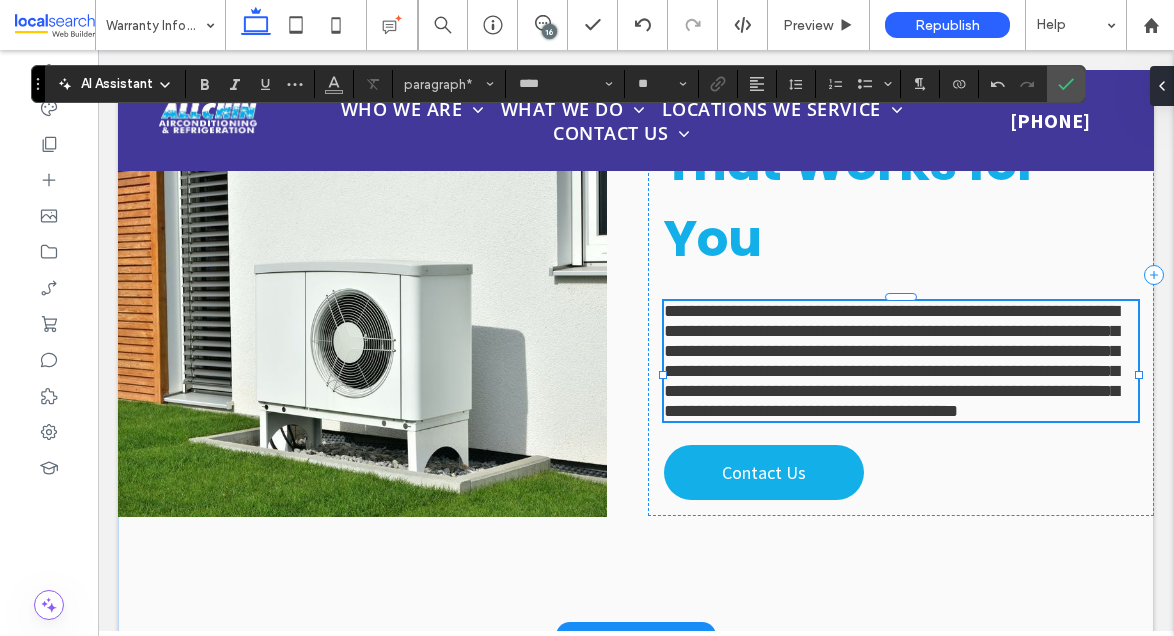 click on "**********" at bounding box center [891, 361] 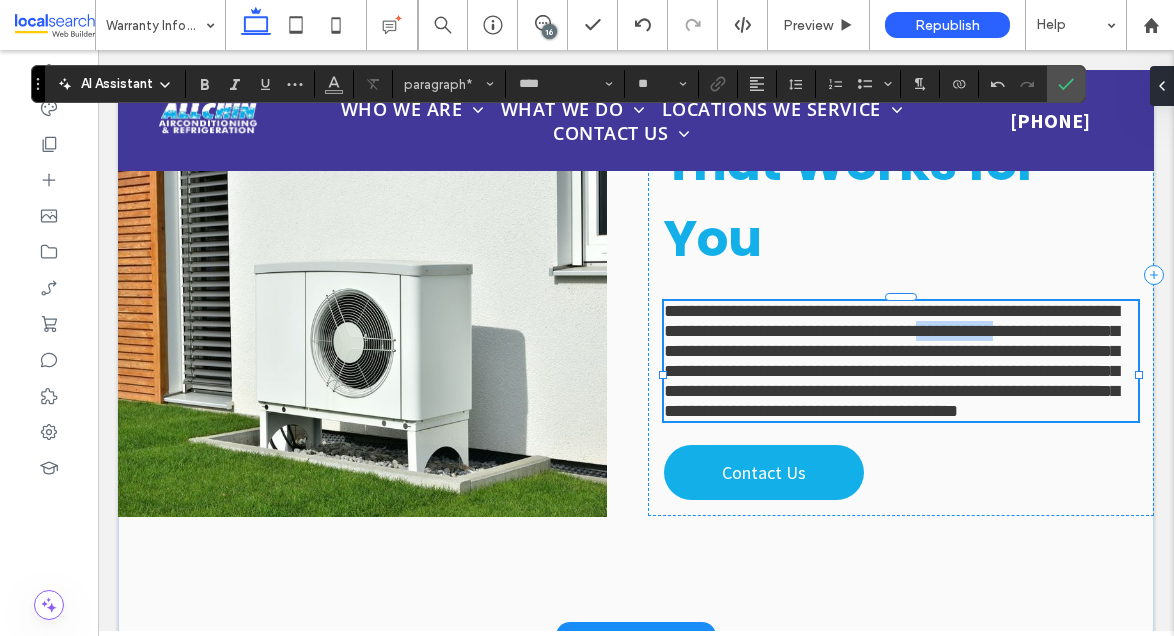 click on "**********" at bounding box center [891, 361] 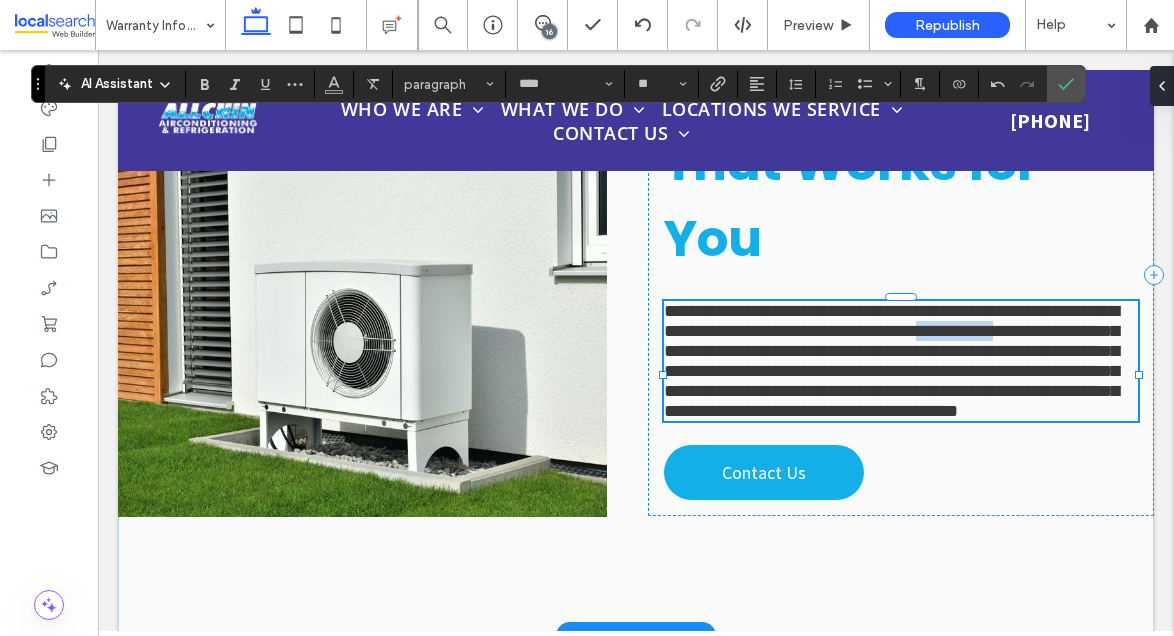 type 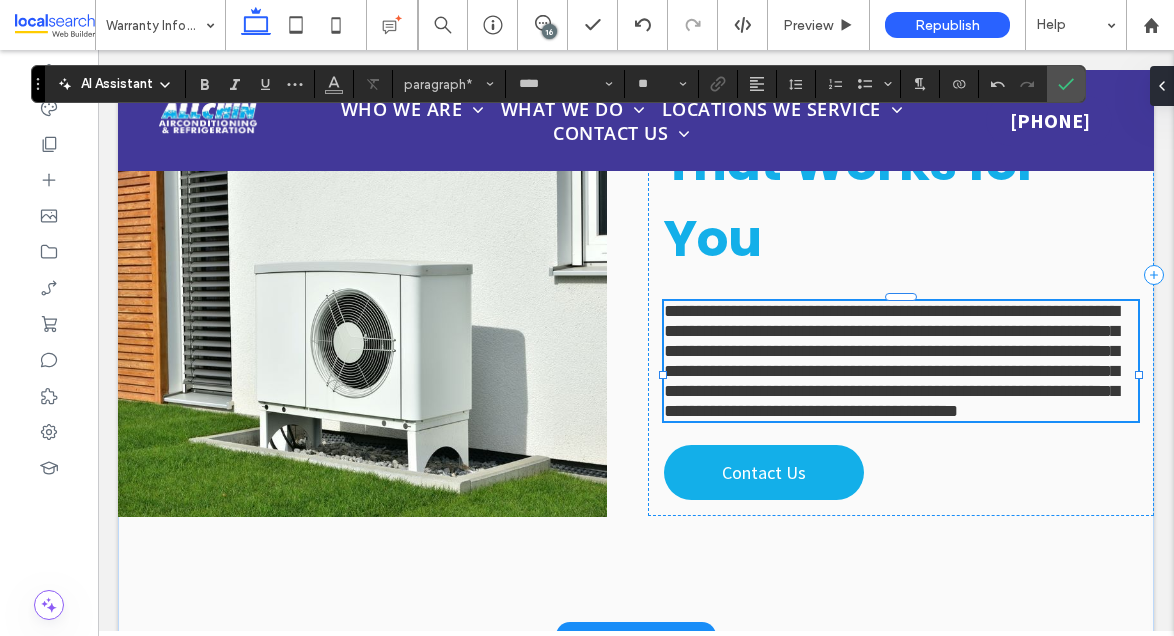 click on "**********" at bounding box center (891, 361) 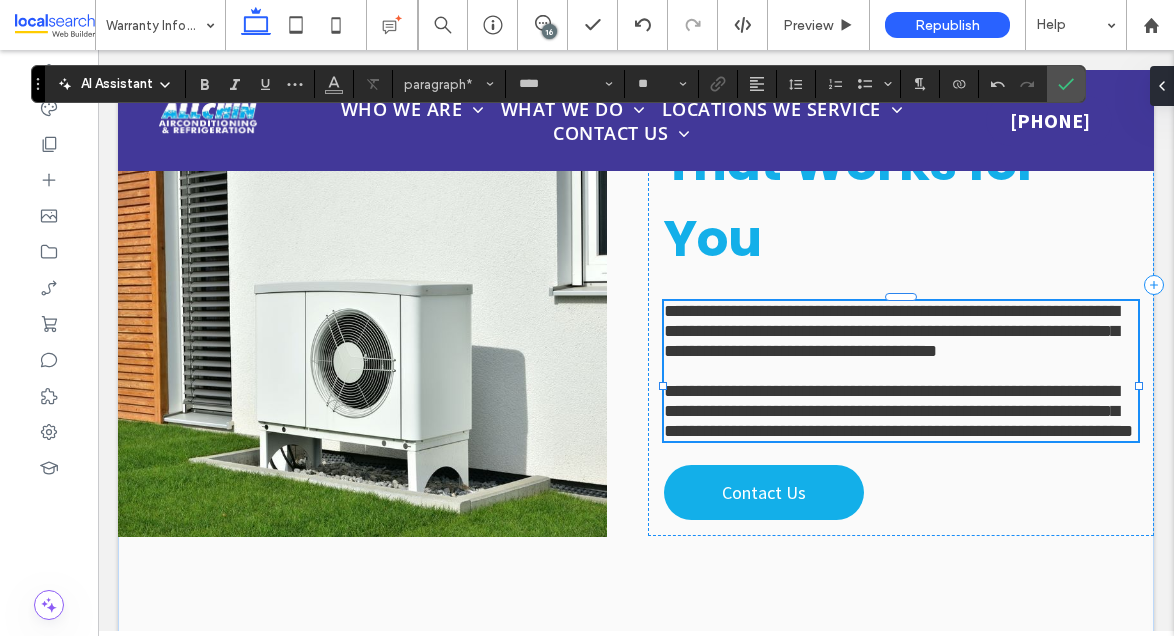 click on "**********" at bounding box center [898, 411] 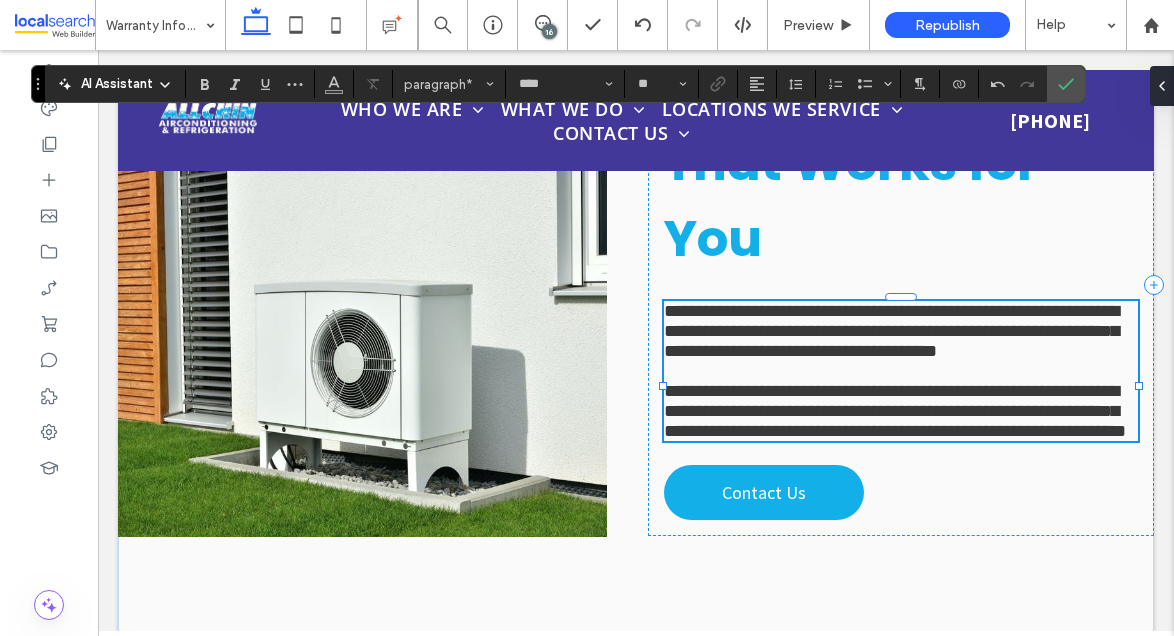 click on "**********" at bounding box center [895, 411] 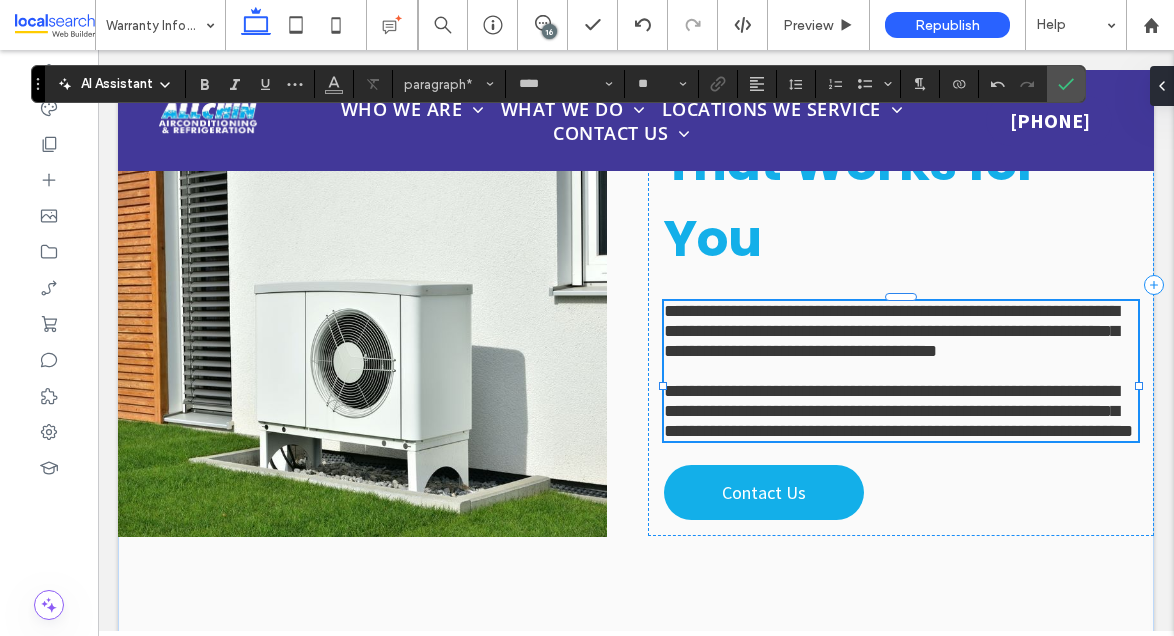 click on "**********" at bounding box center [898, 411] 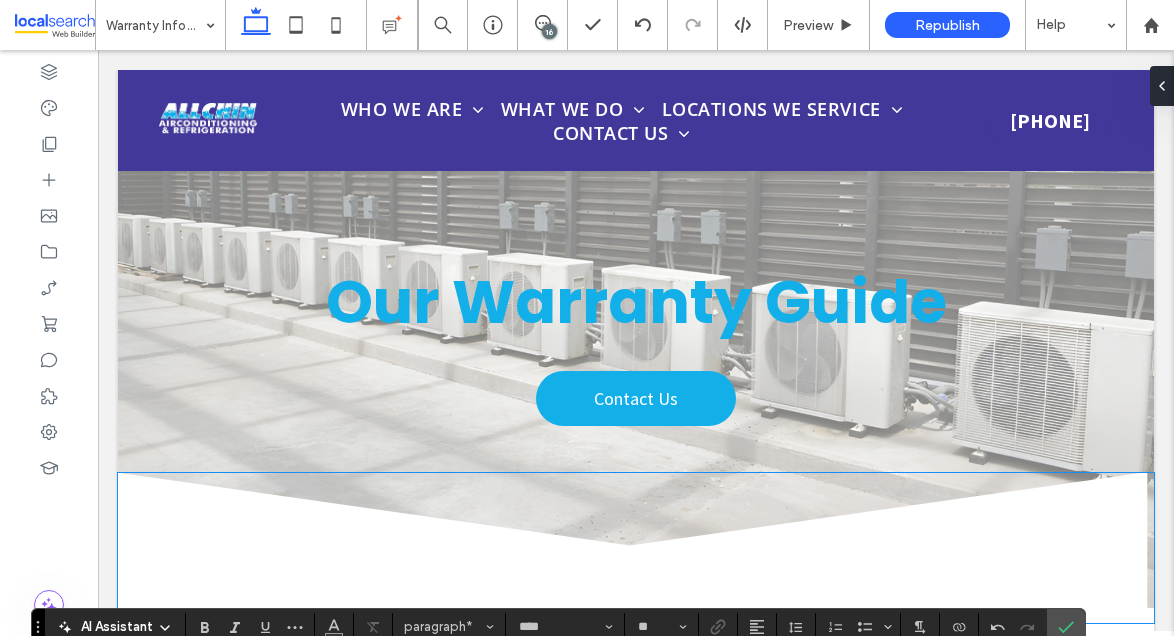 scroll, scrollTop: 0, scrollLeft: 0, axis: both 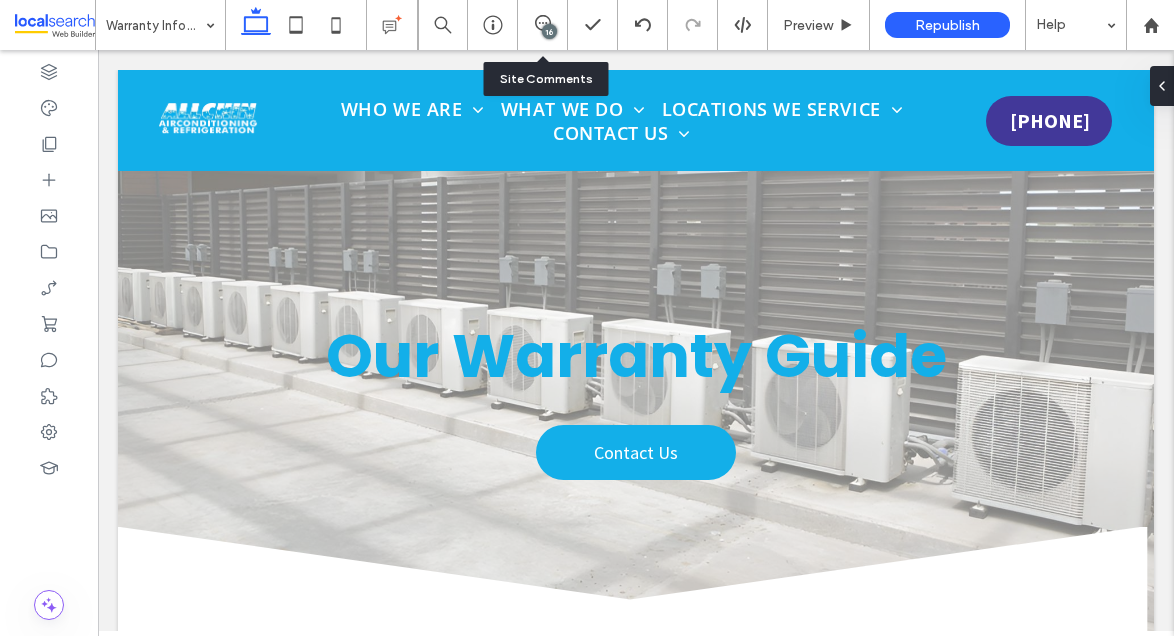 click on "16" at bounding box center [542, 25] 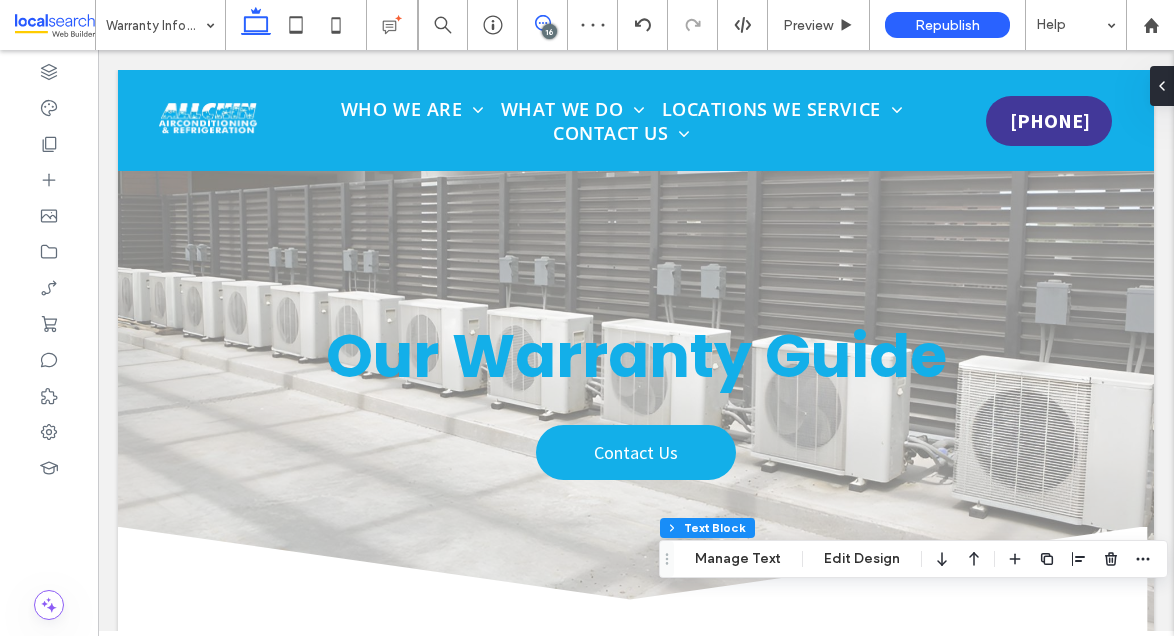 click 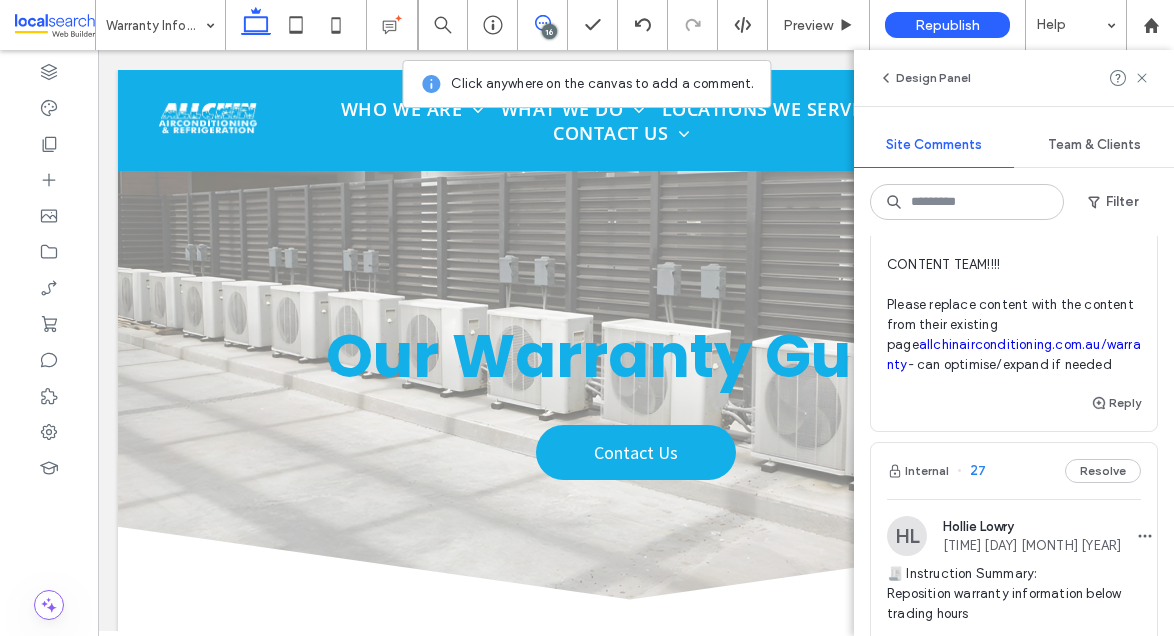 scroll, scrollTop: 1064, scrollLeft: 0, axis: vertical 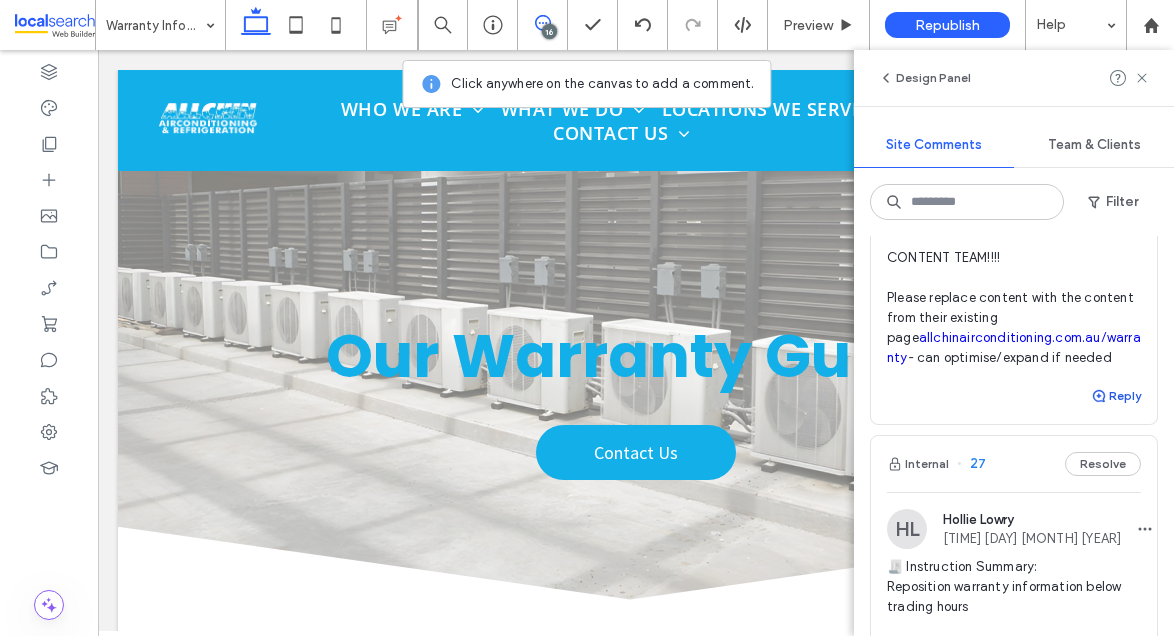 click on "Reply" at bounding box center (1116, 396) 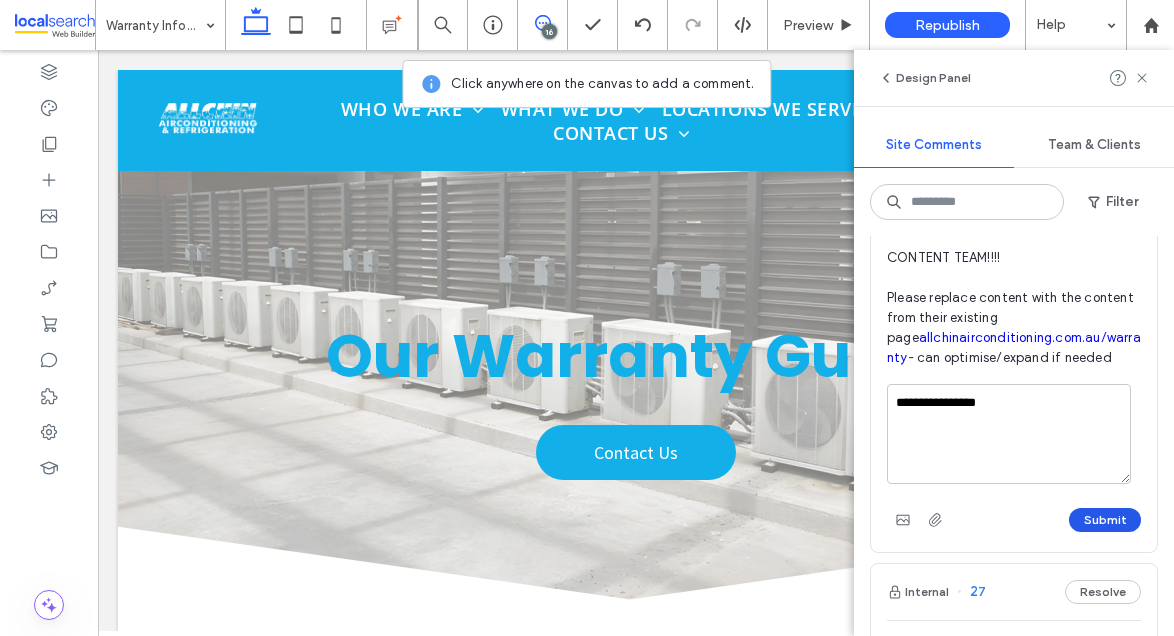 type on "**********" 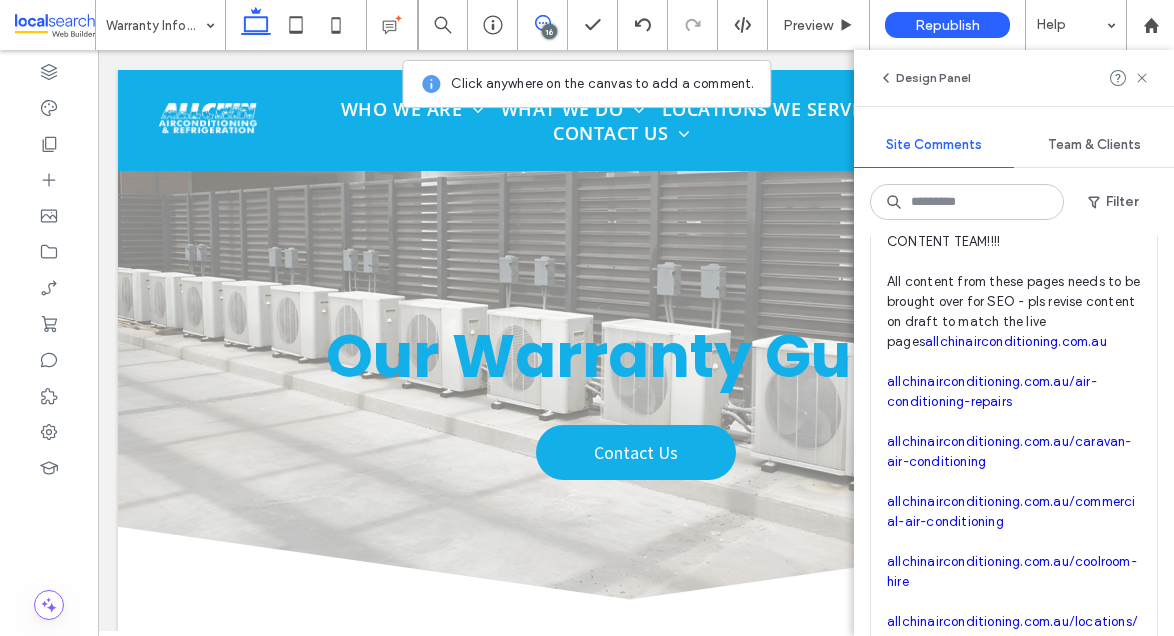 scroll, scrollTop: 393, scrollLeft: 0, axis: vertical 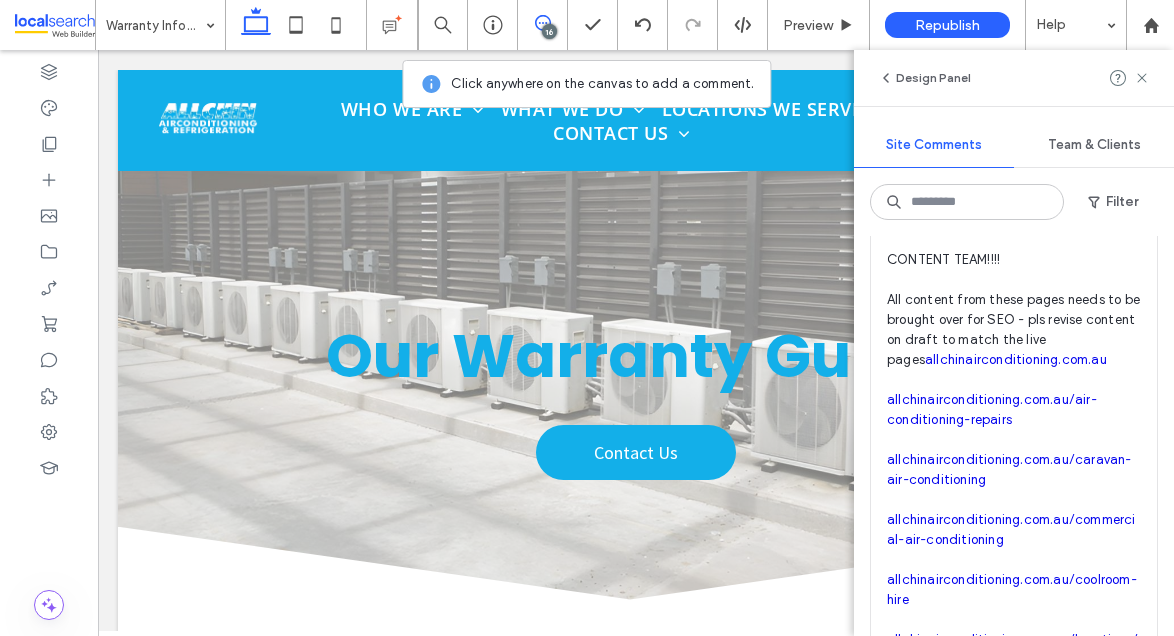 click on "allchinairconditioning.com.au" at bounding box center (1016, 359) 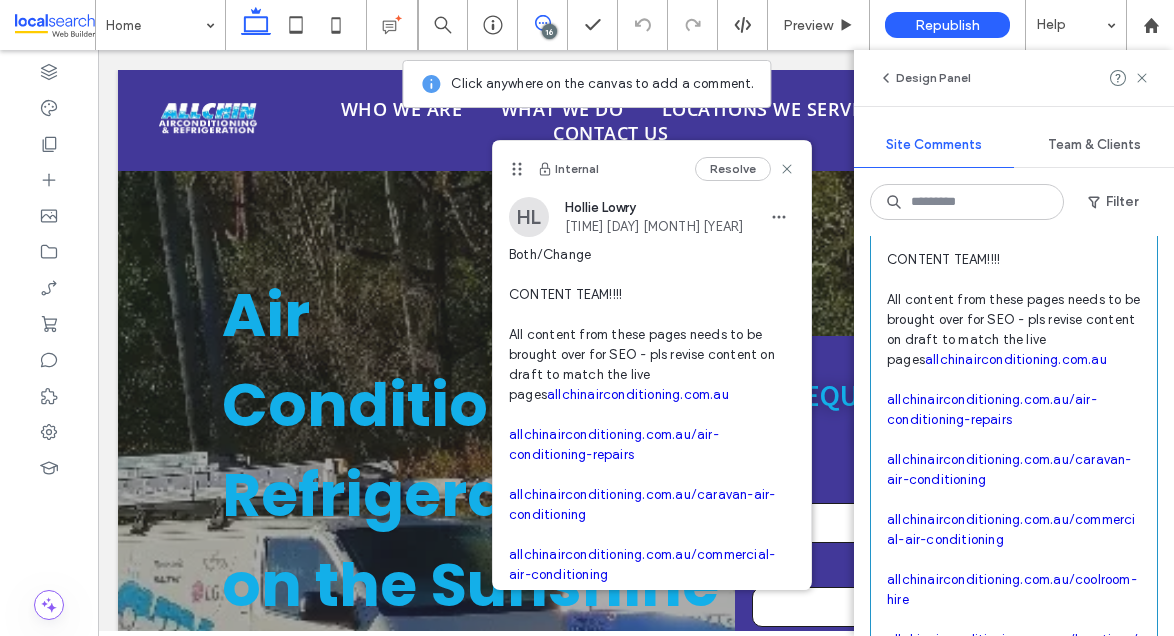 scroll, scrollTop: 749, scrollLeft: 0, axis: vertical 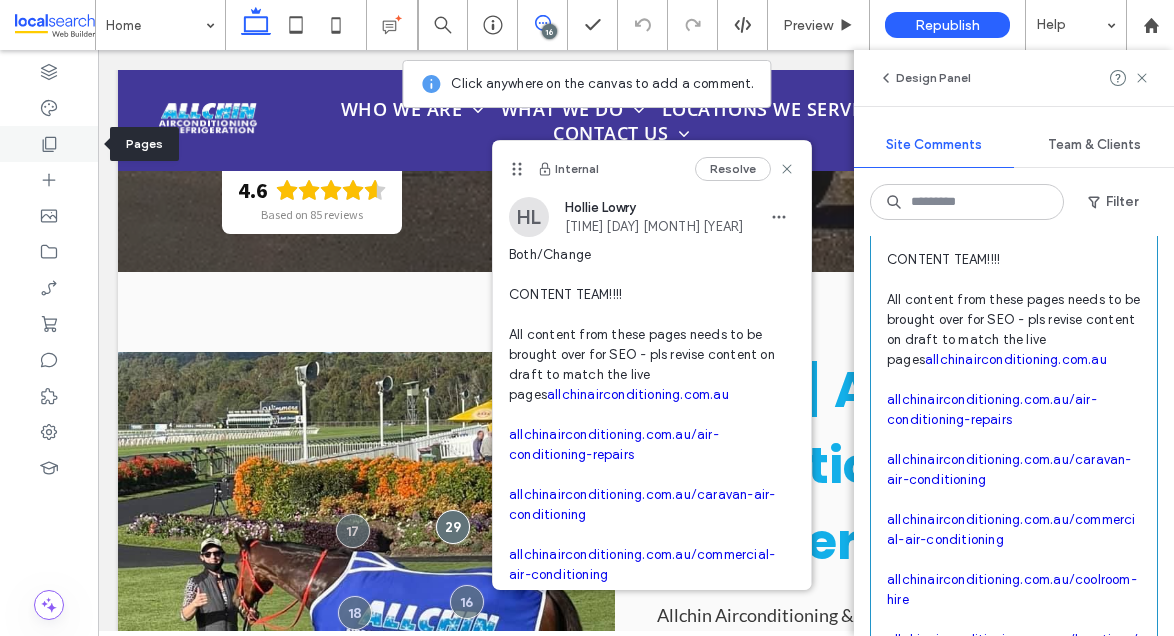 click 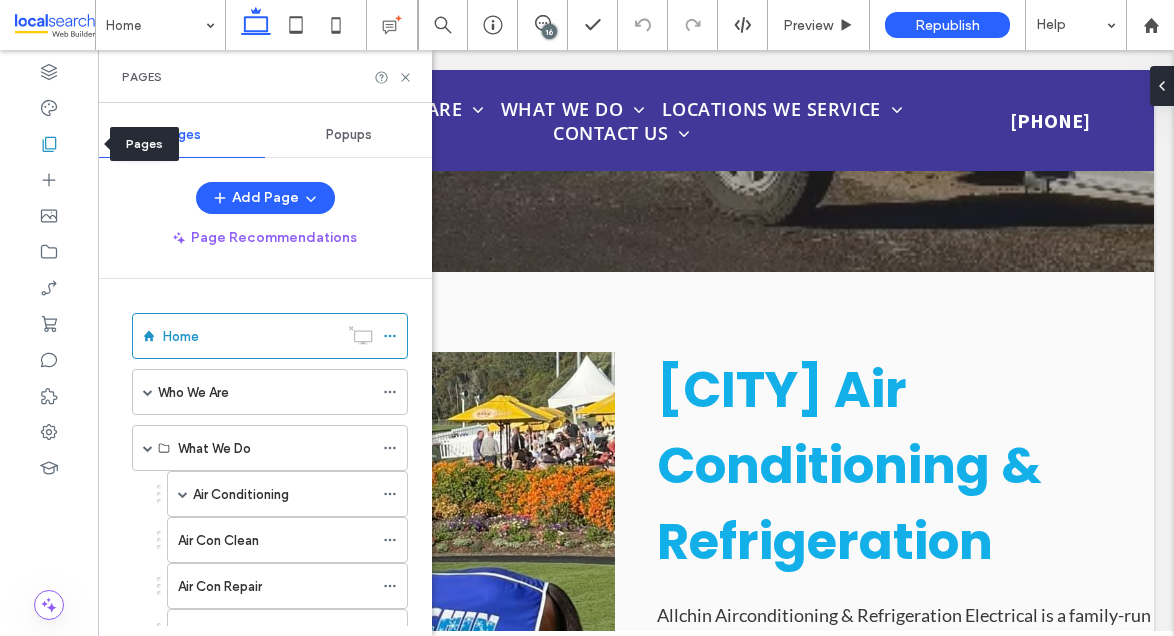 scroll, scrollTop: 0, scrollLeft: 0, axis: both 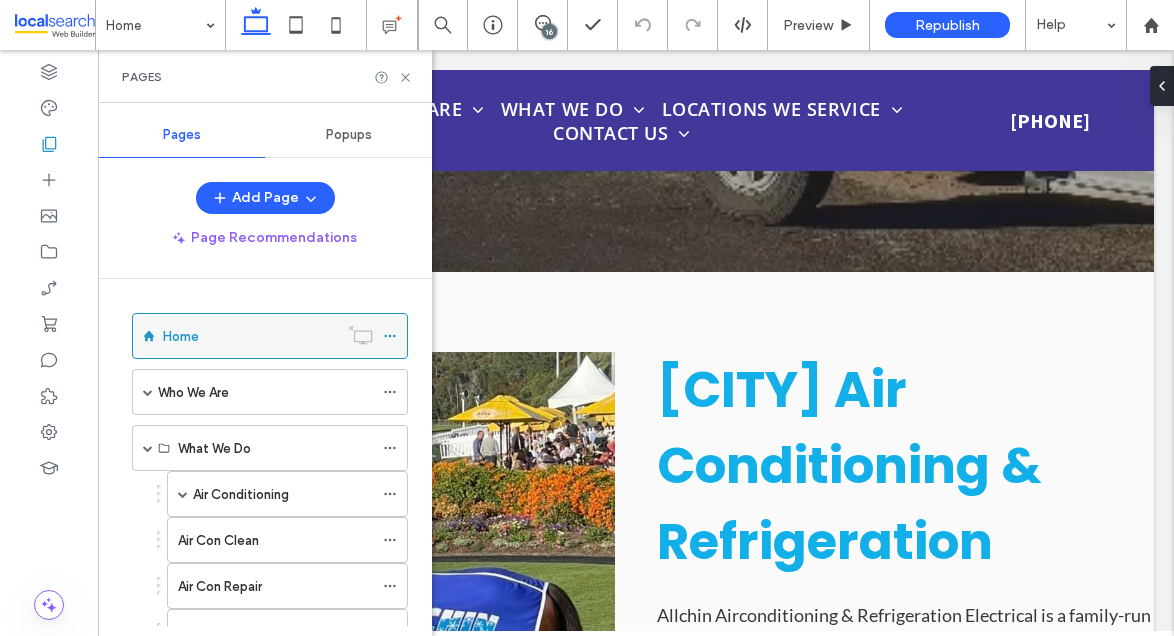 click on "Home" at bounding box center [250, 336] 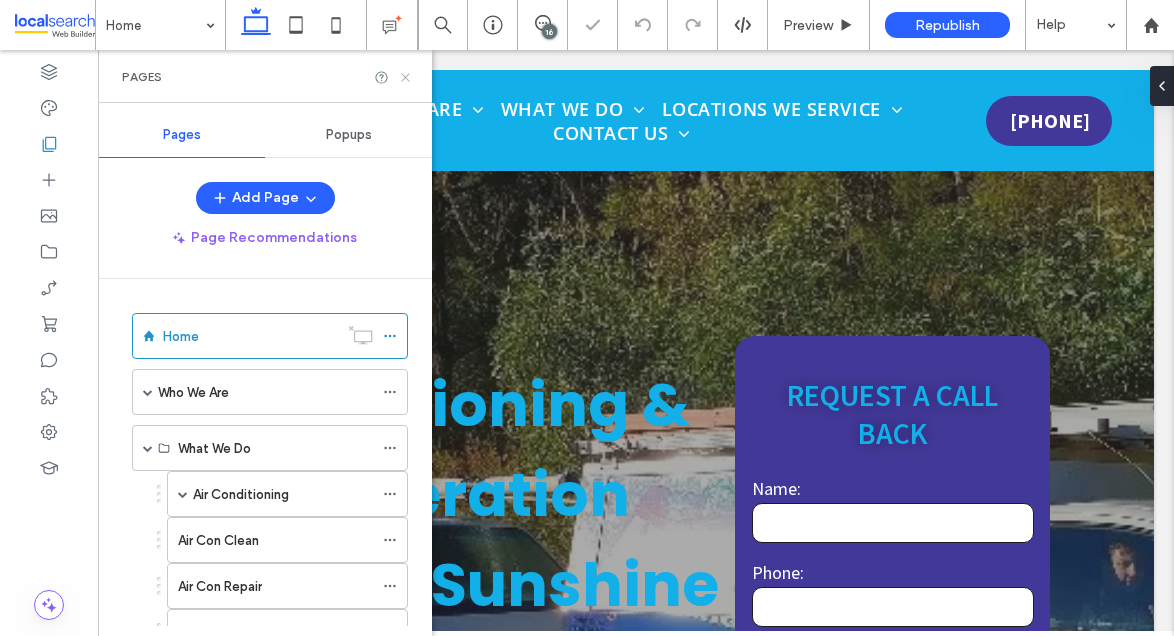 scroll, scrollTop: 0, scrollLeft: 0, axis: both 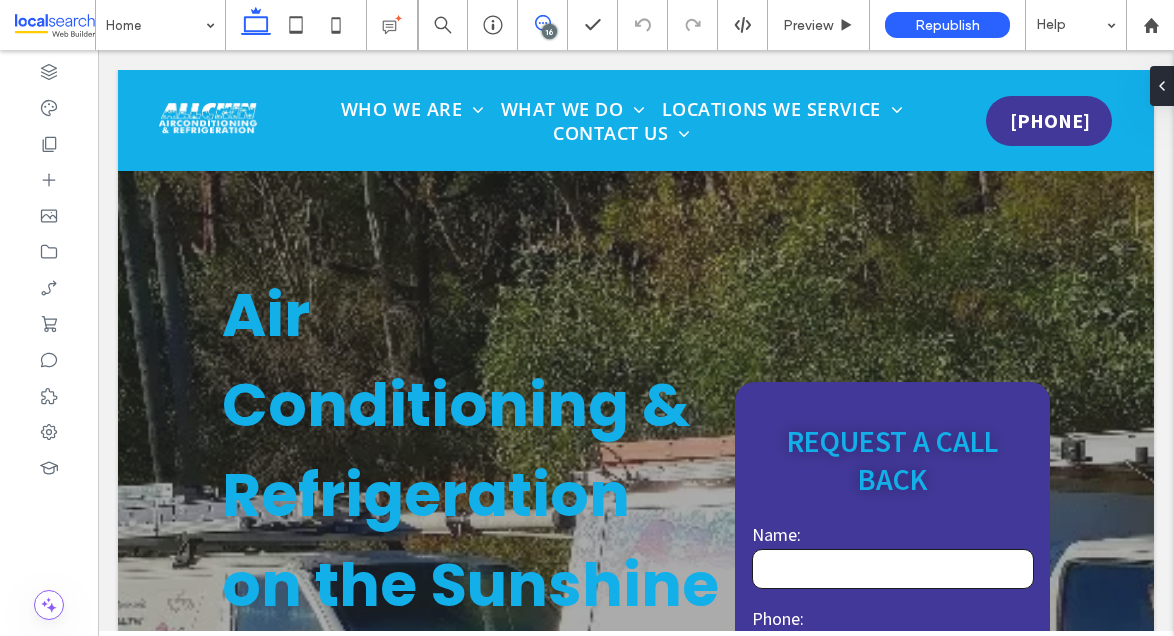 click 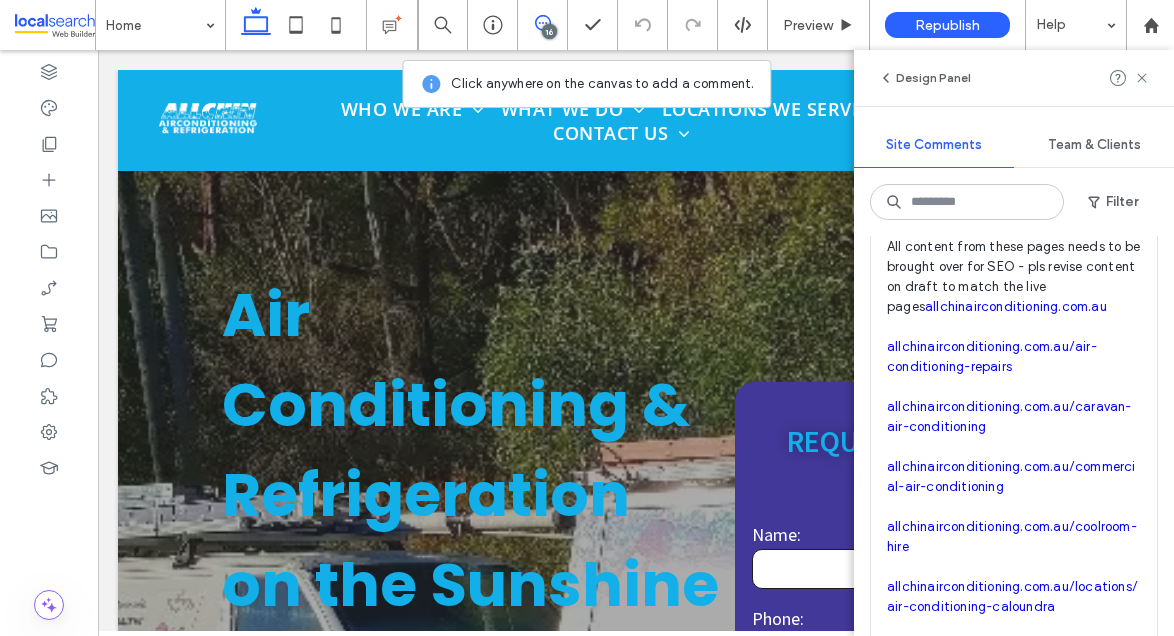 scroll, scrollTop: 453, scrollLeft: 0, axis: vertical 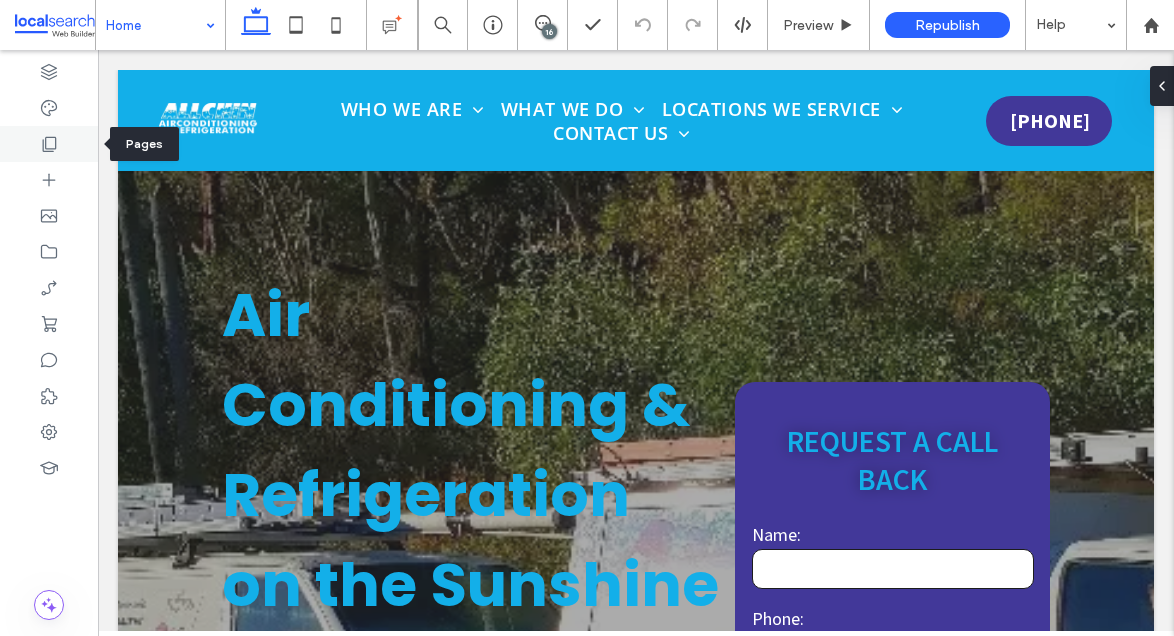 click 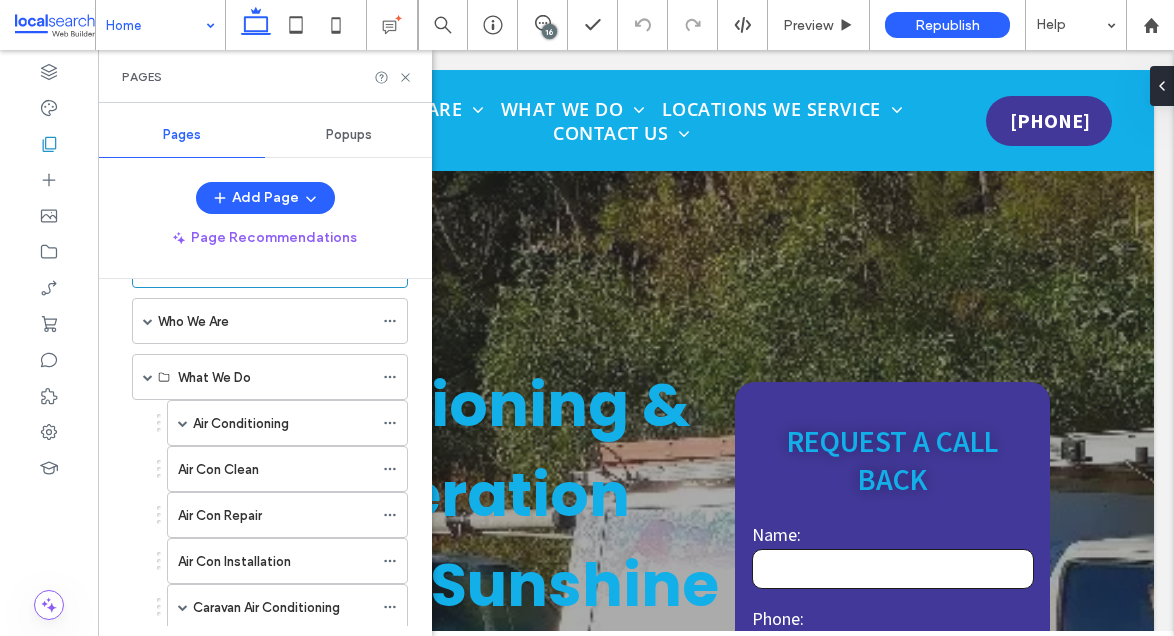 scroll, scrollTop: 127, scrollLeft: 0, axis: vertical 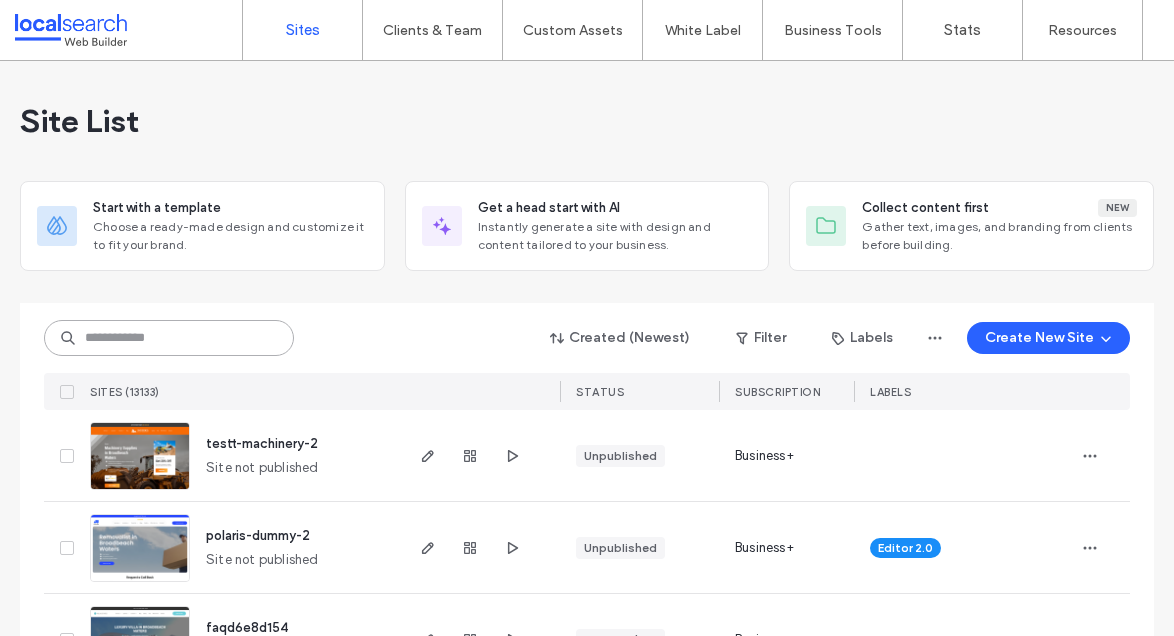 click at bounding box center [169, 338] 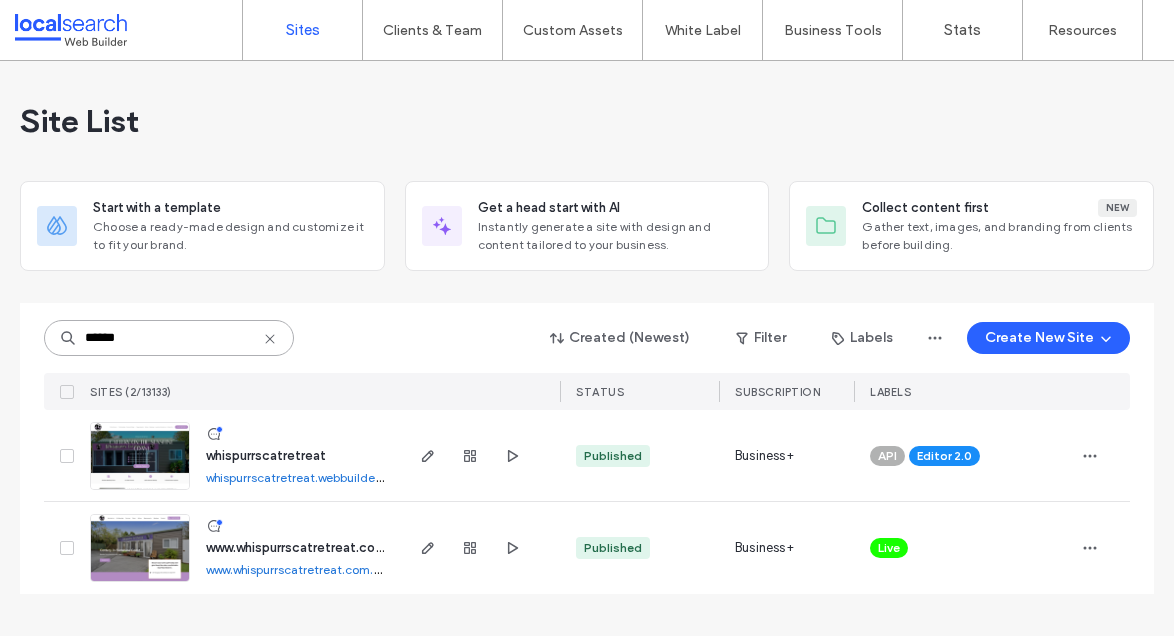 type on "******" 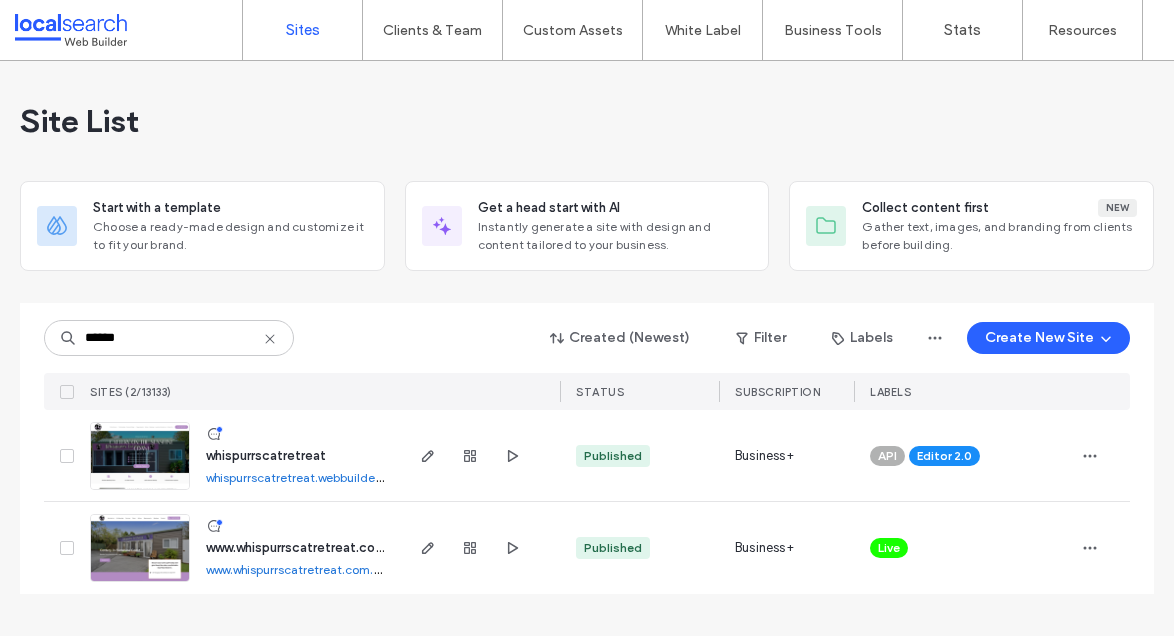 click at bounding box center (140, 491) 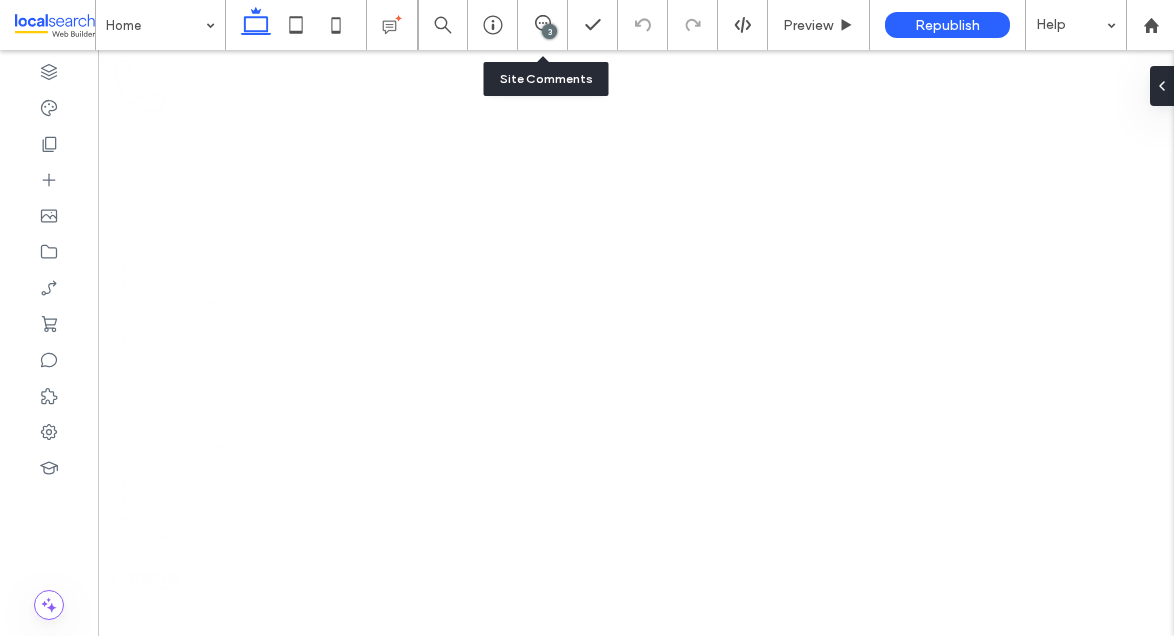 scroll, scrollTop: 0, scrollLeft: 0, axis: both 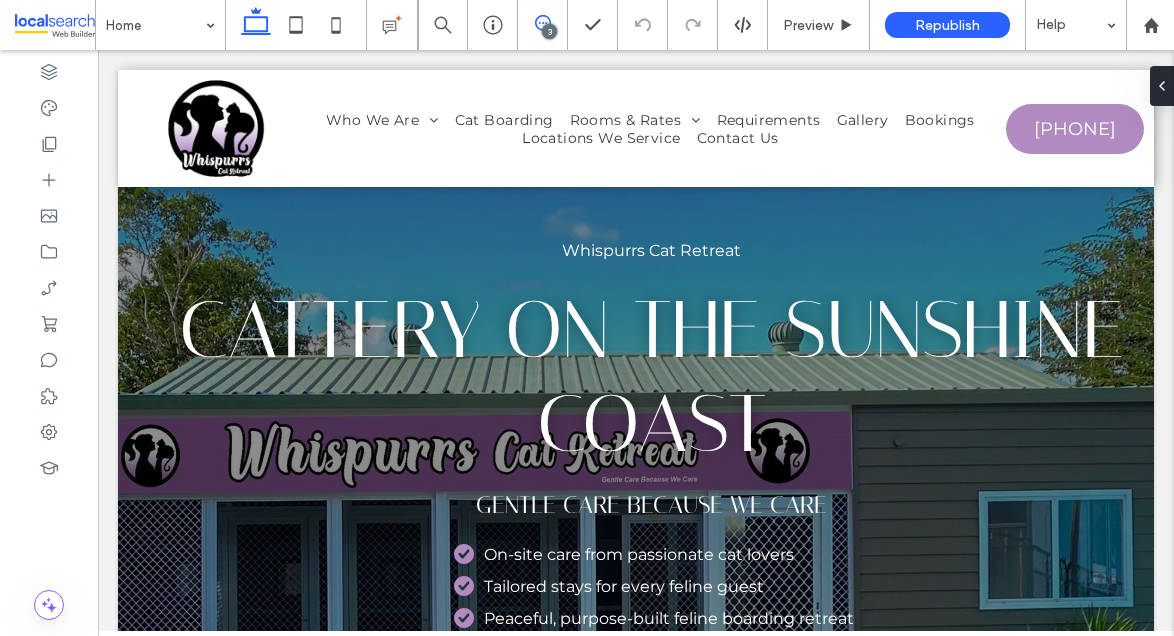 click 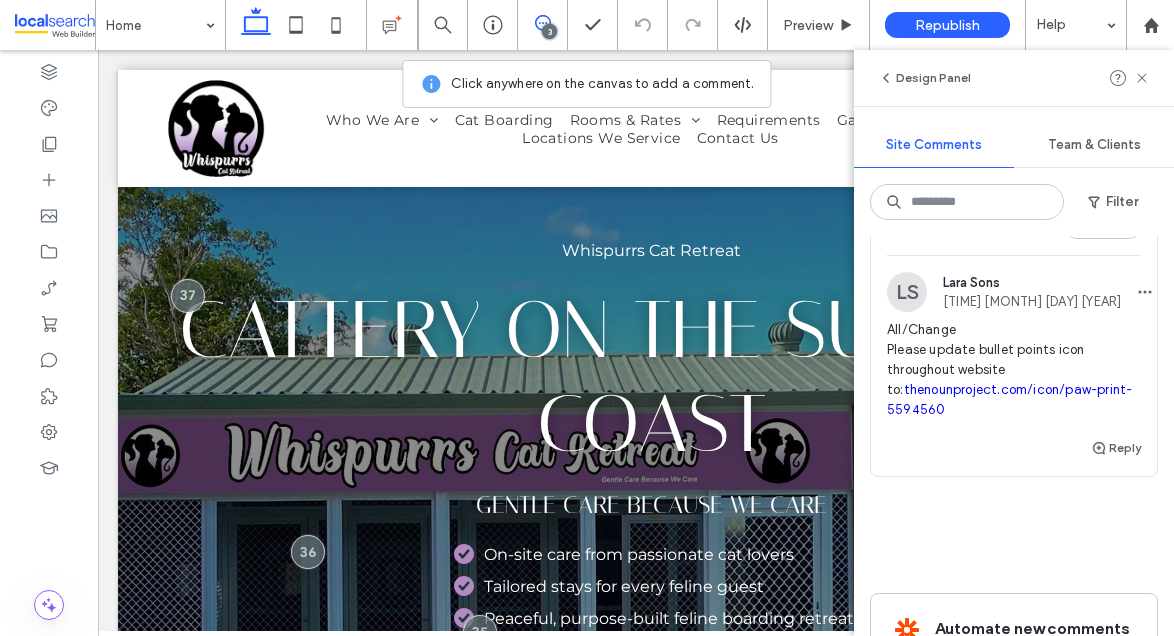 scroll, scrollTop: 556, scrollLeft: 0, axis: vertical 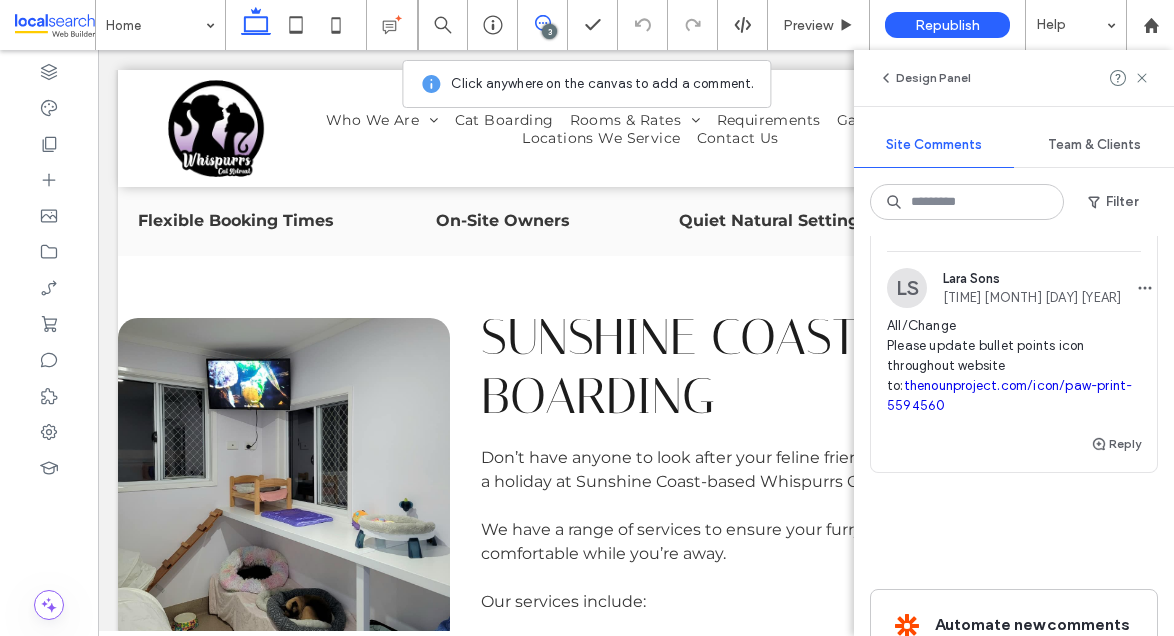click on "All/Change
Please update bullet points icon throughout website to:  thenounproject.com/icon/paw-print-5594560" at bounding box center (1014, 366) 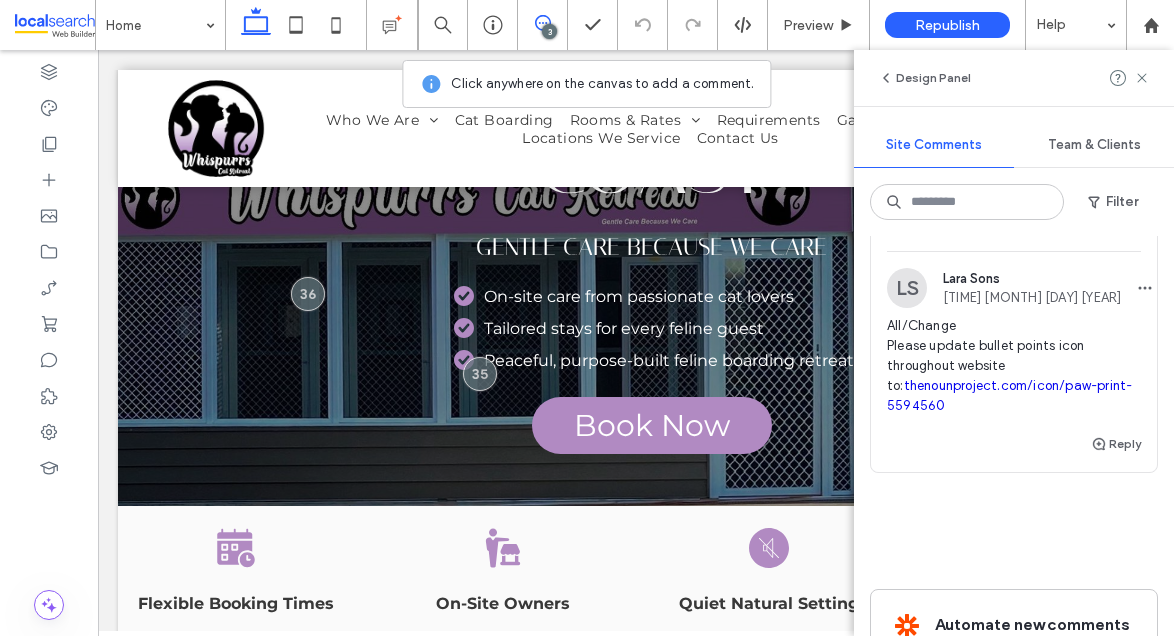 scroll, scrollTop: 197, scrollLeft: 0, axis: vertical 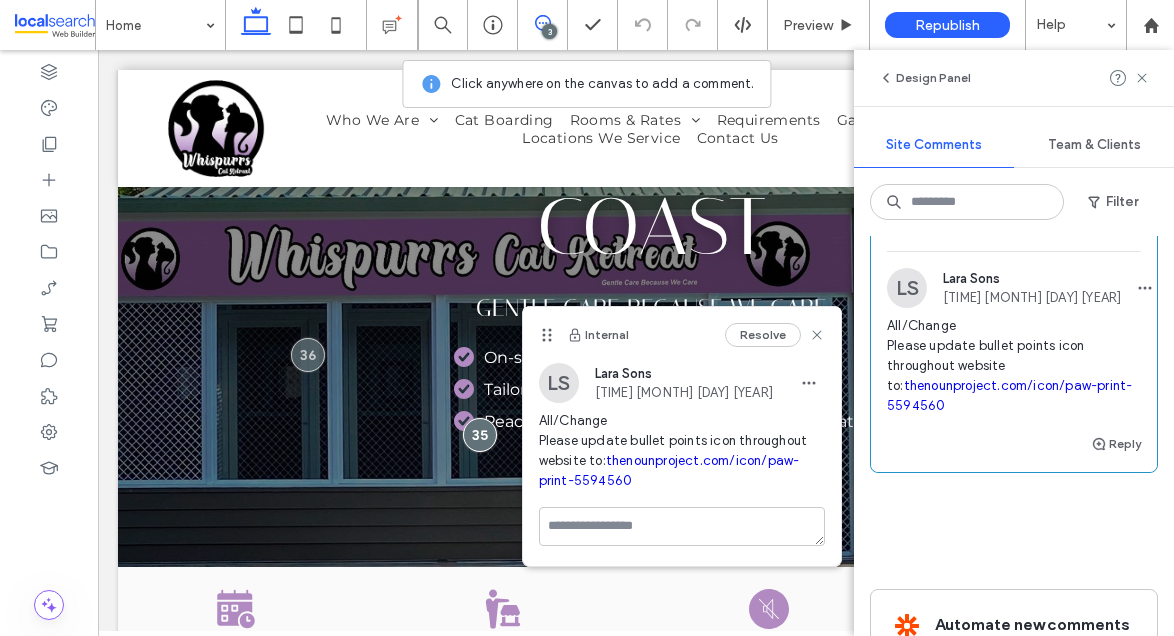 click on "thenounproject.com/icon/paw-print-5594560" at bounding box center [669, 470] 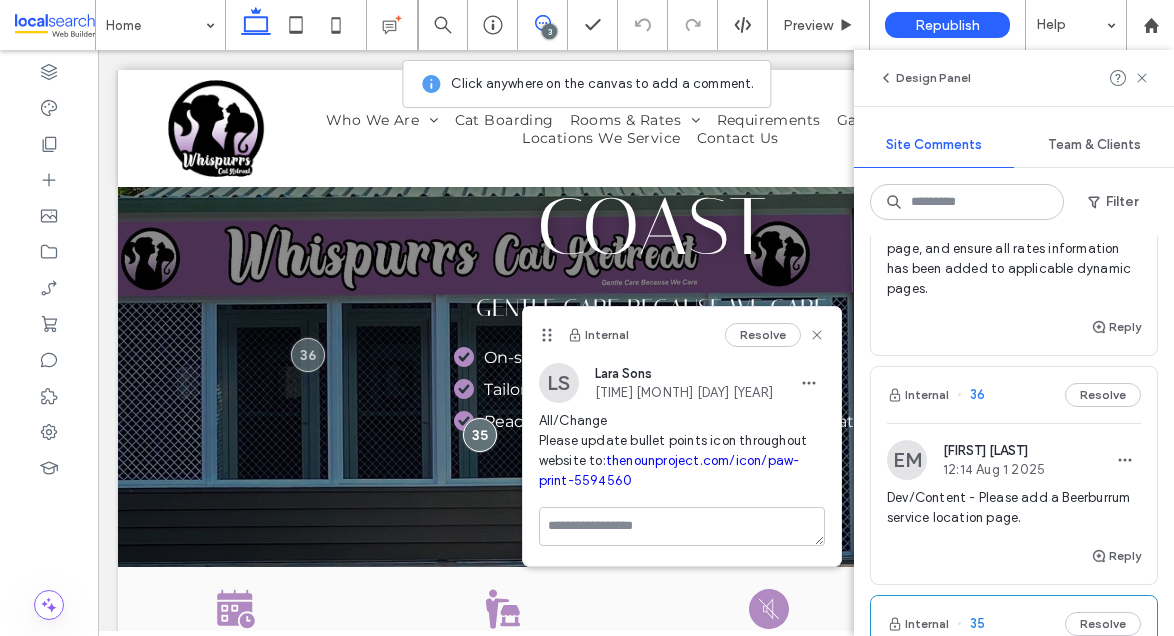 scroll, scrollTop: 163, scrollLeft: 0, axis: vertical 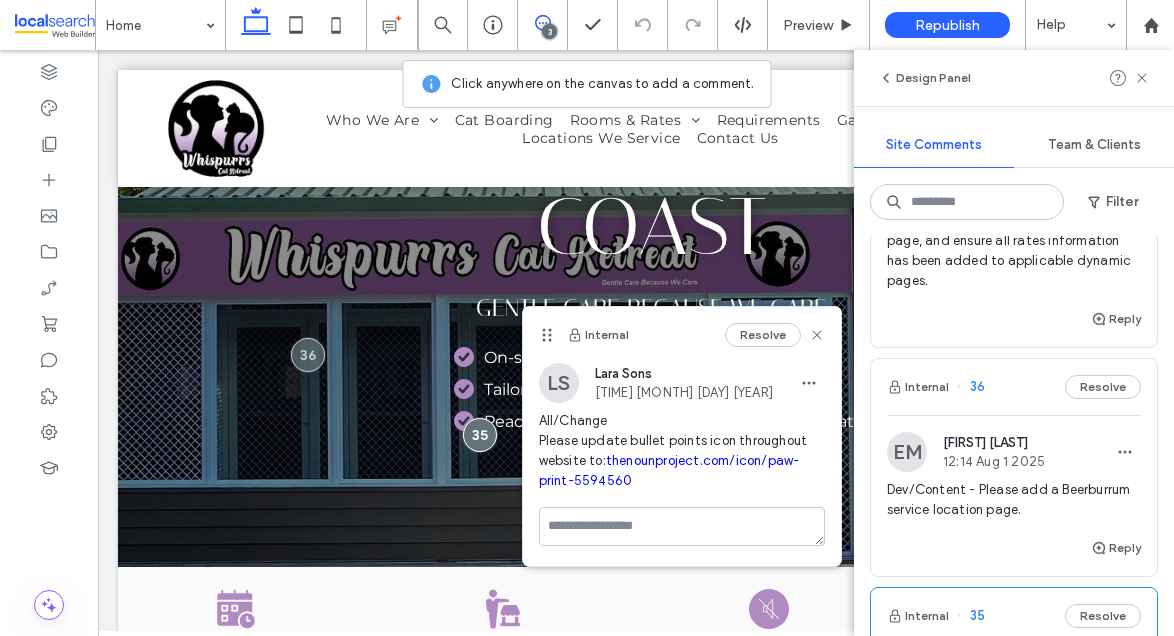 click on "Dev/Content - Please add a Beerburrum service location page." at bounding box center (1014, 500) 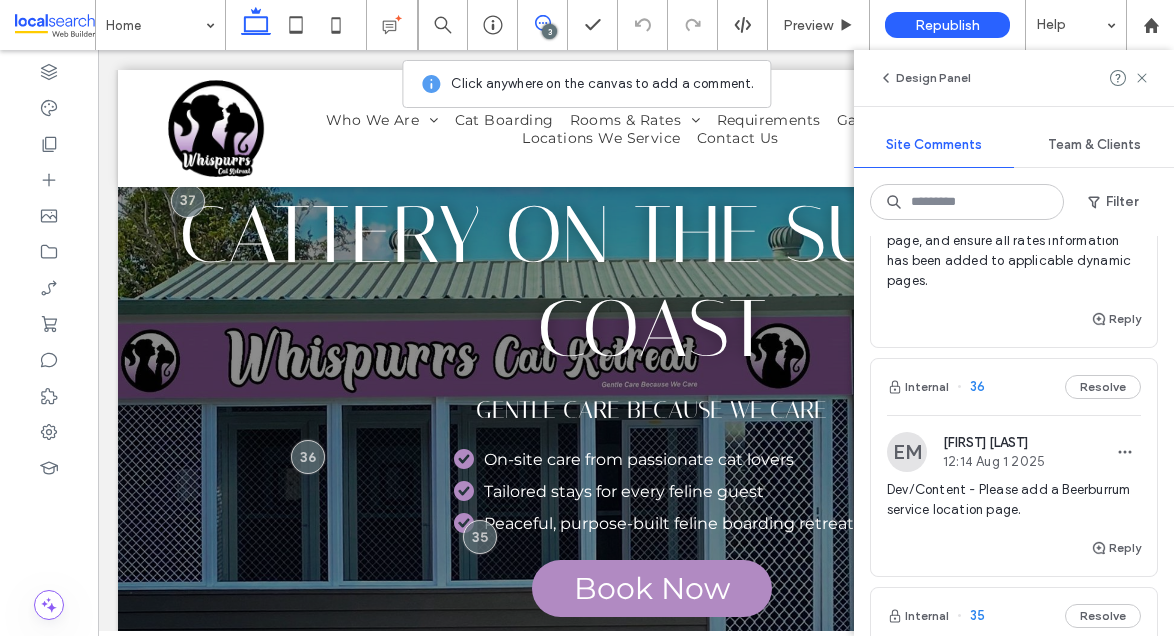 scroll, scrollTop: 85, scrollLeft: 0, axis: vertical 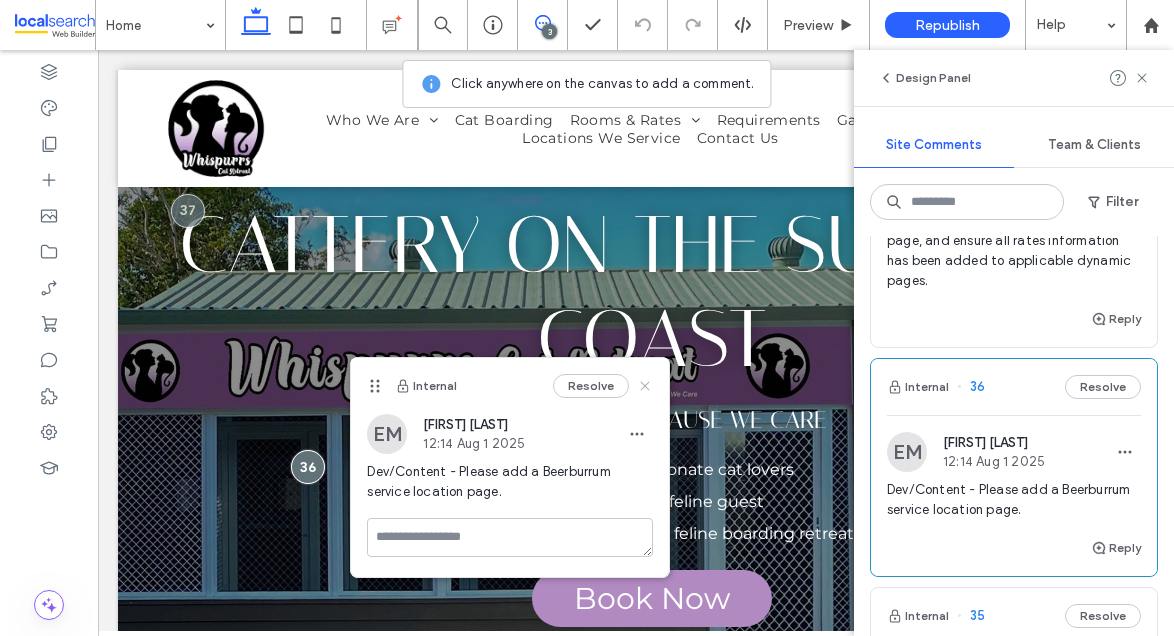 click 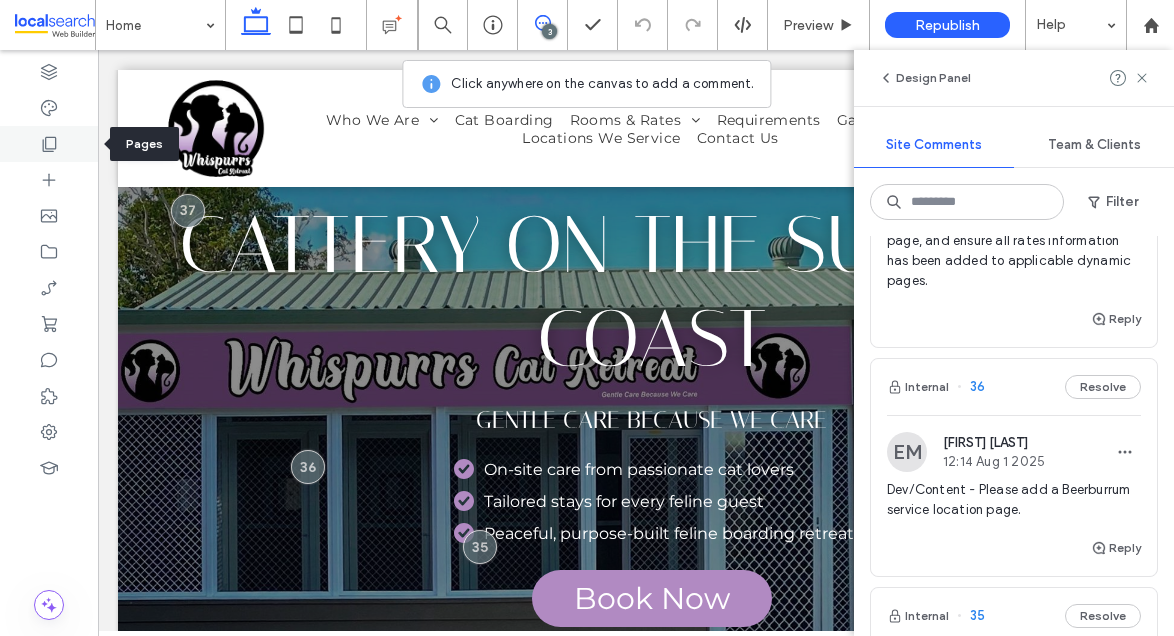 click 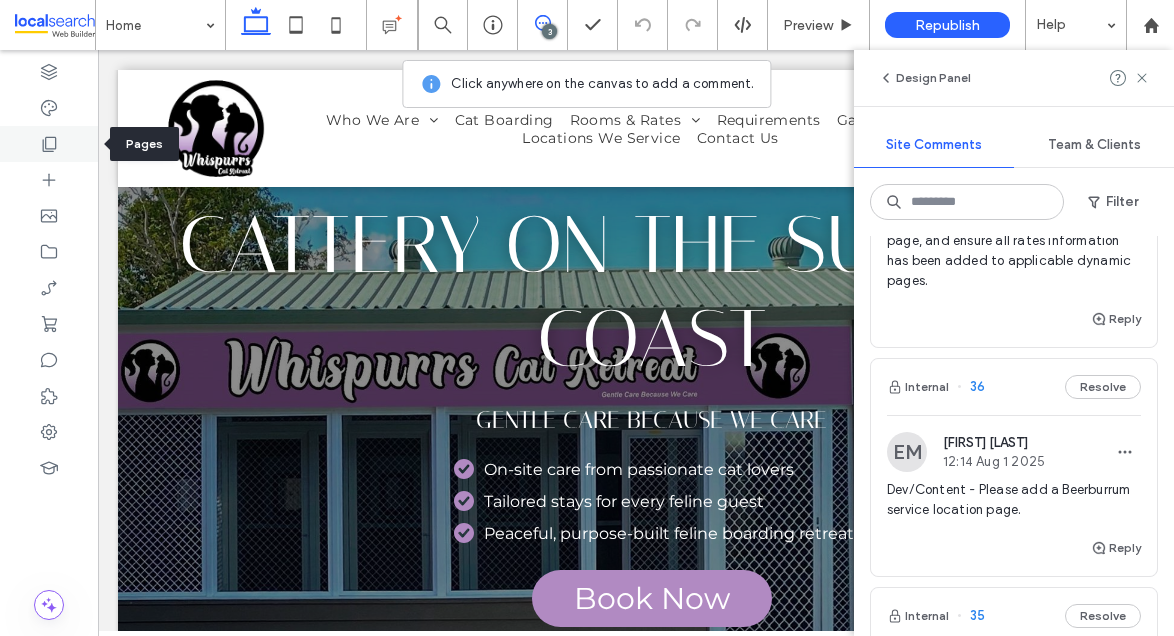 scroll, scrollTop: 0, scrollLeft: 0, axis: both 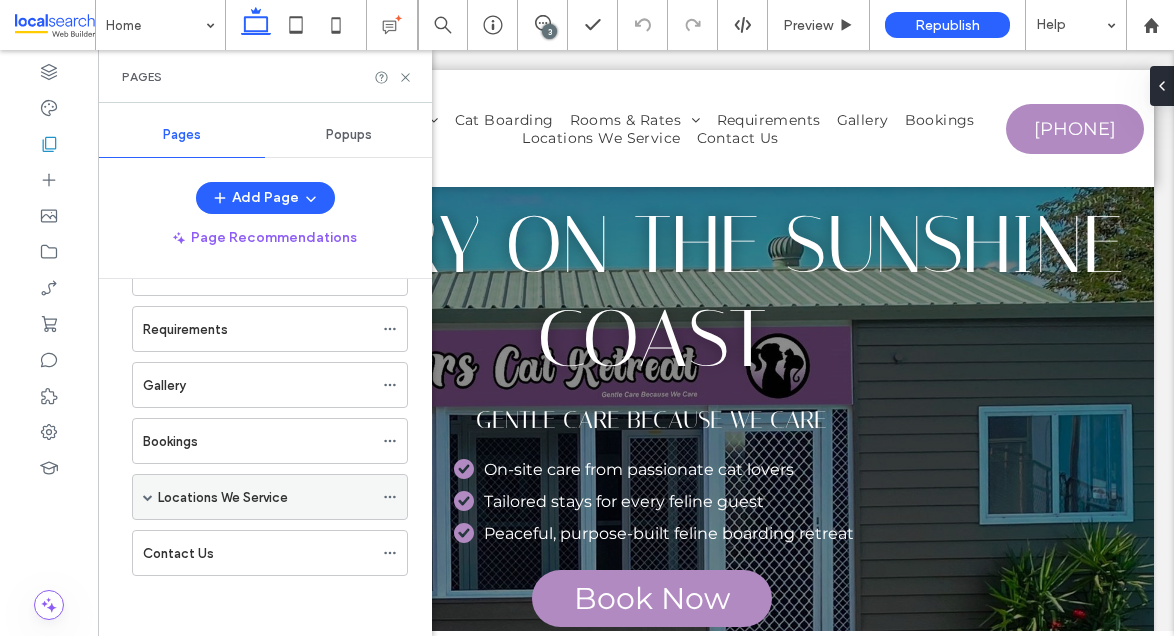 click at bounding box center (148, 497) 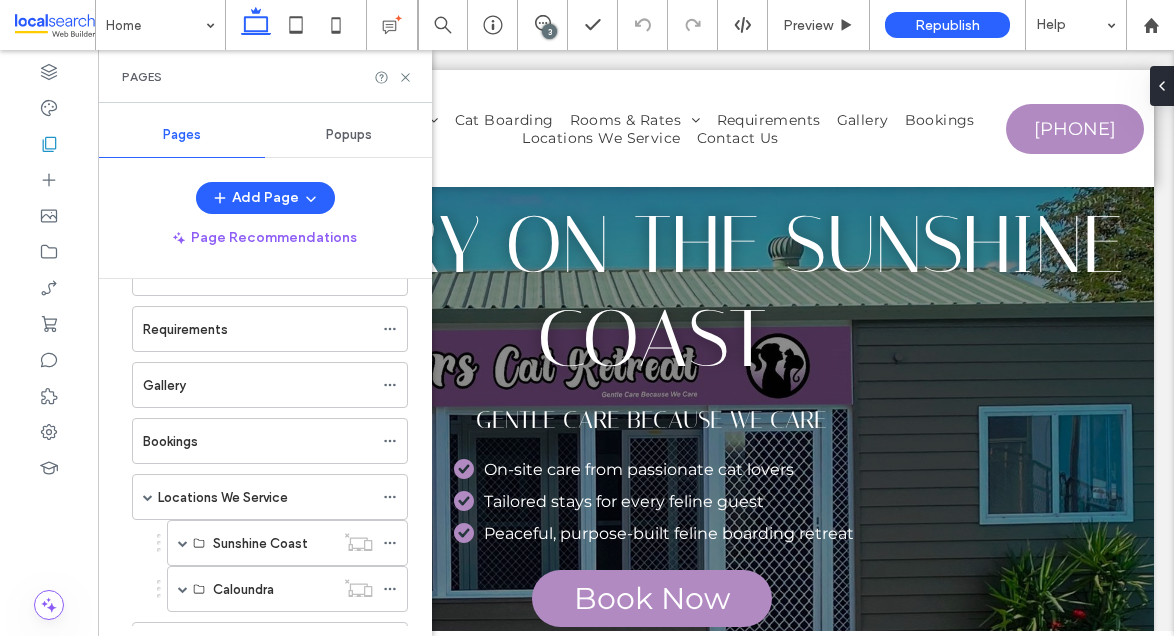 scroll, scrollTop: 323, scrollLeft: 0, axis: vertical 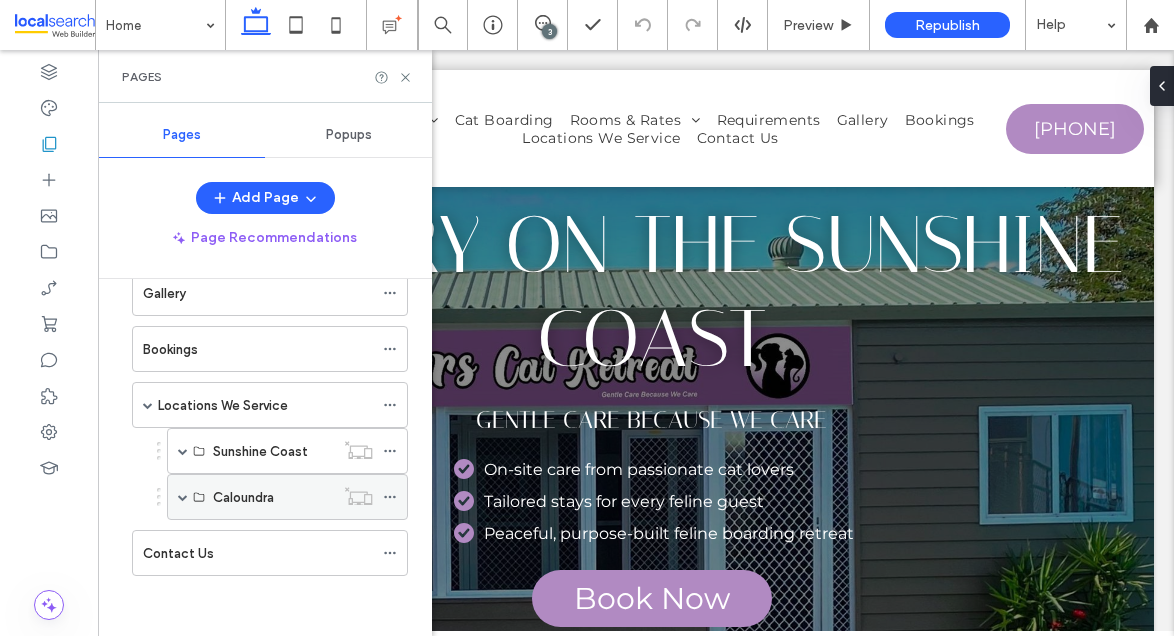 click at bounding box center (183, 497) 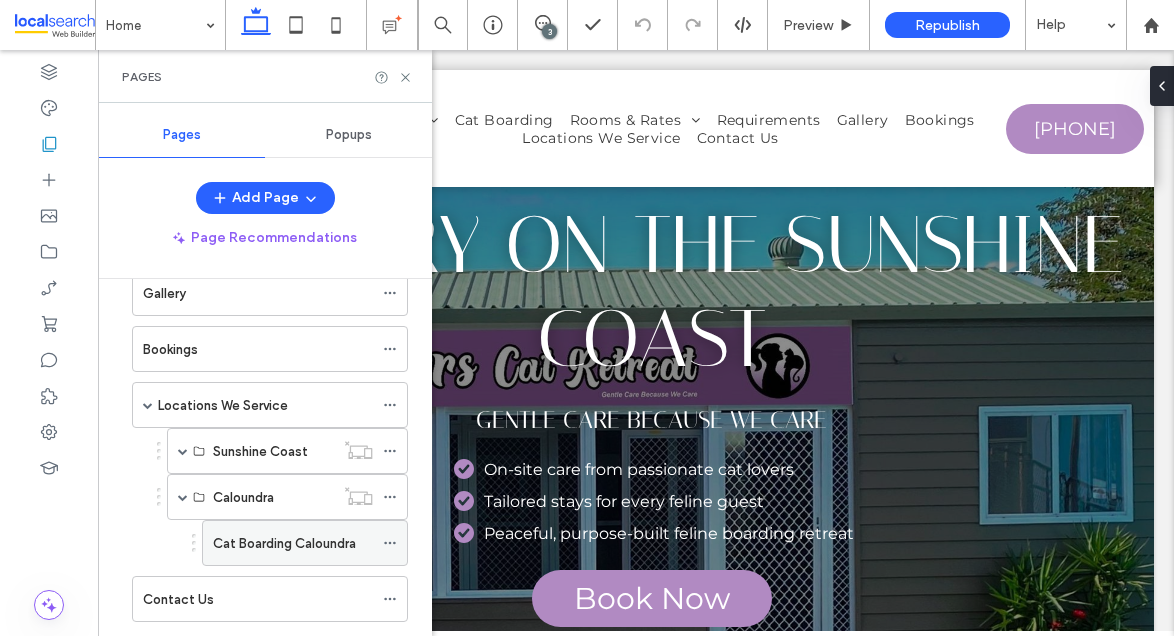 click 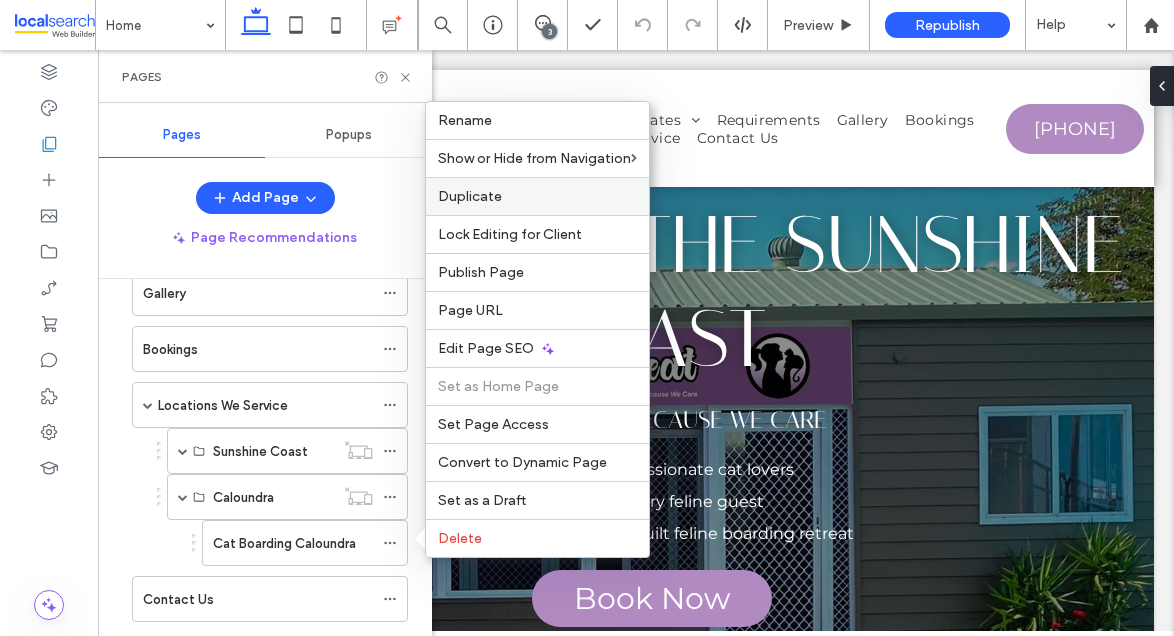 click on "Duplicate" at bounding box center (470, 196) 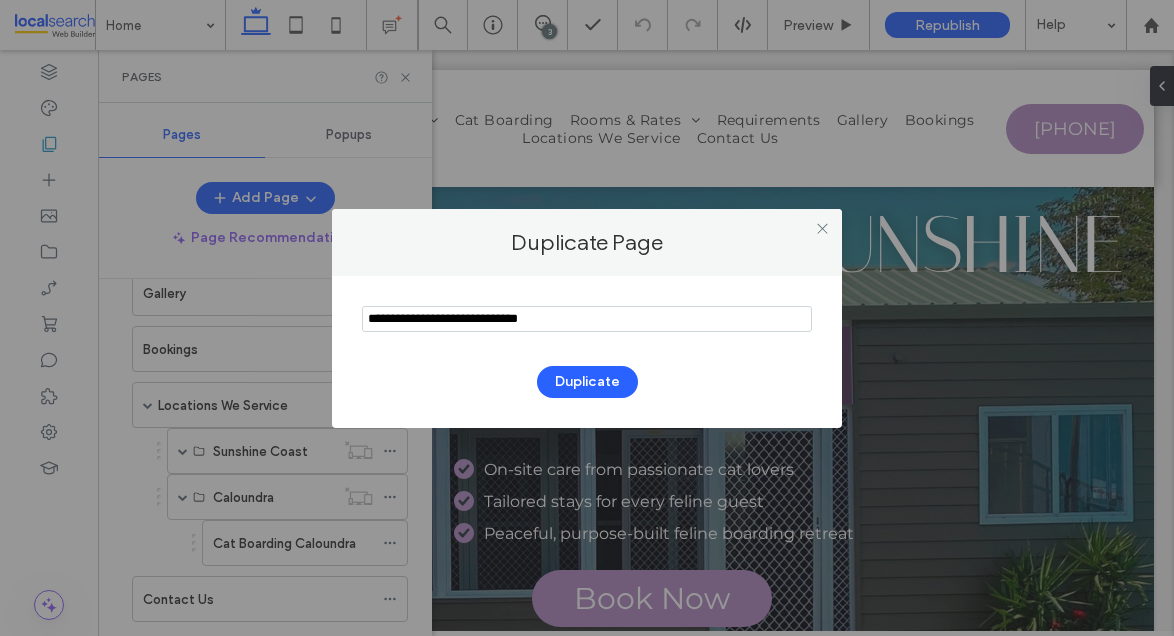 drag, startPoint x: 419, startPoint y: 318, endPoint x: 267, endPoint y: 309, distance: 152.26622 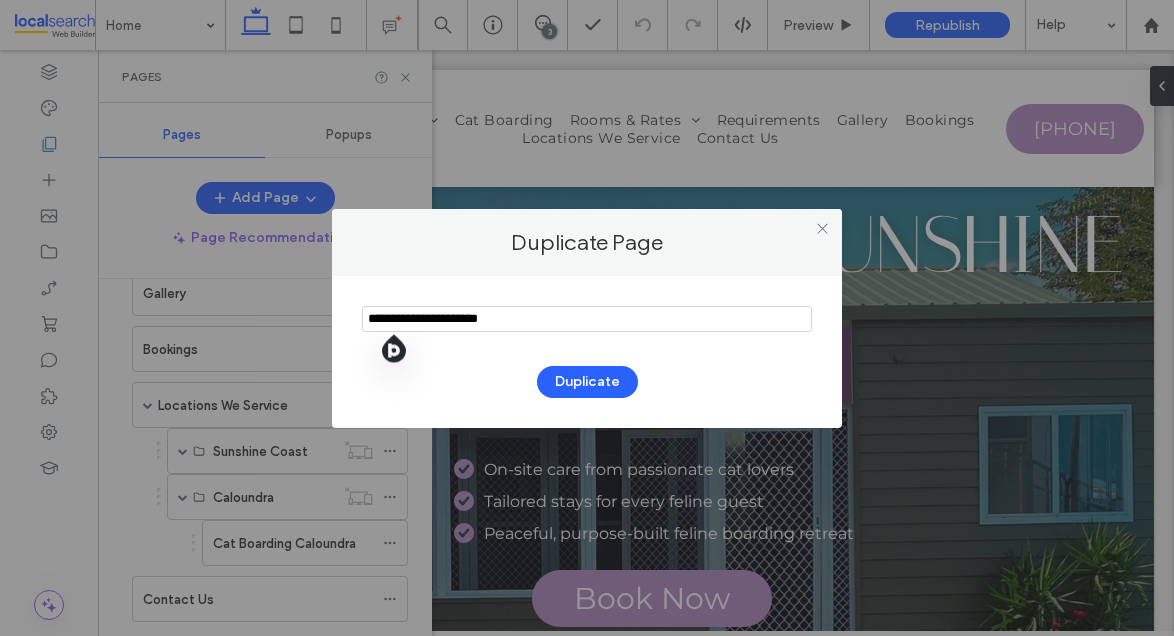 click at bounding box center (587, 319) 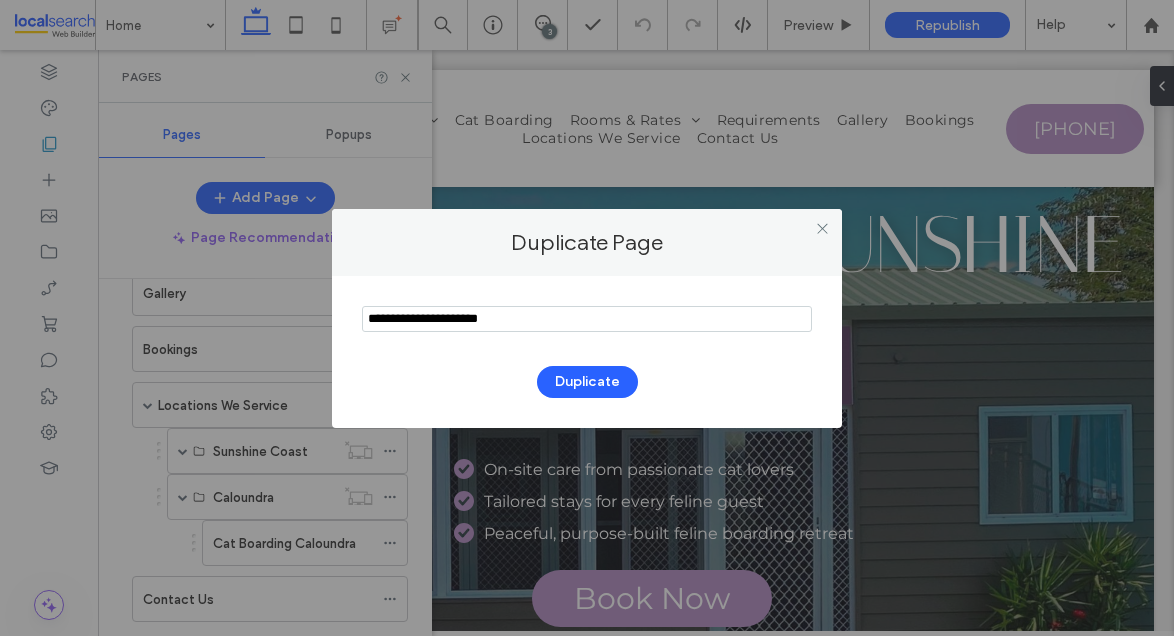 click at bounding box center [587, 319] 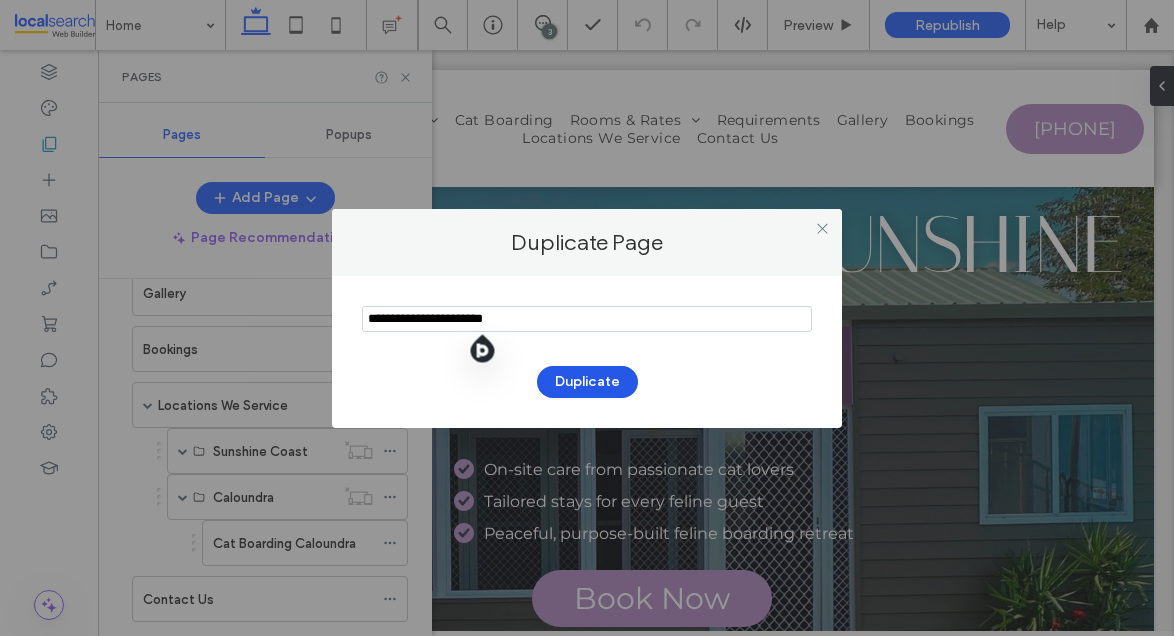type on "**********" 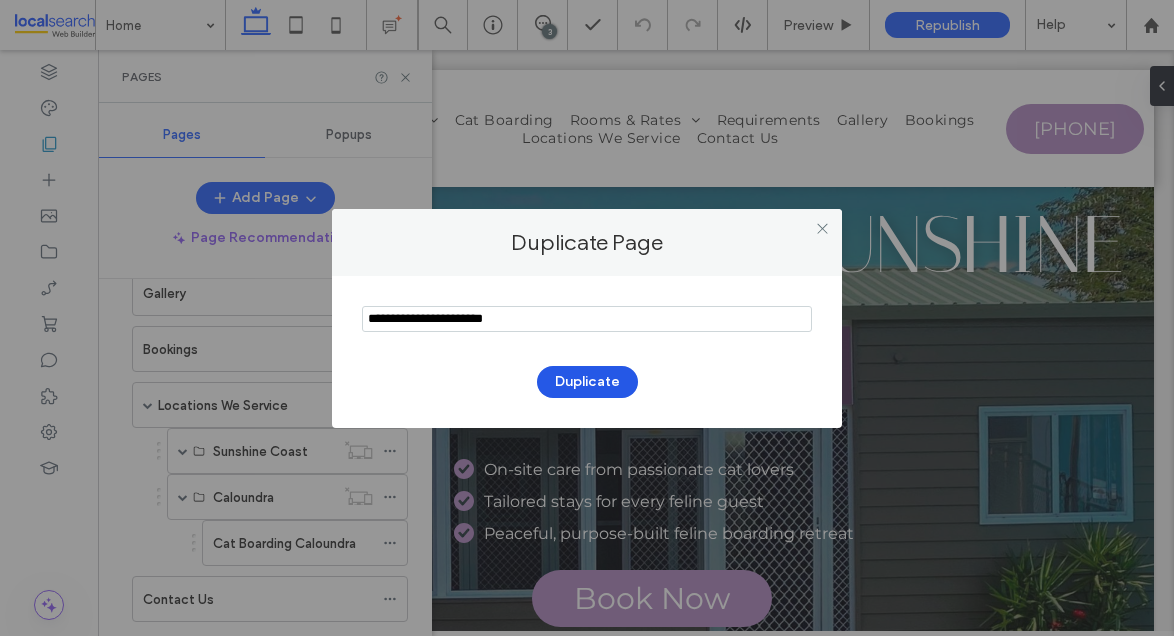 click on "Duplicate" at bounding box center (587, 382) 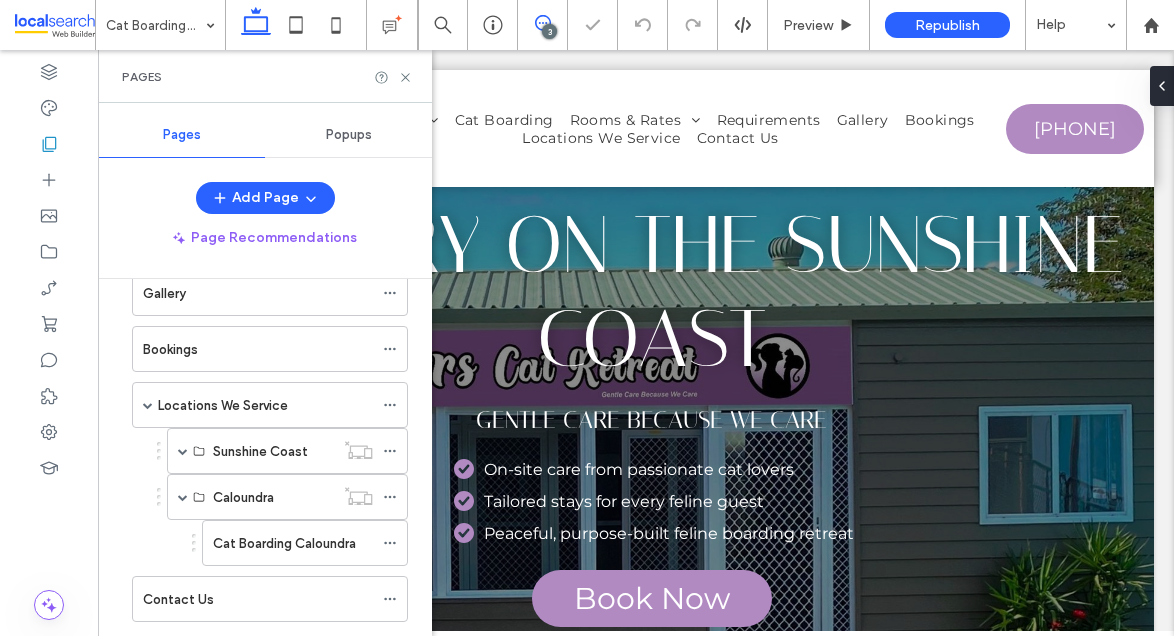 click 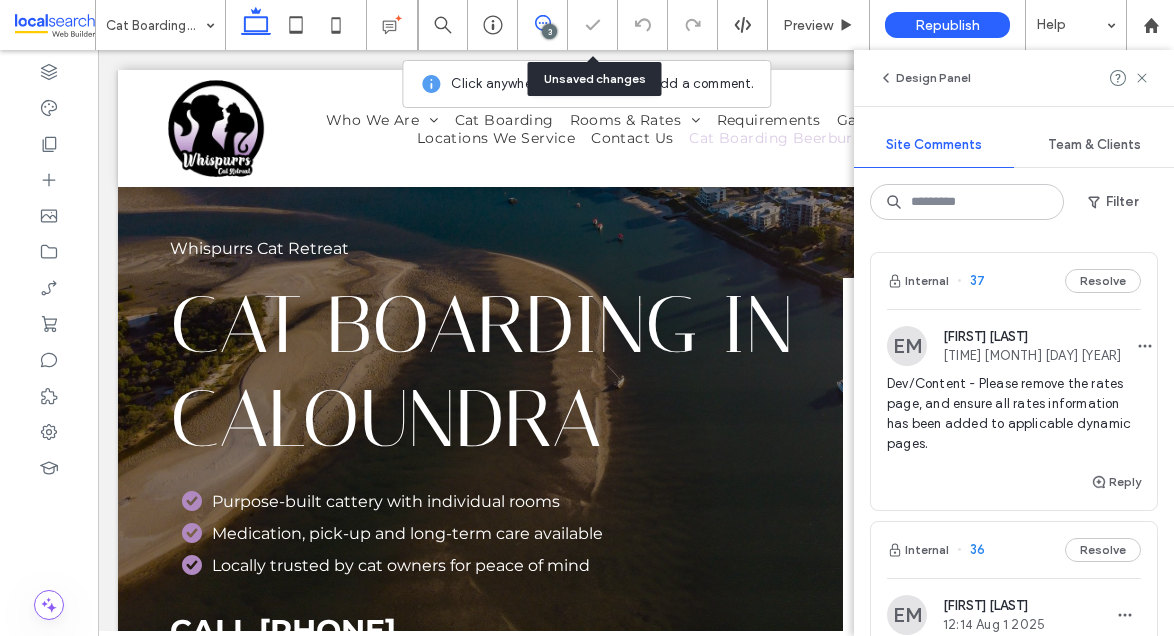 scroll, scrollTop: 0, scrollLeft: 0, axis: both 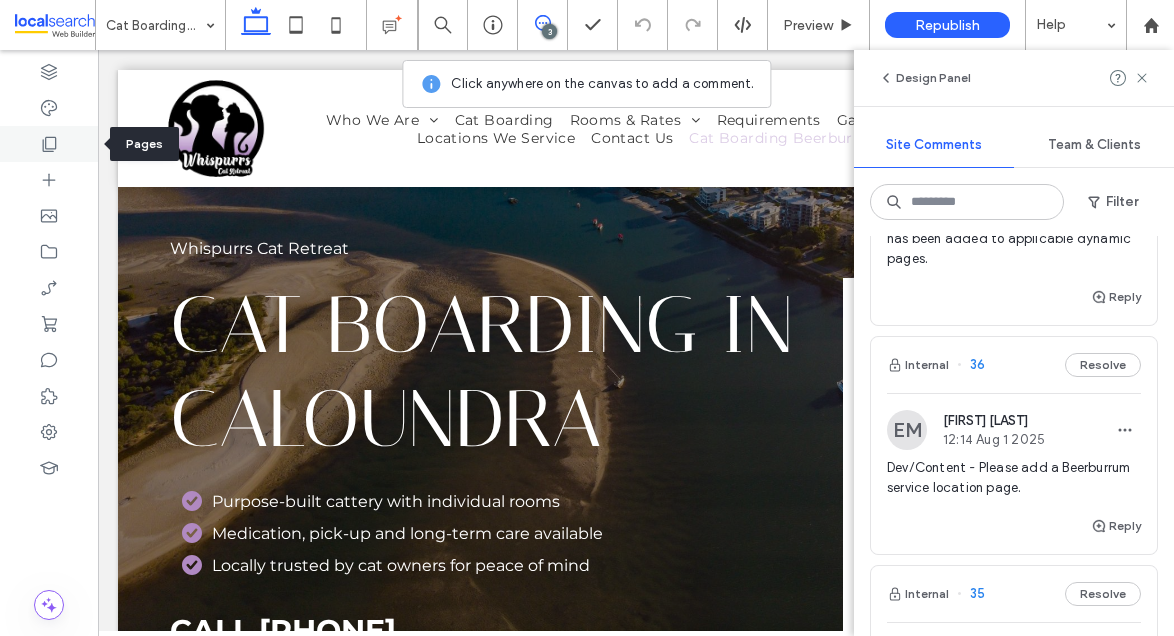 click at bounding box center (49, 144) 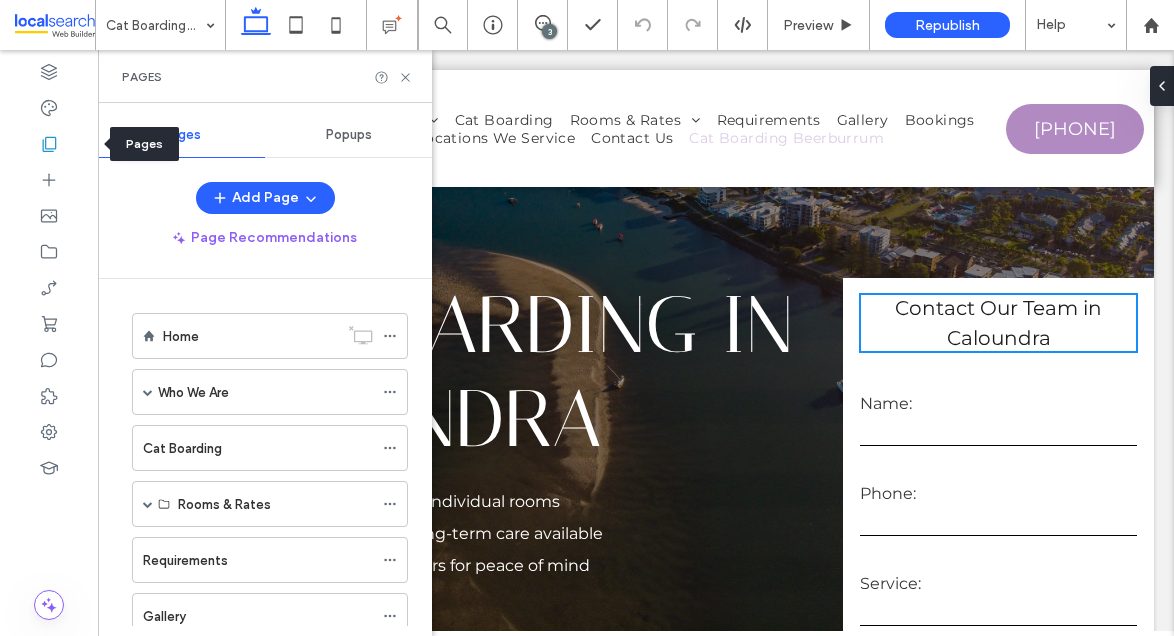 scroll, scrollTop: 0, scrollLeft: 0, axis: both 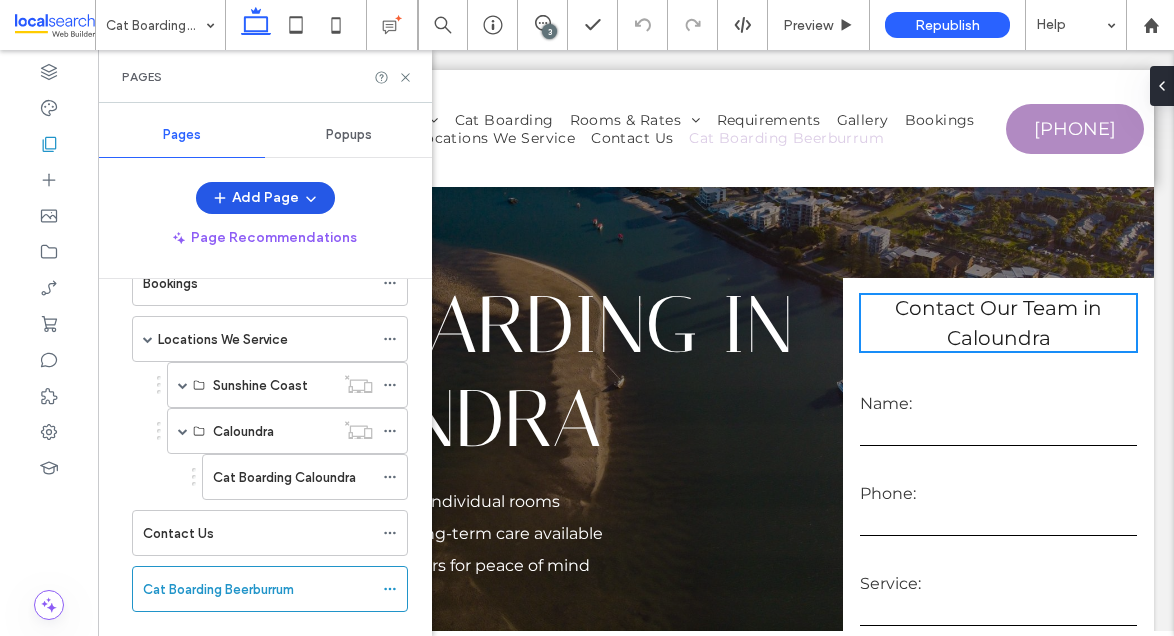 click on "Add Page" at bounding box center [265, 198] 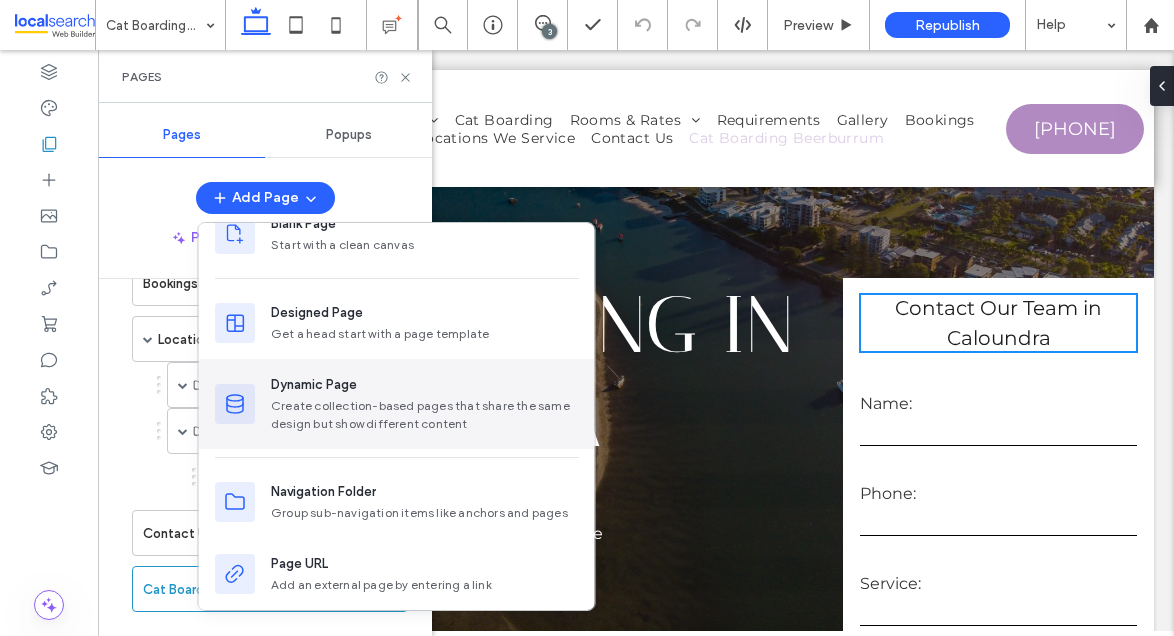 scroll, scrollTop: 106, scrollLeft: 0, axis: vertical 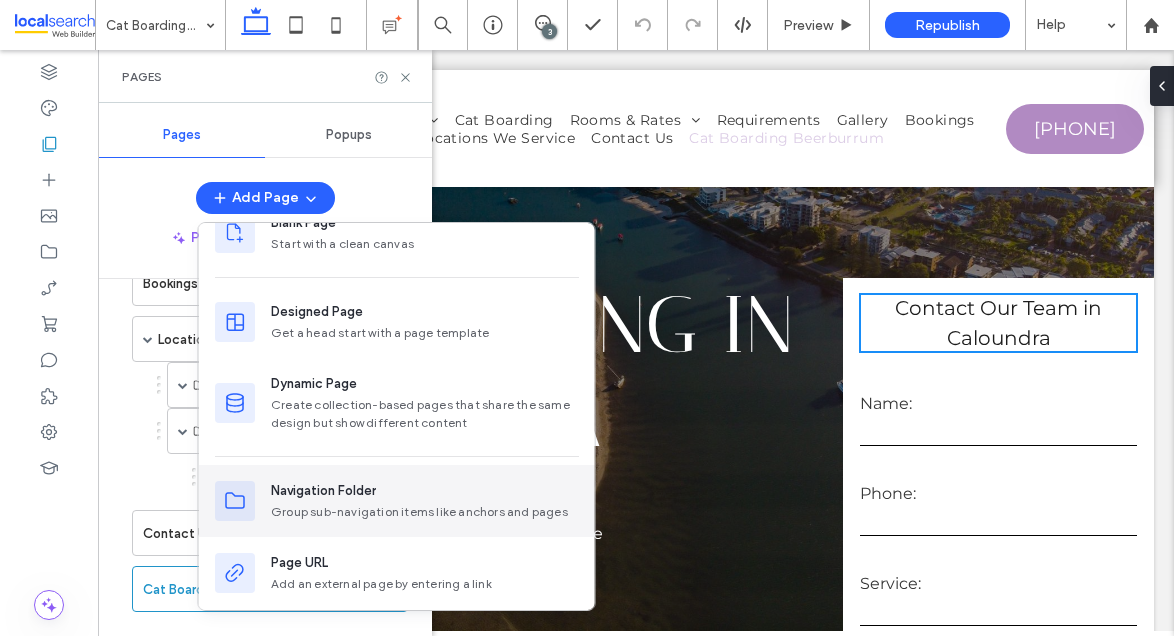click on "Group sub-navigation items like anchors and pages" at bounding box center (425, 512) 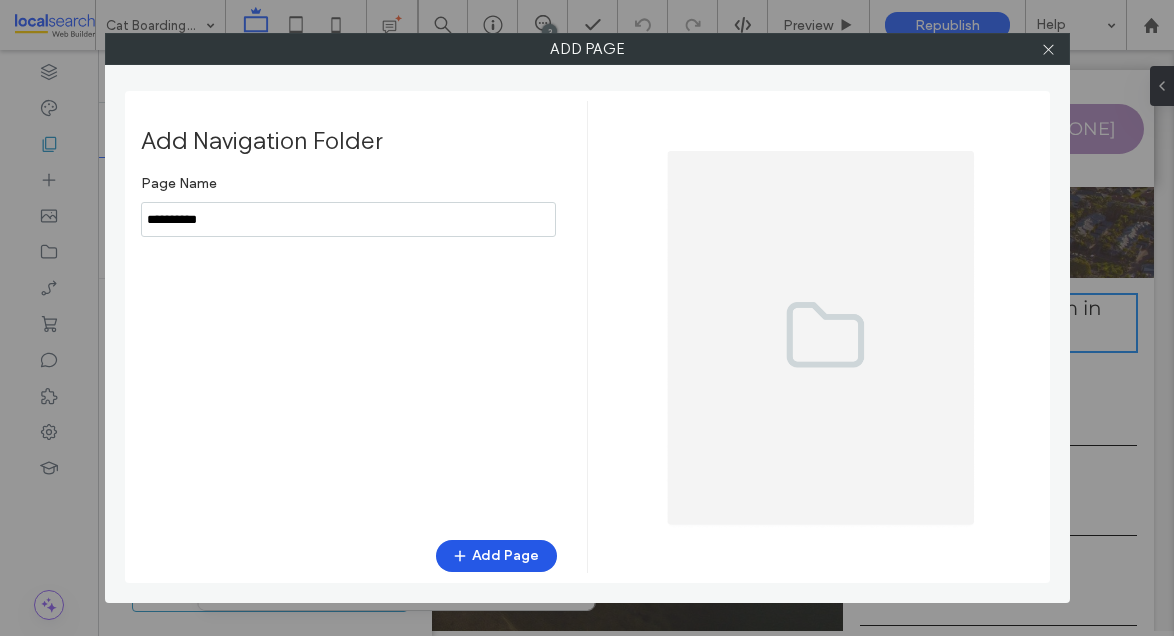 type on "**********" 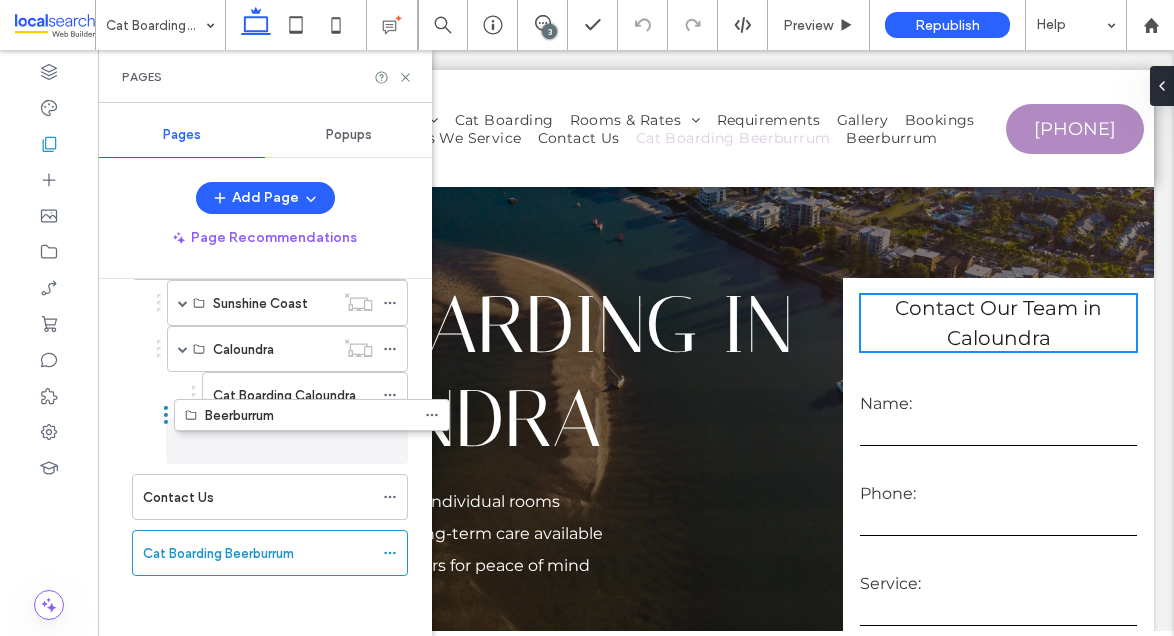 scroll, scrollTop: 471, scrollLeft: 0, axis: vertical 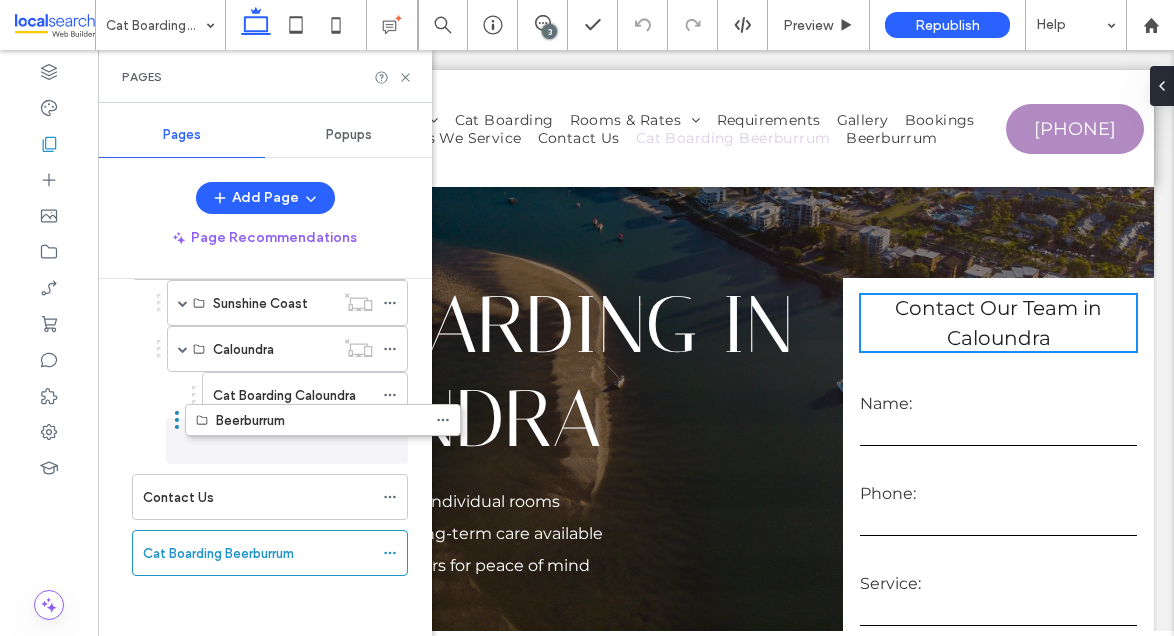 drag, startPoint x: 125, startPoint y: 556, endPoint x: 178, endPoint y: 431, distance: 135.77187 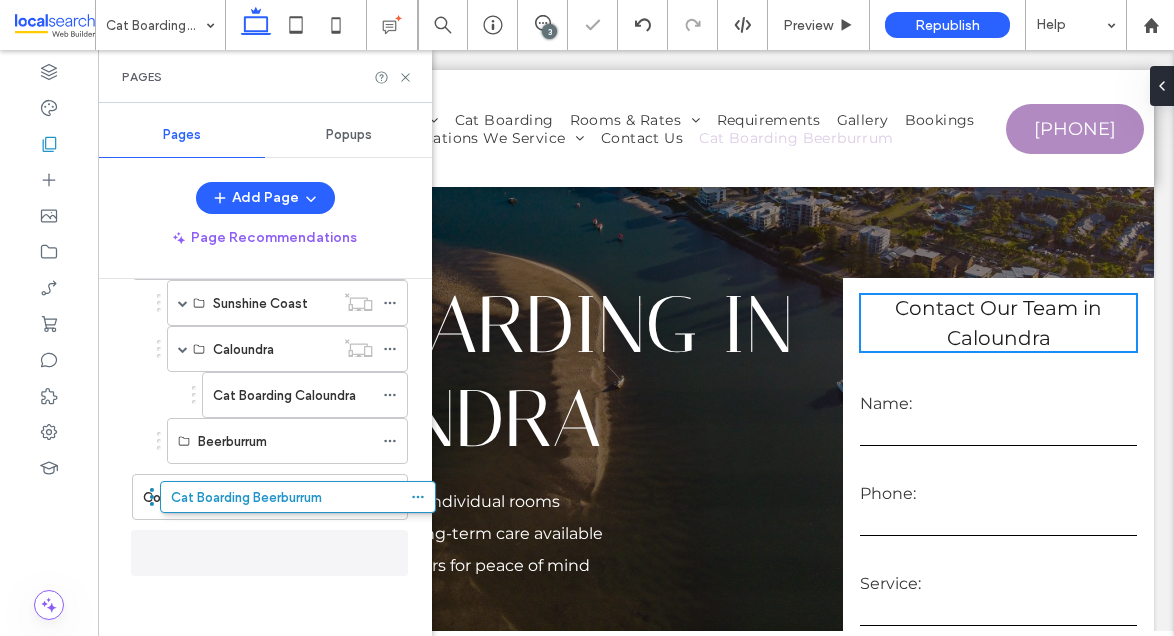 scroll, scrollTop: 461, scrollLeft: 0, axis: vertical 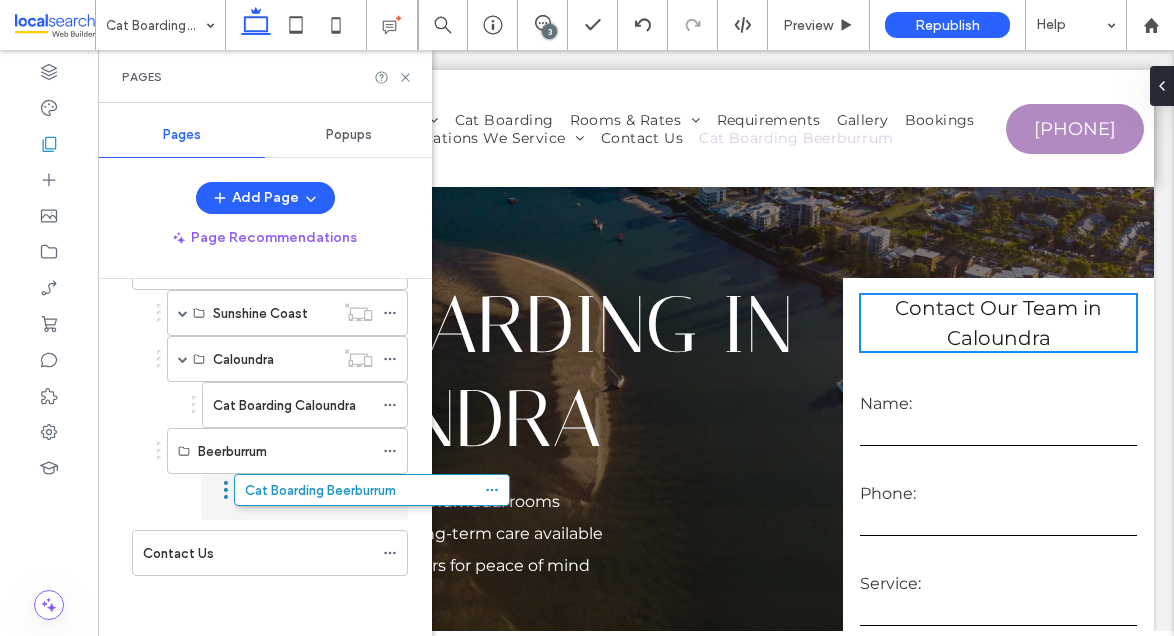 drag, startPoint x: 123, startPoint y: 552, endPoint x: 225, endPoint y: 506, distance: 111.89281 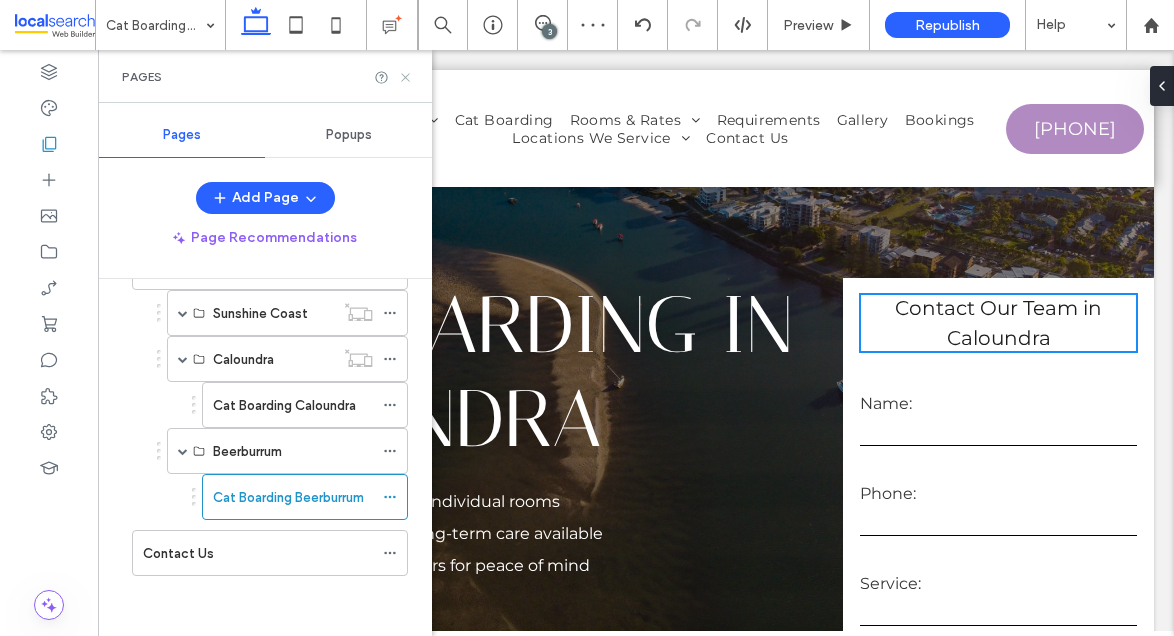 click 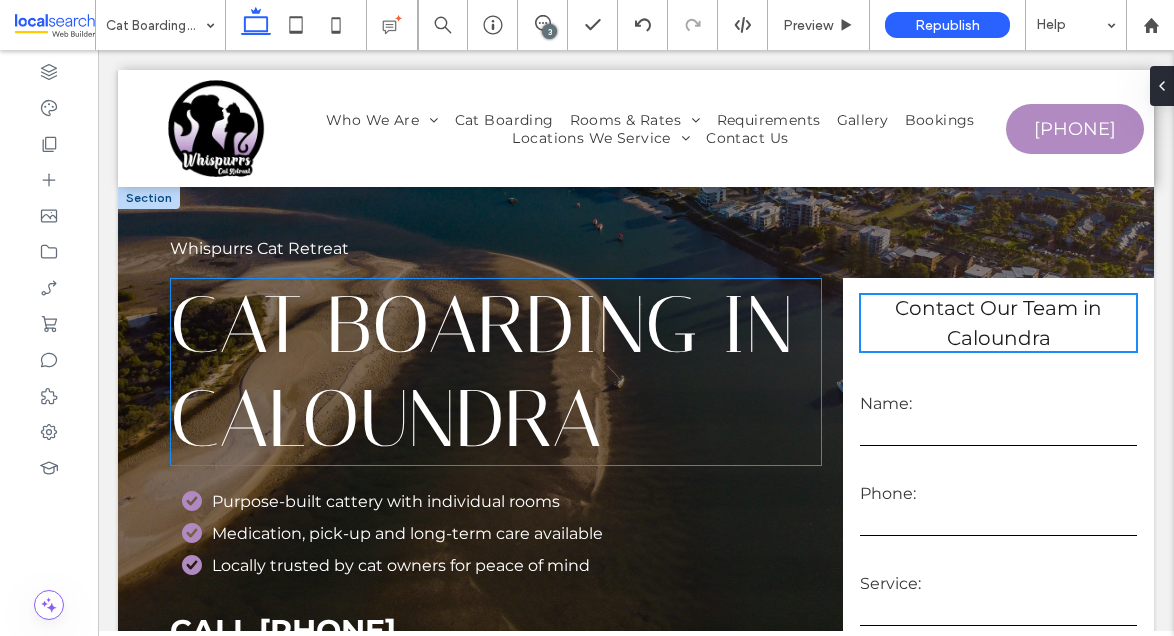 click on "Cat Boarding in Caloundra" at bounding box center (481, 372) 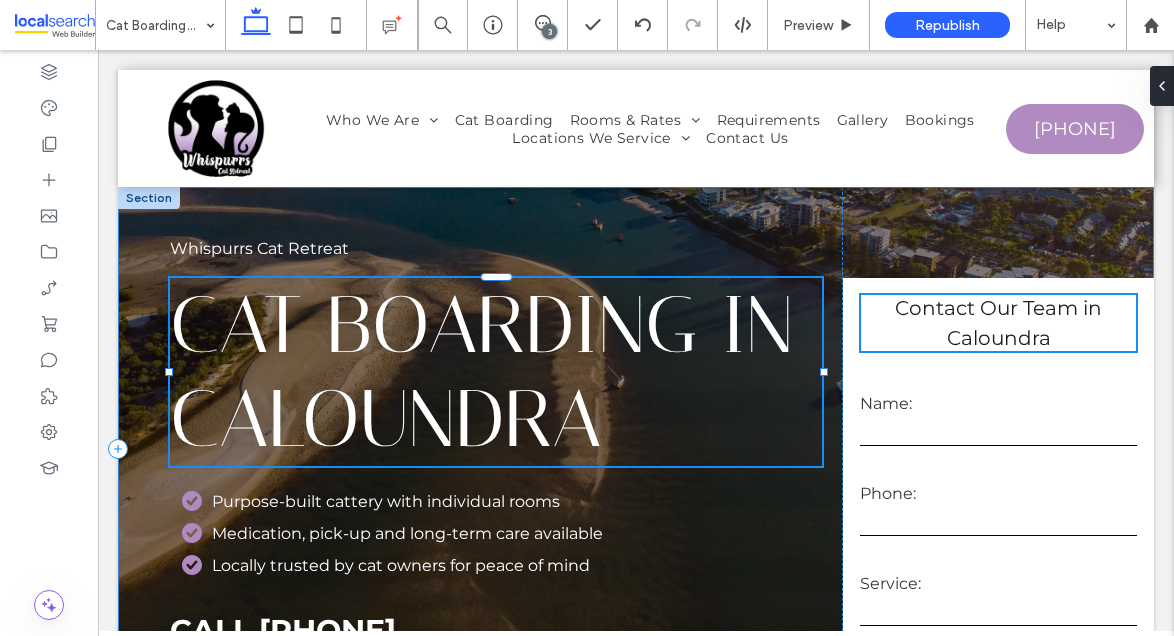 click on "Cat Boarding in Caloundra" at bounding box center (496, 372) 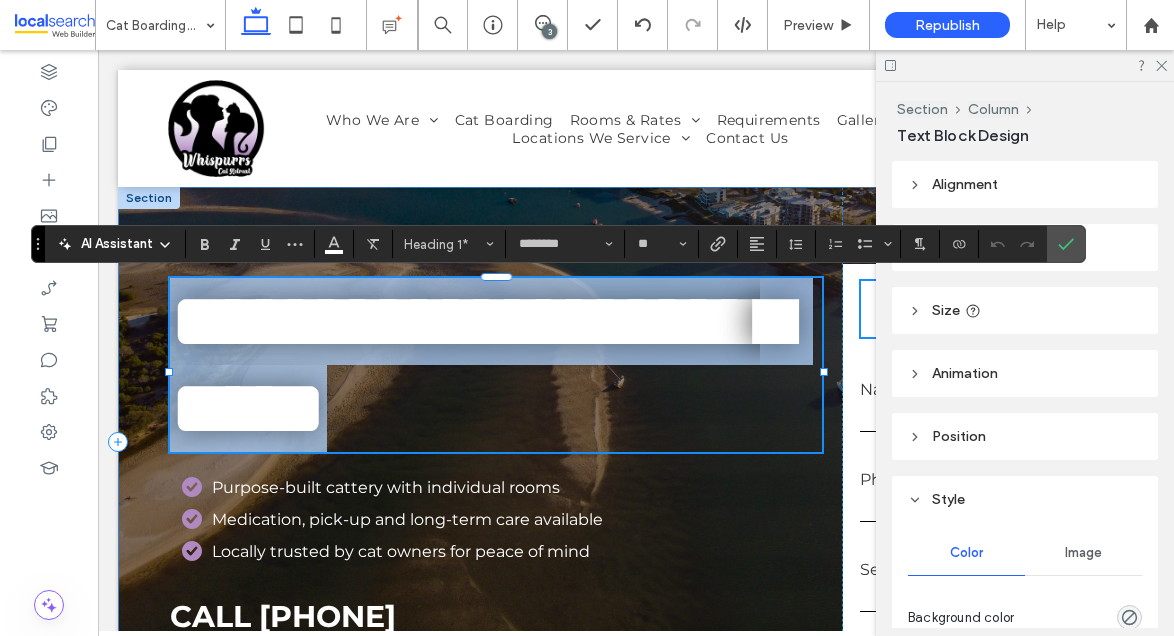 click on "**********" at bounding box center [480, 365] 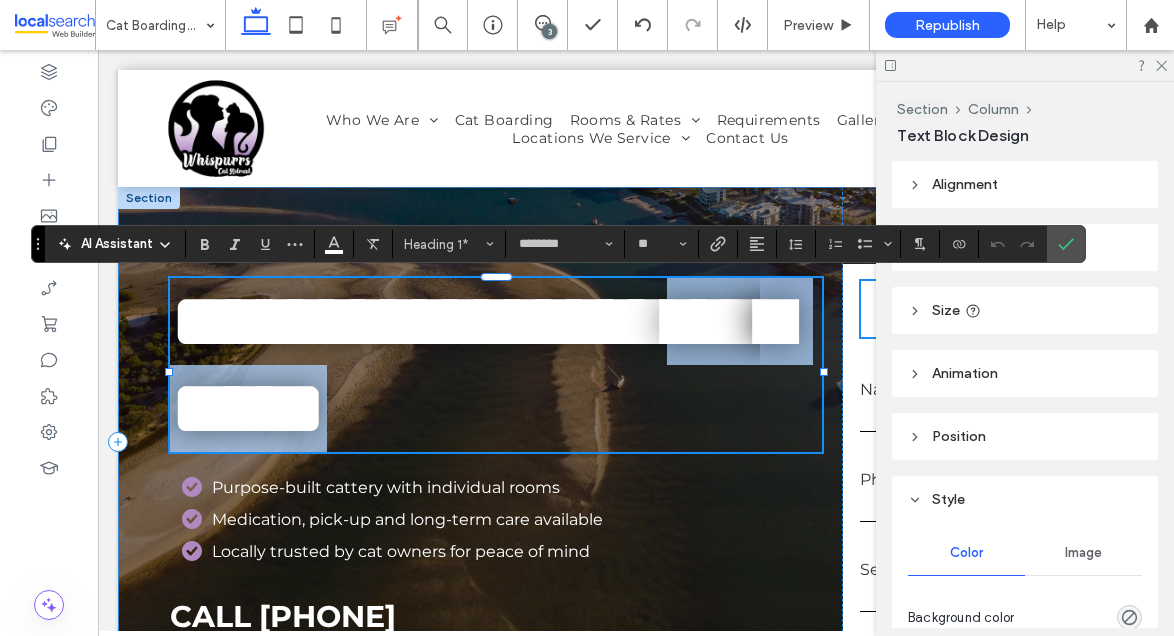 click on "**********" at bounding box center [480, 365] 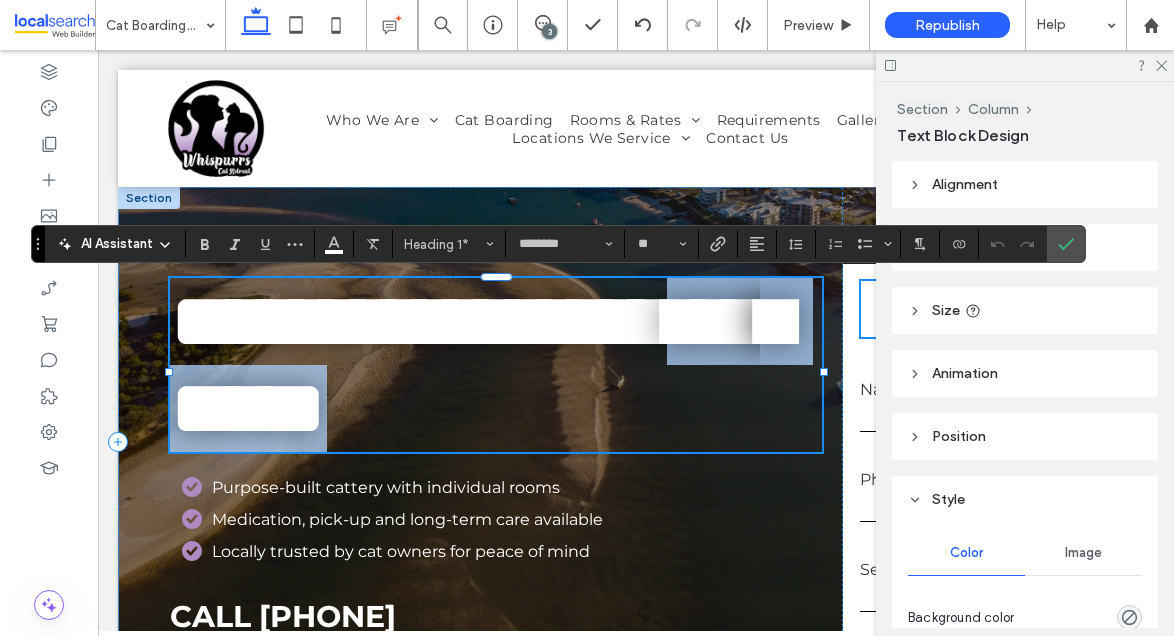 type 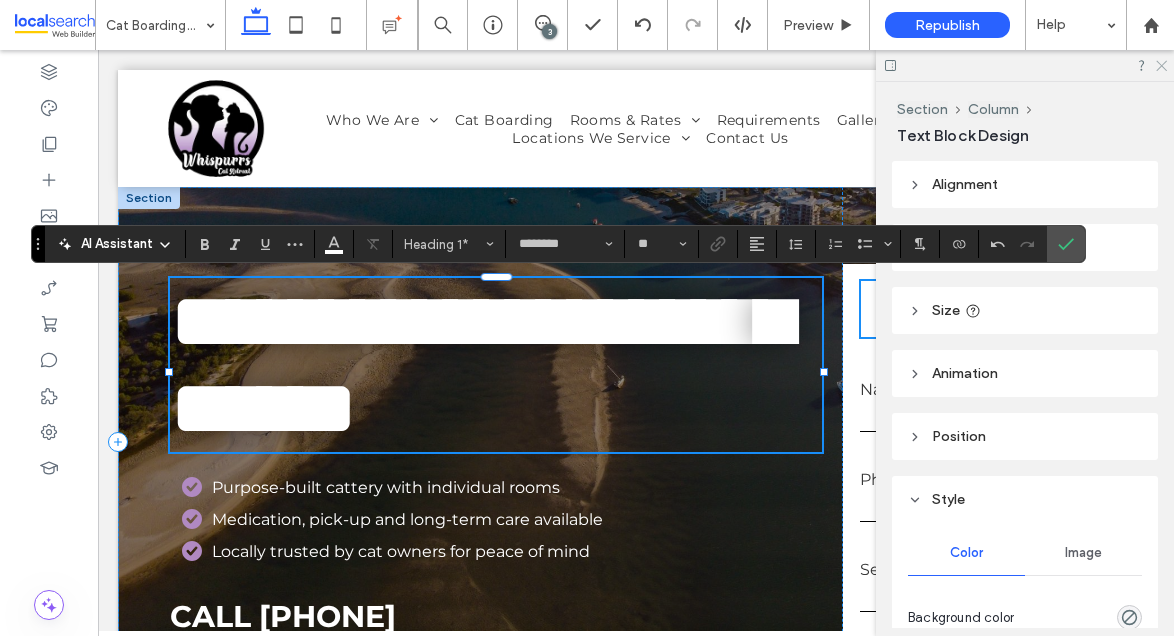 click 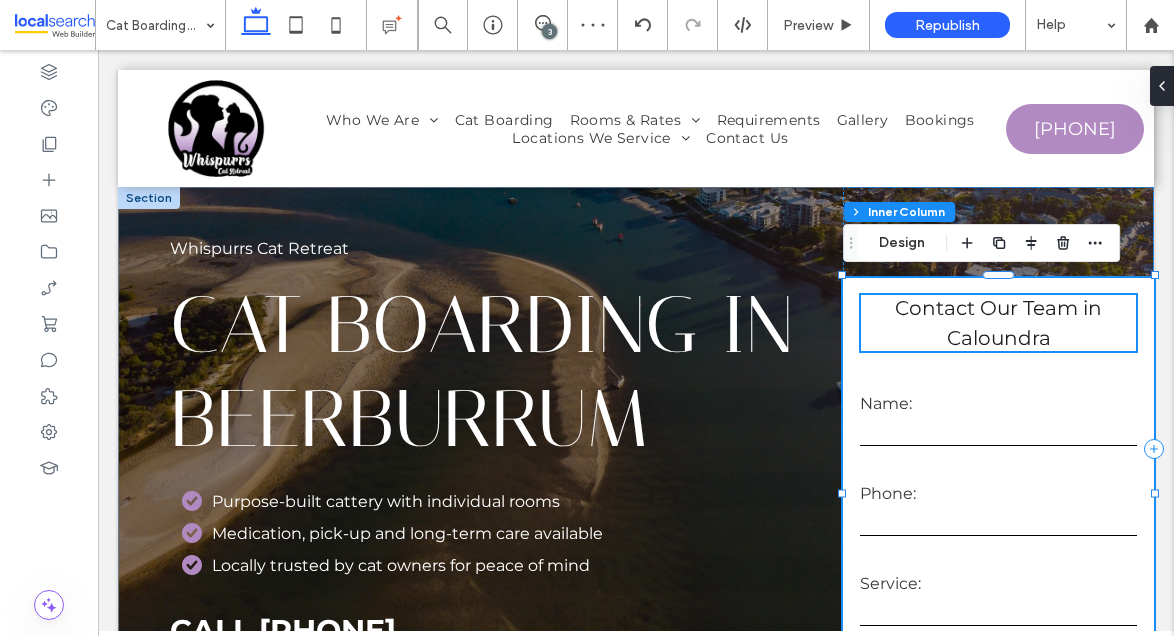 click on "Contact Our Team in Caloundra" at bounding box center (998, 323) 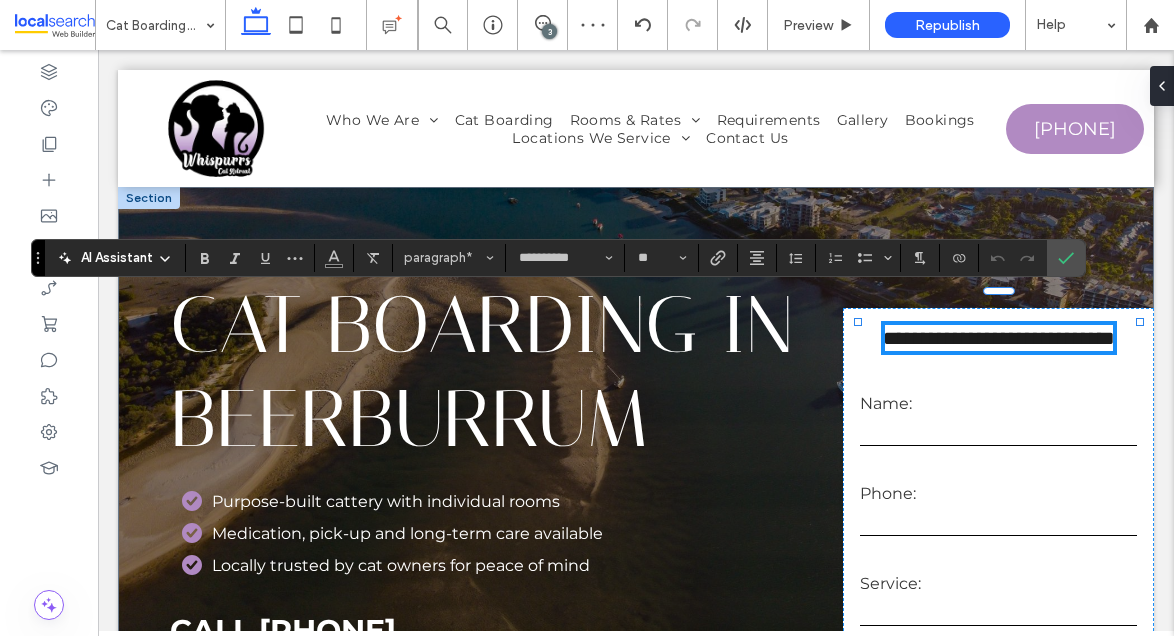 click on "**********" at bounding box center [999, 338] 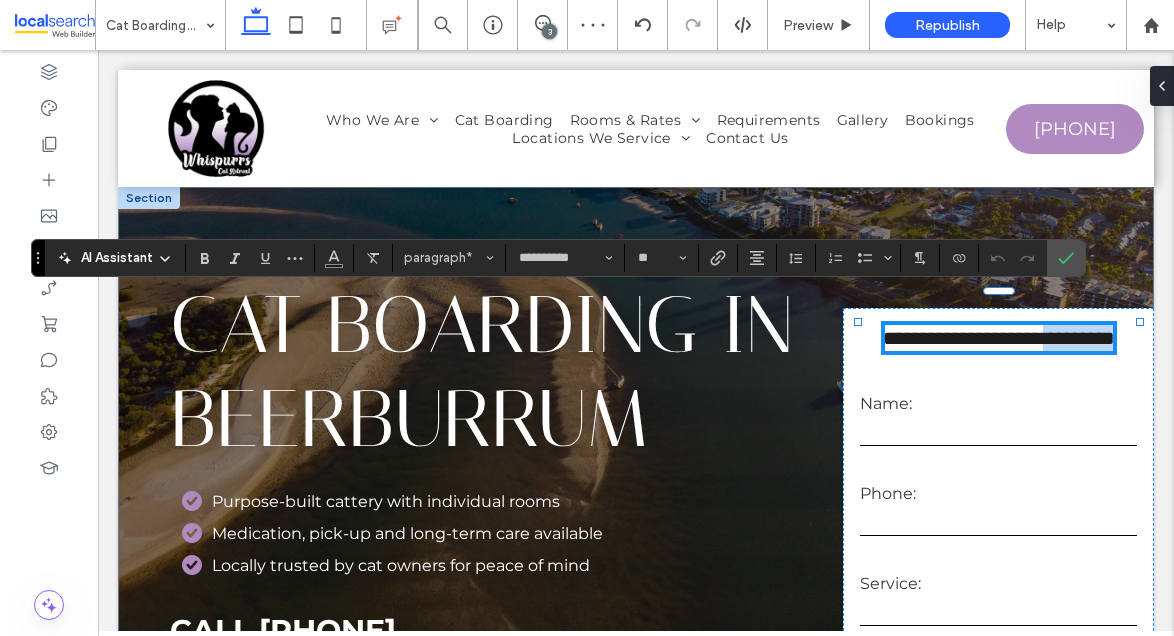 click on "**********" at bounding box center (999, 338) 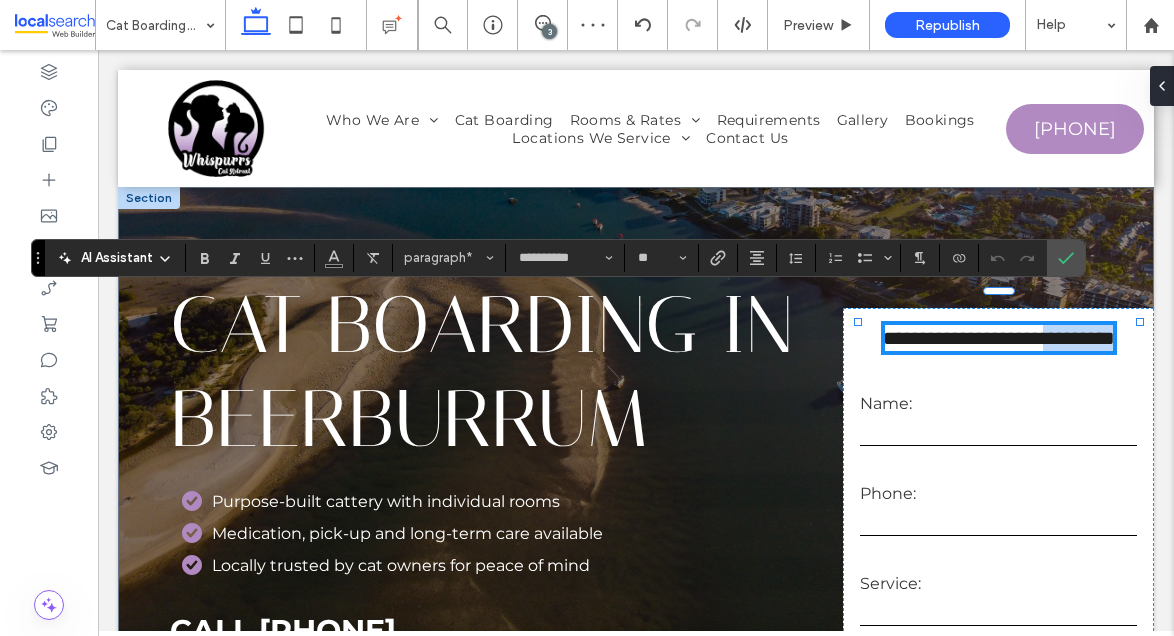 type 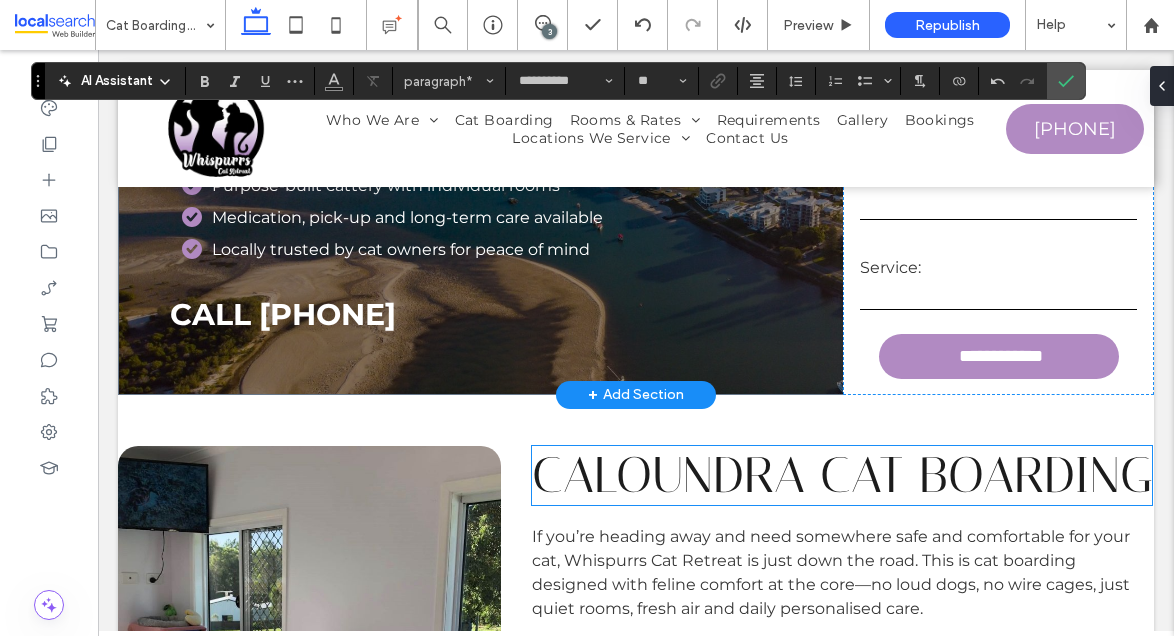 scroll, scrollTop: 319, scrollLeft: 0, axis: vertical 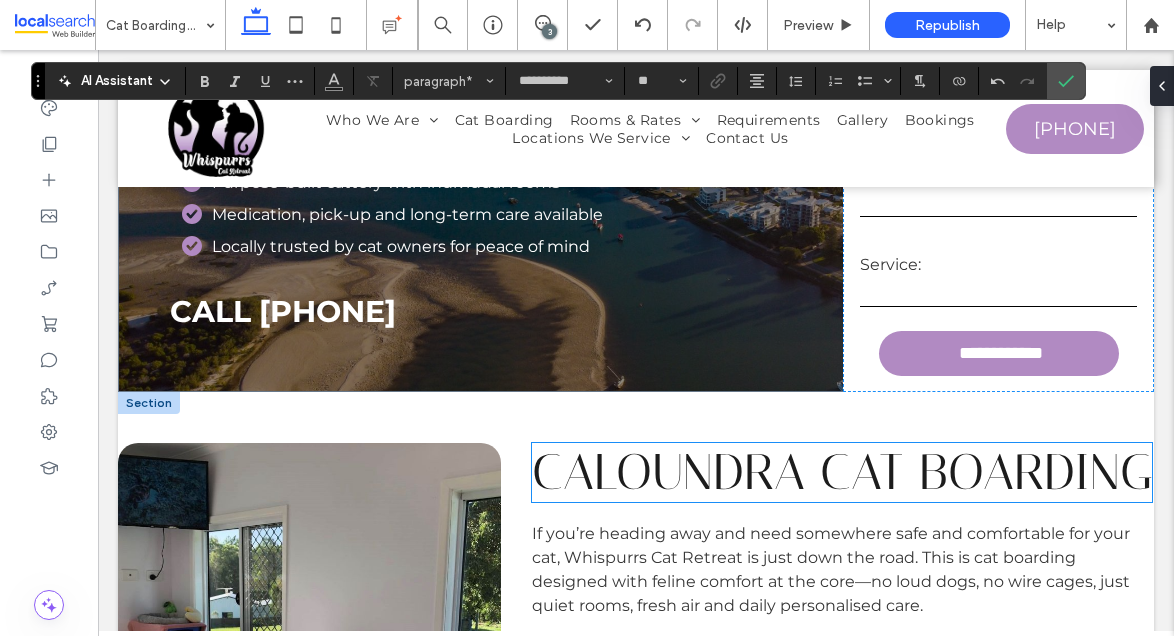 click on "Caloundra Cat Boarding" at bounding box center [842, 472] 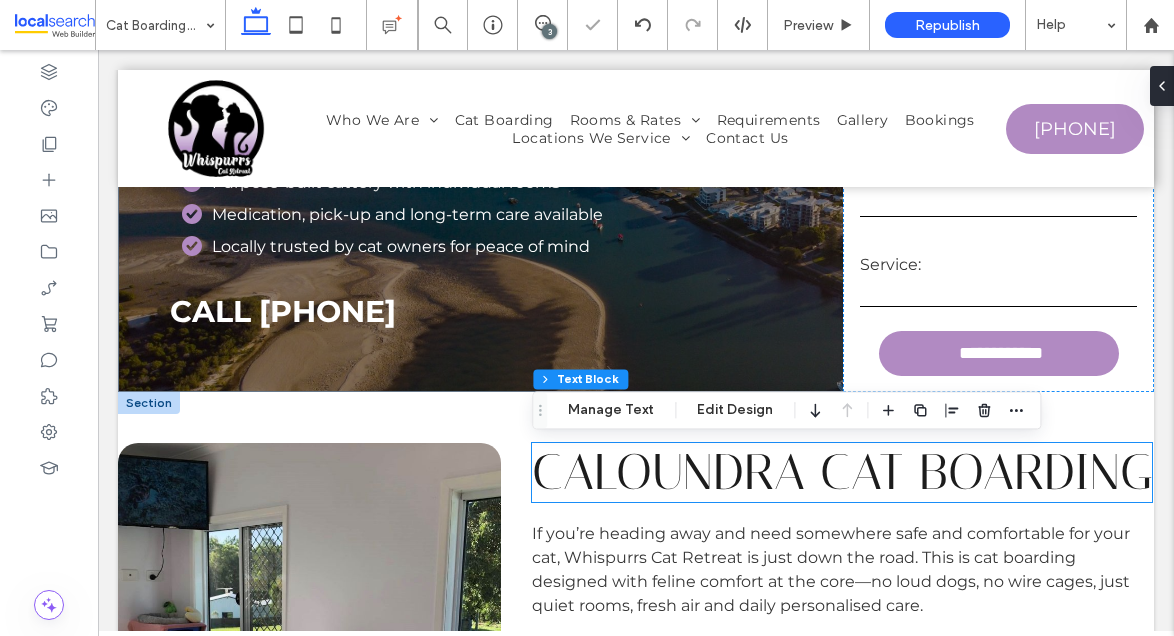 click on "Caloundra Cat Boarding" at bounding box center (842, 472) 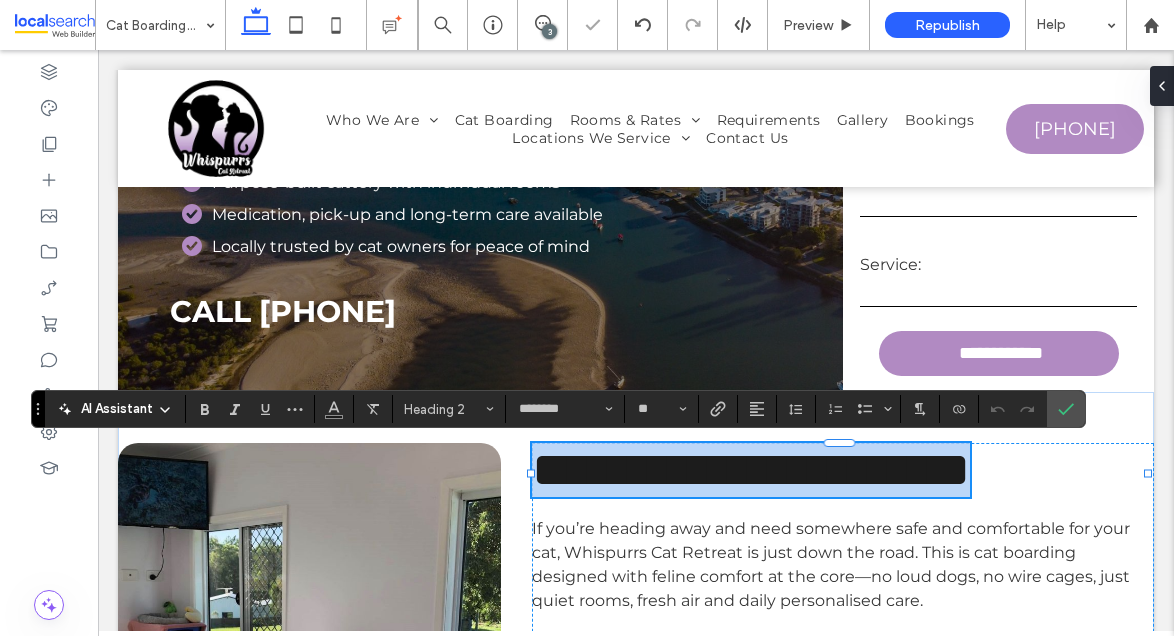 click on "**********" at bounding box center (751, 469) 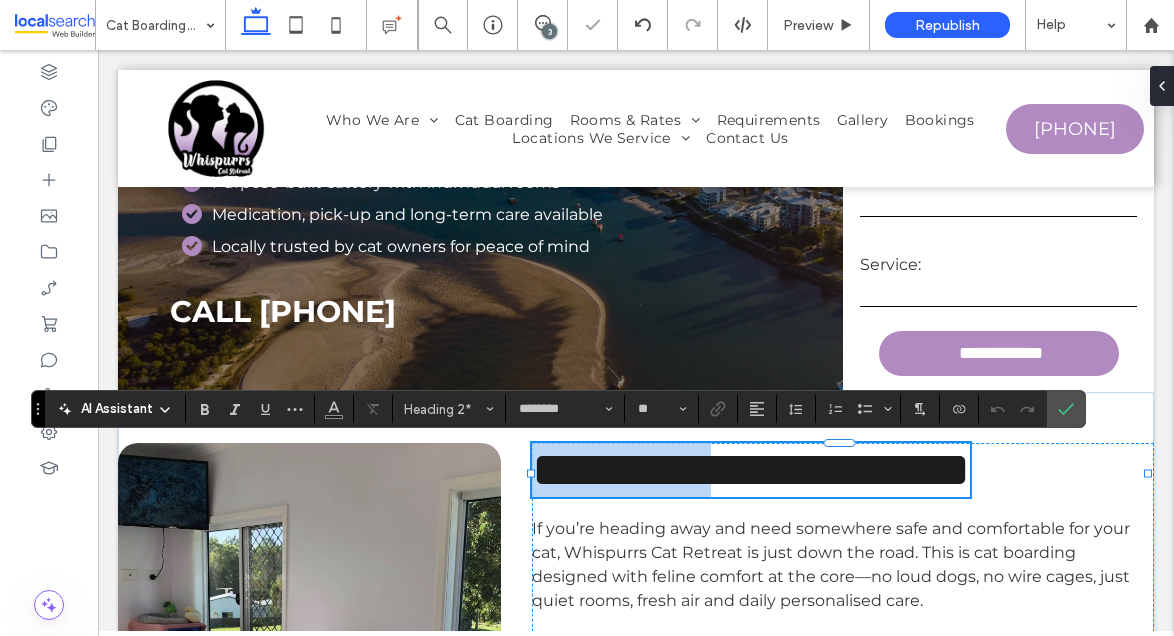 click on "**********" at bounding box center [751, 469] 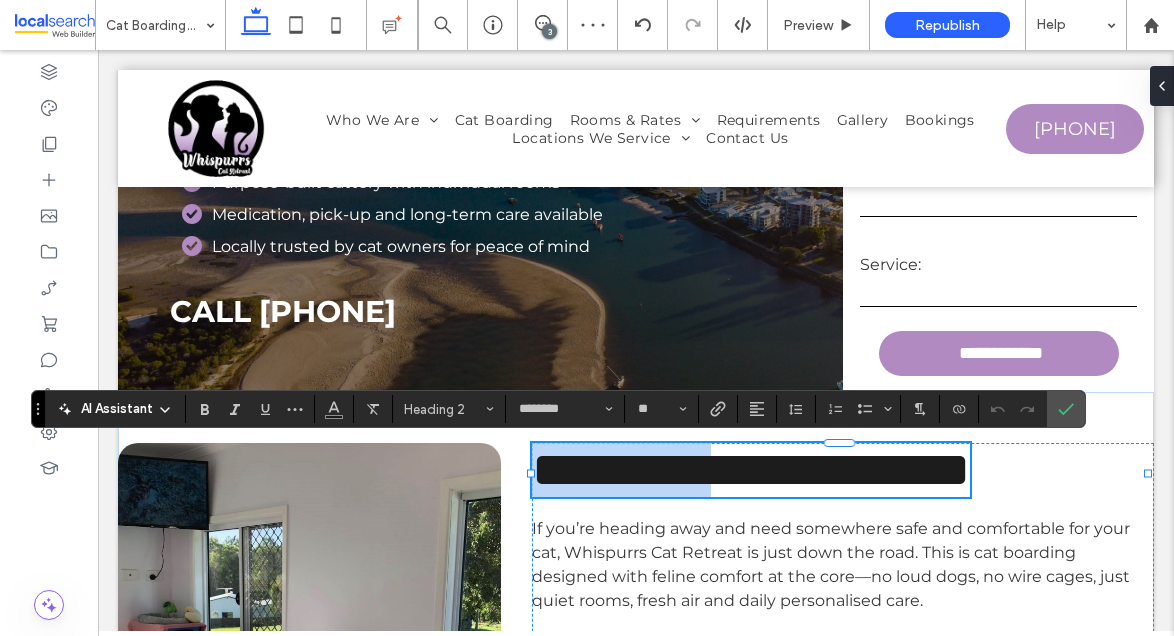 type 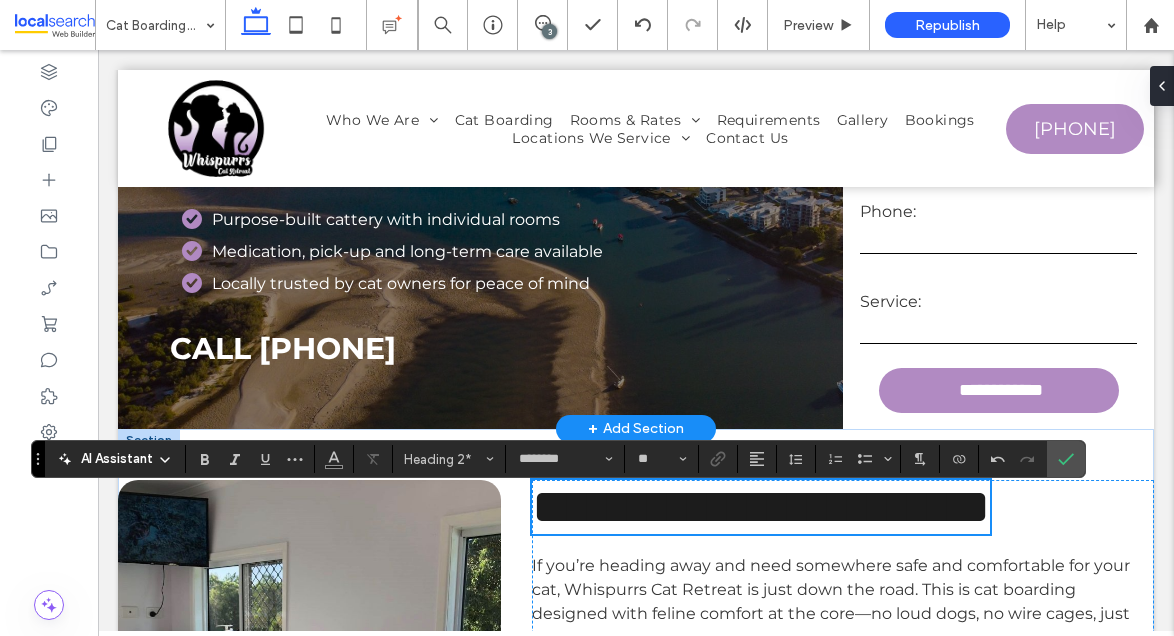 scroll, scrollTop: 289, scrollLeft: 0, axis: vertical 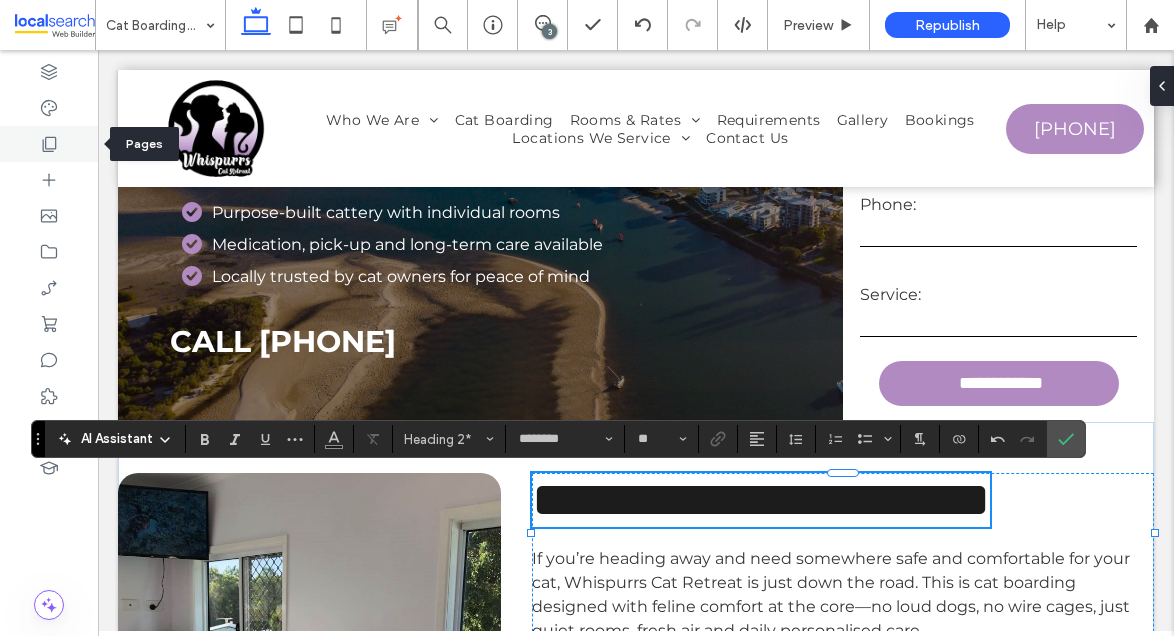 click 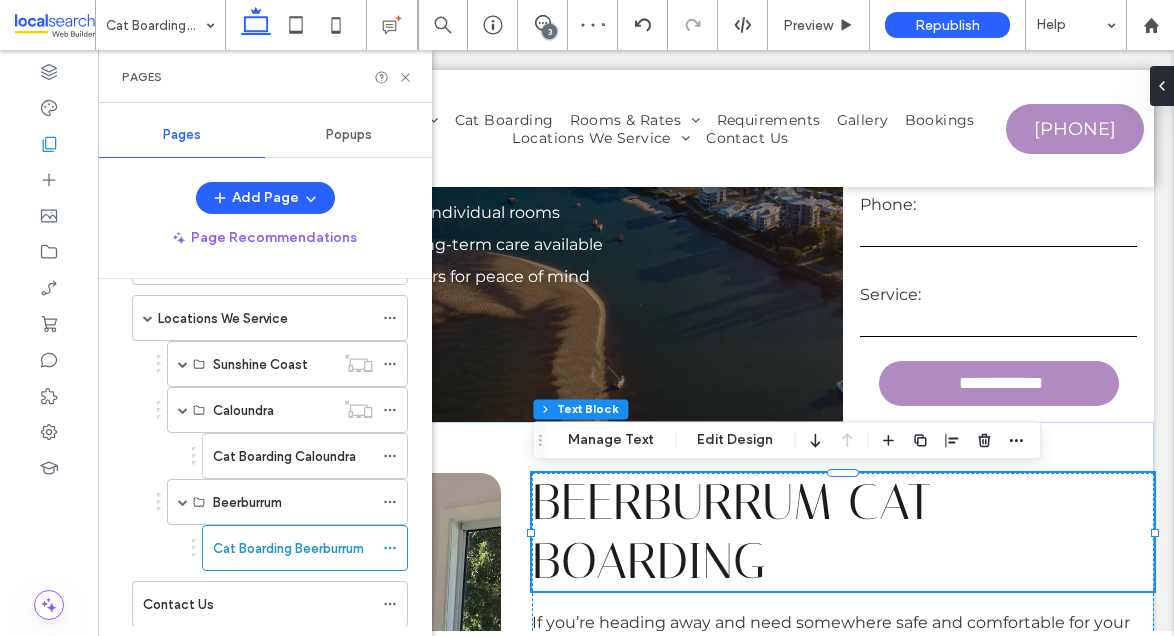 scroll, scrollTop: 408, scrollLeft: 0, axis: vertical 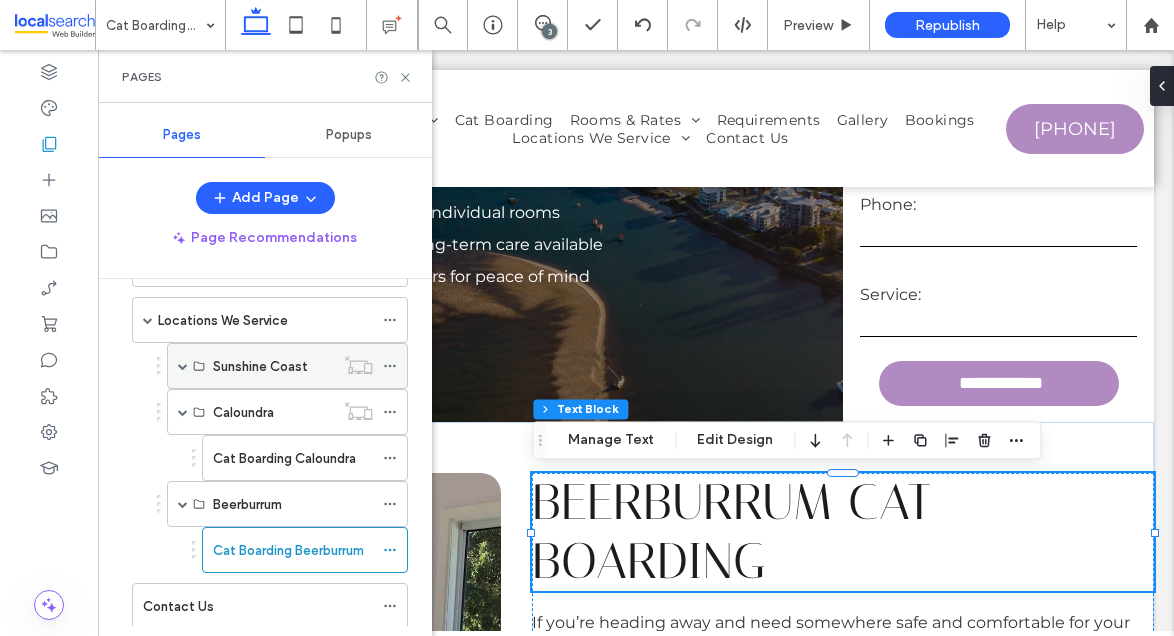 click at bounding box center (183, 366) 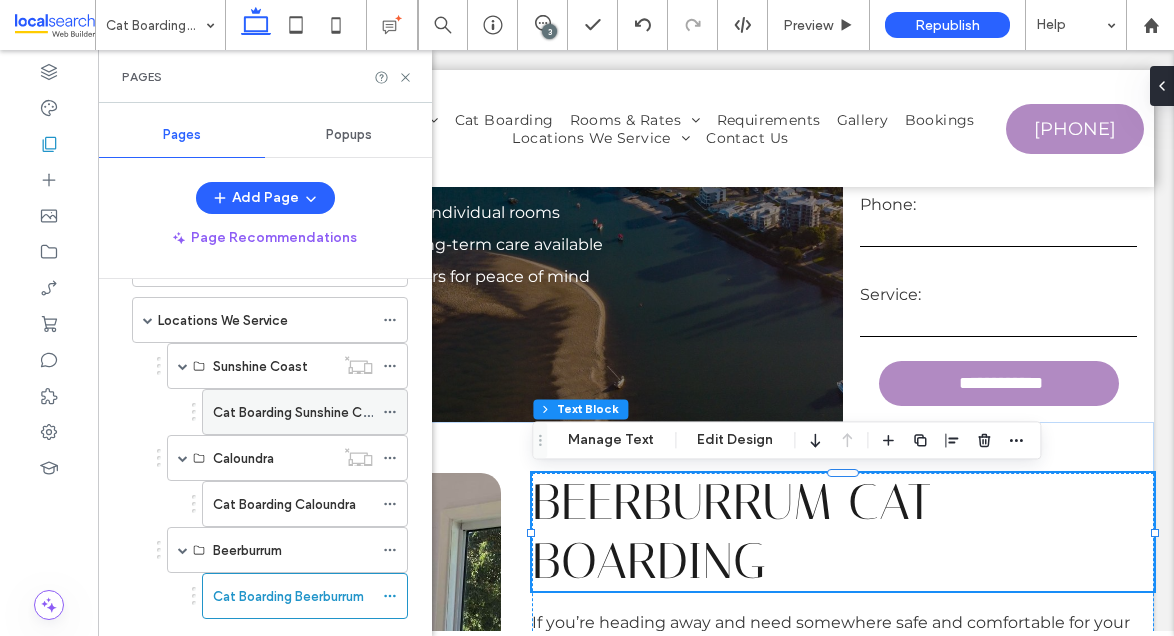 click 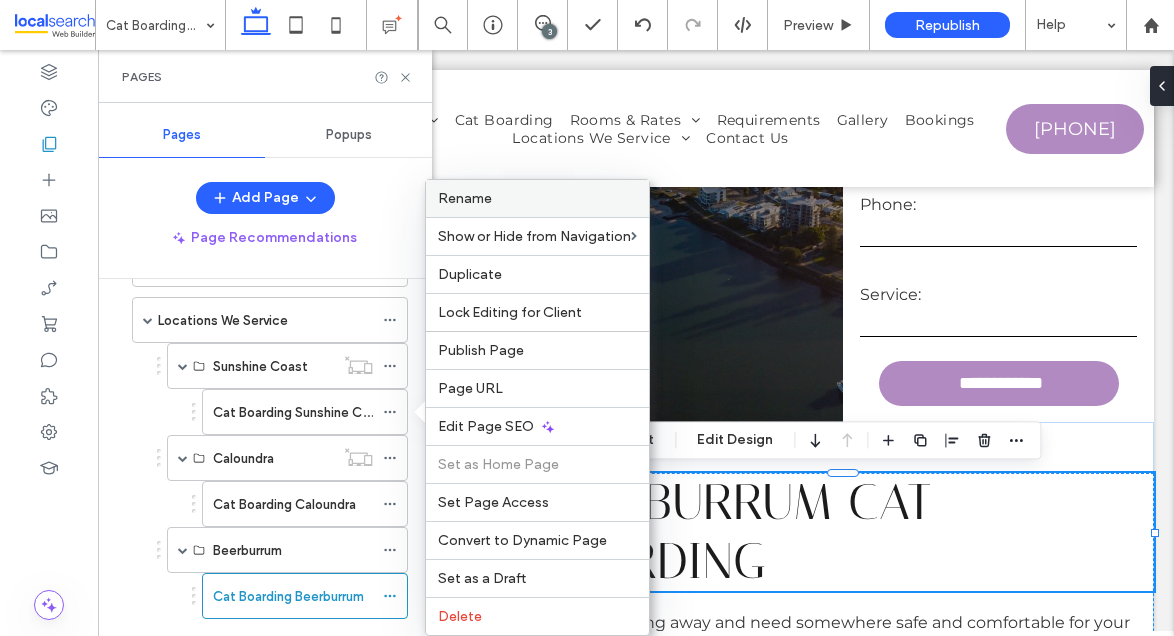 click on "Rename" at bounding box center (465, 198) 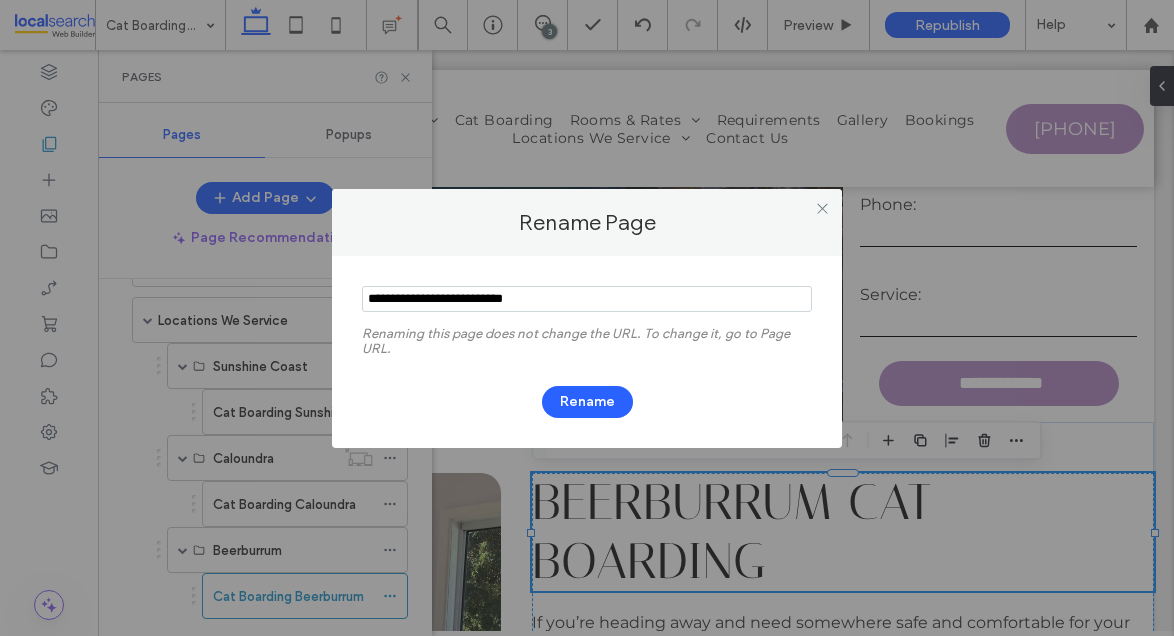 drag, startPoint x: 451, startPoint y: 299, endPoint x: 619, endPoint y: 311, distance: 168.42802 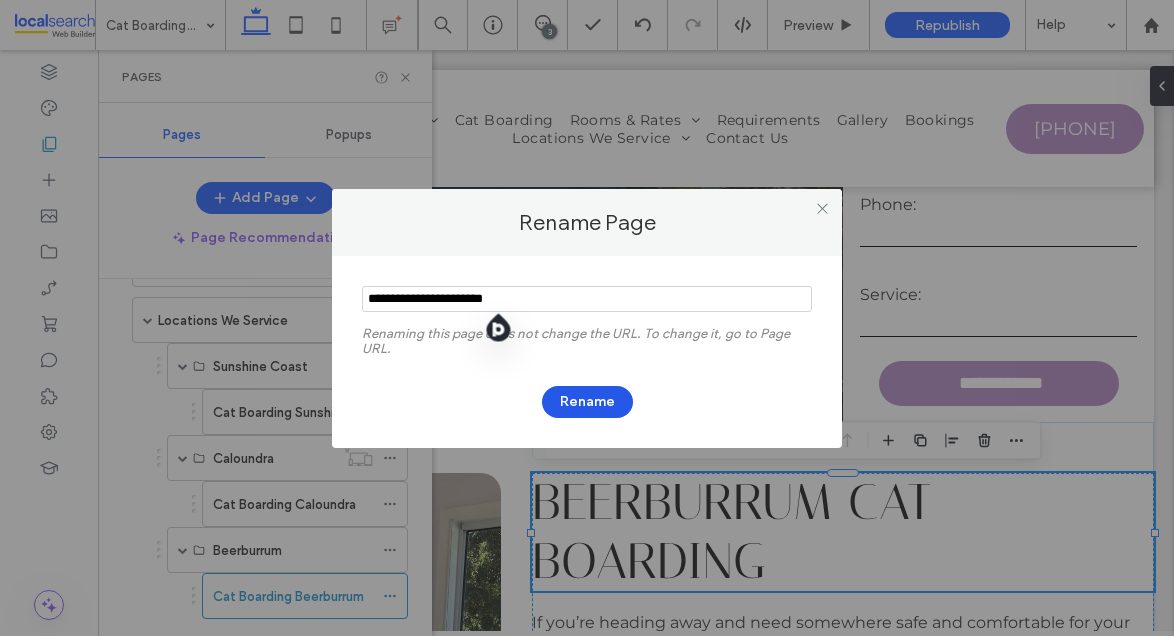 type on "**********" 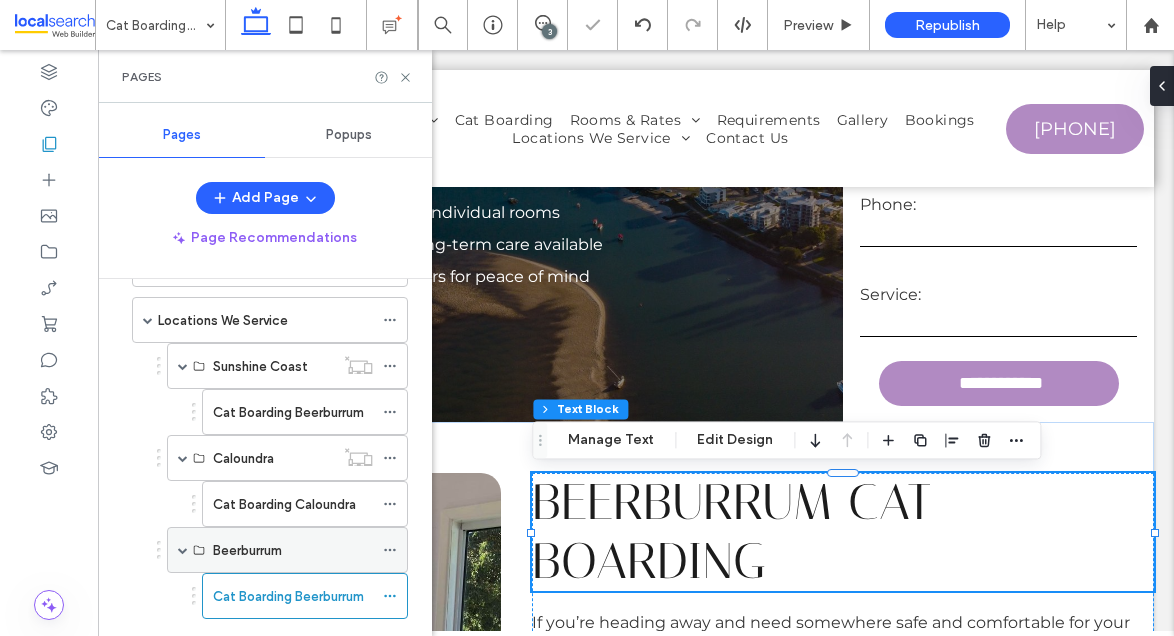 click 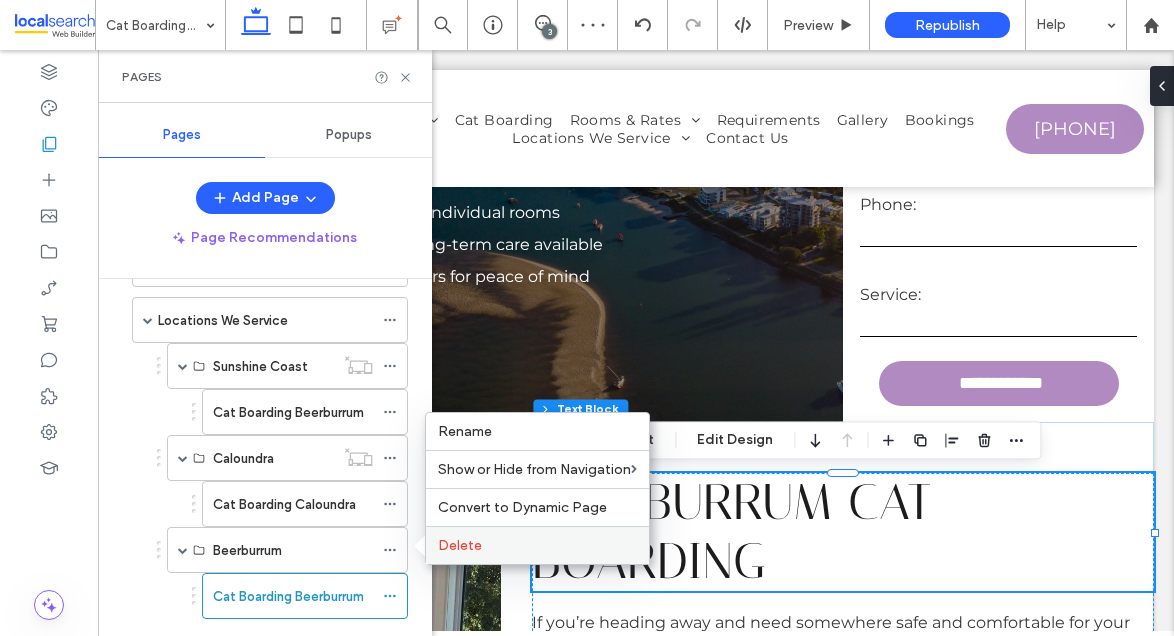 click on "Delete" at bounding box center [460, 545] 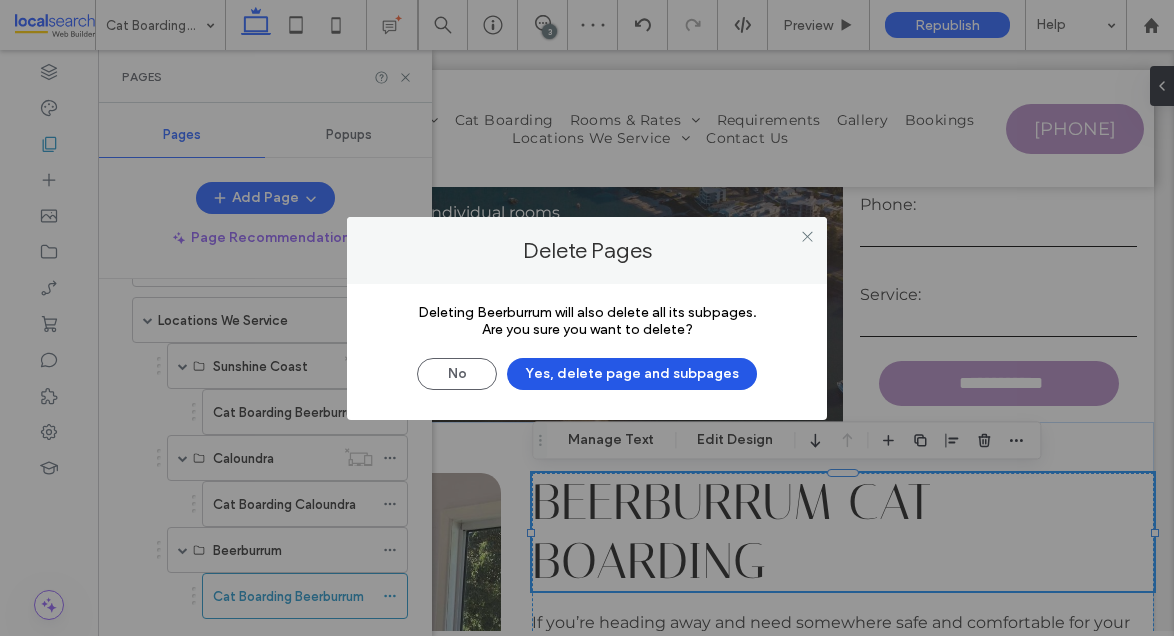 click on "Yes, delete page and subpages" at bounding box center (632, 374) 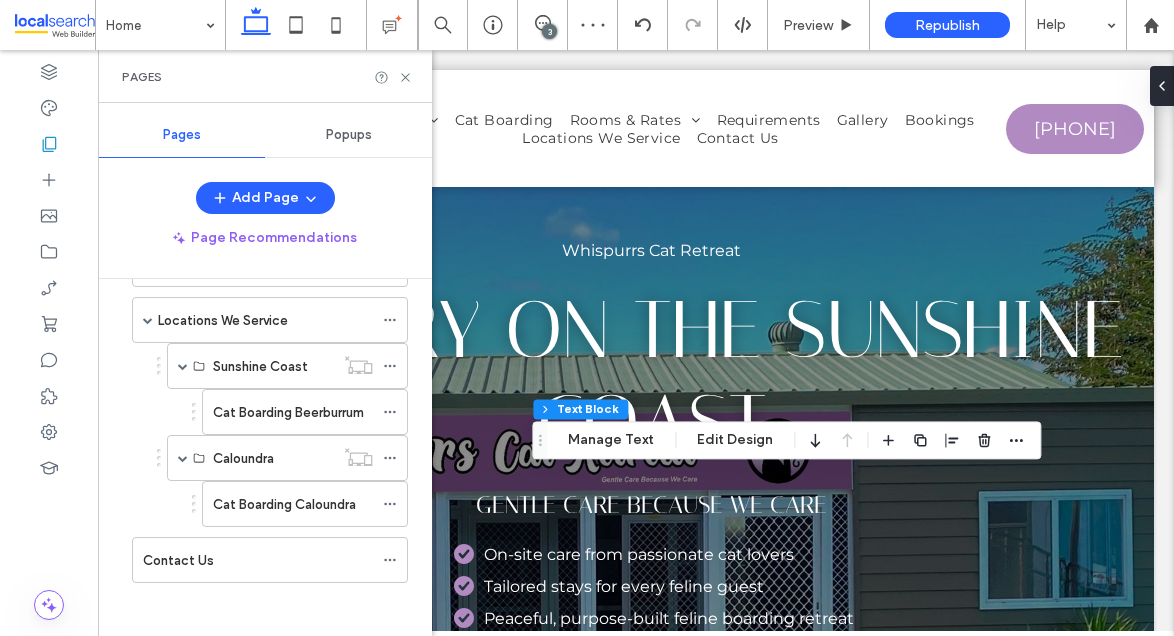 scroll, scrollTop: 0, scrollLeft: 0, axis: both 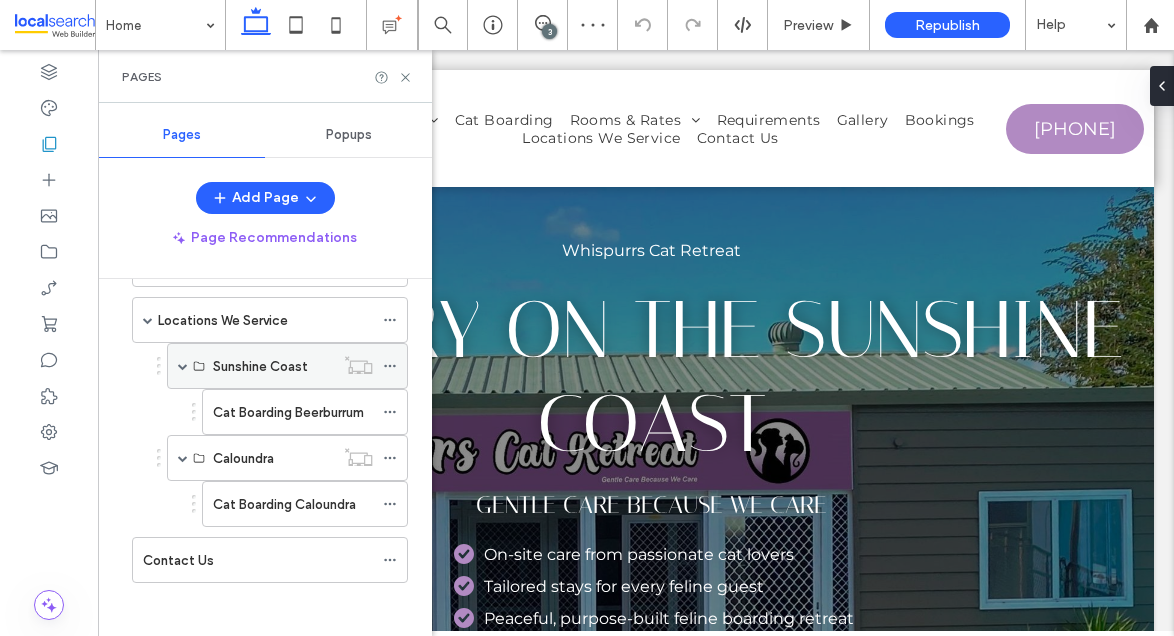 click 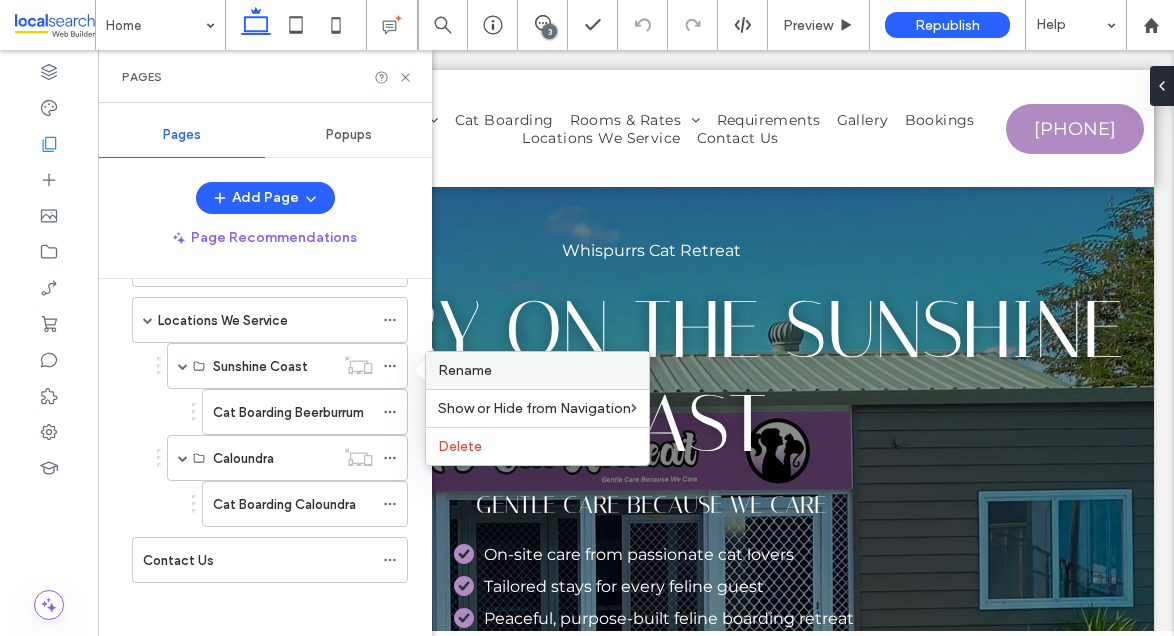 click on "Rename" at bounding box center [465, 370] 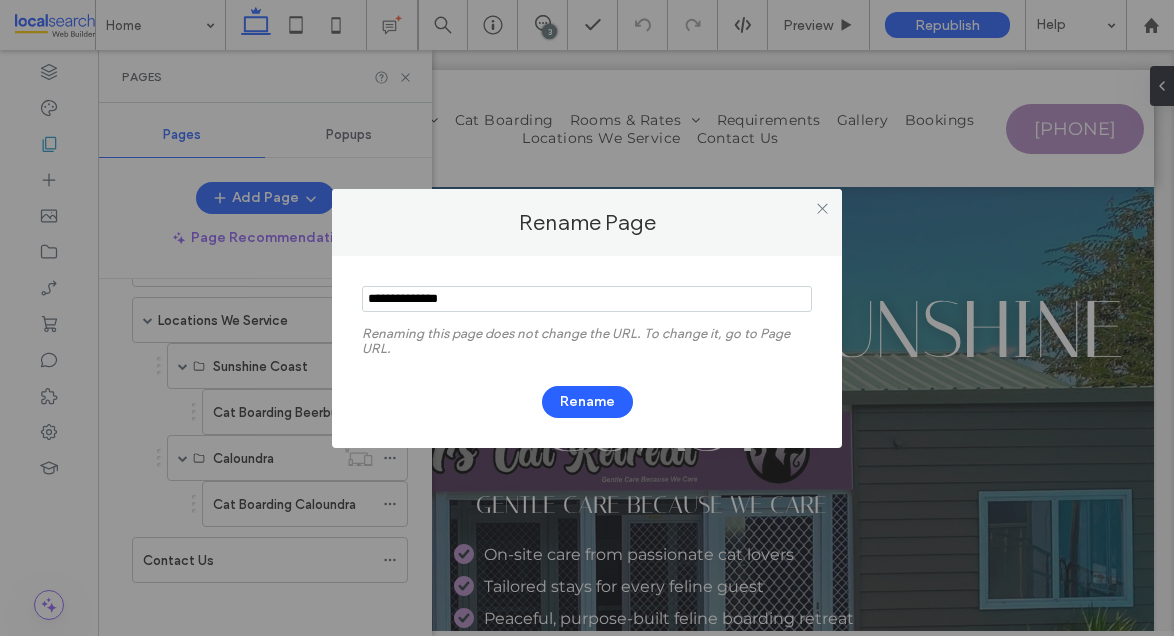 drag, startPoint x: 480, startPoint y: 294, endPoint x: 326, endPoint y: 294, distance: 154 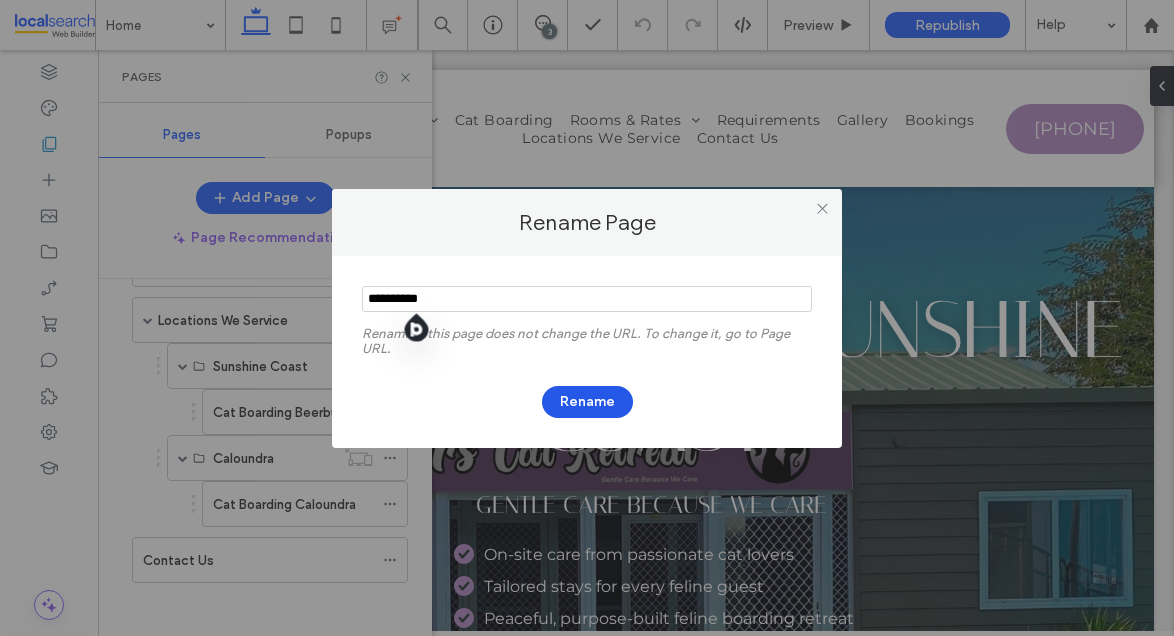 type on "**********" 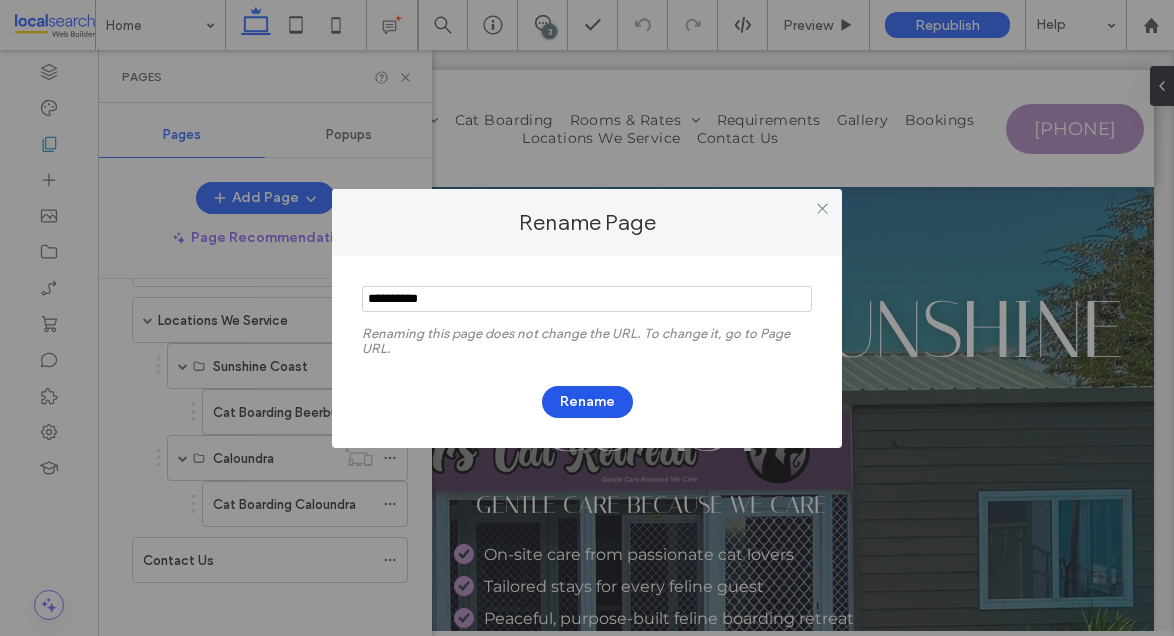 click on "Rename" at bounding box center (587, 402) 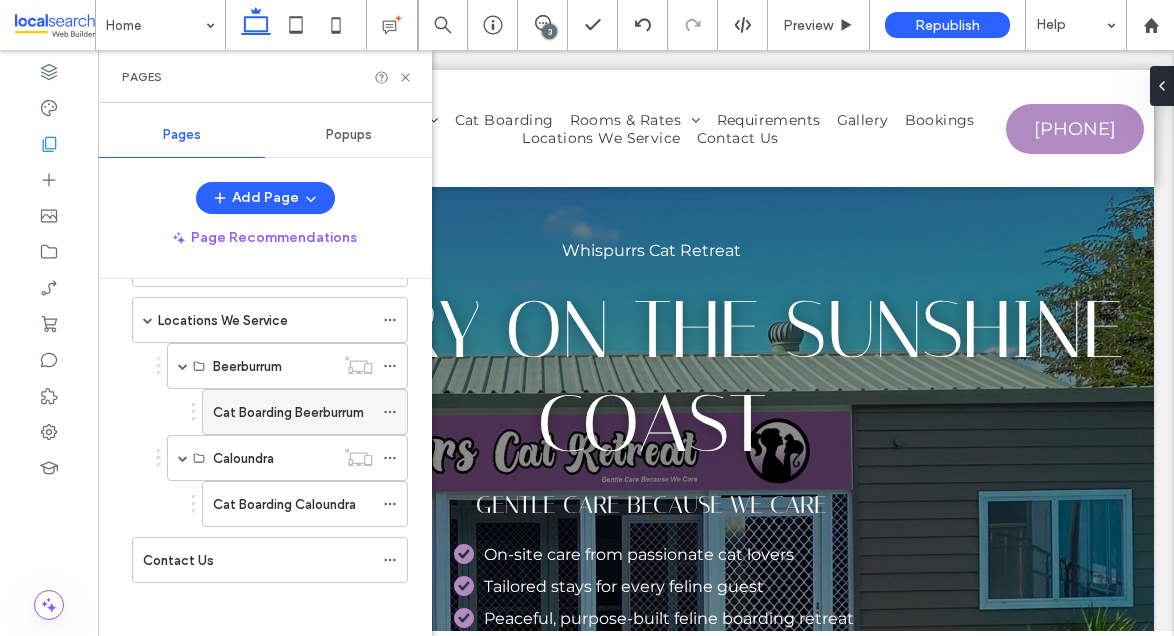 click on "Cat Boarding Beerburrum" at bounding box center [288, 412] 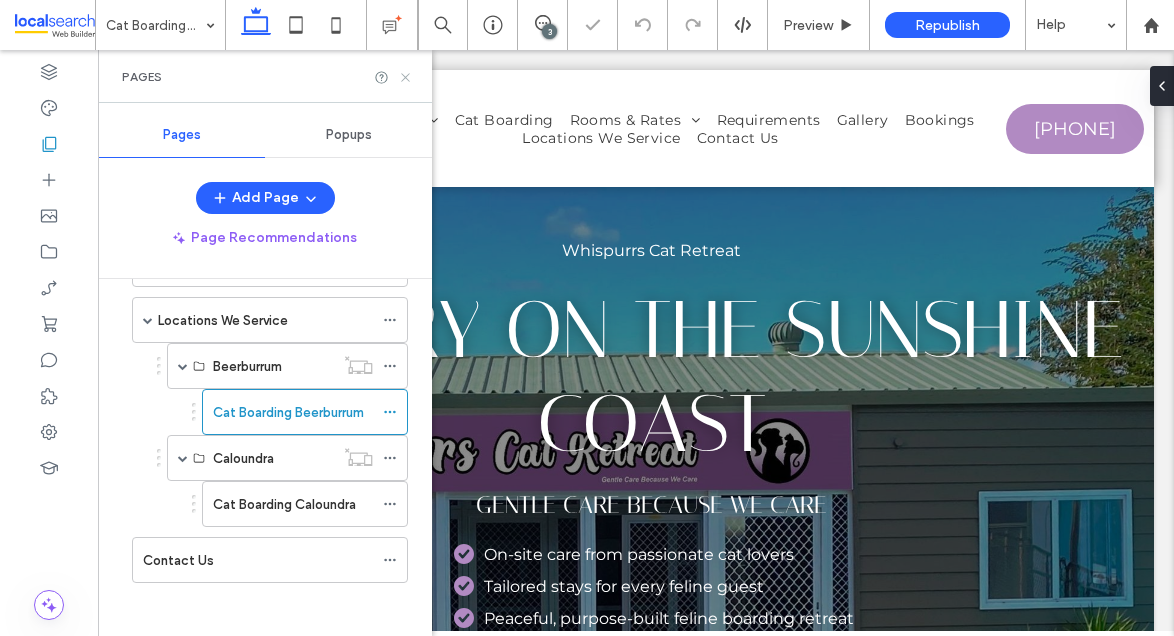click 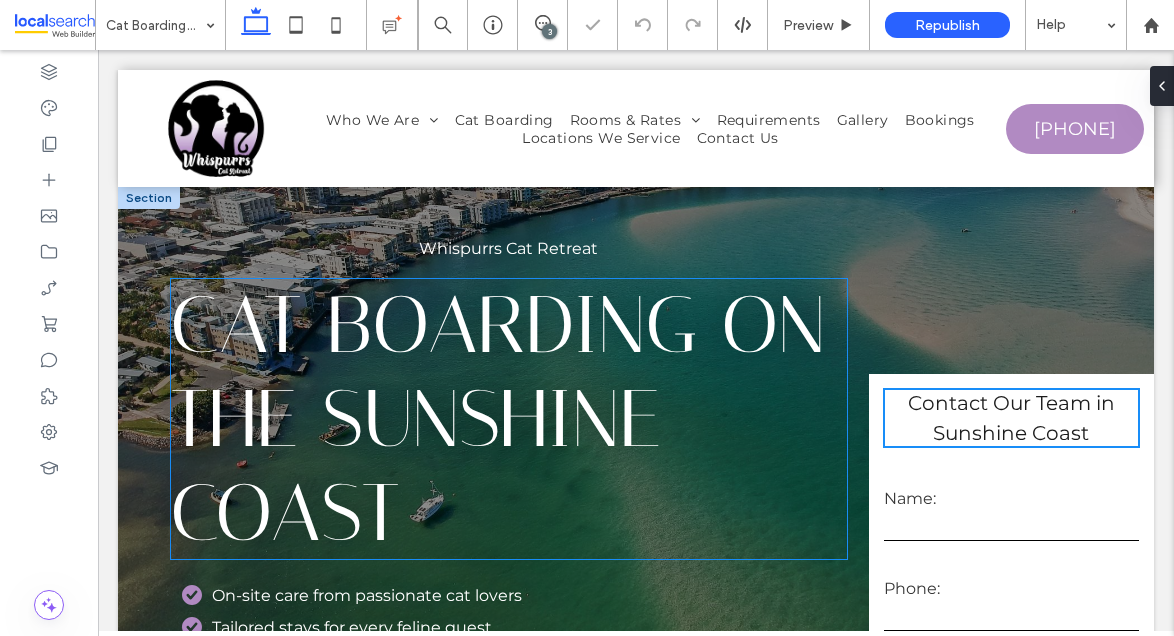 scroll, scrollTop: 0, scrollLeft: 0, axis: both 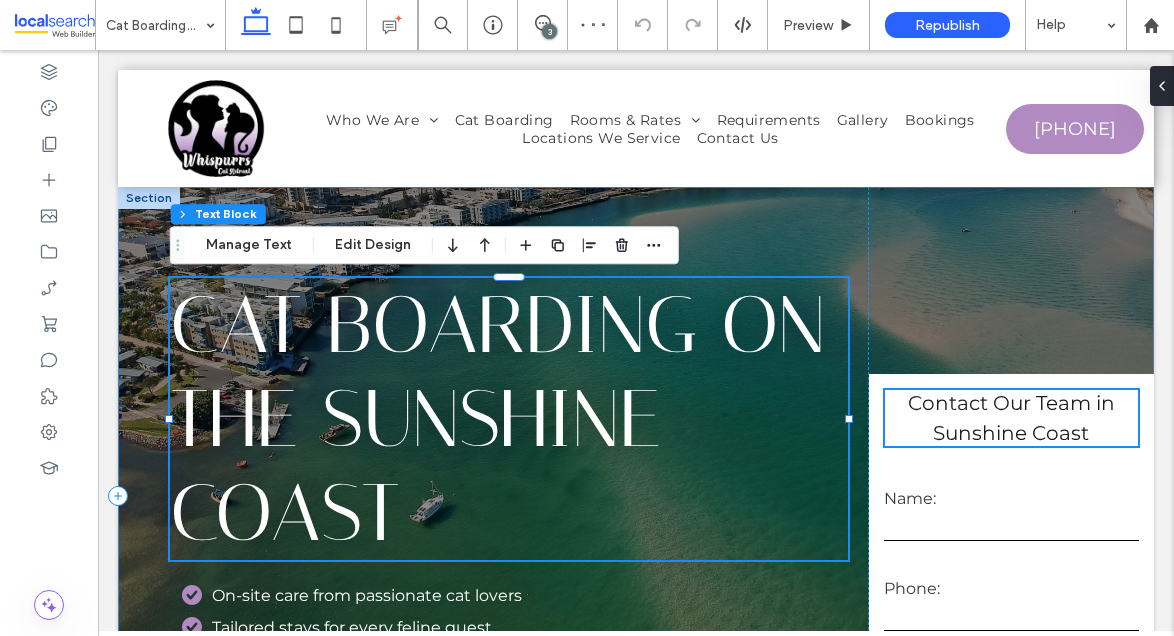 click on "Cat Boarding on the Sunshine Coast" at bounding box center (497, 419) 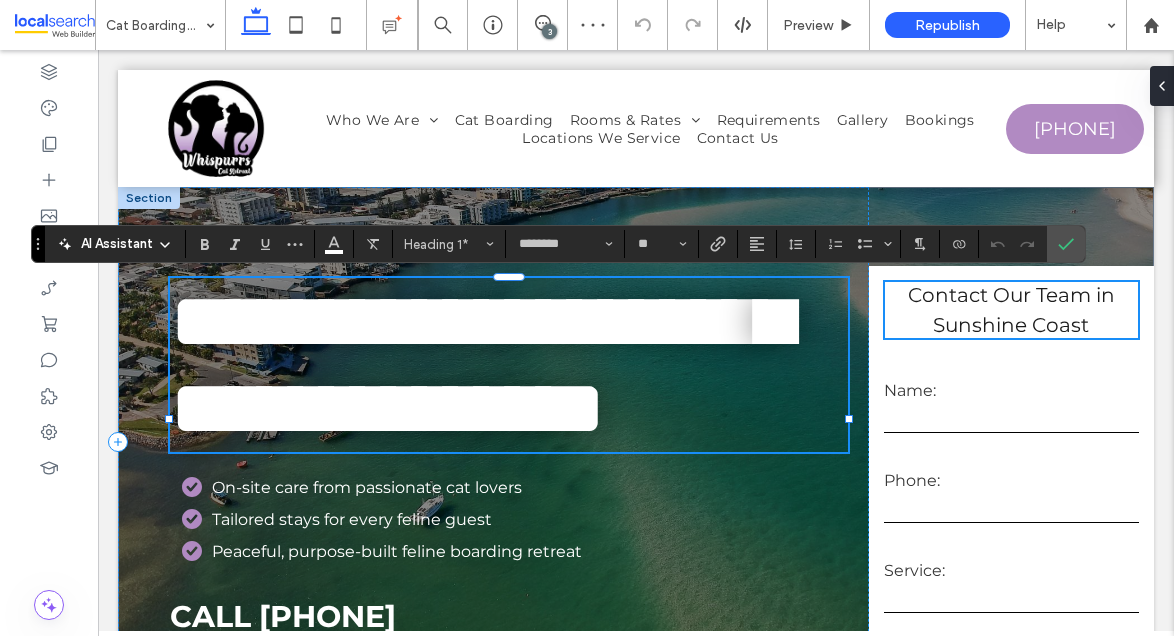 click on "**********" at bounding box center [480, 365] 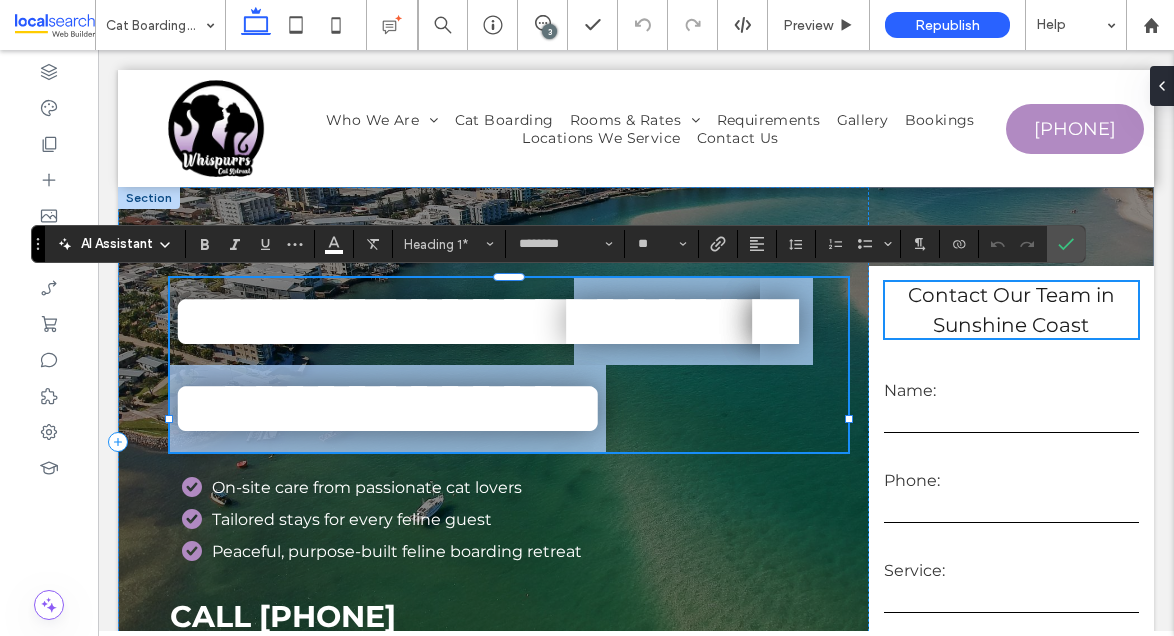drag, startPoint x: 716, startPoint y: 315, endPoint x: 757, endPoint y: 499, distance: 188.5126 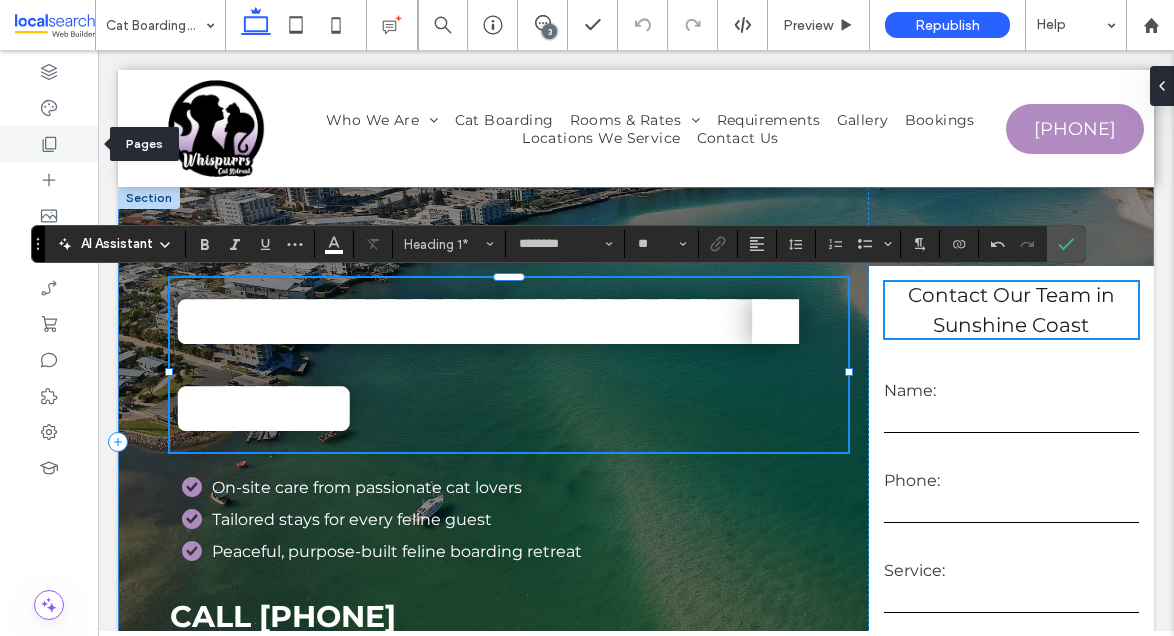 click at bounding box center (49, 144) 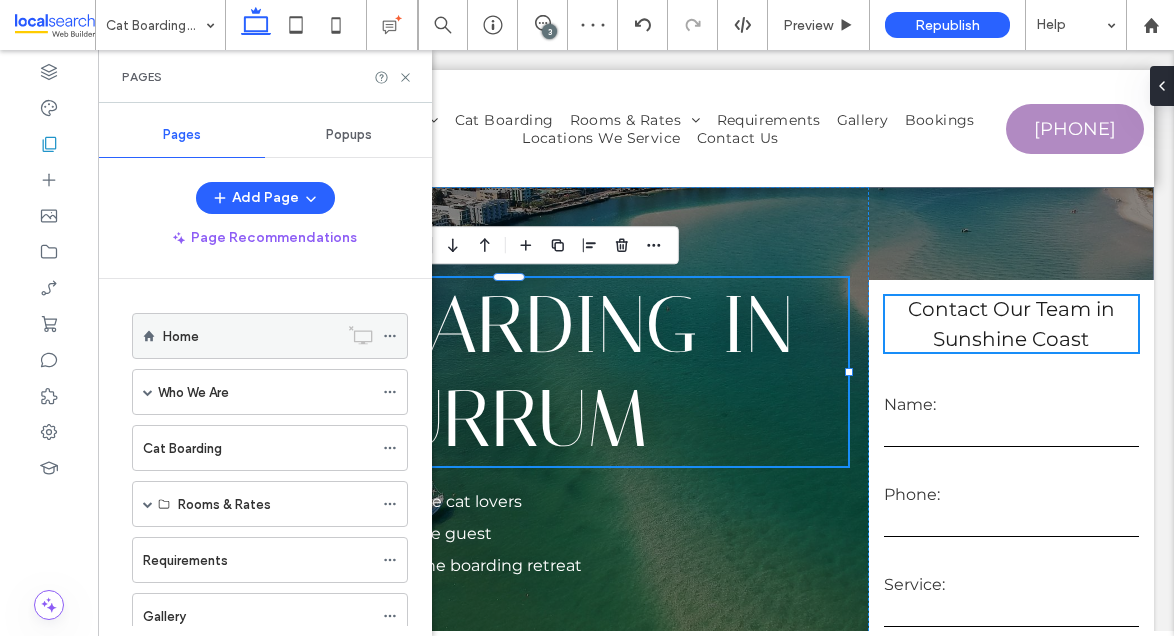 click 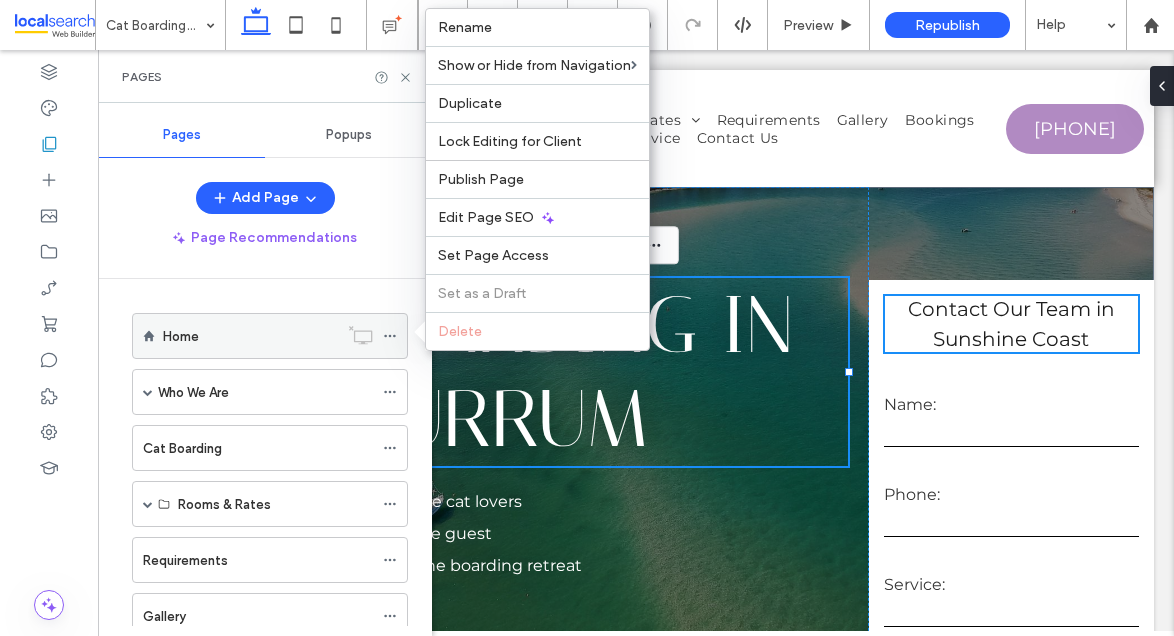 click on "Home" at bounding box center [250, 336] 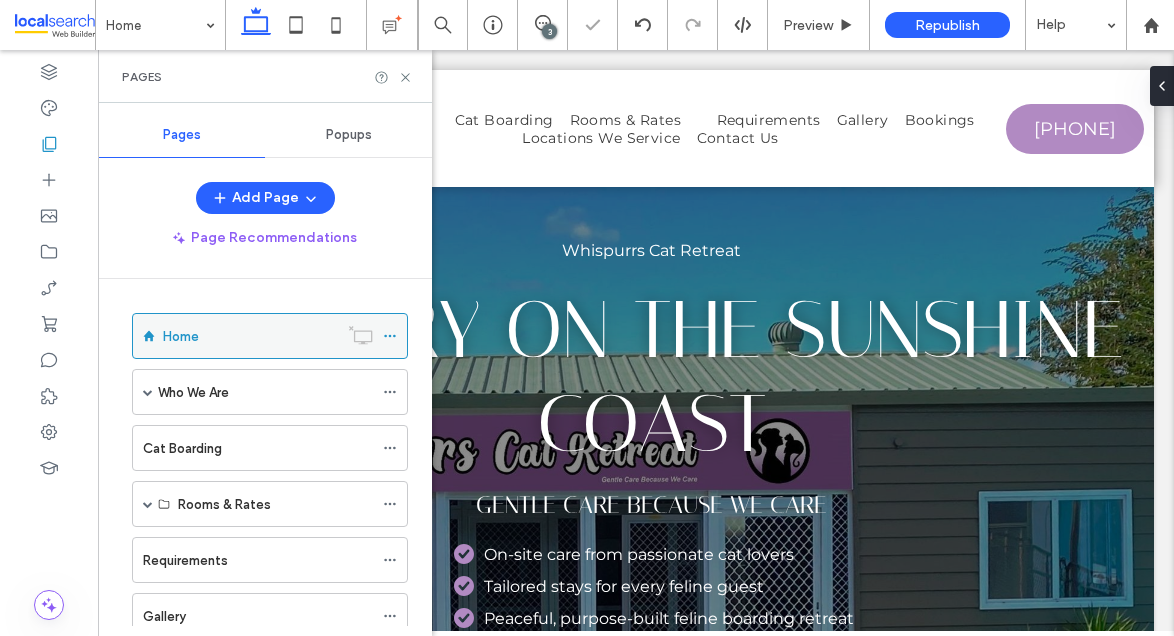 scroll, scrollTop: 0, scrollLeft: 0, axis: both 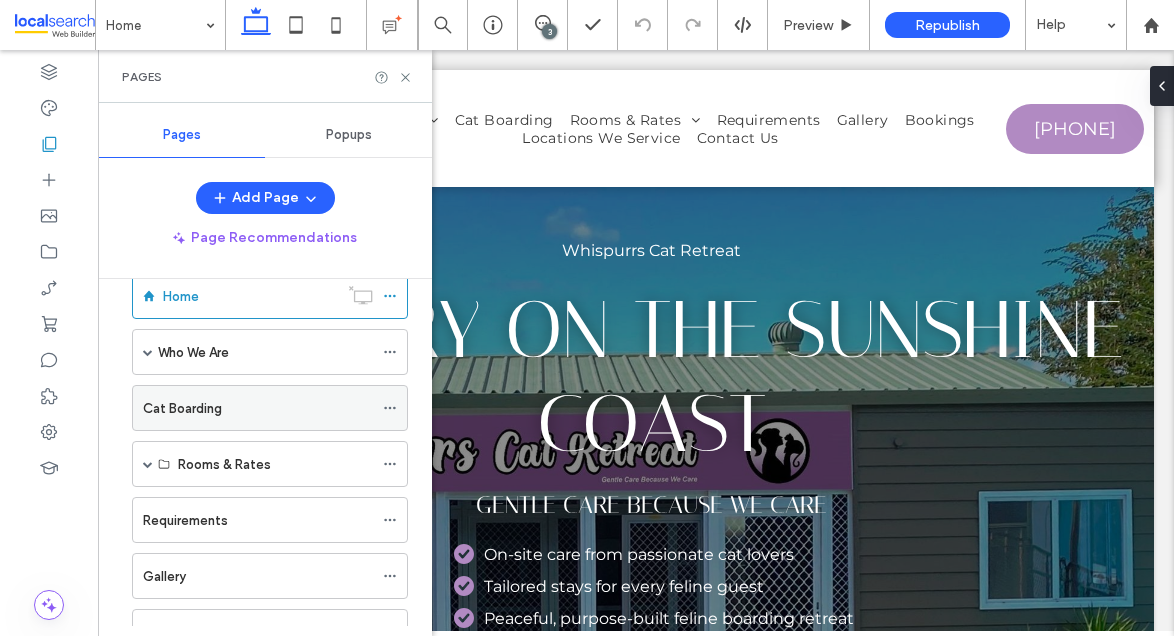 click on "Cat Boarding" at bounding box center (182, 408) 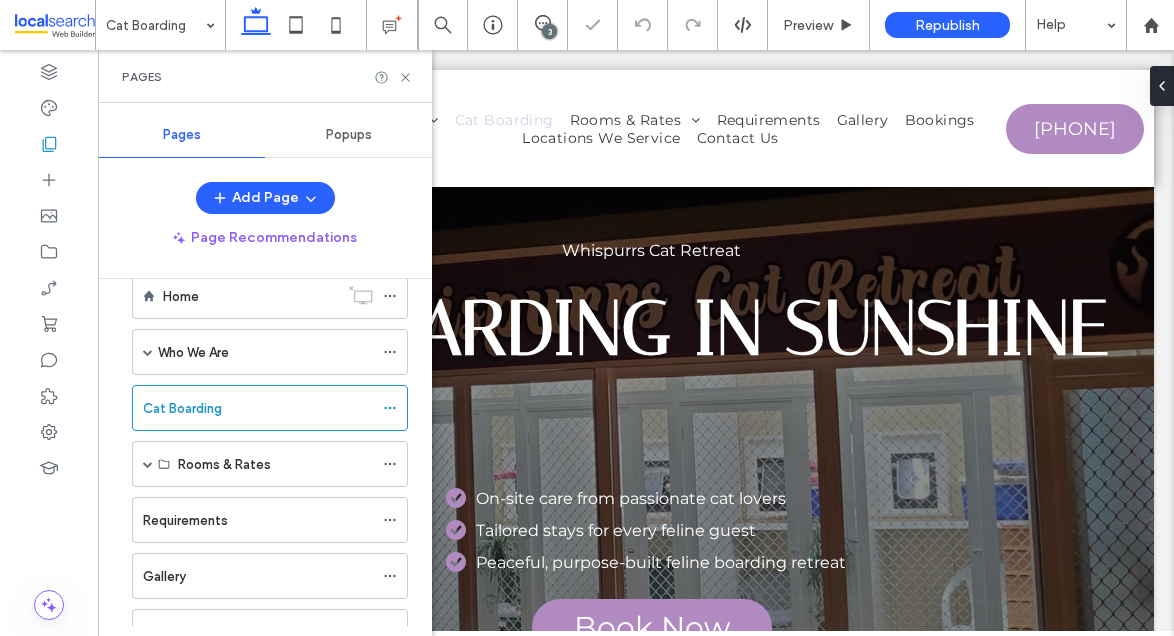 scroll, scrollTop: 0, scrollLeft: 0, axis: both 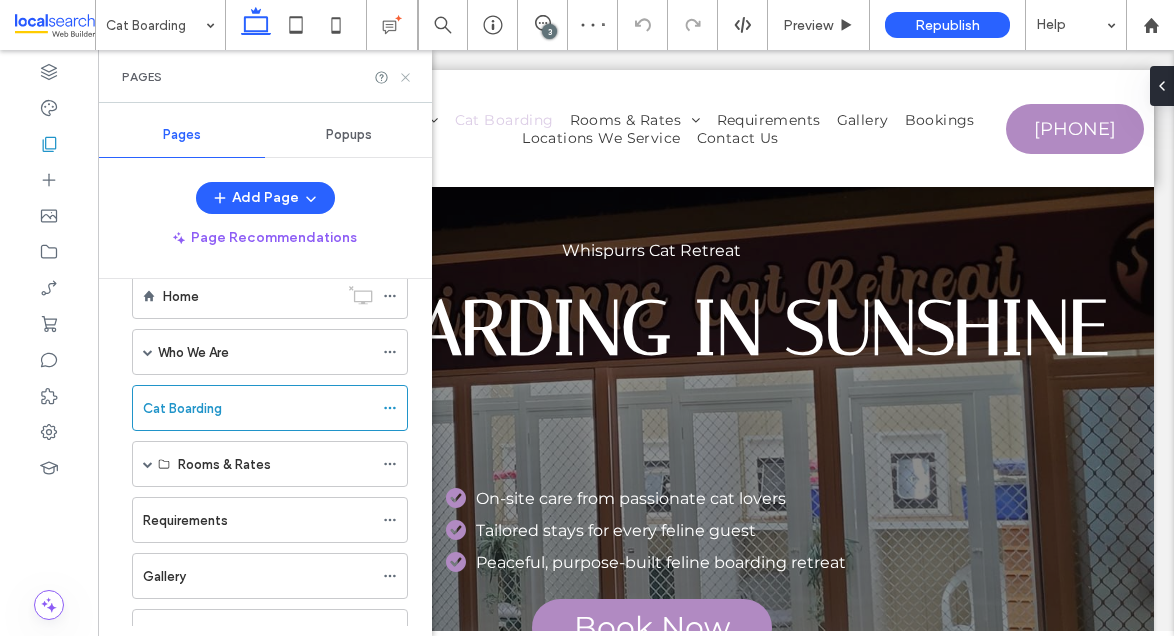 click 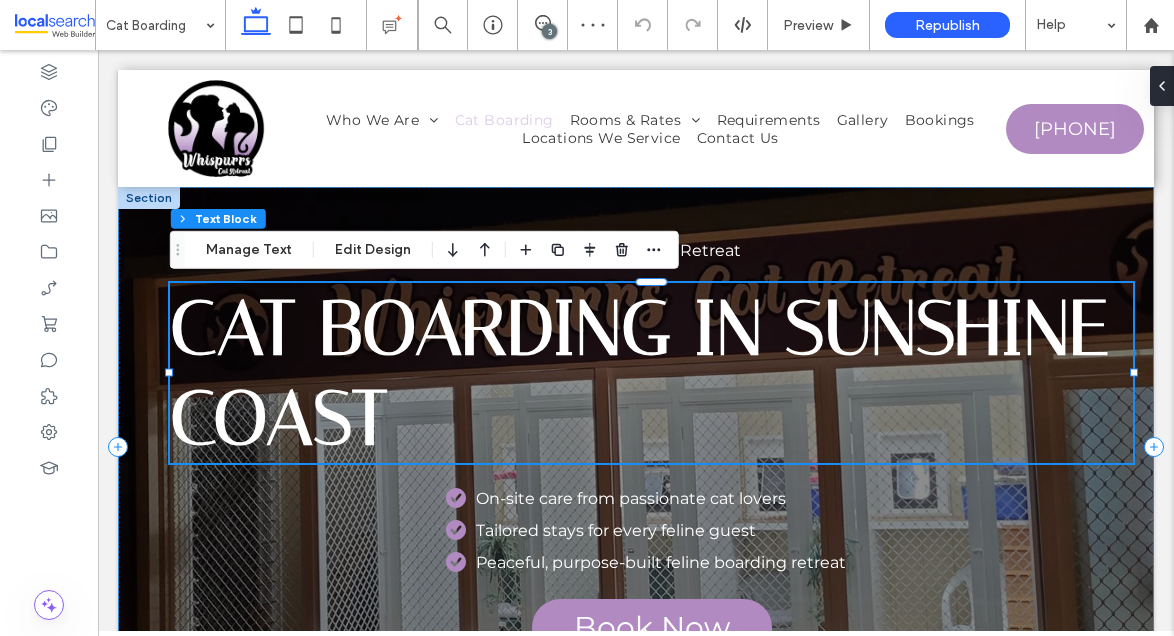 click on "Cat Boarding in Sunshine Coast" at bounding box center [639, 373] 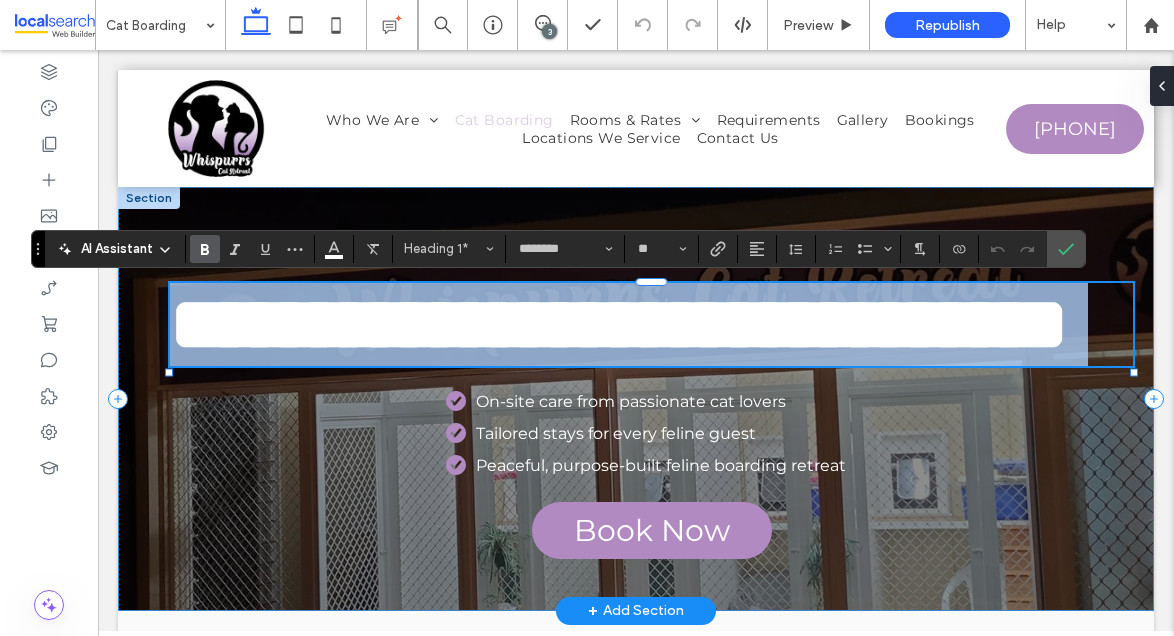 click on "**********" at bounding box center (619, 324) 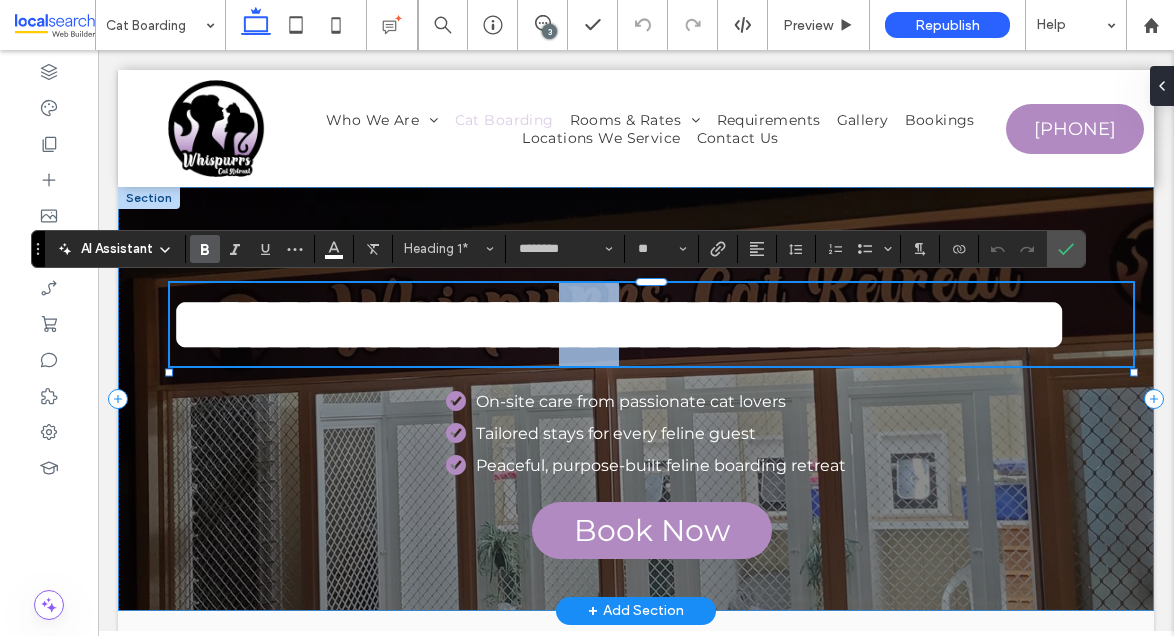 click on "**********" at bounding box center [619, 324] 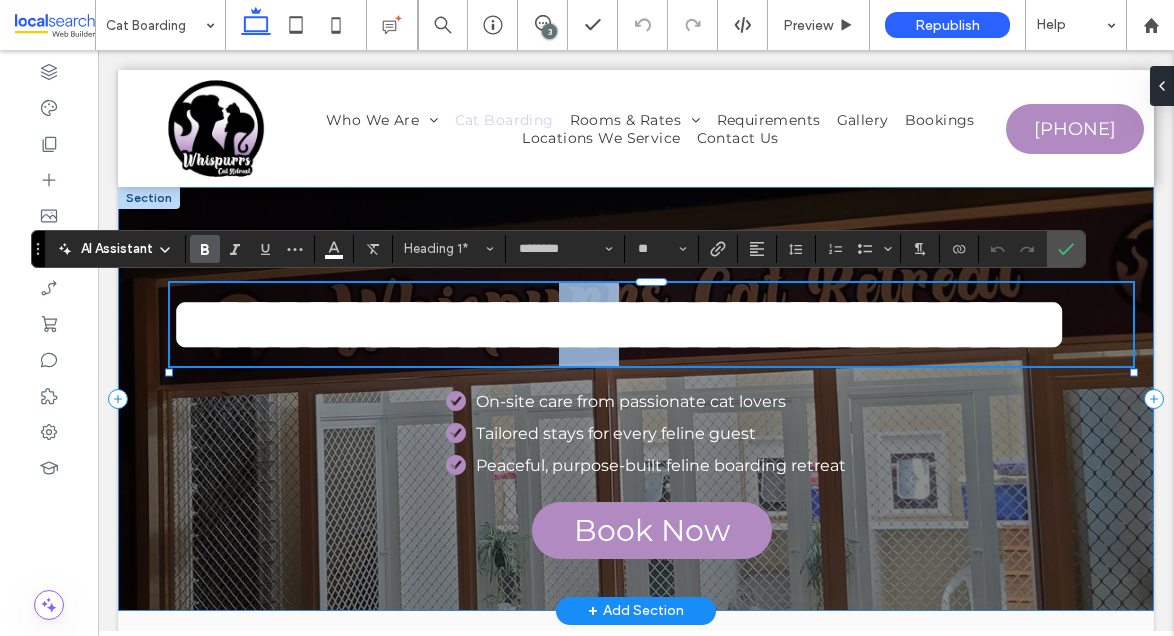 type 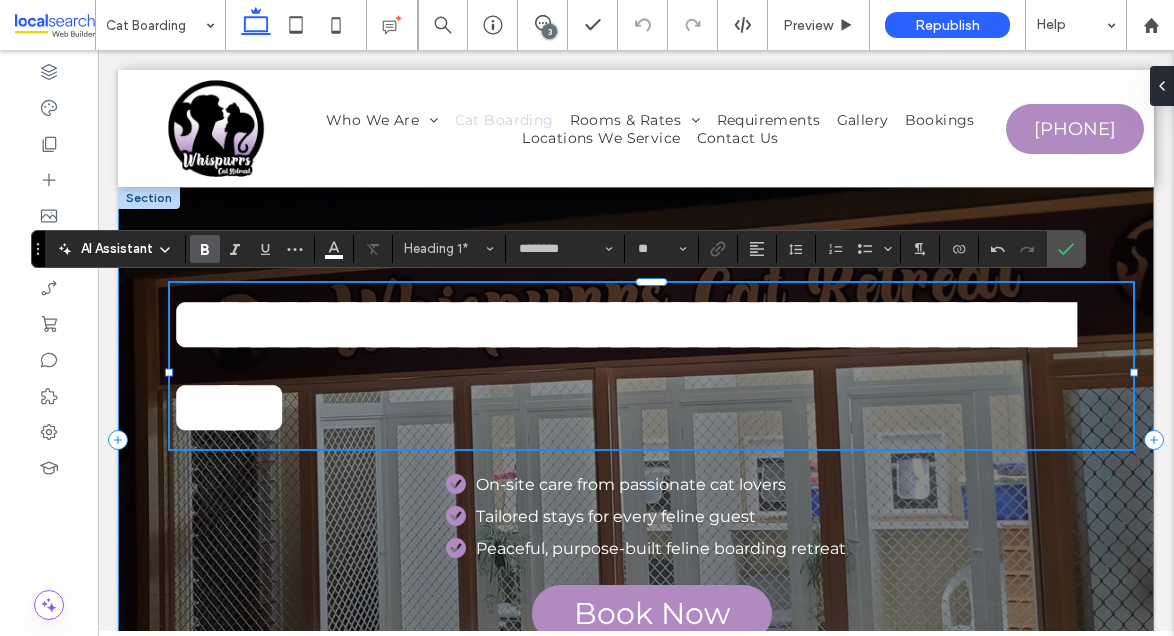 click on "**********" at bounding box center [651, 366] 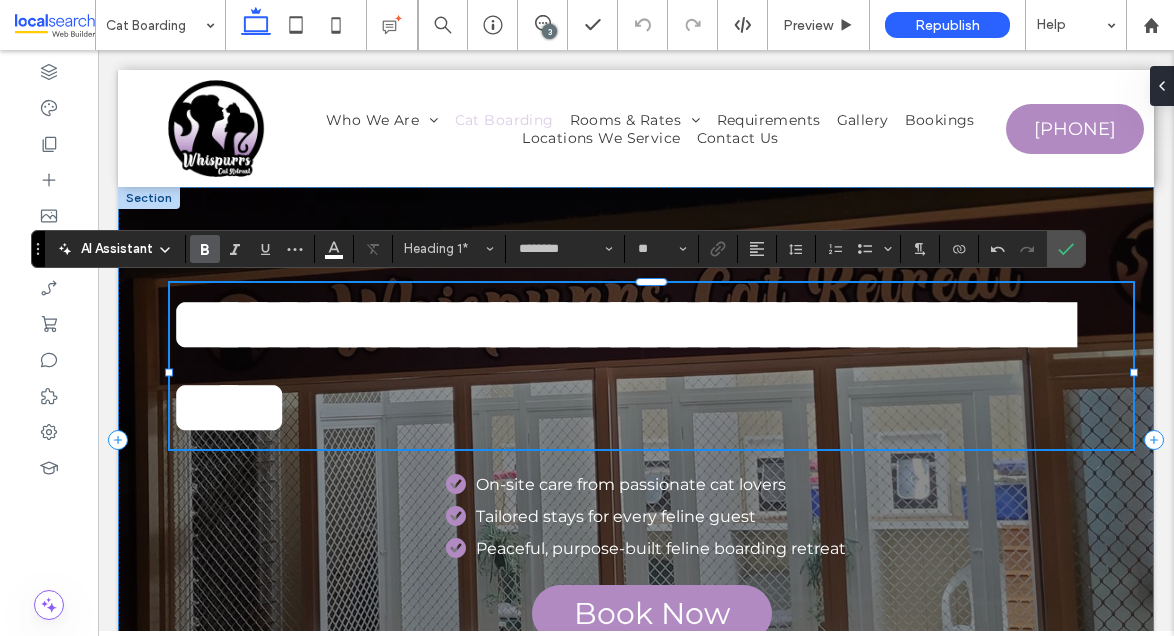 click on "**********" at bounding box center [651, 366] 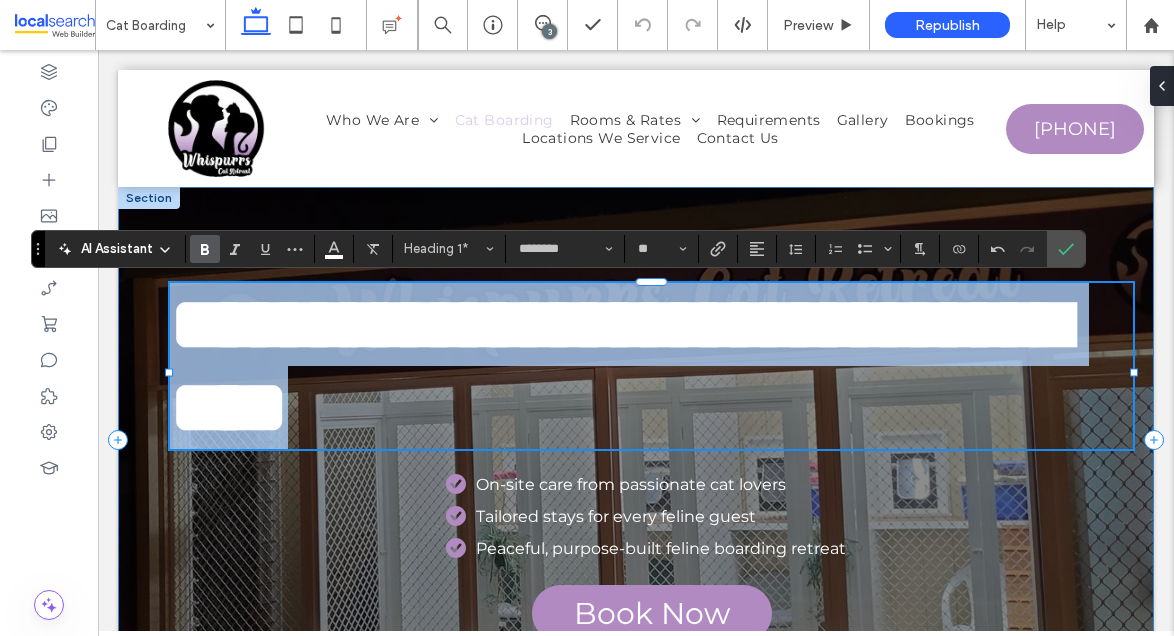 click on "**********" at bounding box center (651, 366) 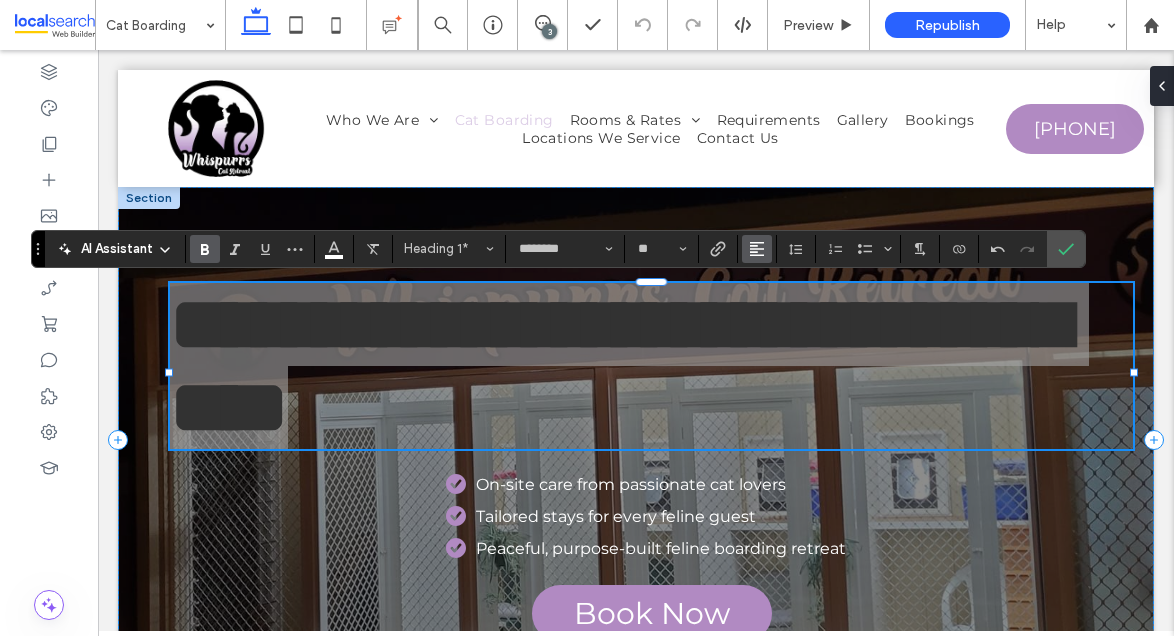 click 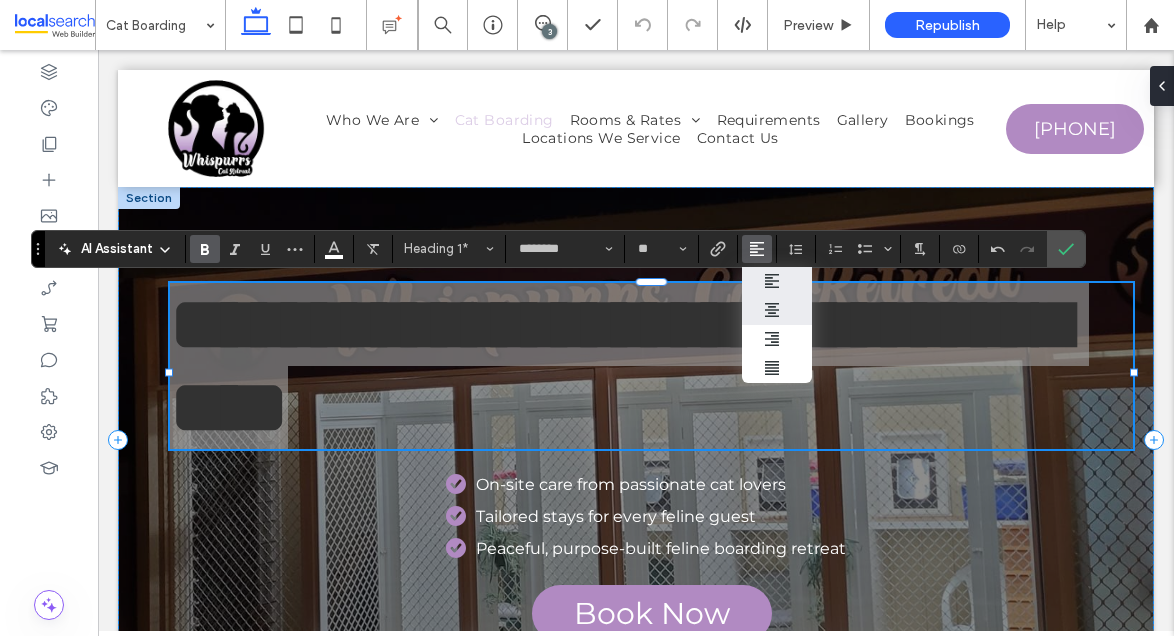 click at bounding box center [777, 310] 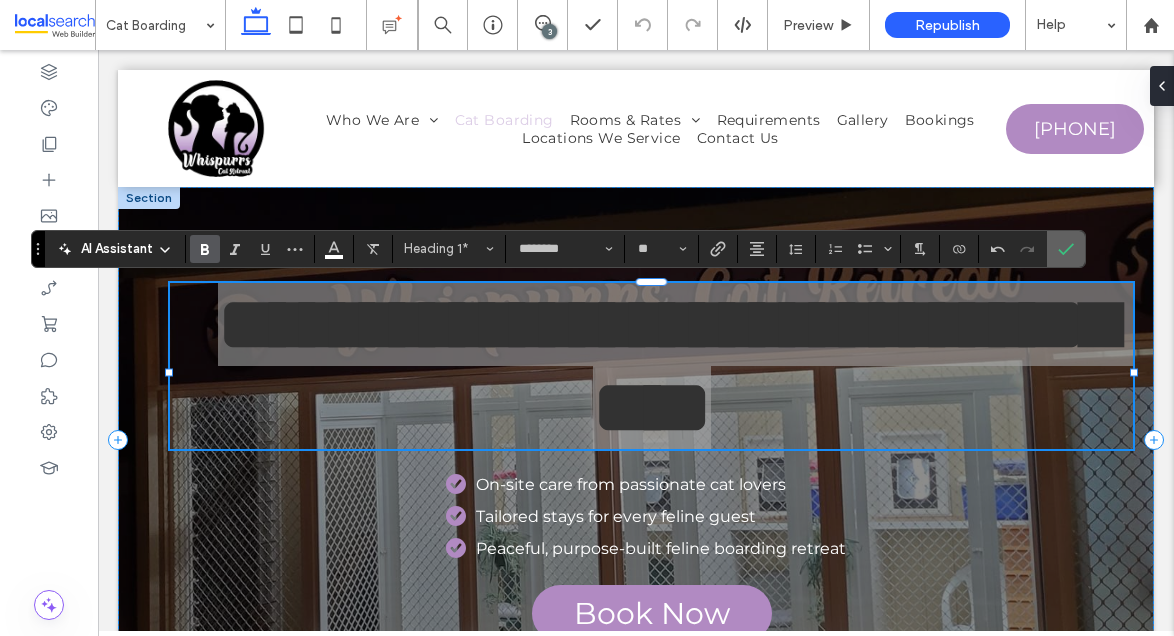 click 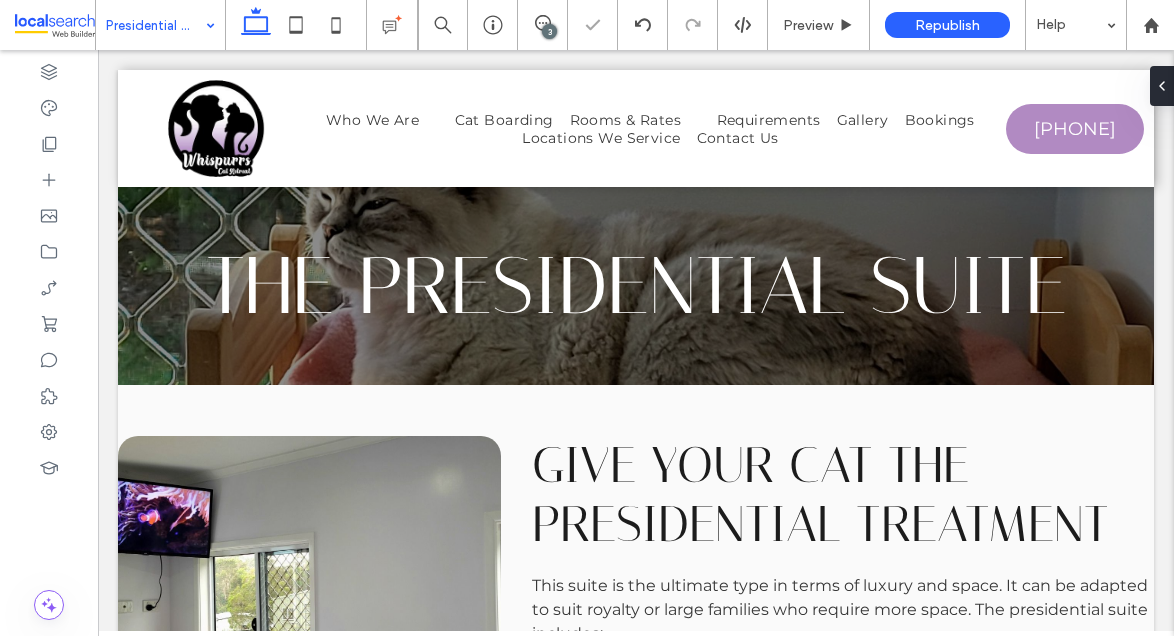 scroll, scrollTop: 0, scrollLeft: 0, axis: both 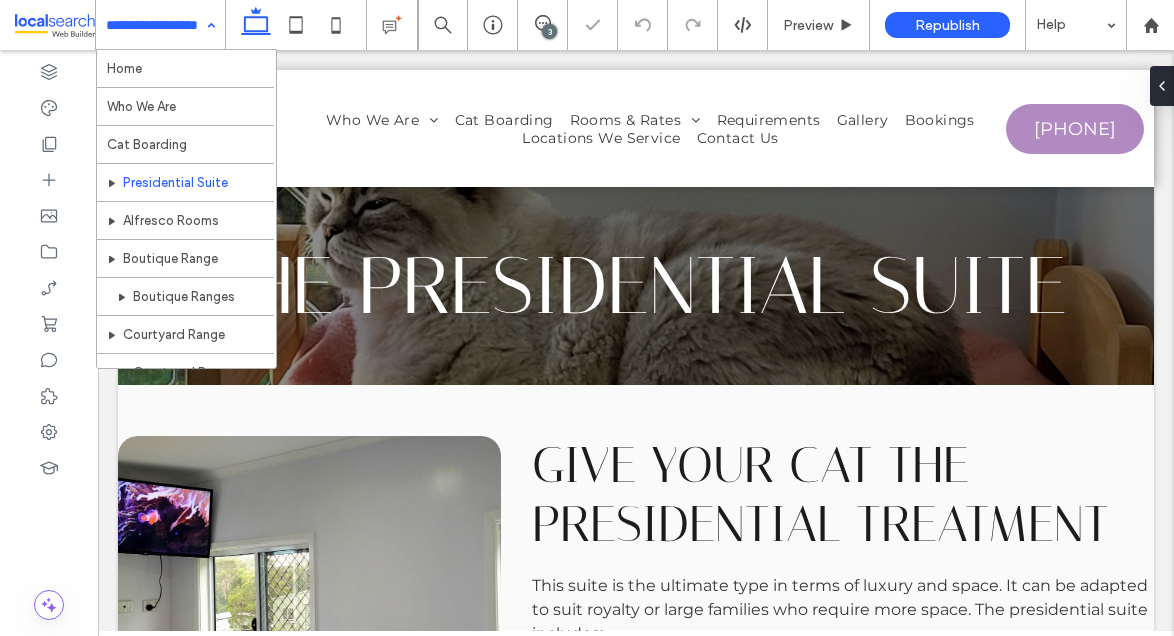 click at bounding box center [155, 25] 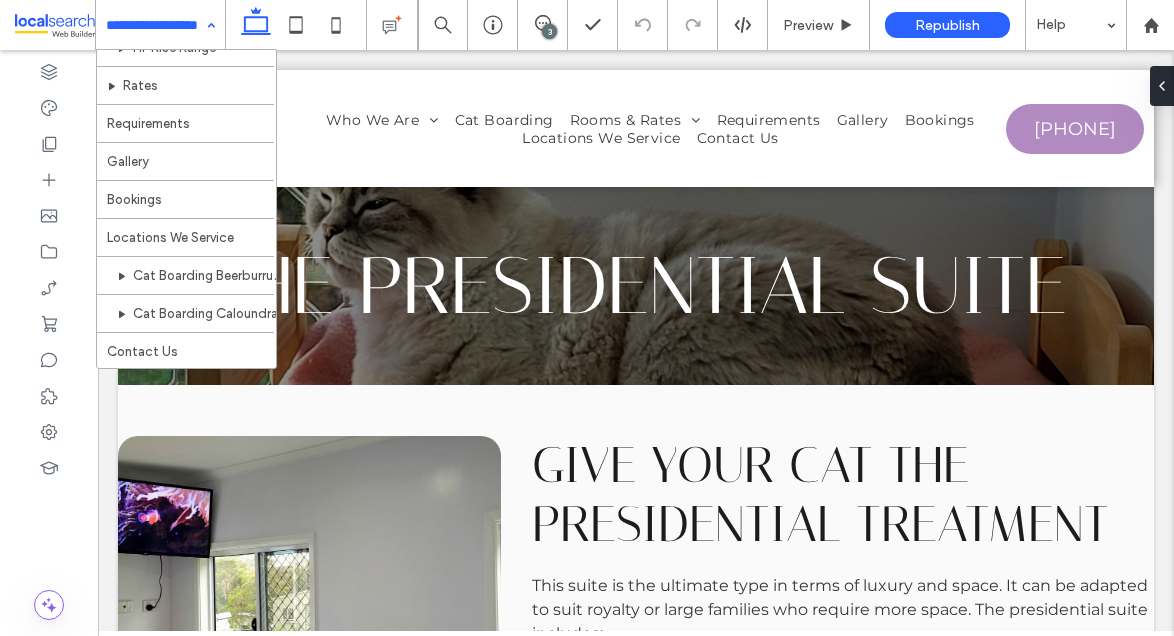 scroll, scrollTop: 420, scrollLeft: 0, axis: vertical 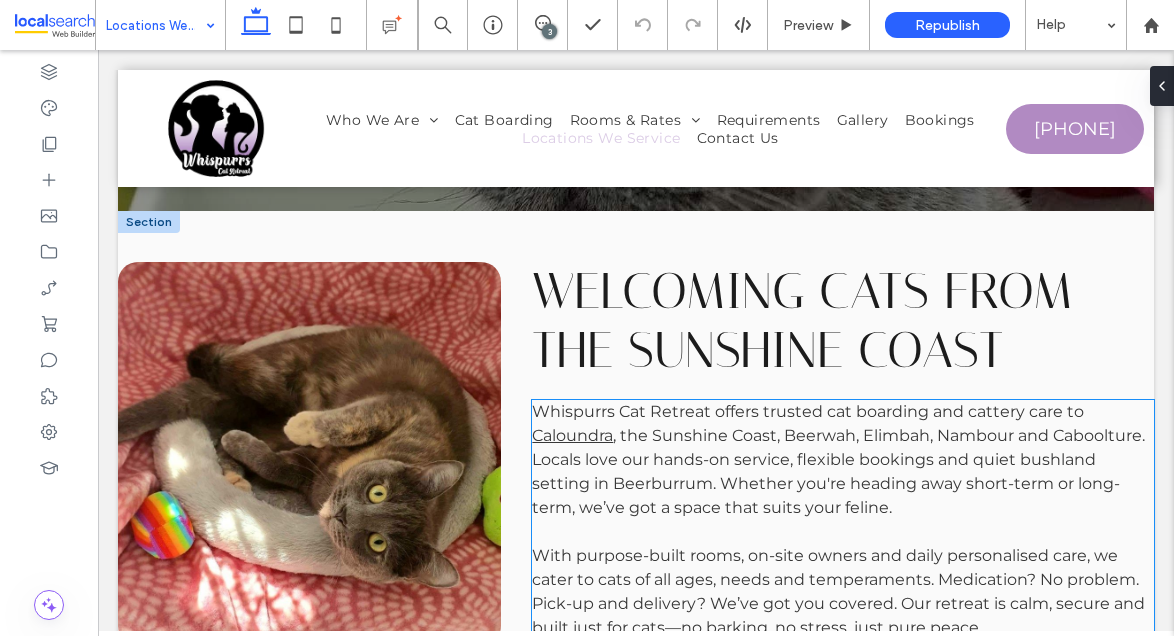 click on "Sunshine Coast" at bounding box center [714, 435] 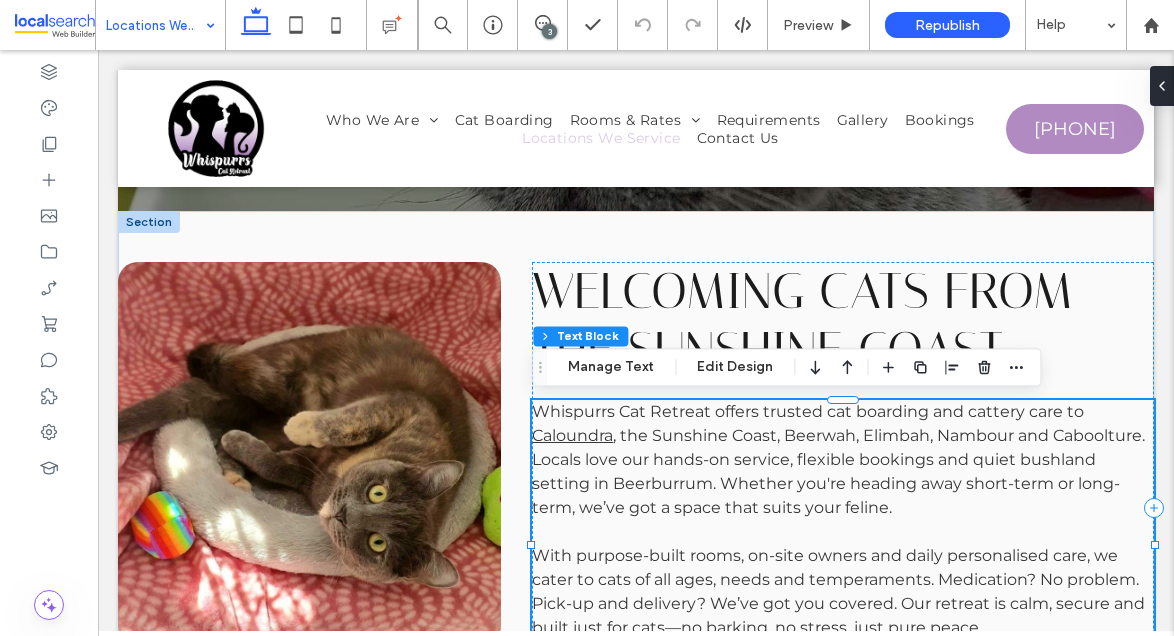 click on "Sunshine Coast" at bounding box center [714, 435] 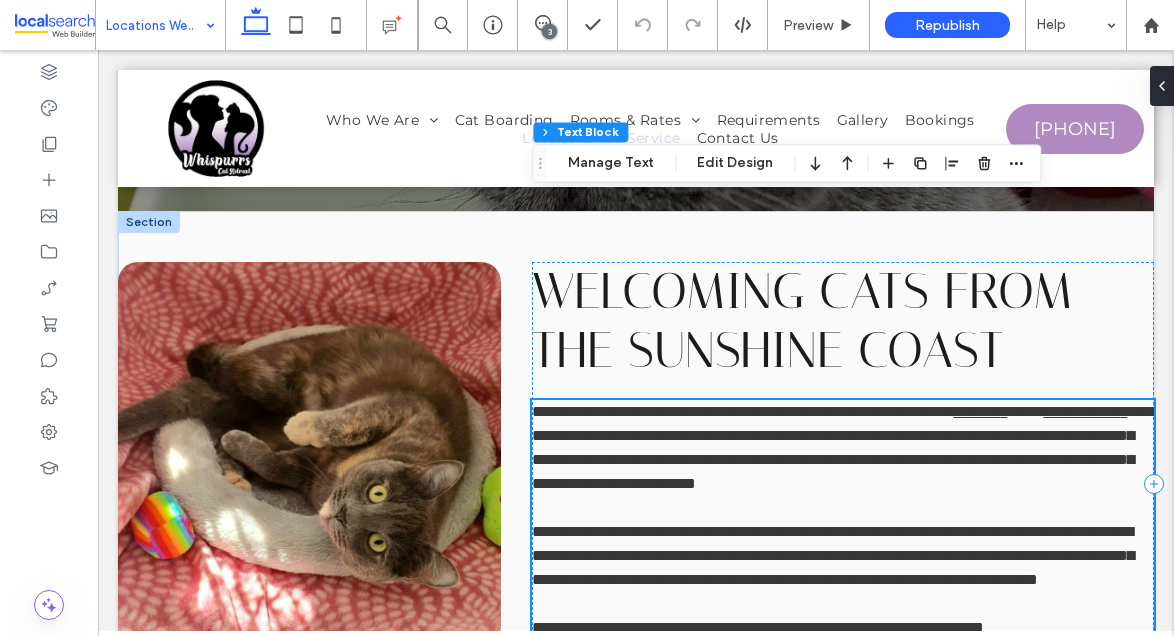 type on "**********" 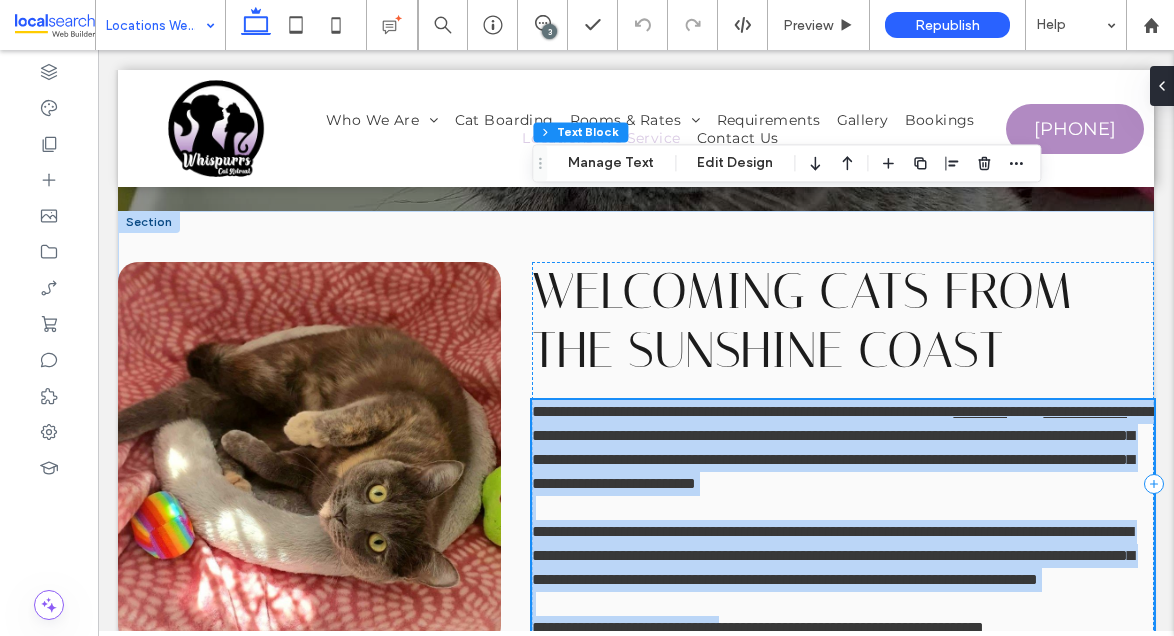 scroll, scrollTop: 378, scrollLeft: 0, axis: vertical 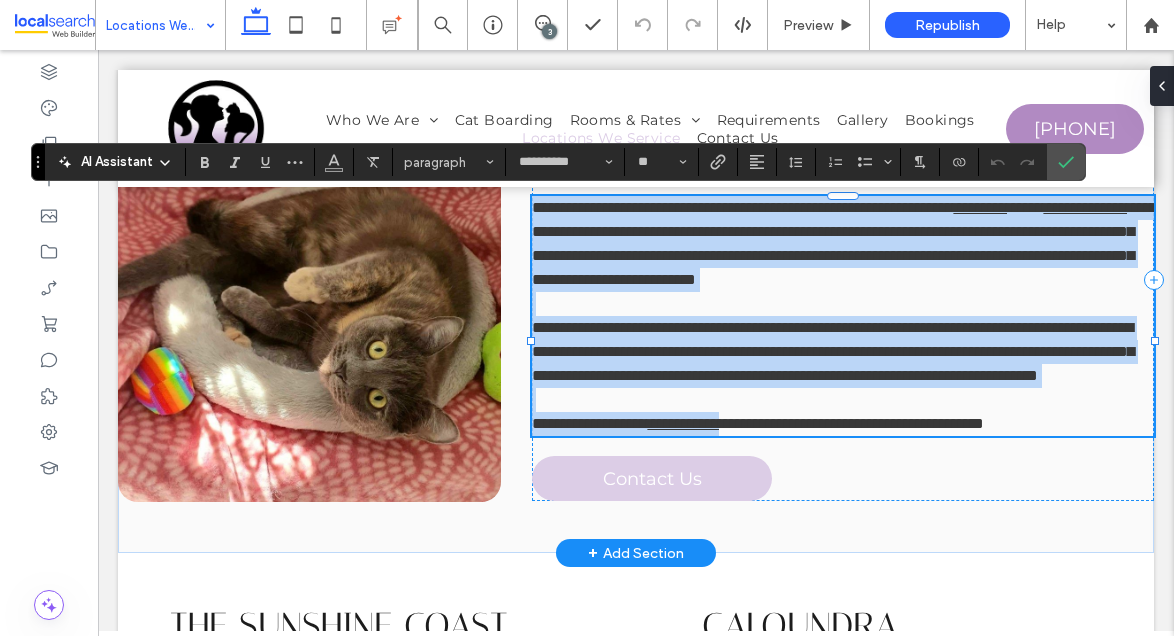 click on "*****" at bounding box center (1025, 207) 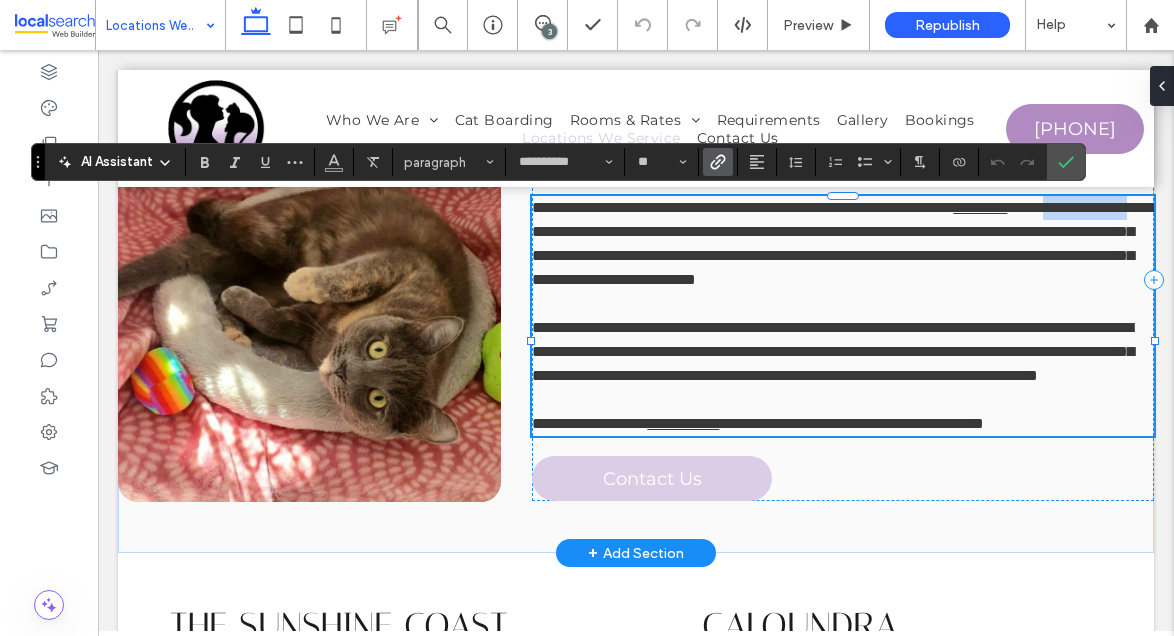 drag, startPoint x: 655, startPoint y: 232, endPoint x: 775, endPoint y: 235, distance: 120.03749 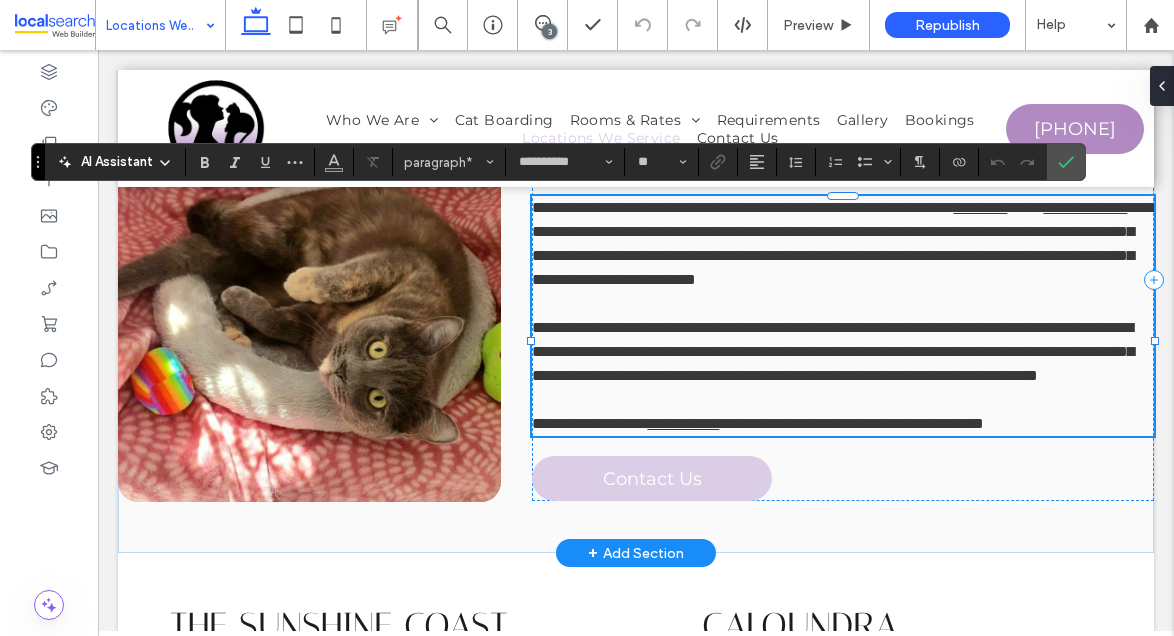 click on "**********" at bounding box center (843, 244) 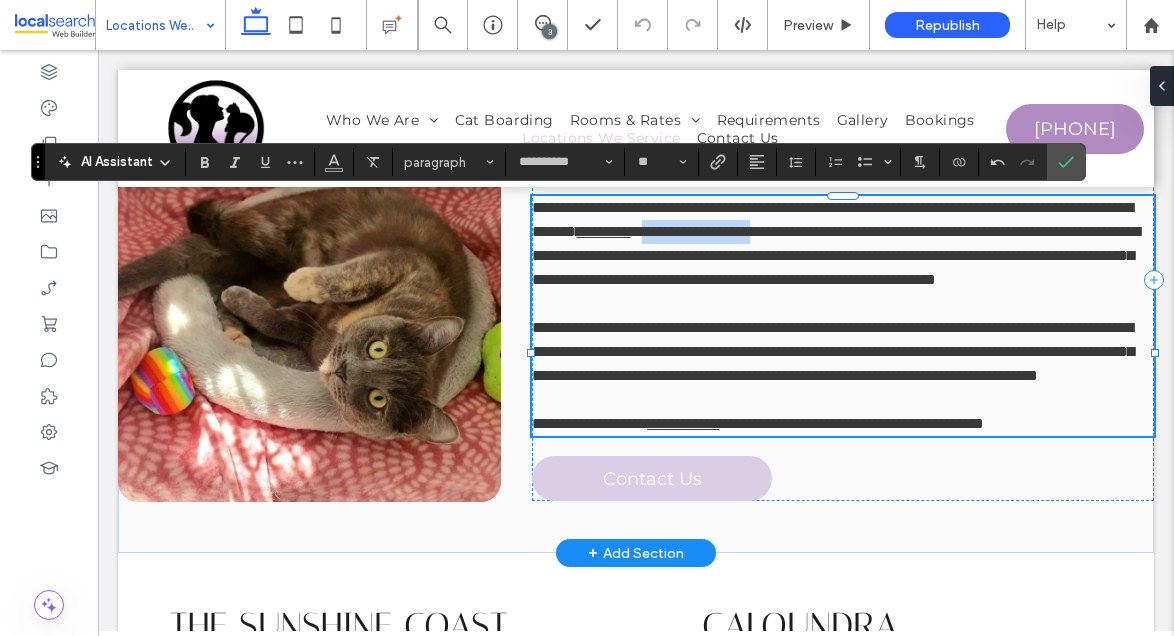drag, startPoint x: 889, startPoint y: 229, endPoint x: 1043, endPoint y: 234, distance: 154.08115 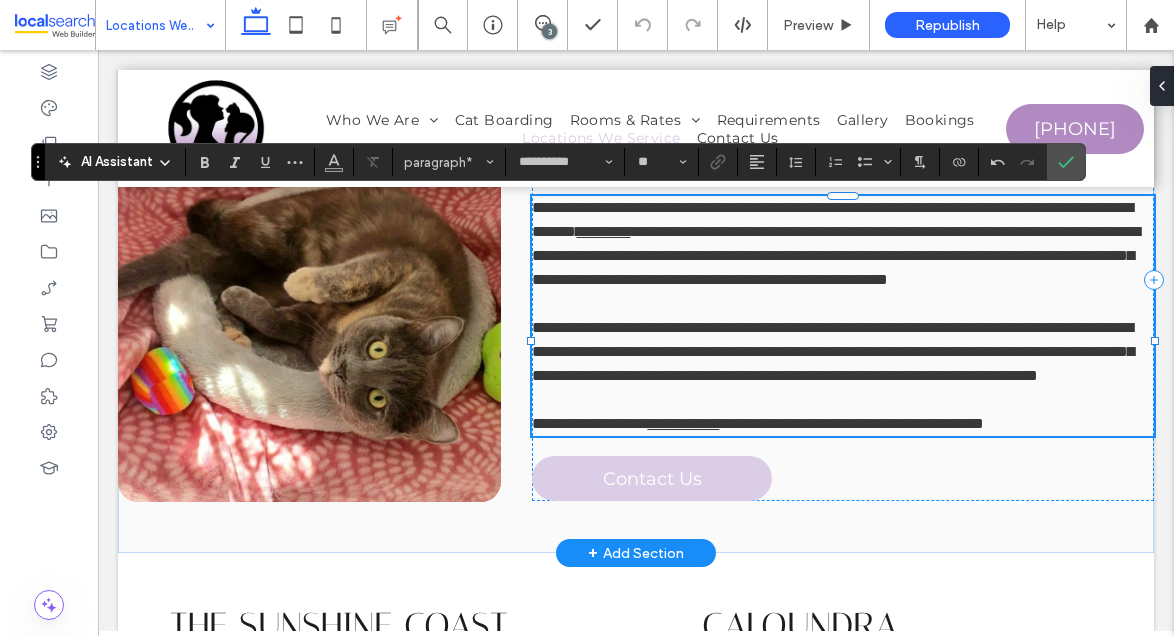 click on "**********" at bounding box center [836, 255] 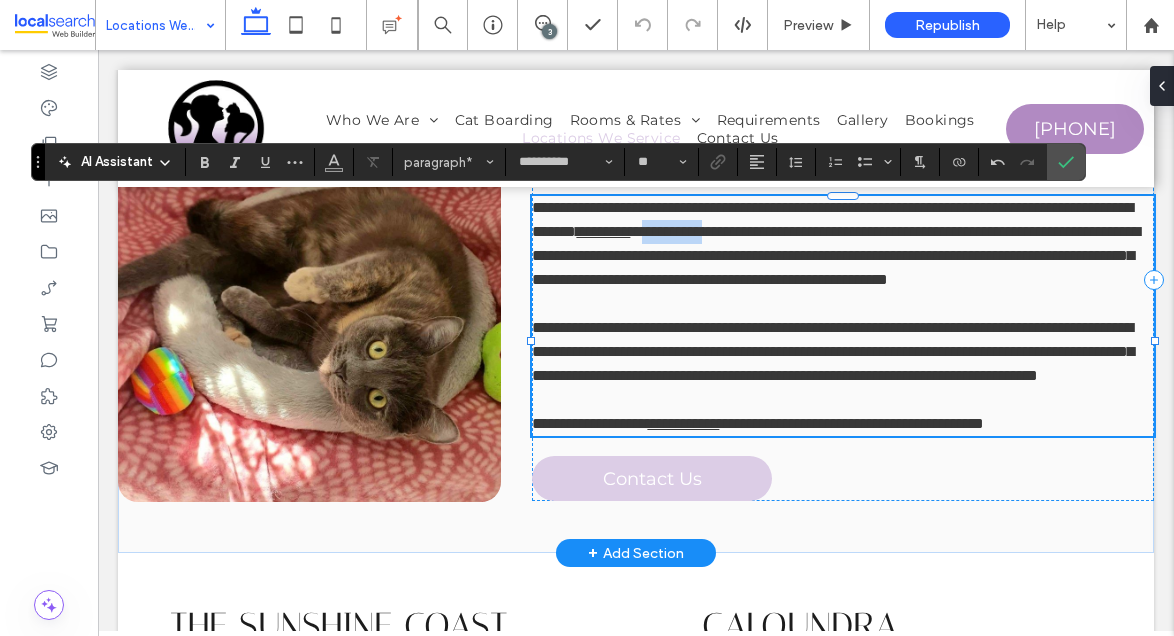 click on "**********" at bounding box center [836, 255] 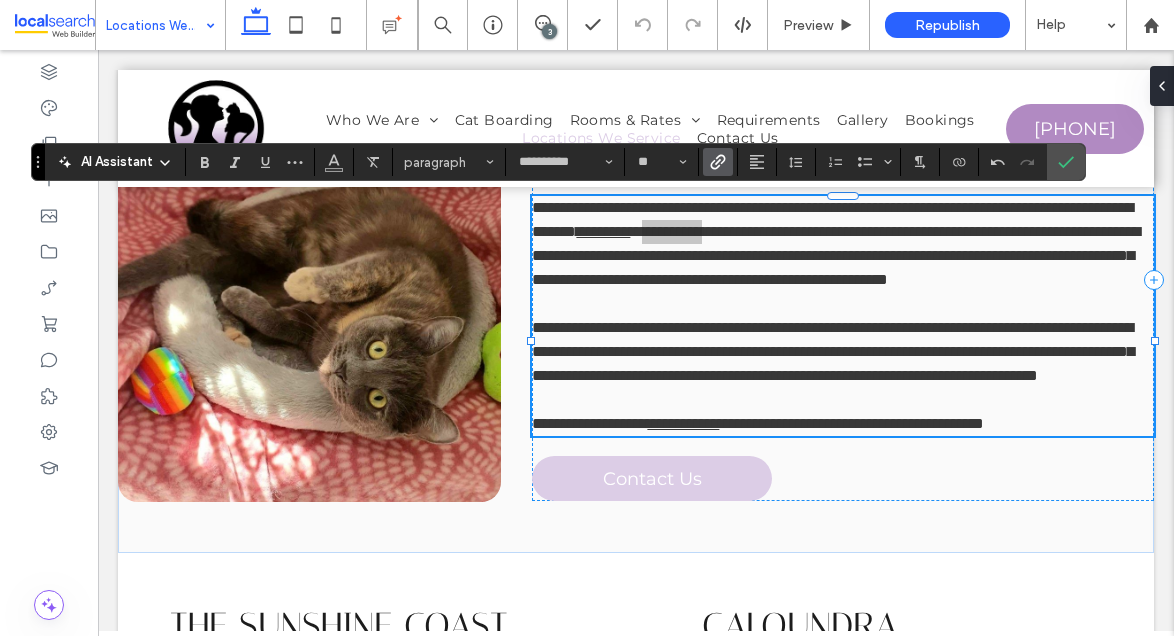 click 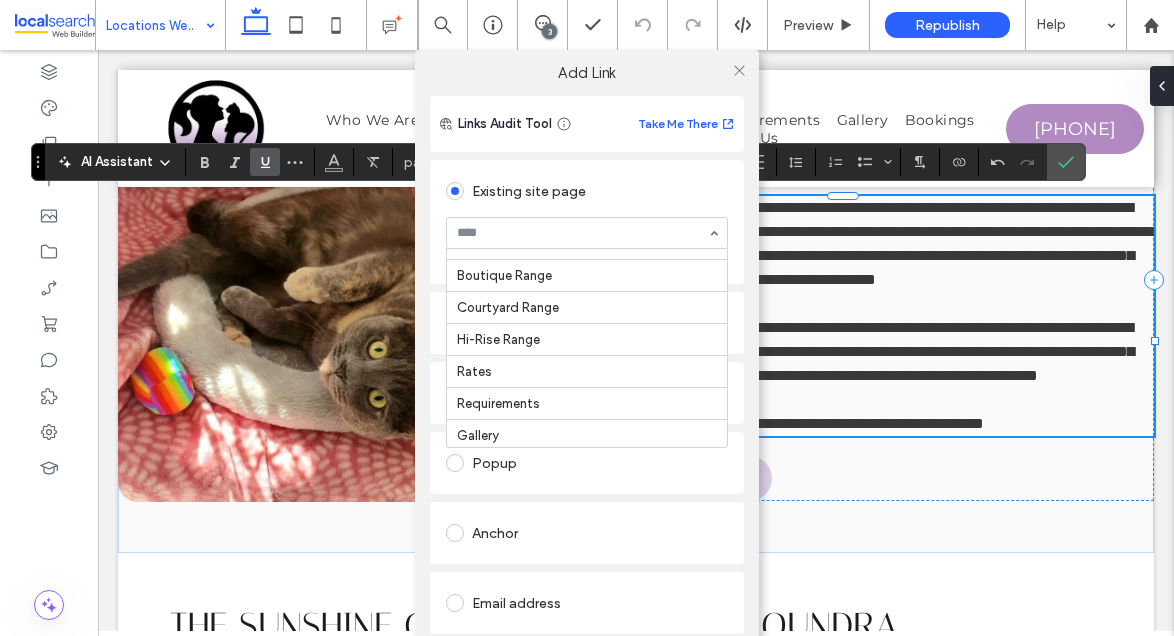 scroll, scrollTop: 329, scrollLeft: 0, axis: vertical 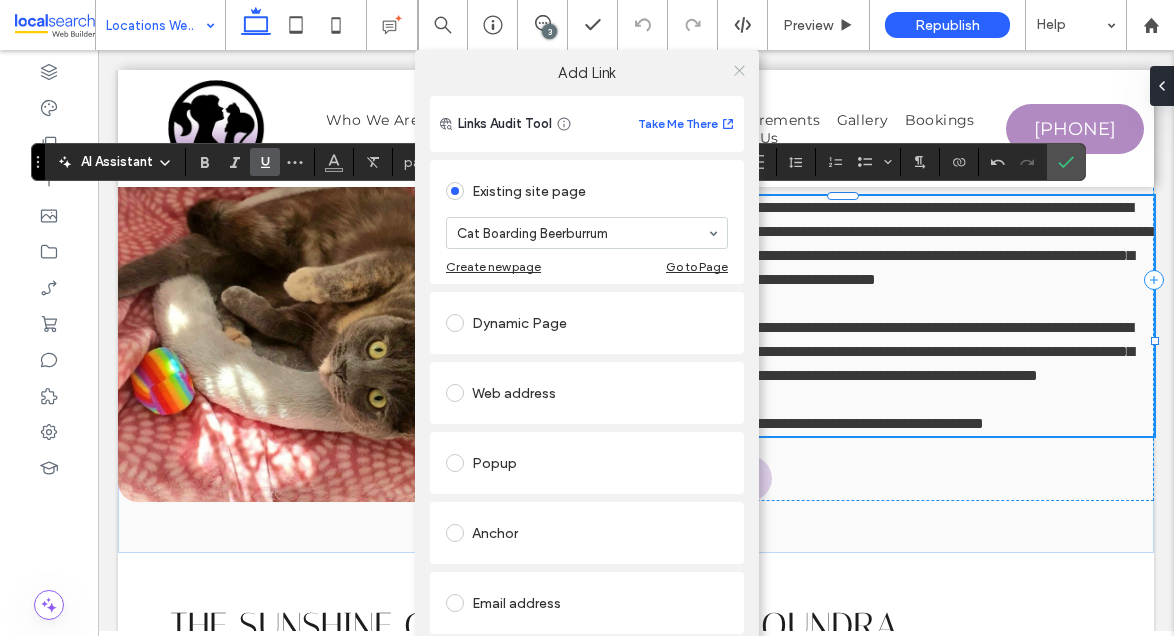 click 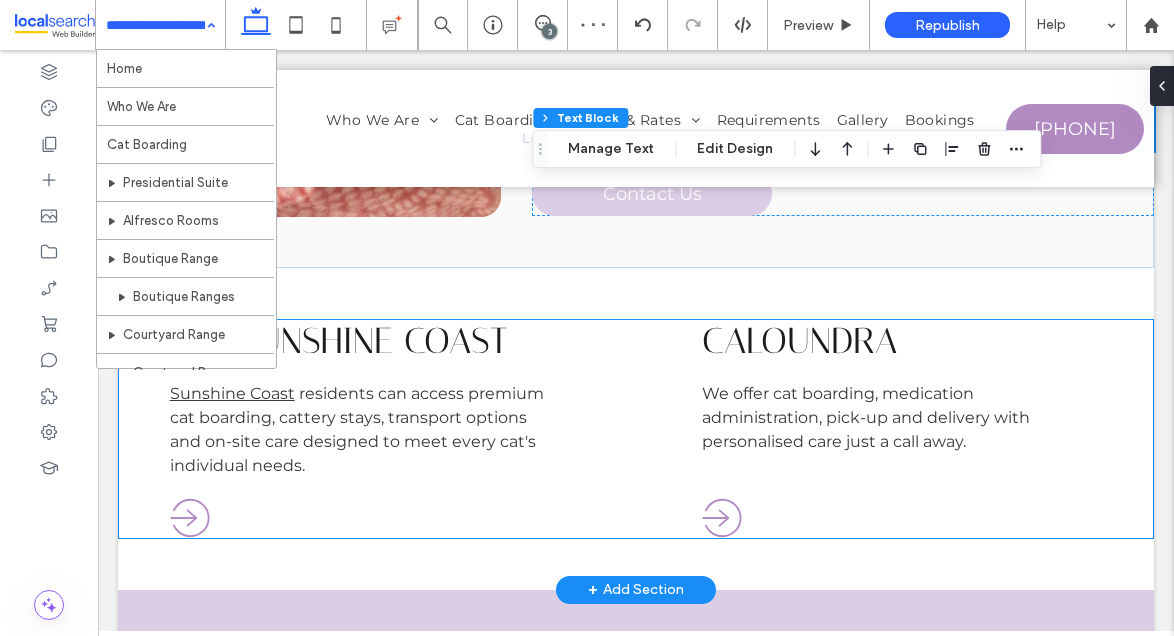 scroll, scrollTop: 704, scrollLeft: 0, axis: vertical 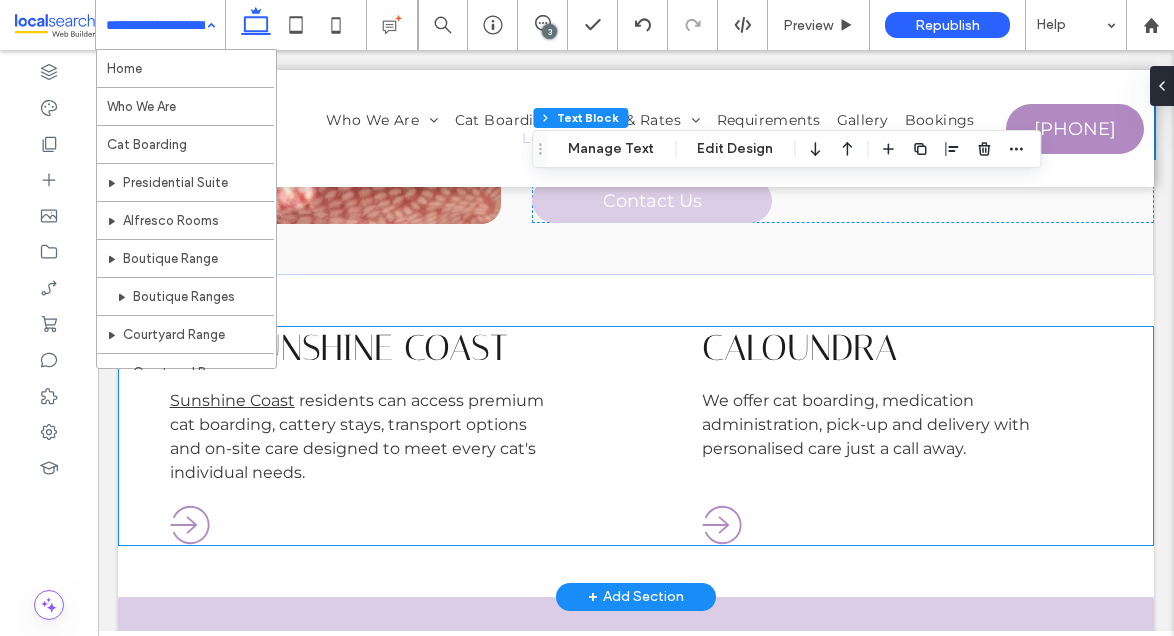 click on "The Sunshine Coast" at bounding box center (339, 348) 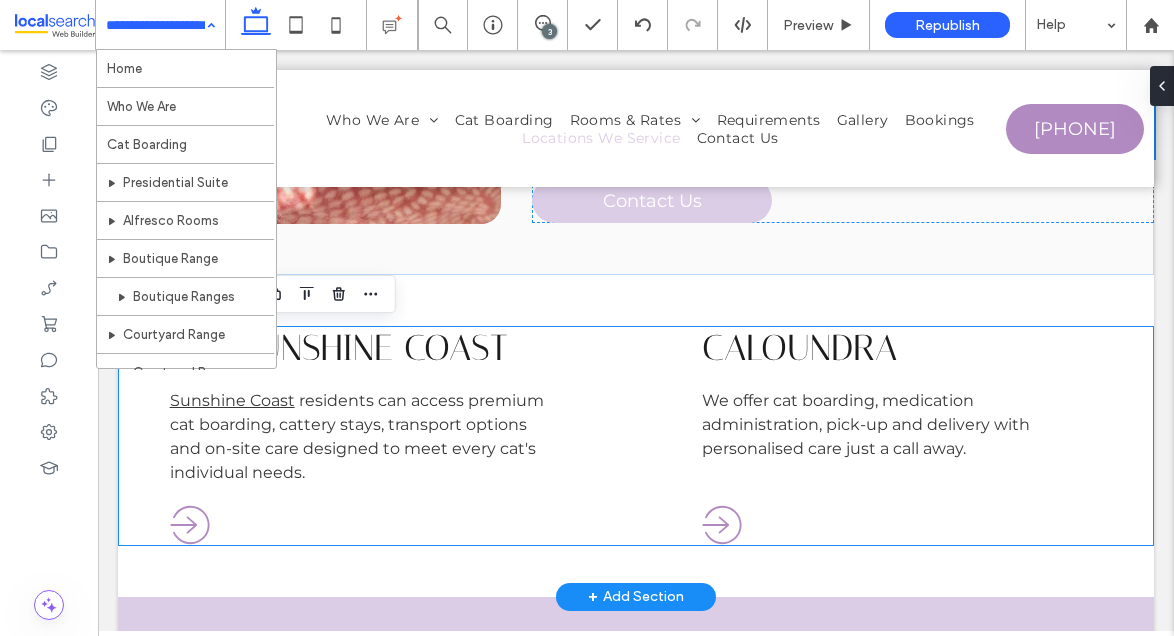 click on "The Sunshine Coast" at bounding box center [339, 348] 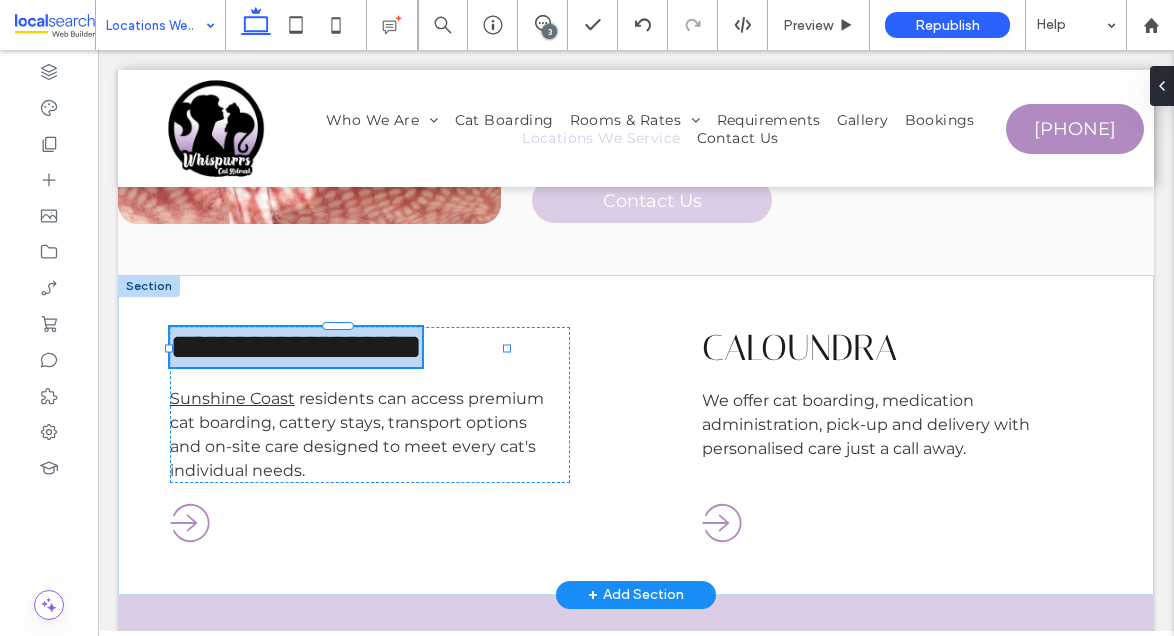 type on "********" 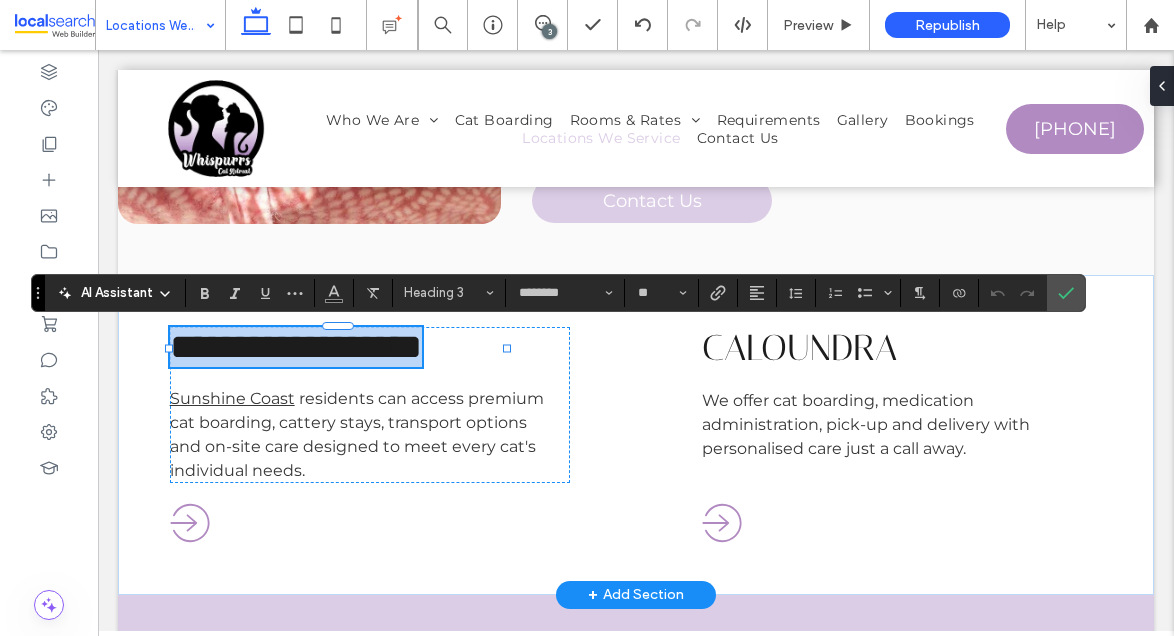type 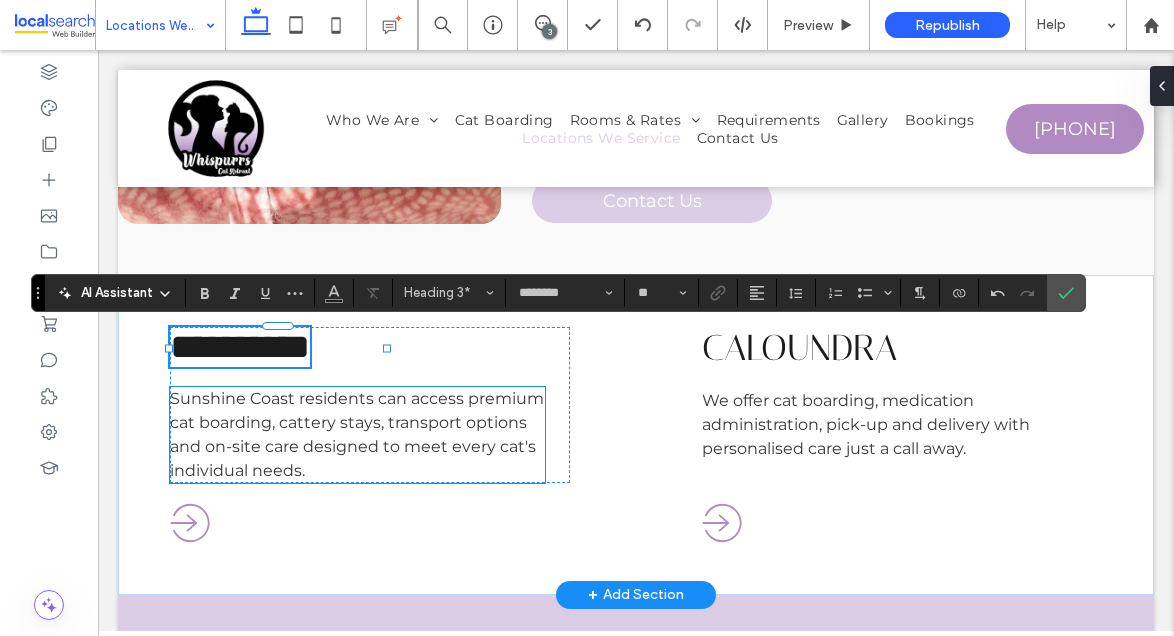 click on "Sunshine Coast" at bounding box center (232, 398) 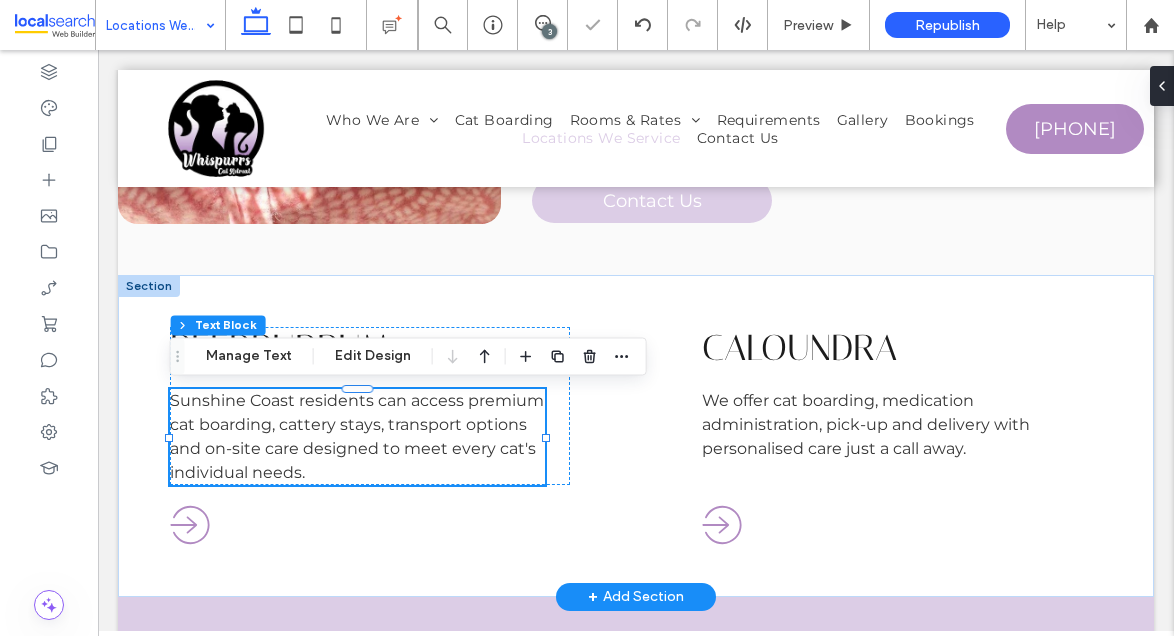 click on "Sunshine Coast" at bounding box center (232, 400) 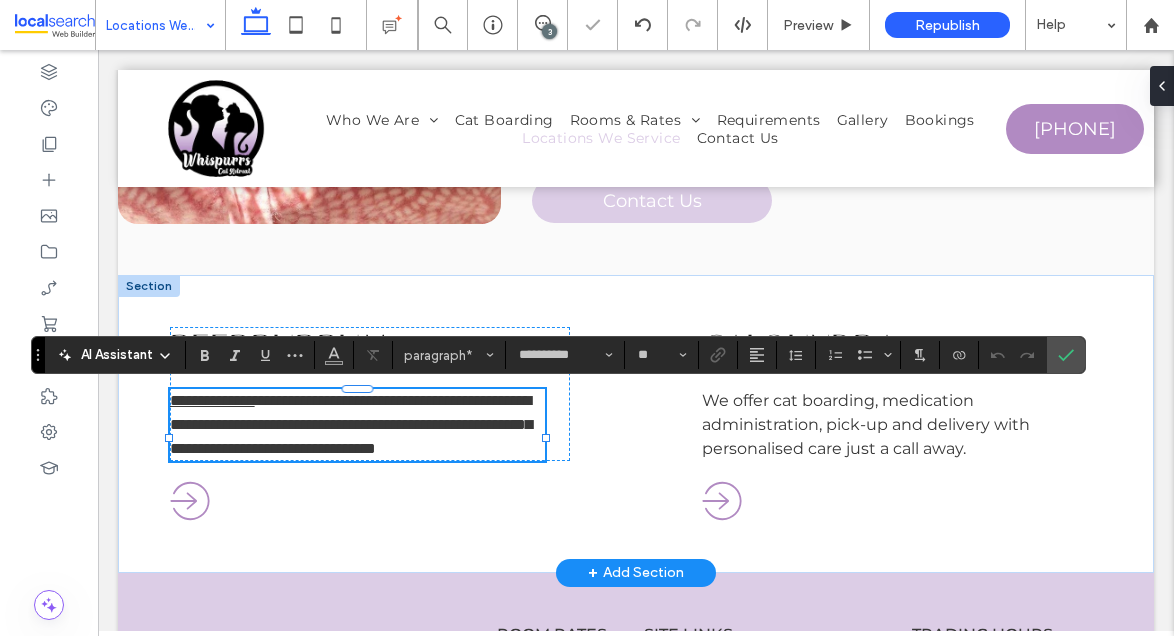click on "**********" at bounding box center [351, 424] 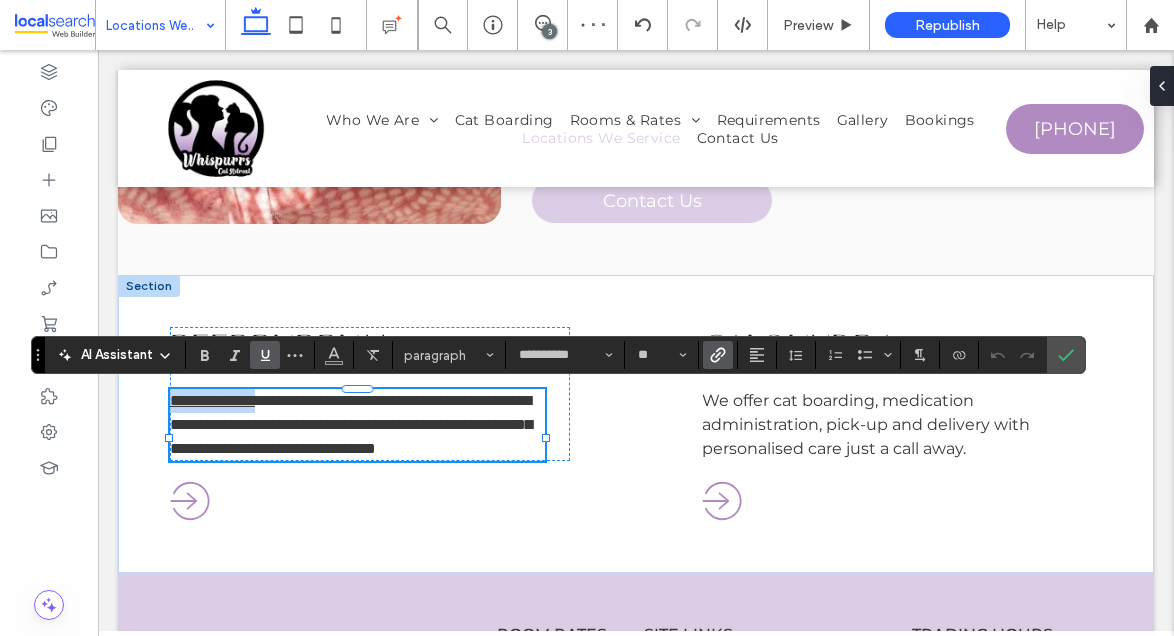 drag, startPoint x: 293, startPoint y: 400, endPoint x: 106, endPoint y: 401, distance: 187.00267 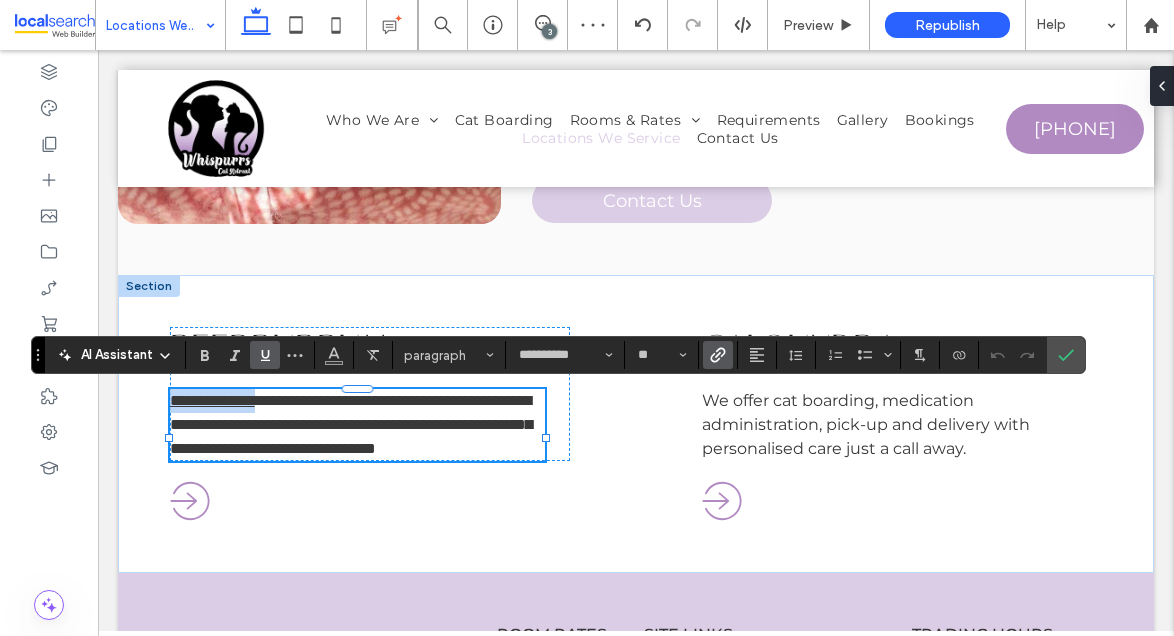 click on "Phone Icon
Home
Who We Are
Meet The Team
Cat Boarding
Rooms & Rates
Presidential Suite
Alfresco Rooms
Boutique Range
Courtyard Range
Hi-Rise Range
Rates
Requirements
Gallery
Bookings
Locations We Service
Contact Us
0417 907 010
Menu Icon
Section
Advanced Header
Close Icon
Section
Home
Who We Are
Meet The Team
Cat Boarding
Rooms & Rates" at bounding box center (636, 310) 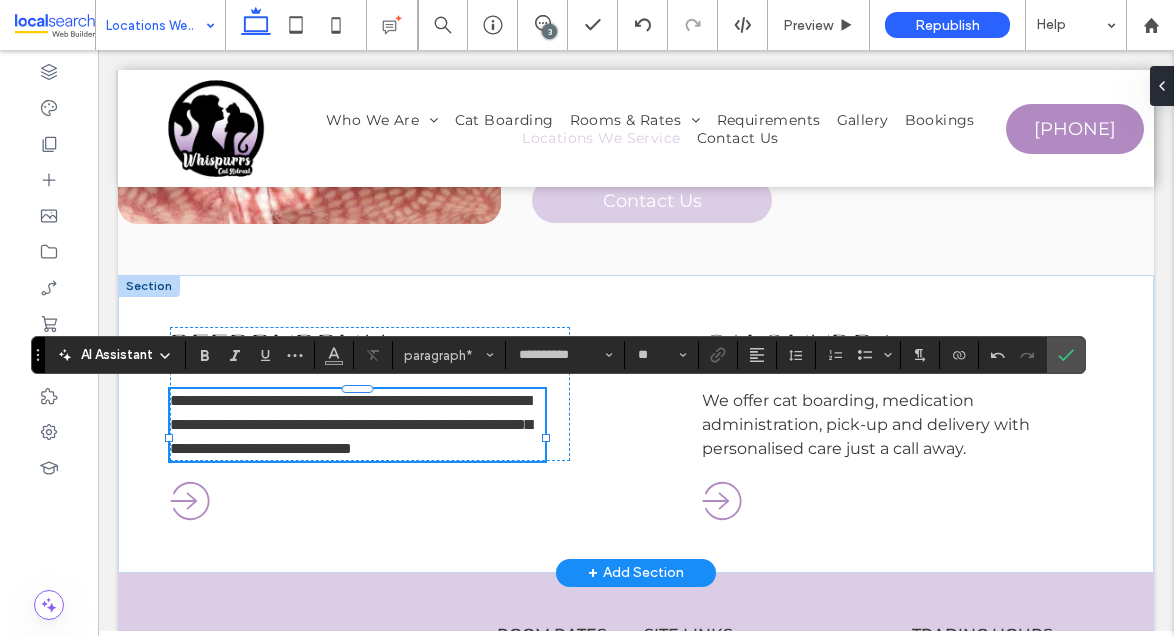 click on "**********" at bounding box center (351, 424) 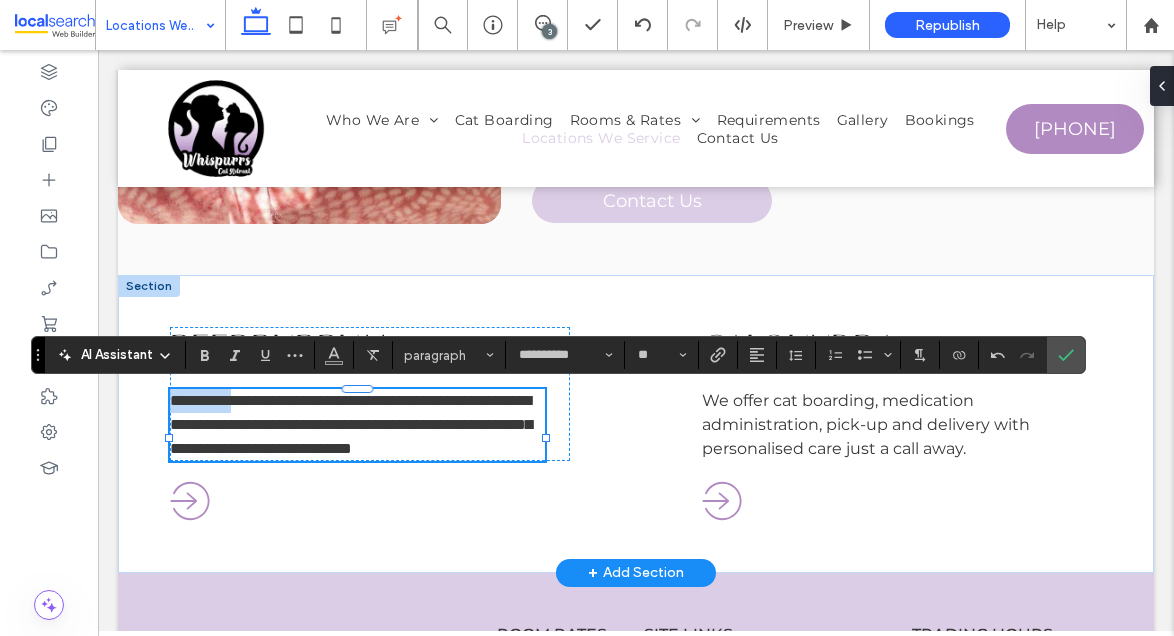 click on "**********" at bounding box center (351, 424) 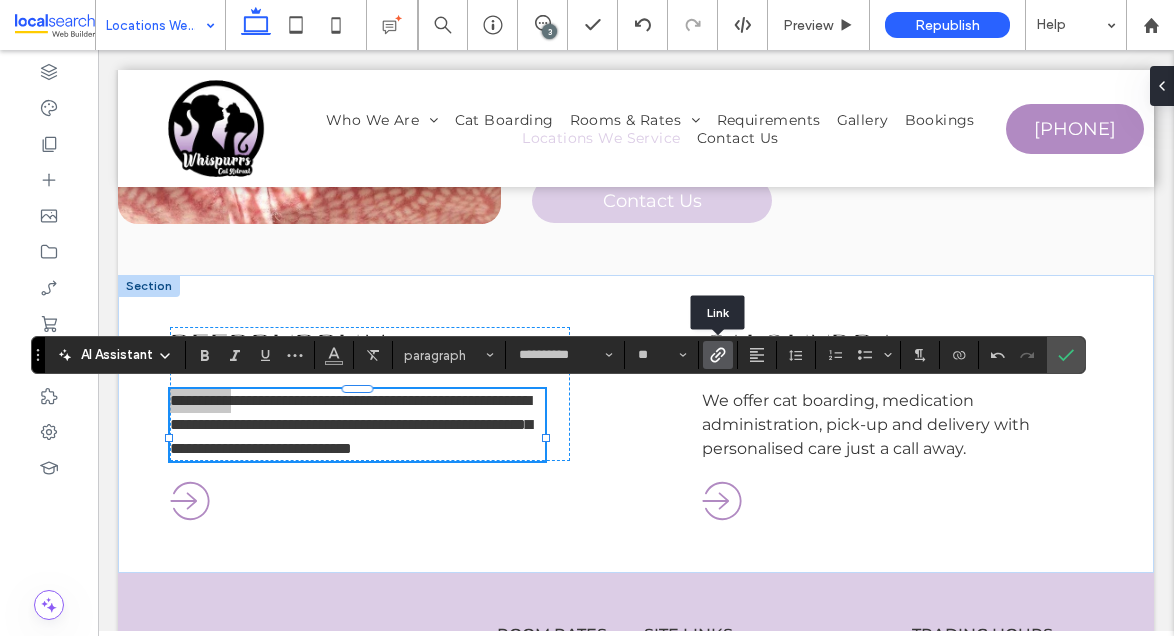 click 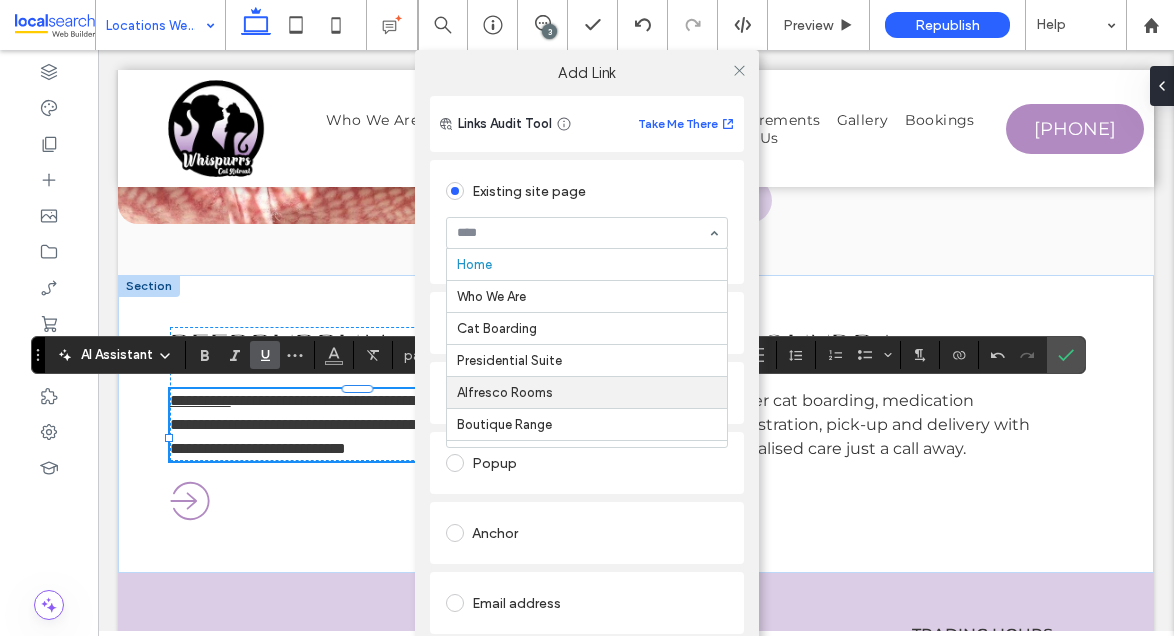 scroll, scrollTop: 329, scrollLeft: 0, axis: vertical 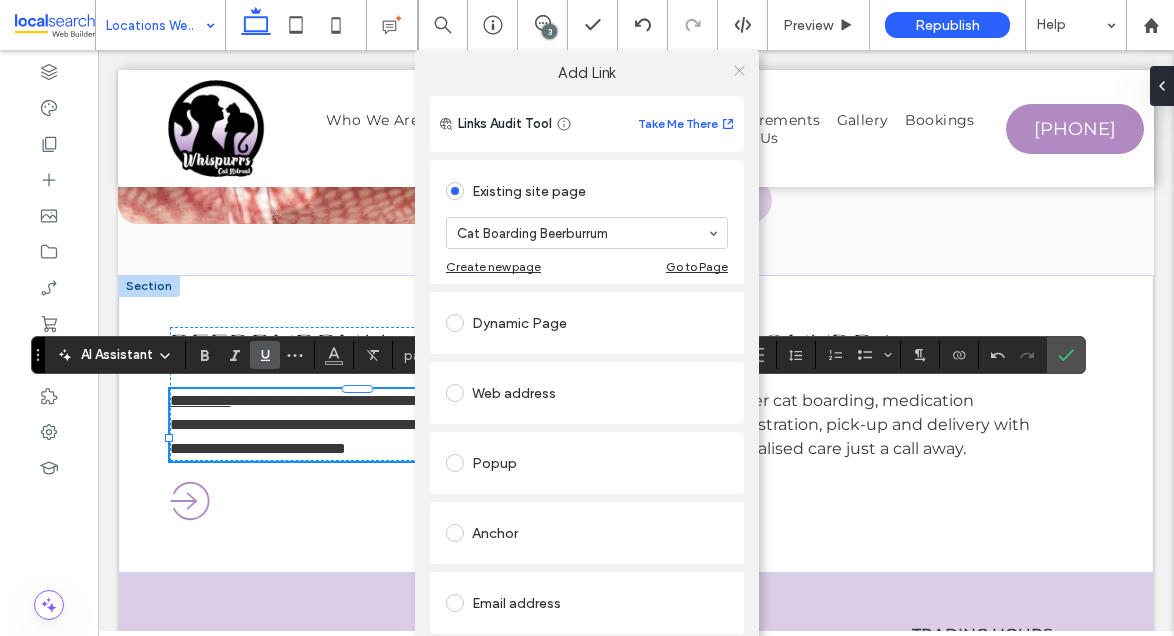 click 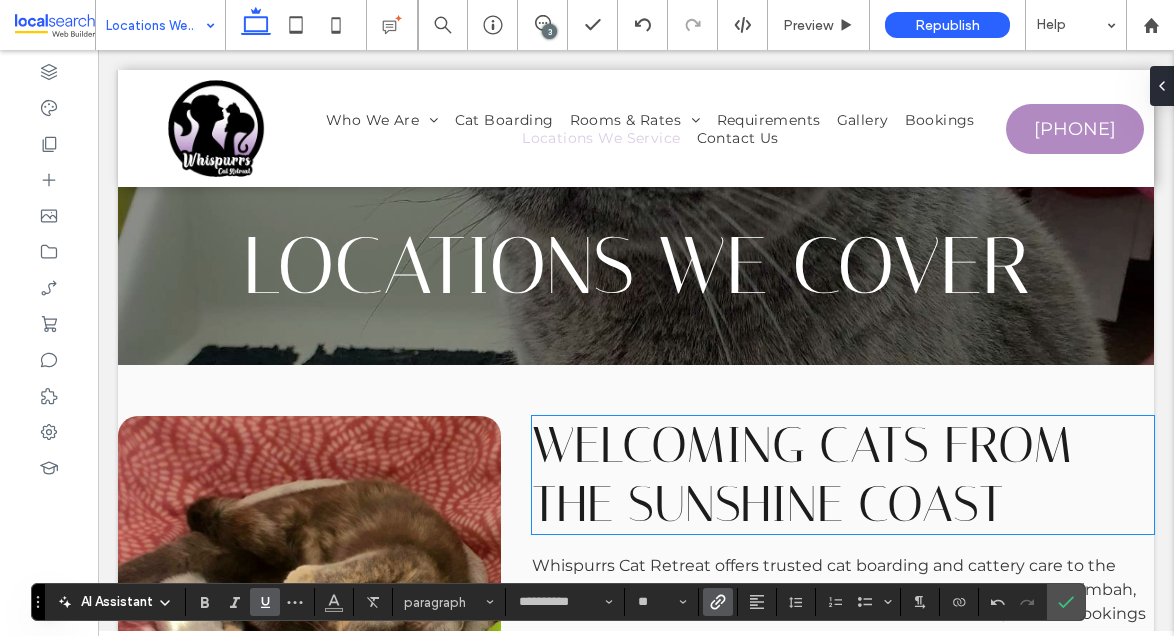 scroll, scrollTop: 0, scrollLeft: 0, axis: both 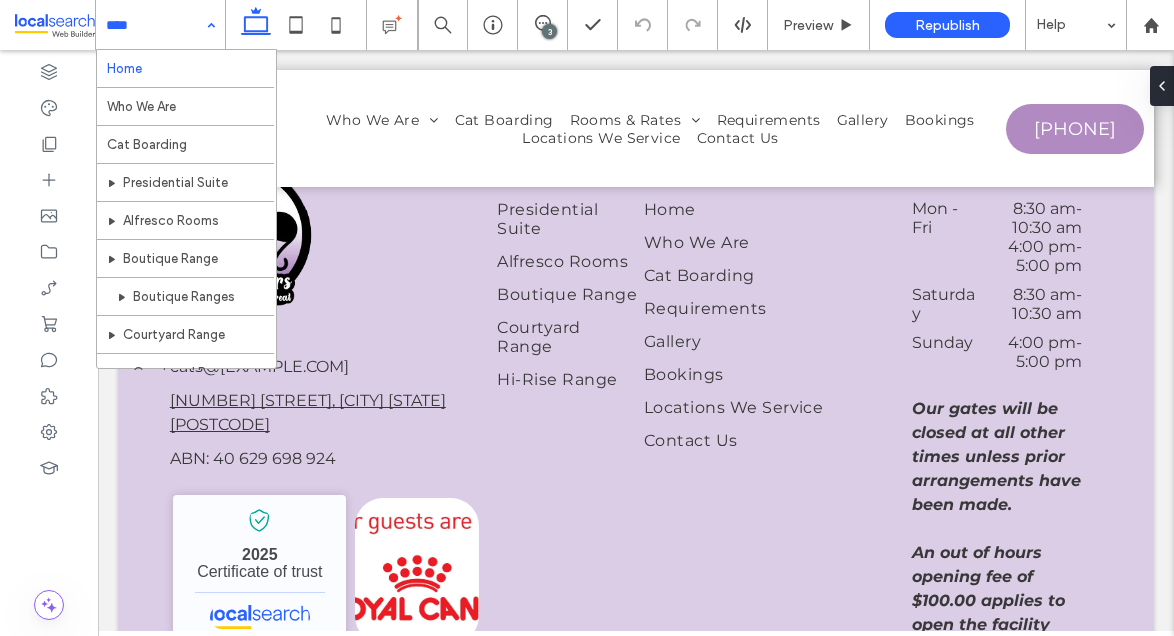 click at bounding box center (155, 25) 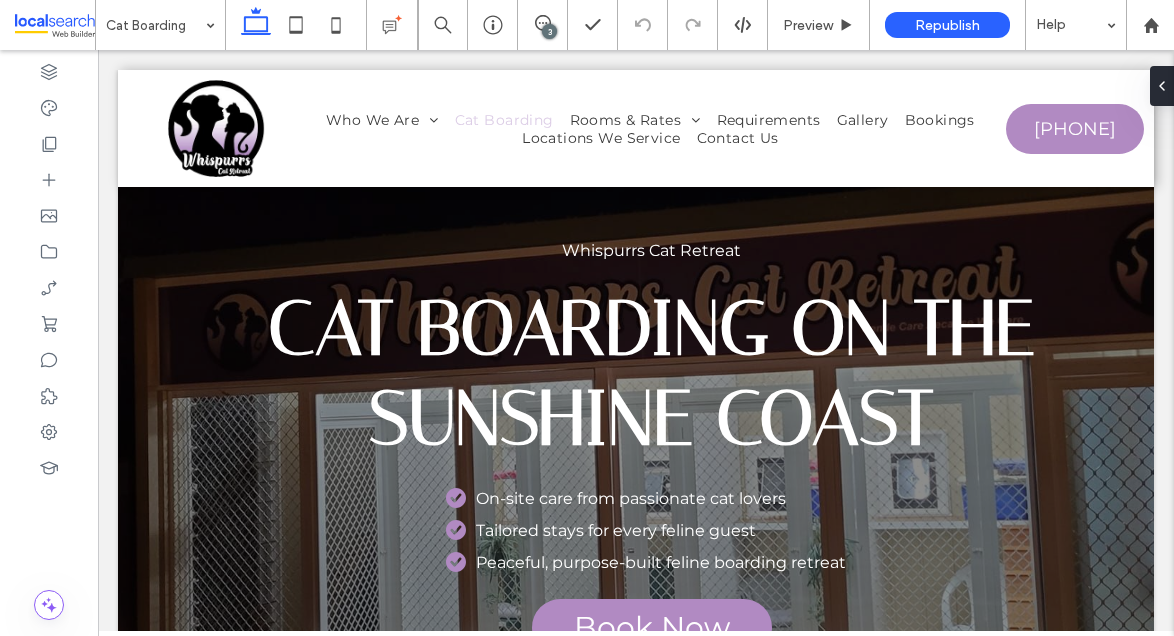 scroll, scrollTop: 0, scrollLeft: 0, axis: both 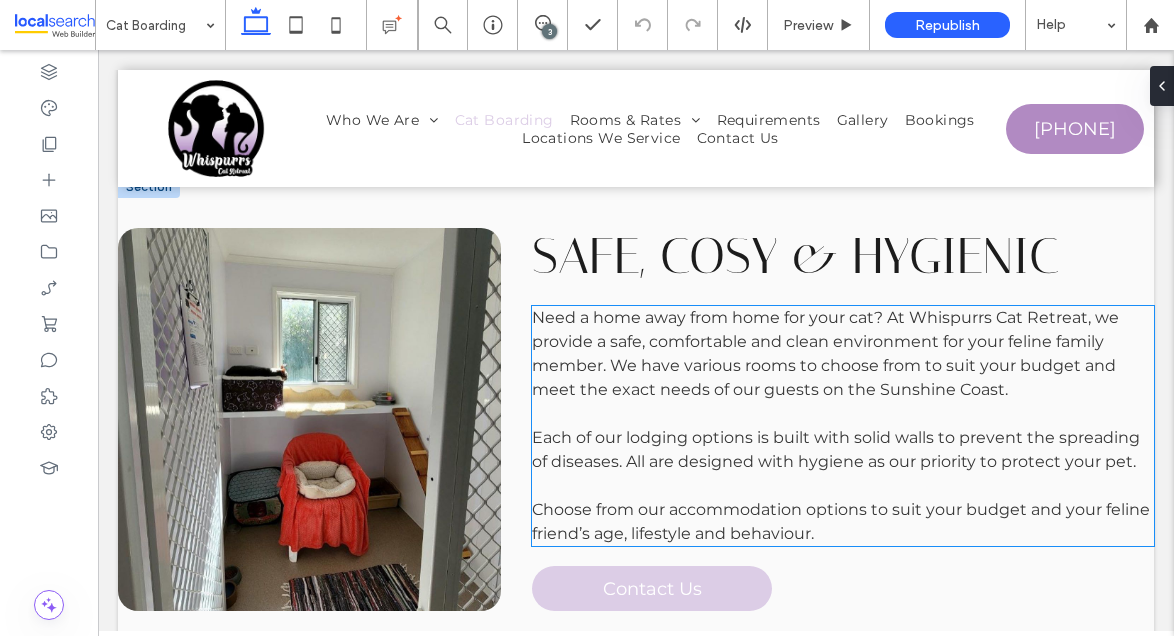 click on "Need a home away from home for your cat? At Whispurrs Cat Retreat, we provide a safe, comfortable and clean environment for your feline family member. We have various rooms to choose from to suit your budget and meet the exact needs of our guests on the Sunshine Coast." at bounding box center (843, 354) 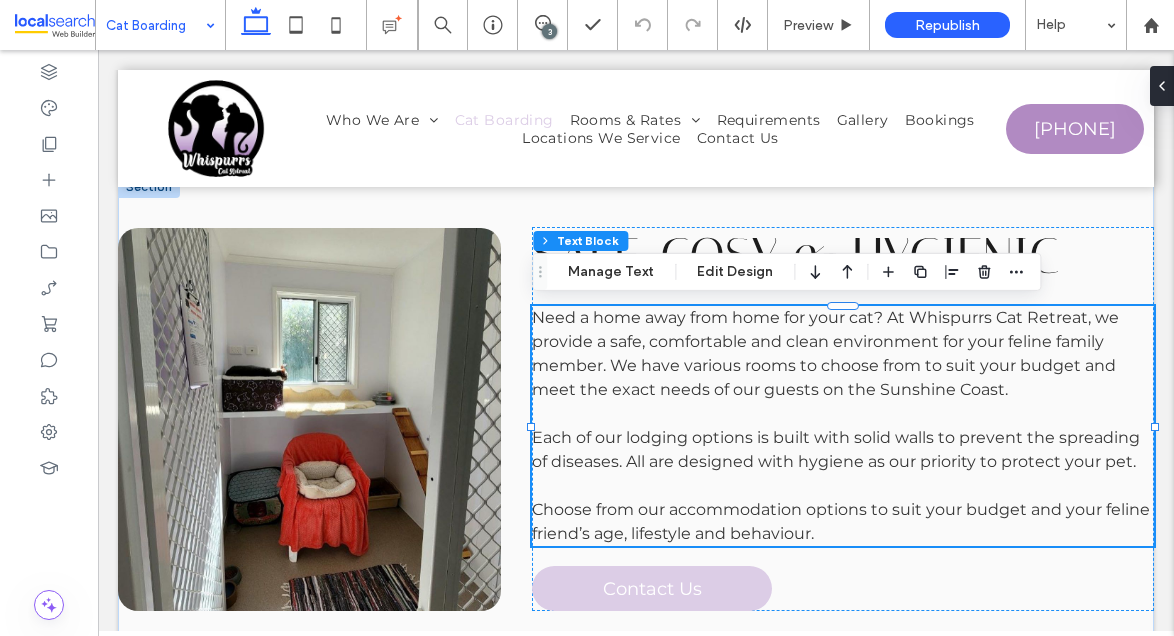 click at bounding box center (155, 25) 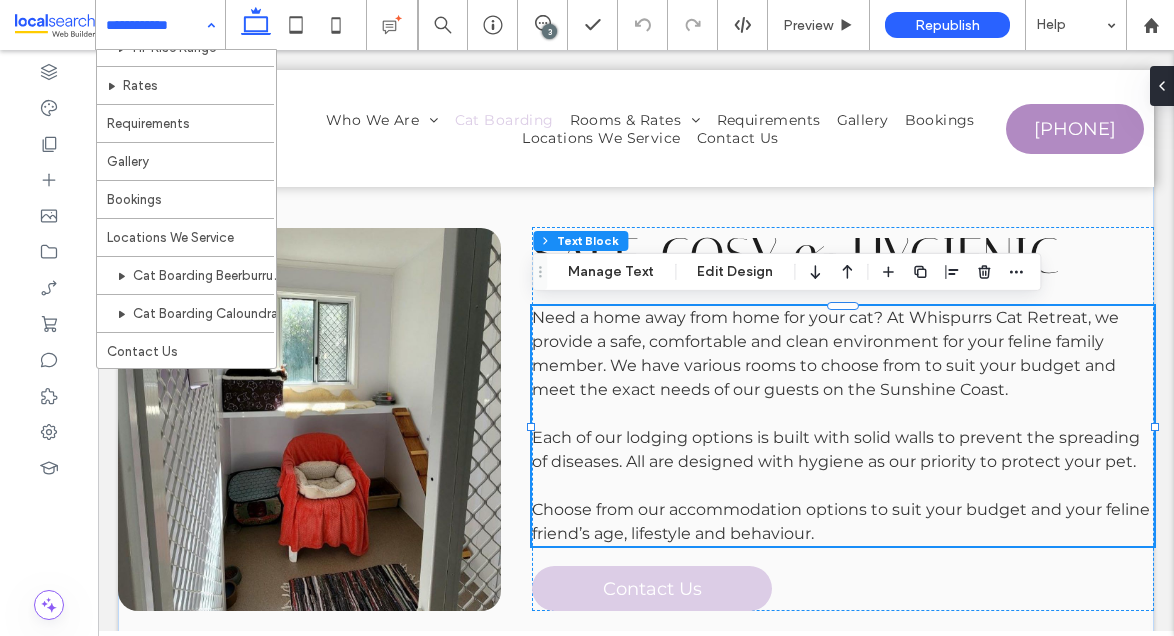 scroll, scrollTop: 420, scrollLeft: 0, axis: vertical 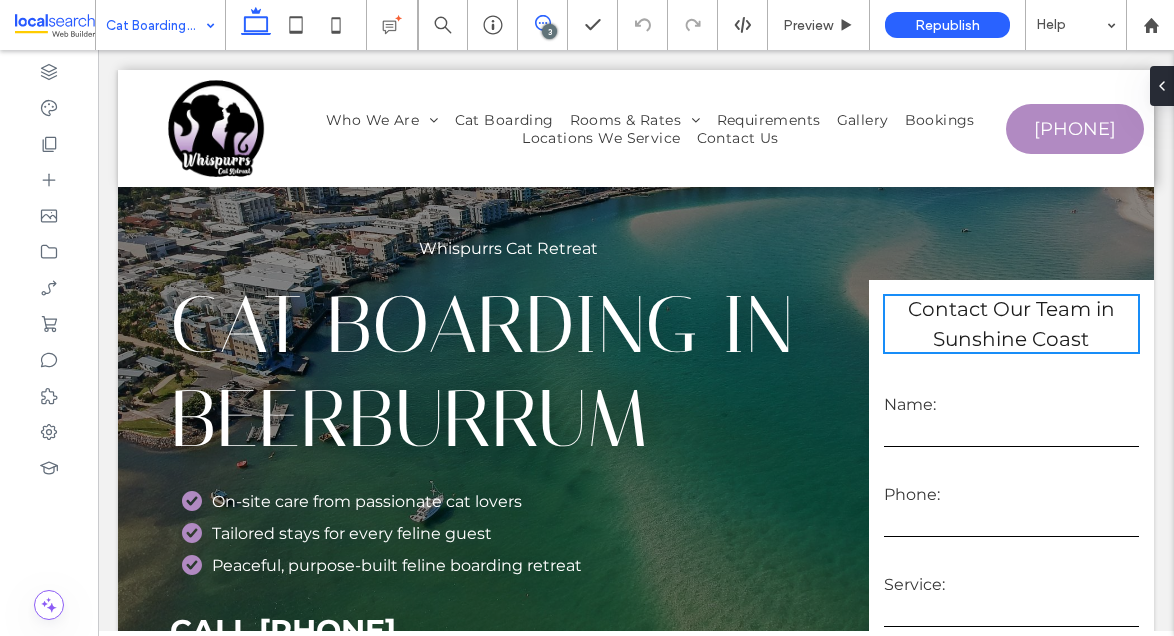 click 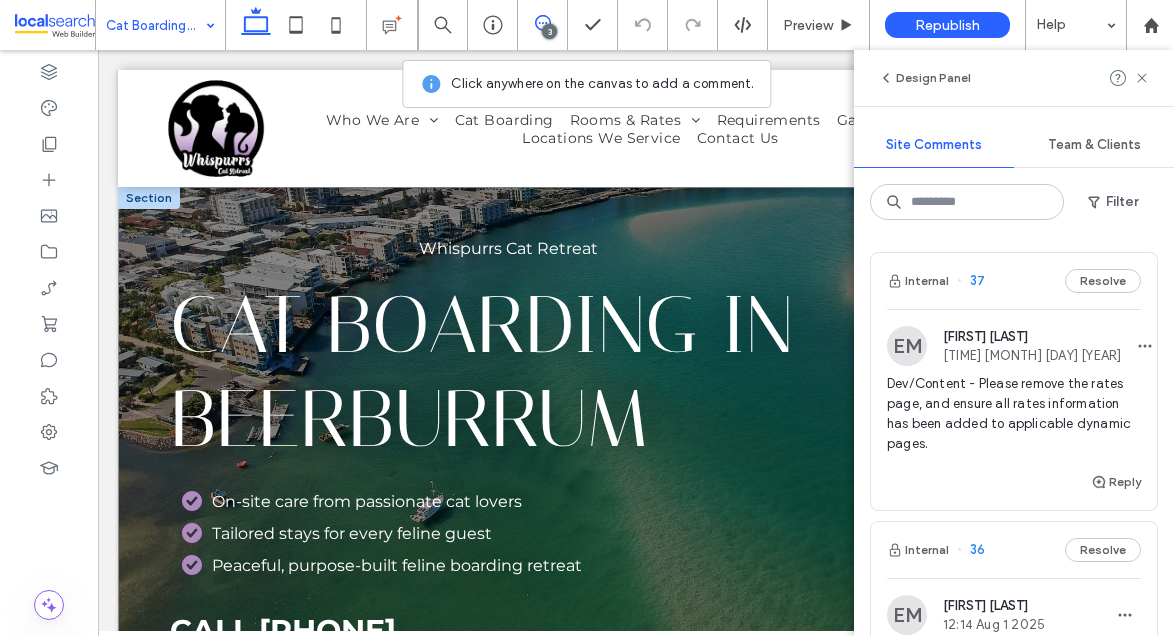 click on "Whispurrs Cat Retreat
Cat Boarding in Beerburrum
On-site care from passionate cat lovers Tailored stays for every feline guest Peaceful, purpose-built feline boarding retreat
CALL 0417 907 010" at bounding box center (493, 449) 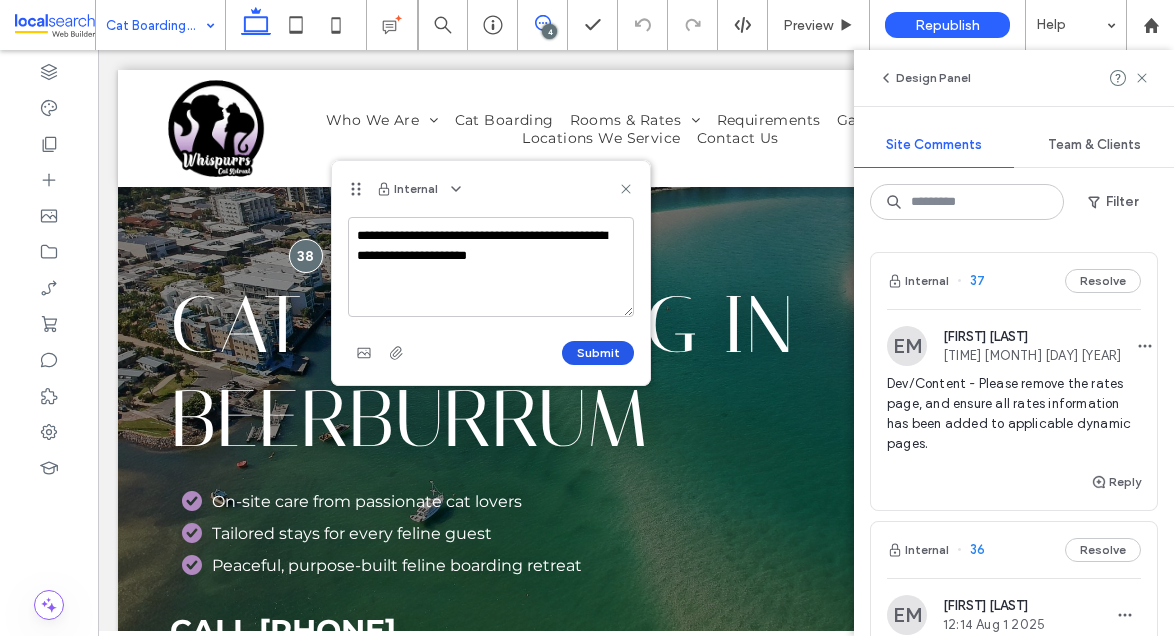 type on "**********" 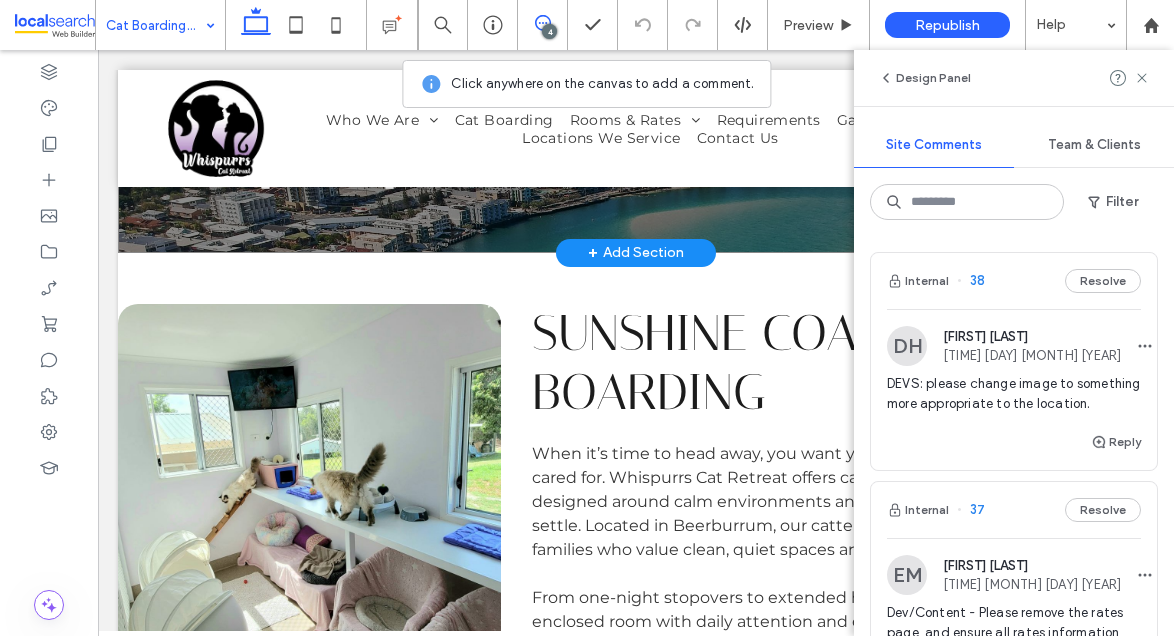 scroll, scrollTop: 468, scrollLeft: 0, axis: vertical 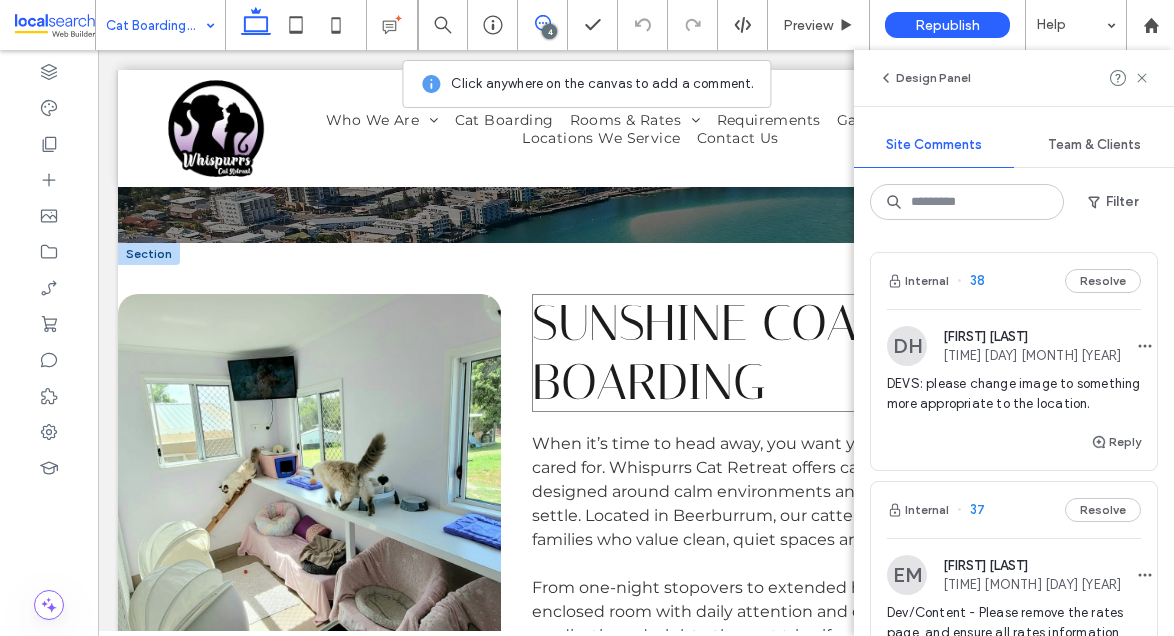 click on "Sunshine Coast Cat Boarding" at bounding box center [769, 353] 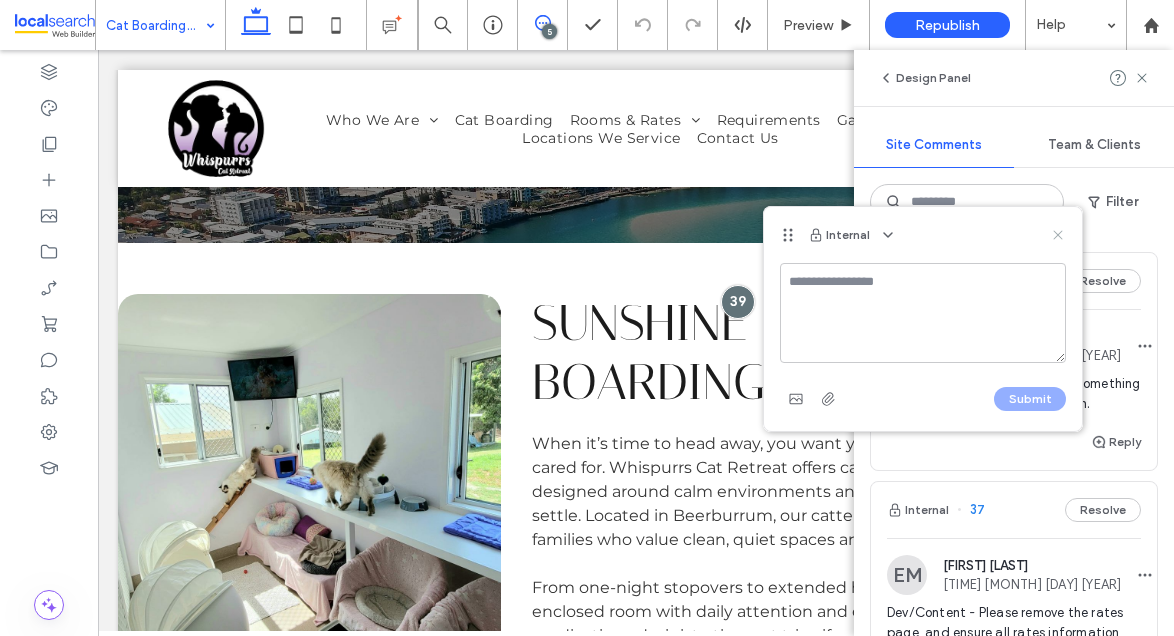 click 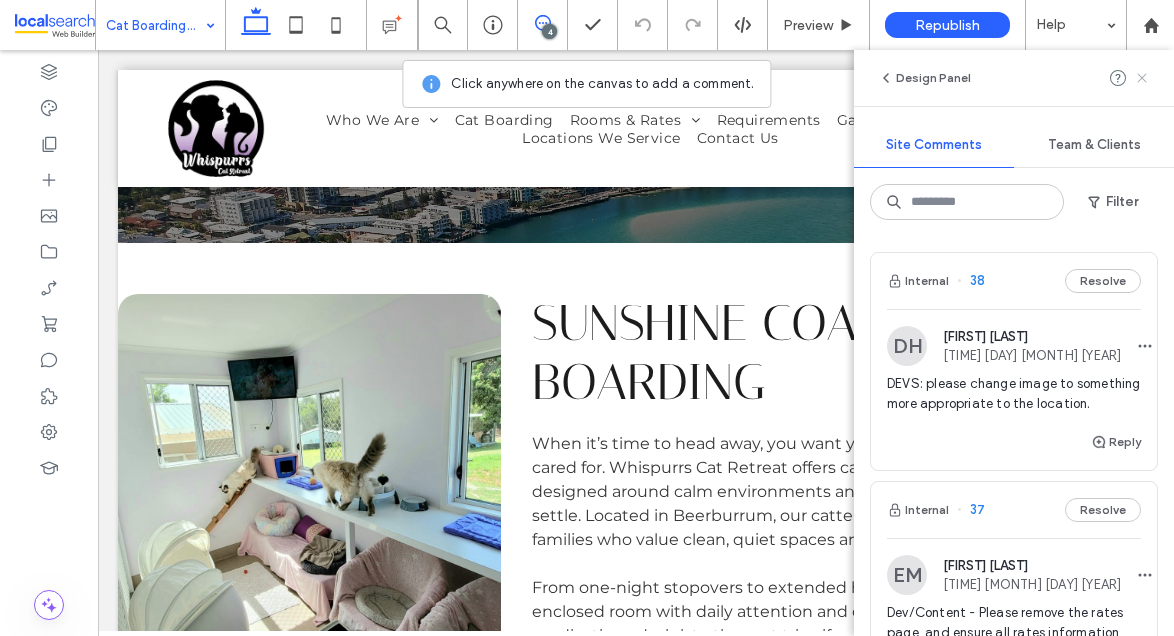 click 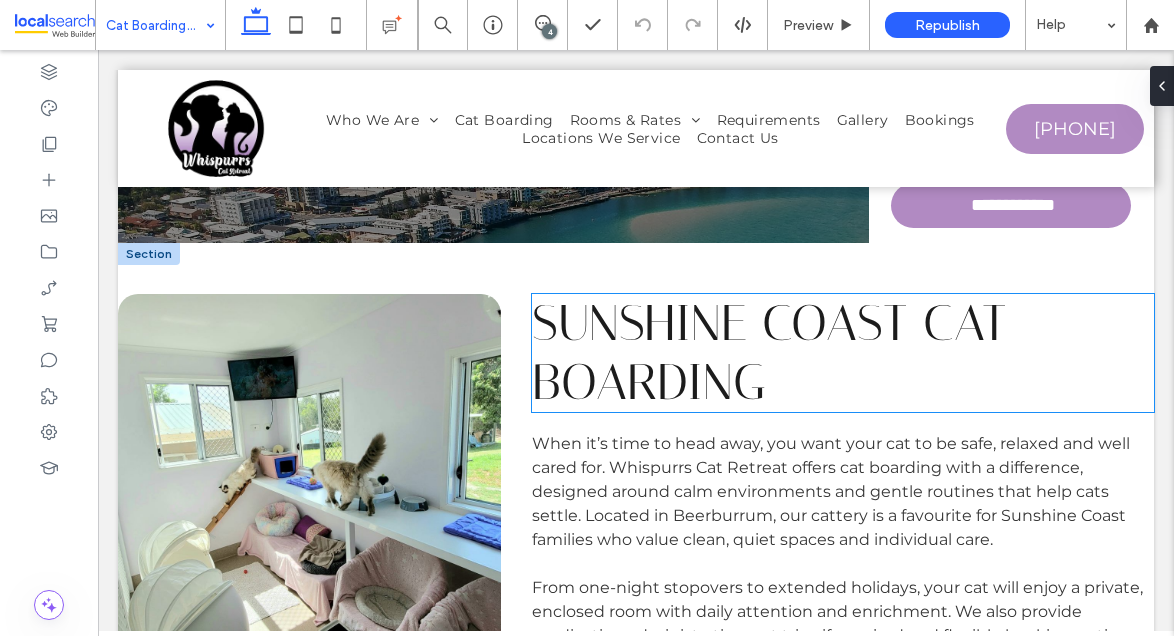 click on "Sunshine Coast Cat Boarding" at bounding box center (769, 353) 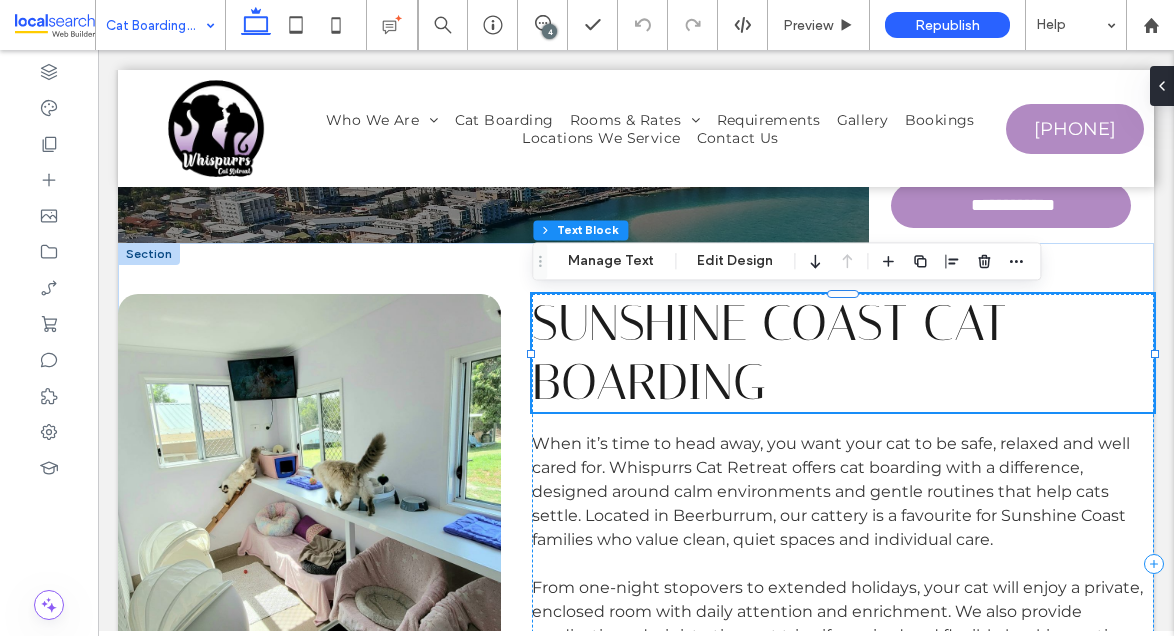 click on "Sunshine Coast Cat Boarding" at bounding box center (769, 353) 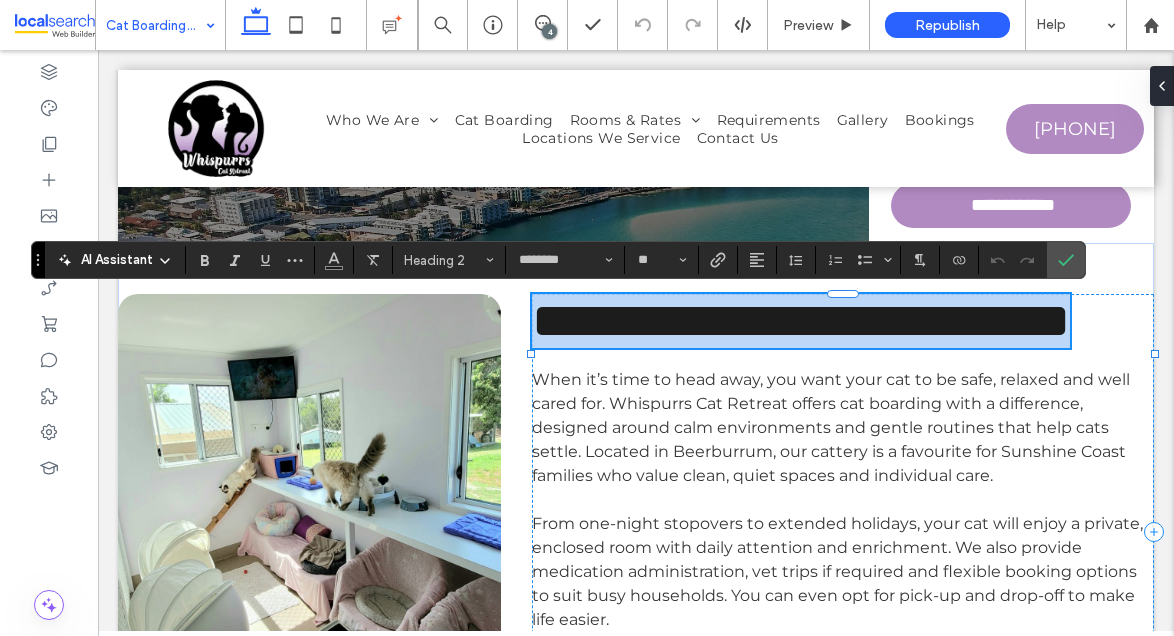 click on "**********" at bounding box center [801, 320] 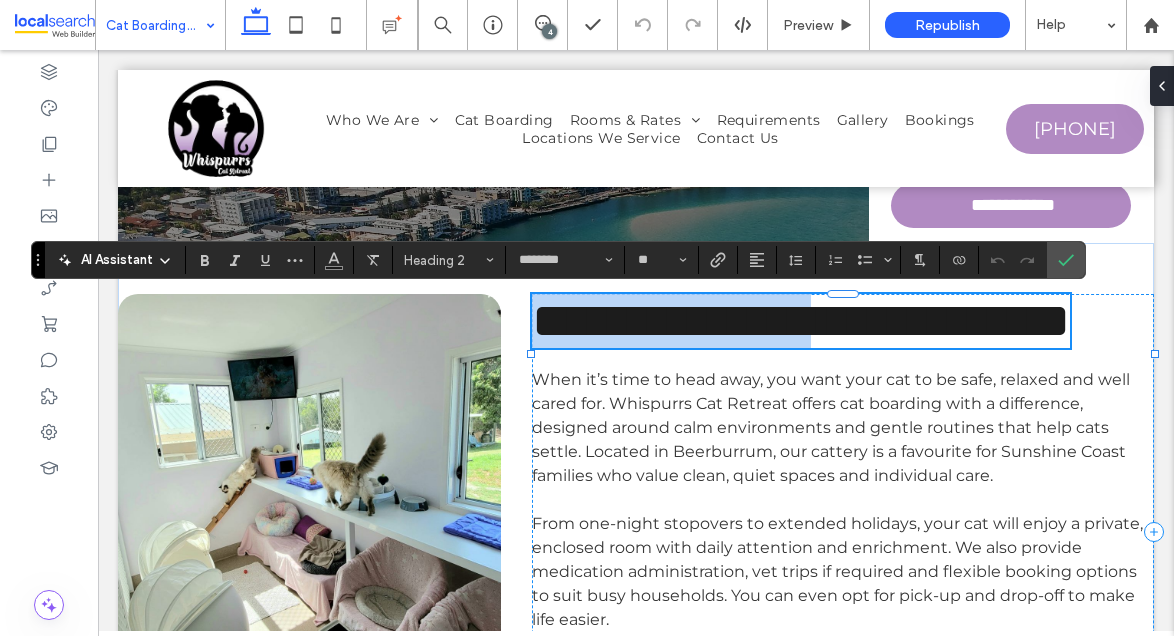 drag, startPoint x: 906, startPoint y: 326, endPoint x: 531, endPoint y: 329, distance: 375.012 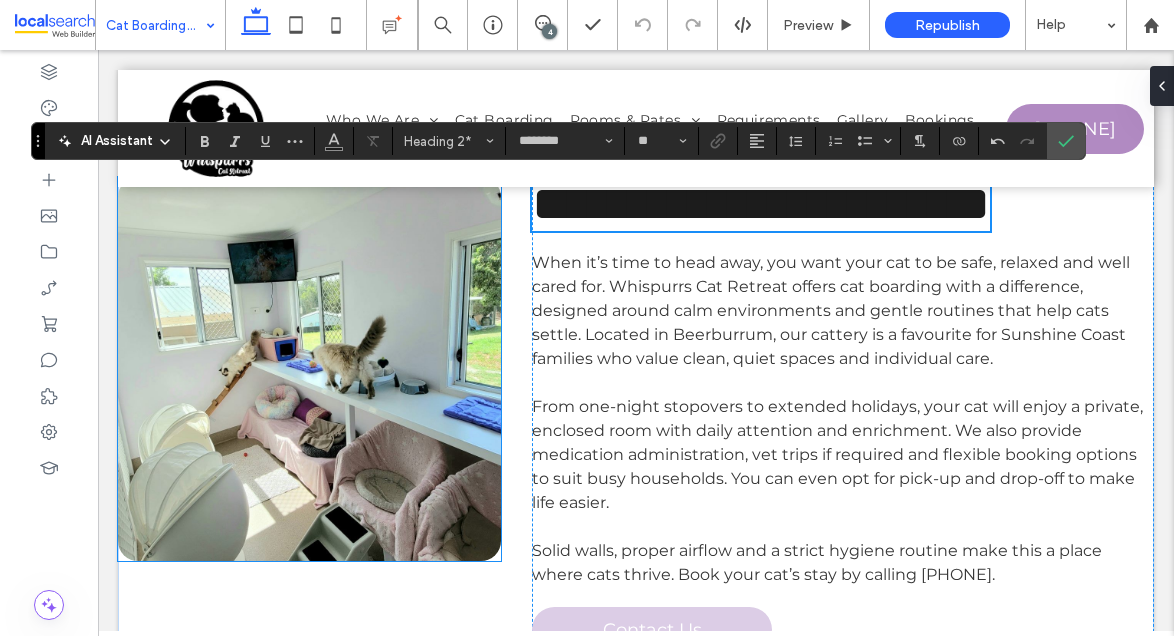 scroll, scrollTop: 583, scrollLeft: 0, axis: vertical 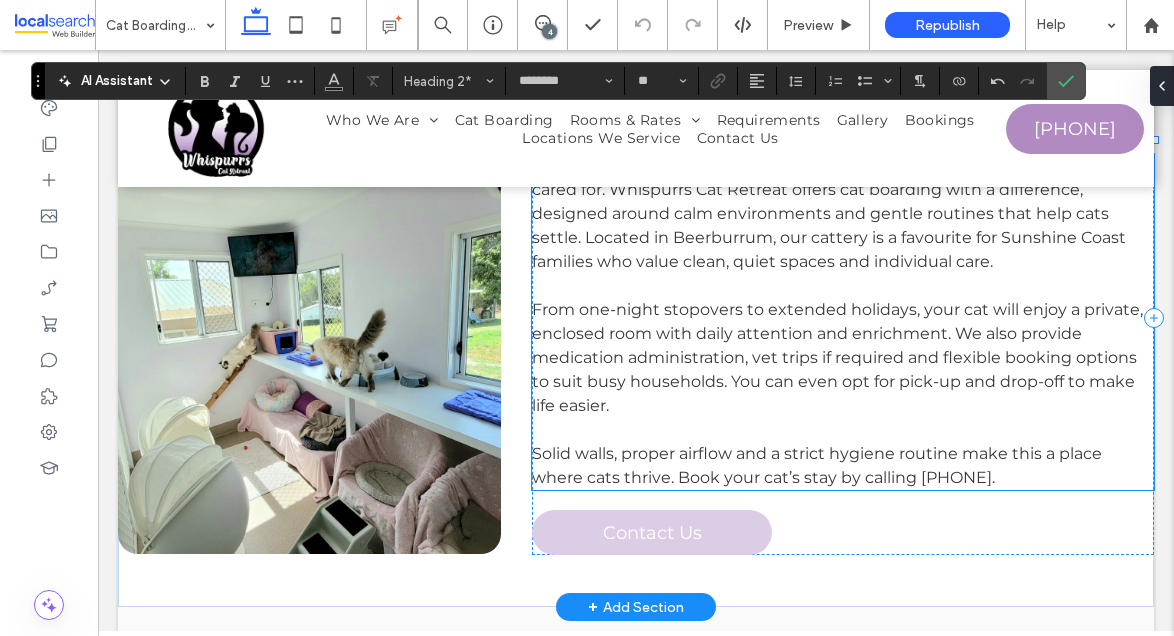 click on "From one-night stopovers to extended holidays, your cat will enjoy a private, enclosed room with daily attention and enrichment. We also provide medication administration, vet trips if required and flexible booking options to suit busy households. You can even opt for pick-up and drop-off to make life easier." at bounding box center (837, 357) 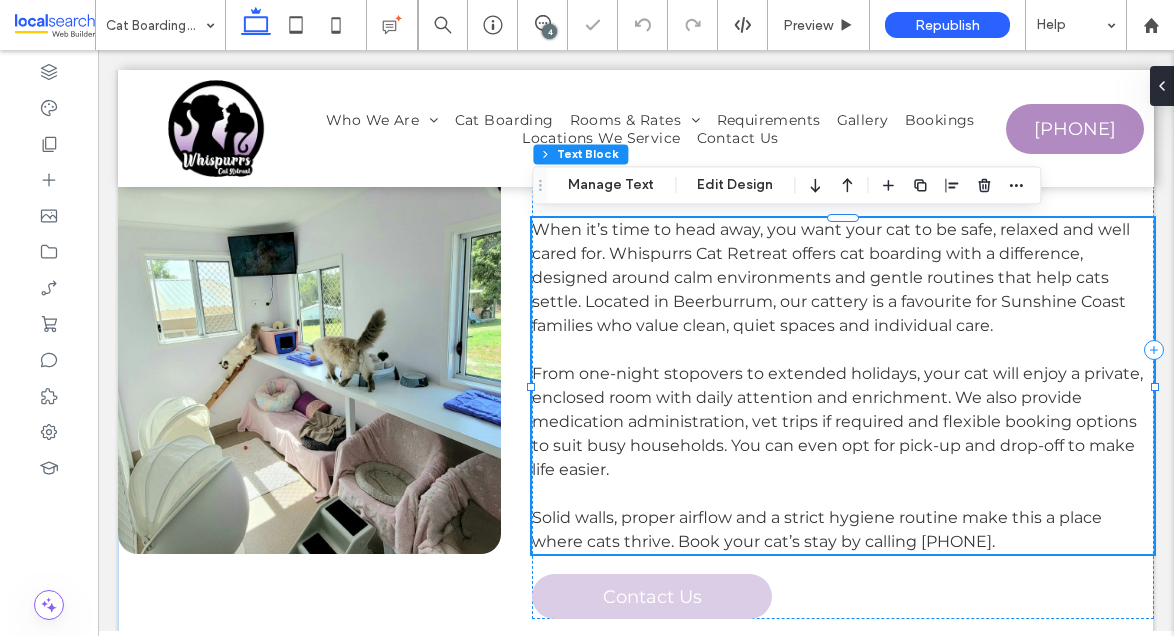 click on "From one-night stopovers to extended holidays, your cat will enjoy a private, enclosed room with daily attention and enrichment. We also provide medication administration, vet trips if required and flexible booking options to suit busy households. You can even opt for pick-up and drop-off to make life easier." at bounding box center [837, 421] 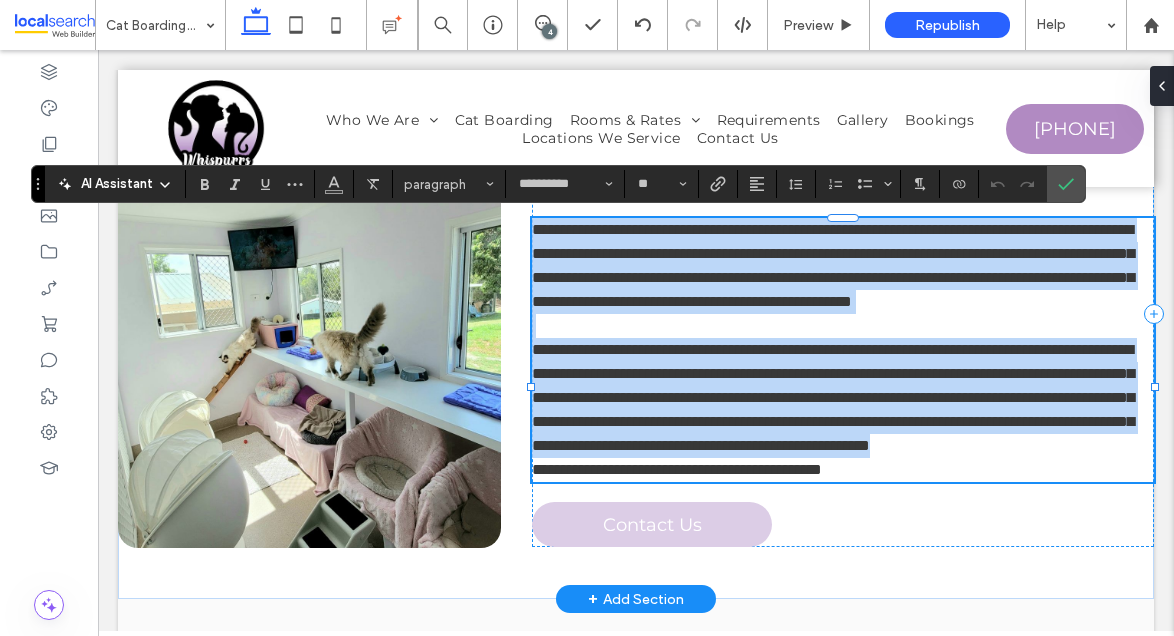 scroll, scrollTop: 0, scrollLeft: 0, axis: both 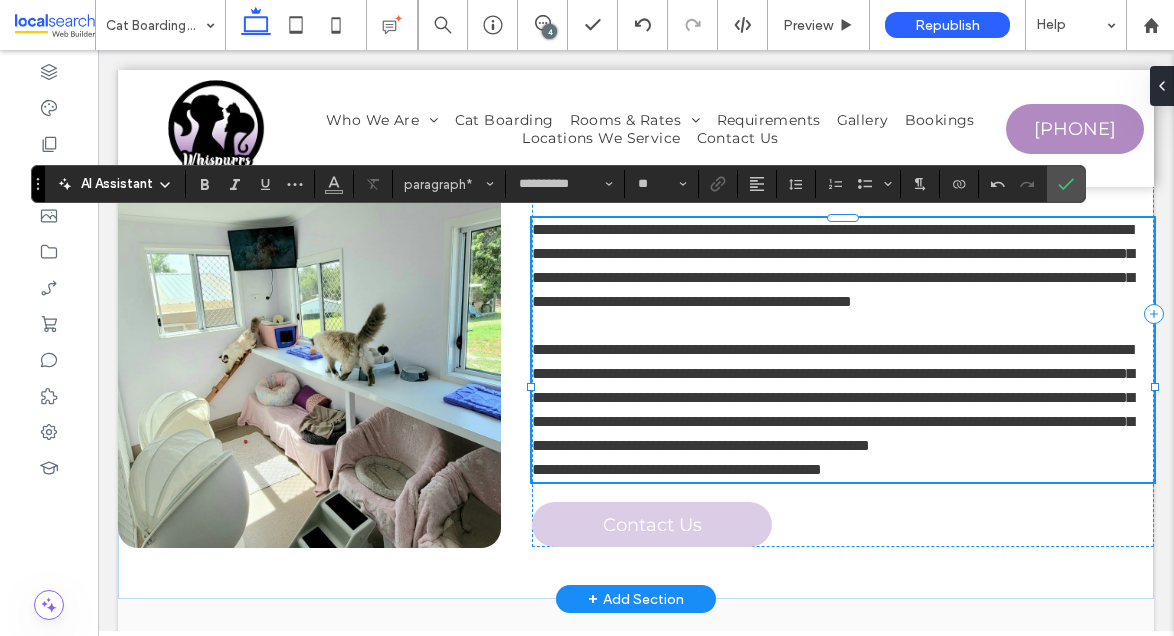 click on "**********" at bounding box center (677, 469) 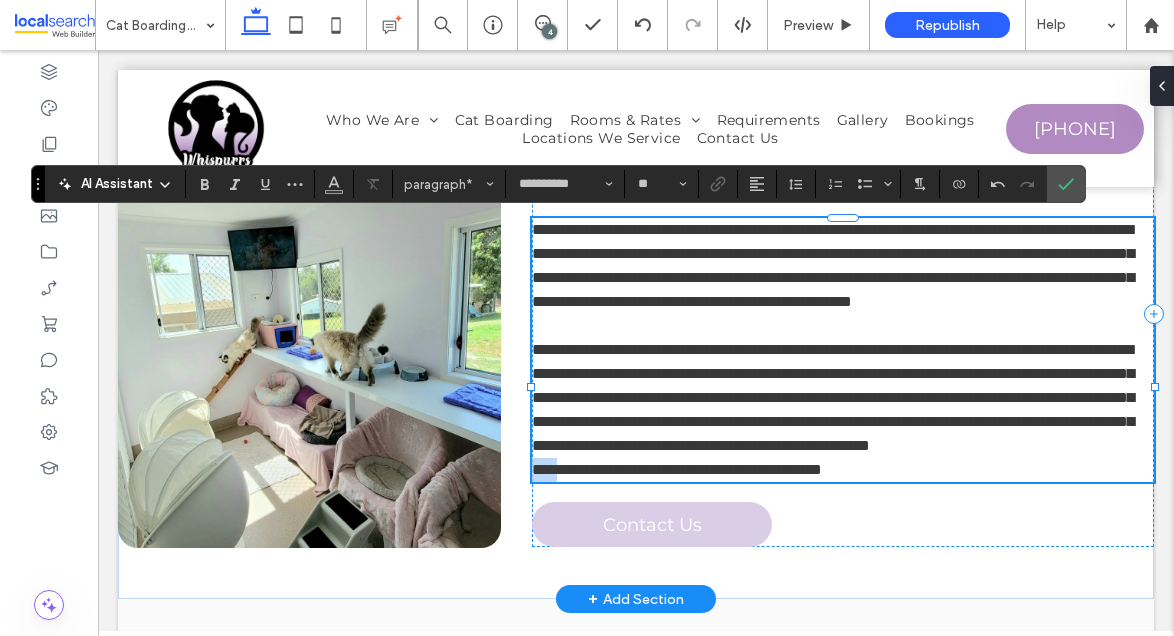 click on "**********" at bounding box center (677, 469) 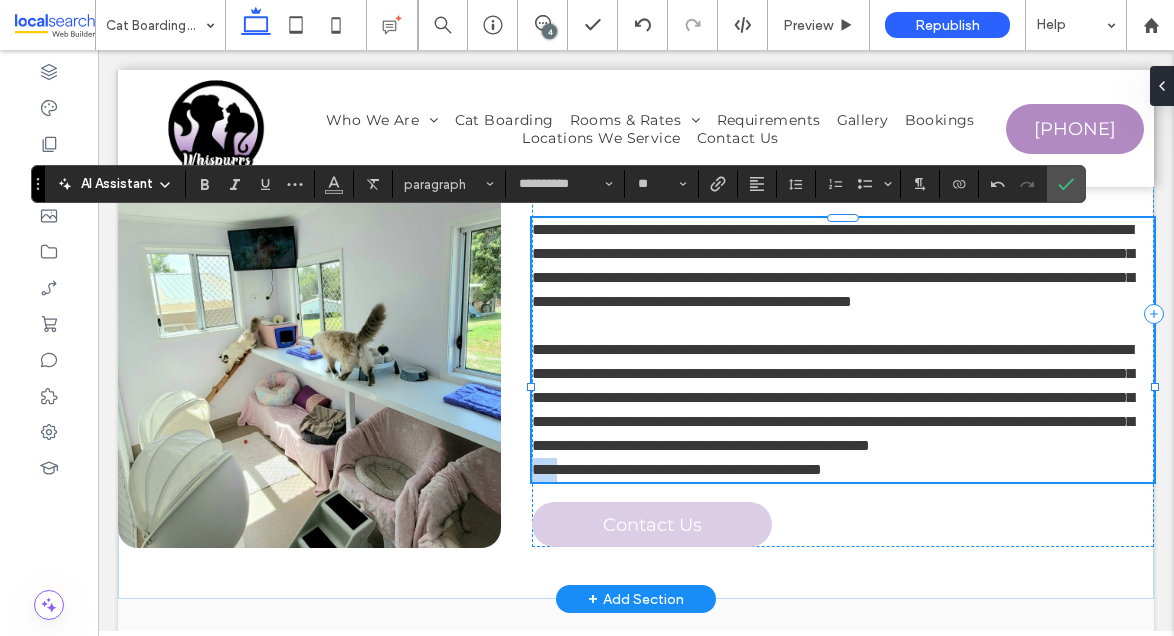 type 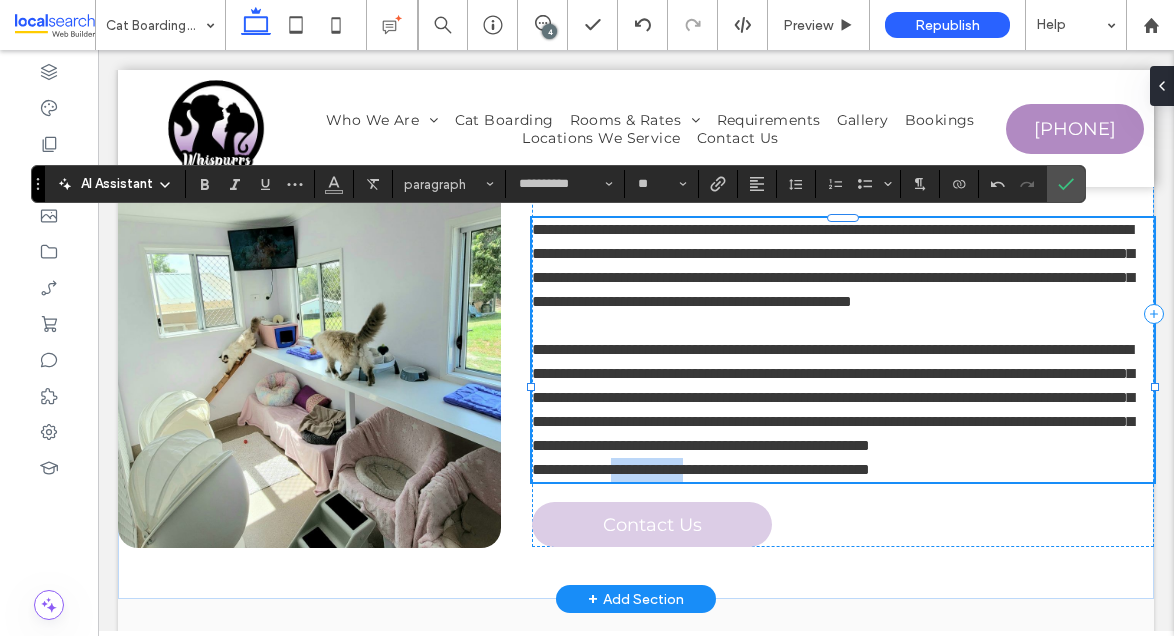 drag, startPoint x: 645, startPoint y: 540, endPoint x: 740, endPoint y: 544, distance: 95.084175 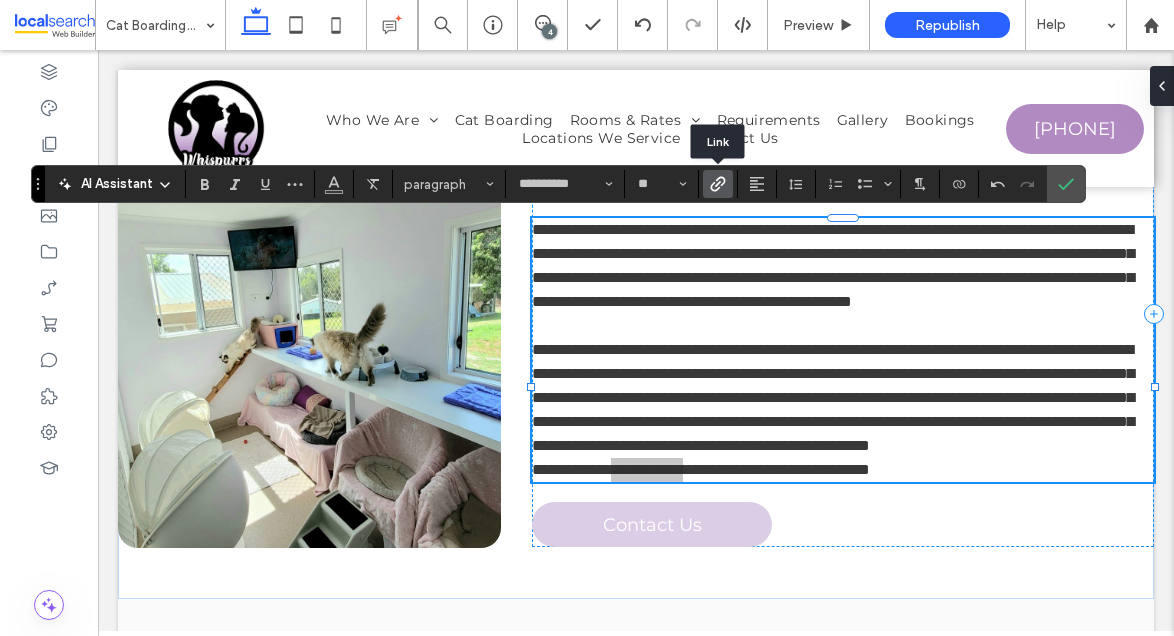 click 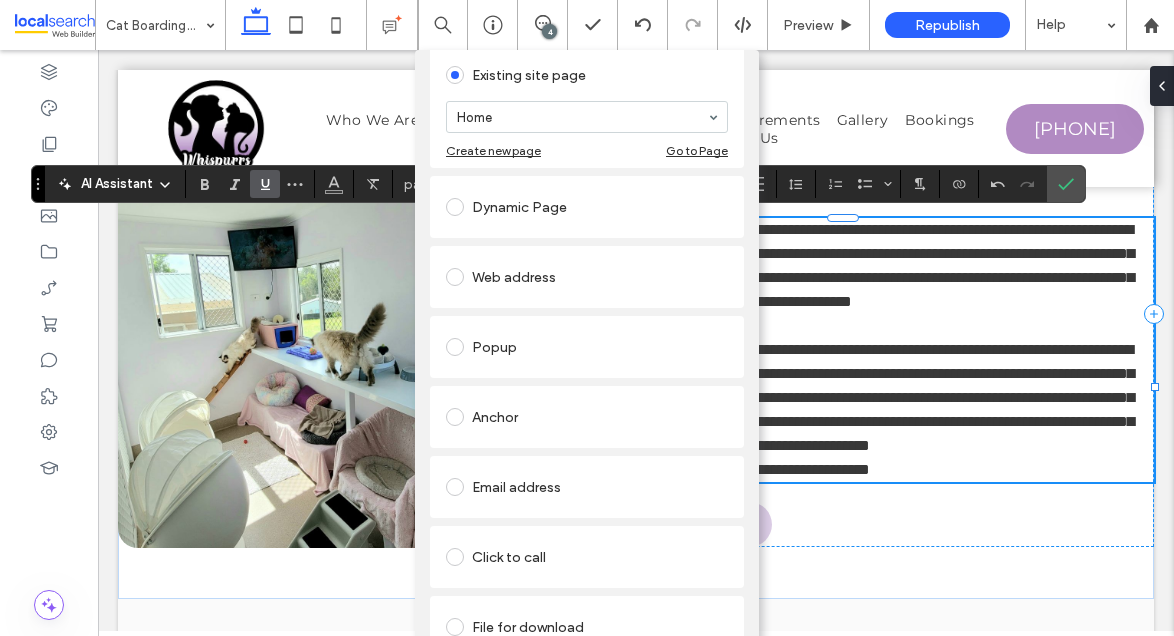 scroll, scrollTop: 160, scrollLeft: 0, axis: vertical 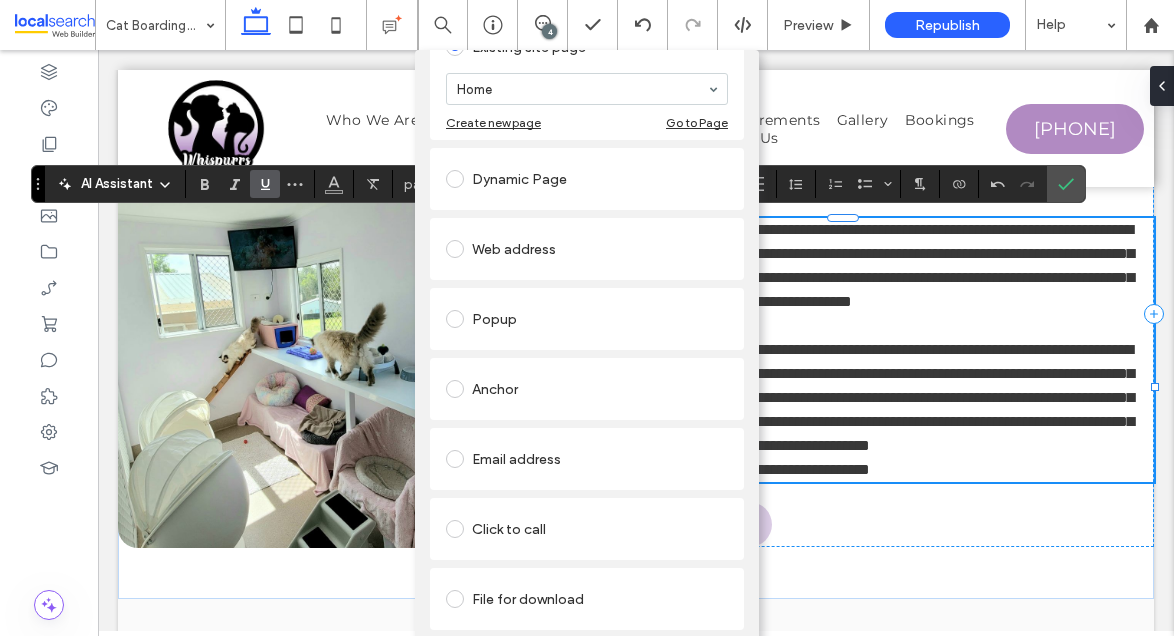 click on "Click to call" at bounding box center [587, 529] 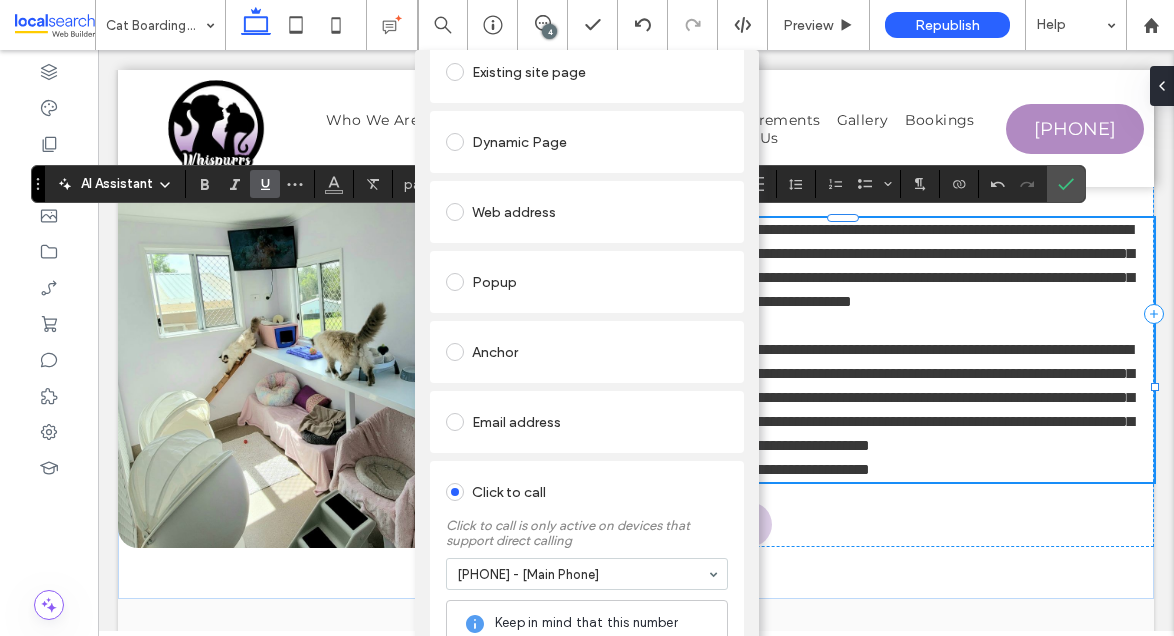 scroll, scrollTop: 0, scrollLeft: 0, axis: both 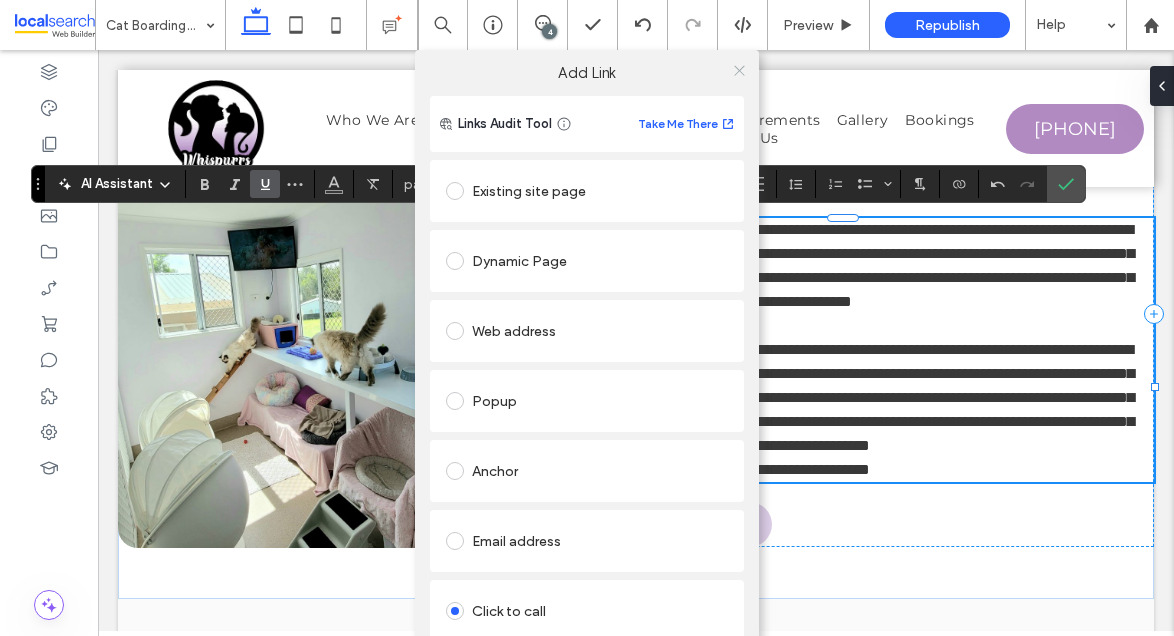 click 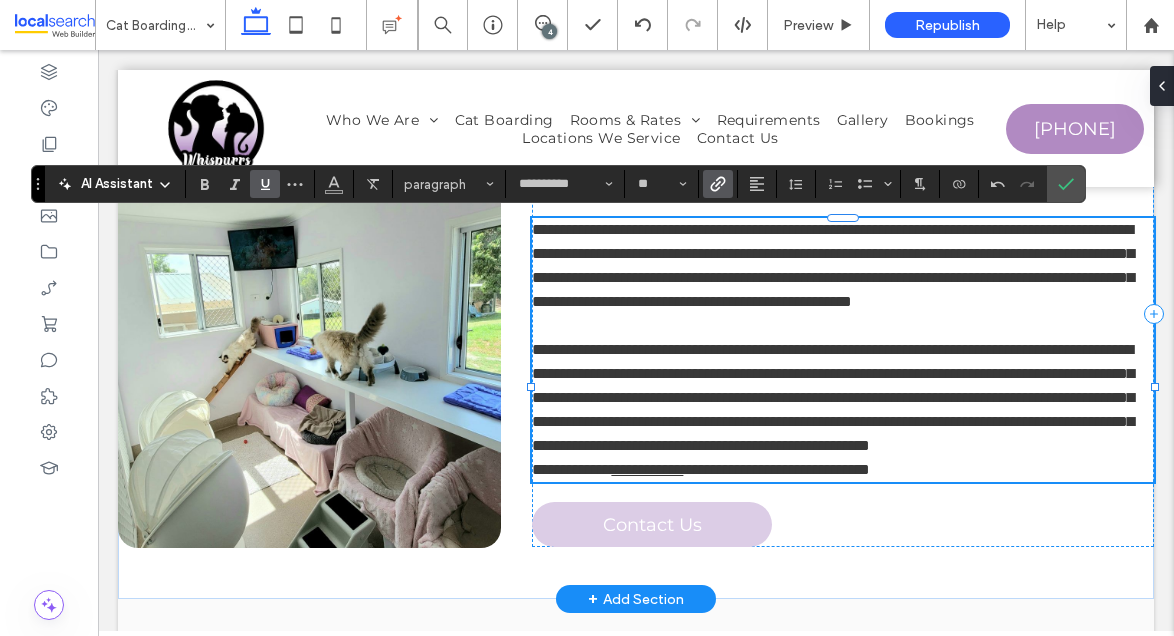 click on "**********" at bounding box center (571, 469) 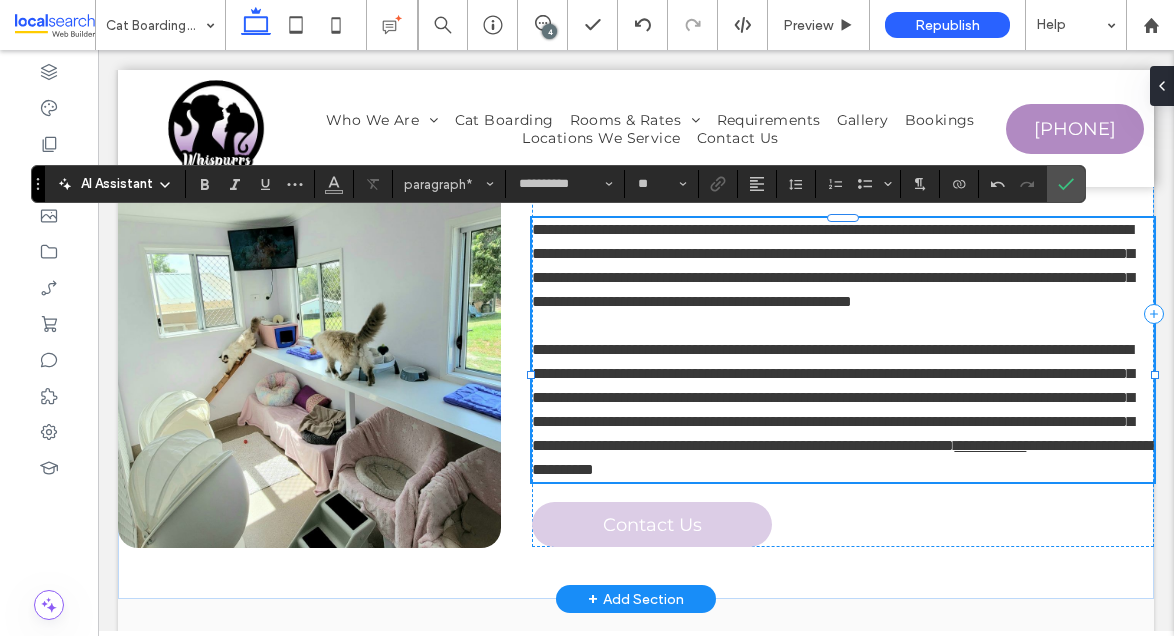 click on "**********" at bounding box center (833, 397) 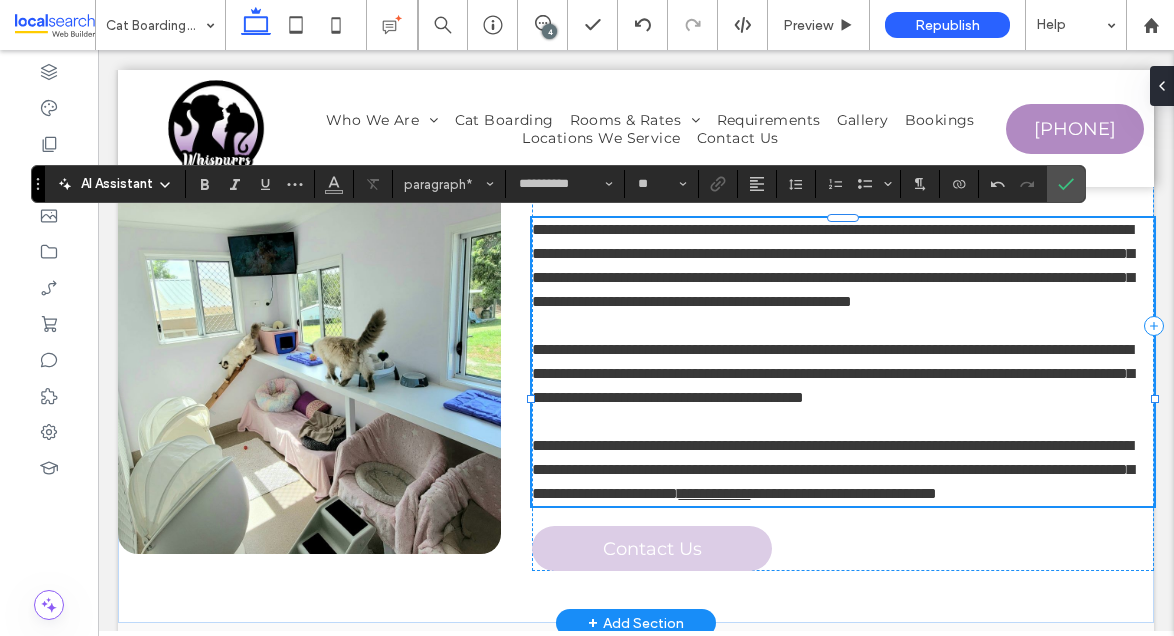 click on "**********" at bounding box center [843, 266] 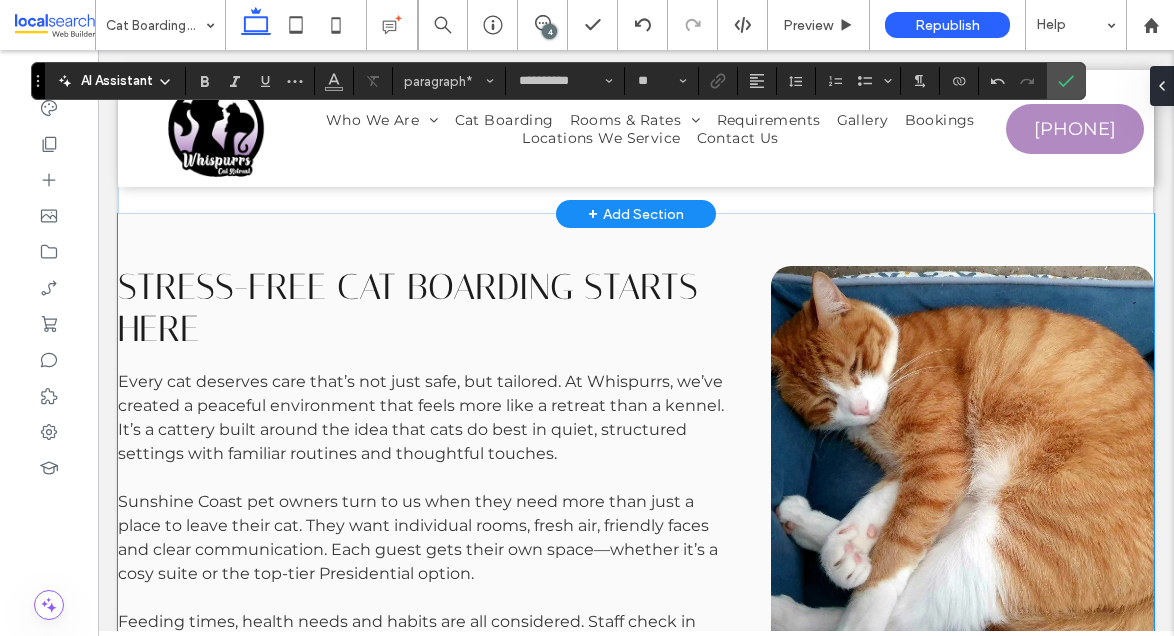 scroll, scrollTop: 1098, scrollLeft: 0, axis: vertical 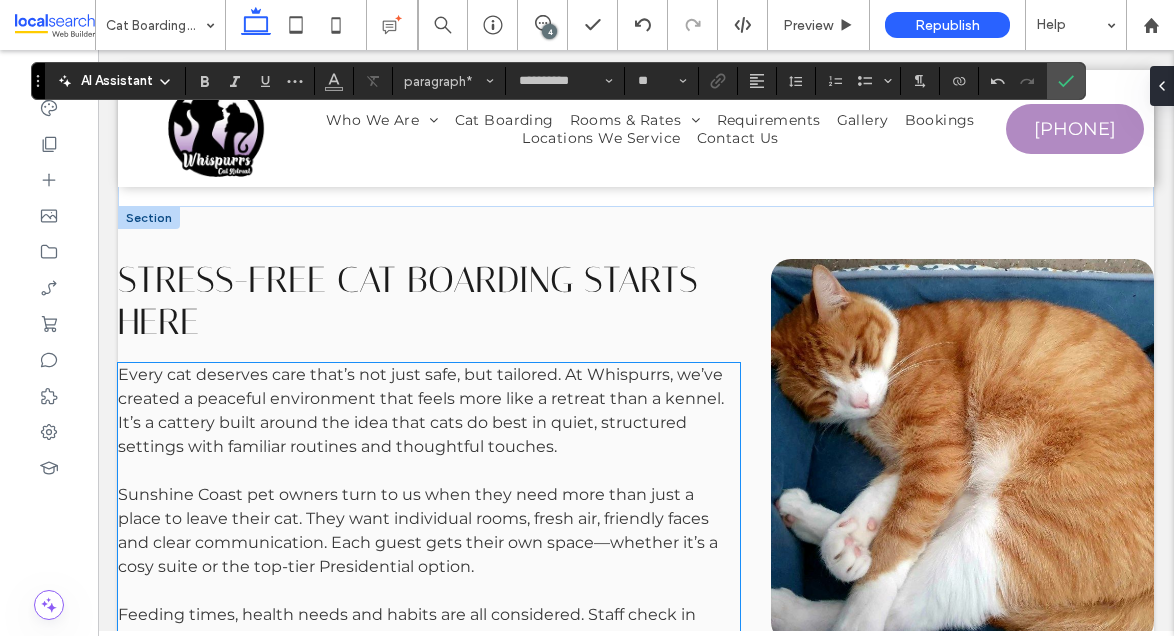 click on "Every cat deserves care that’s not just safe, but tailored. At Whispurrs, we’ve created a peaceful environment that feels more like a retreat than a kennel. It’s a cattery built around the idea that cats do best in quiet, structured settings with familiar routines and thoughtful touches." at bounding box center [421, 410] 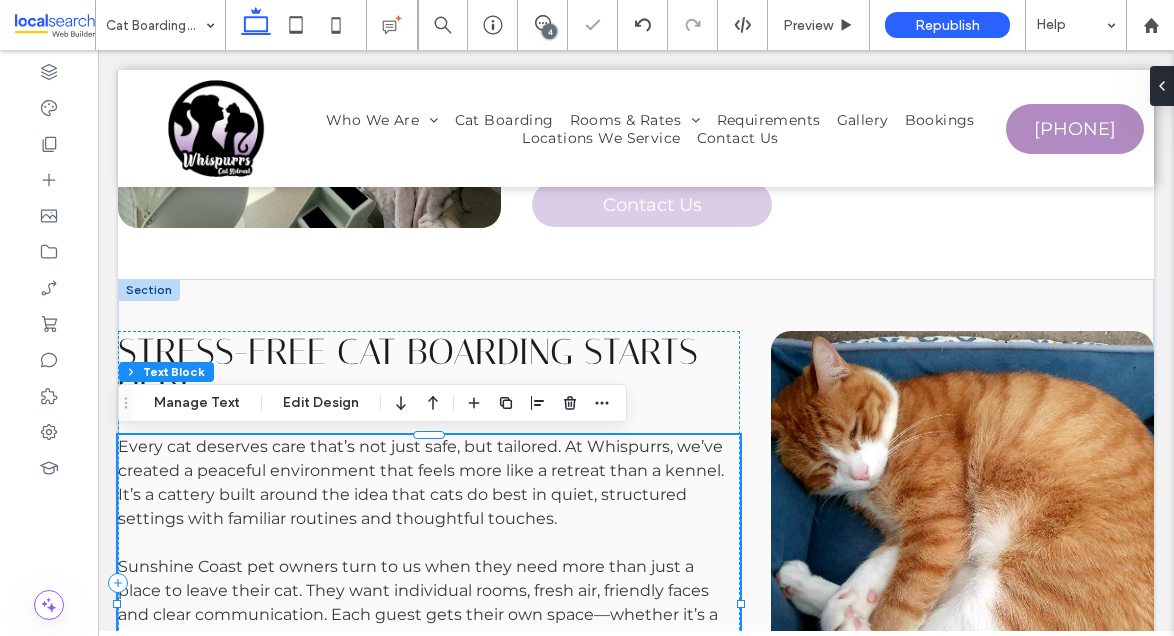click on "Every cat deserves care that’s not just safe, but tailored. At Whispurrs, we’ve created a peaceful environment that feels more like a retreat than a kennel. It’s a cattery built around the idea that cats do best in quiet, structured settings with familiar routines and thoughtful touches. Sunshine Coast pet owners turn to us when they need more than just a place to leave their cat. They want individual rooms, fresh air, friendly faces and clear communication. Each guest gets their own space—whether it’s a cosy suite or the top-tier Presidential option. ﻿ Feeding times, health needs and habits are all considered. Staff check in throughout the day, giving pats to those who seek them and space to those who don’t. With on-site owners, nothing gets missed. It’s that consistent, hands-on presence that keeps both cats and owners coming back." at bounding box center (429, 603) 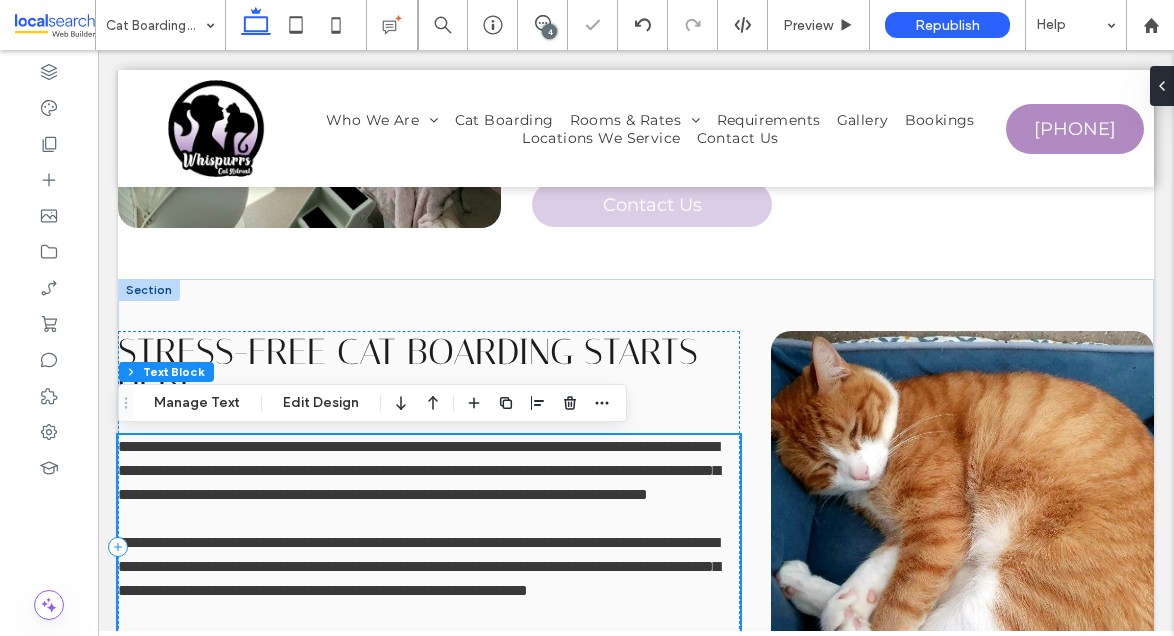 scroll, scrollTop: 1361, scrollLeft: 0, axis: vertical 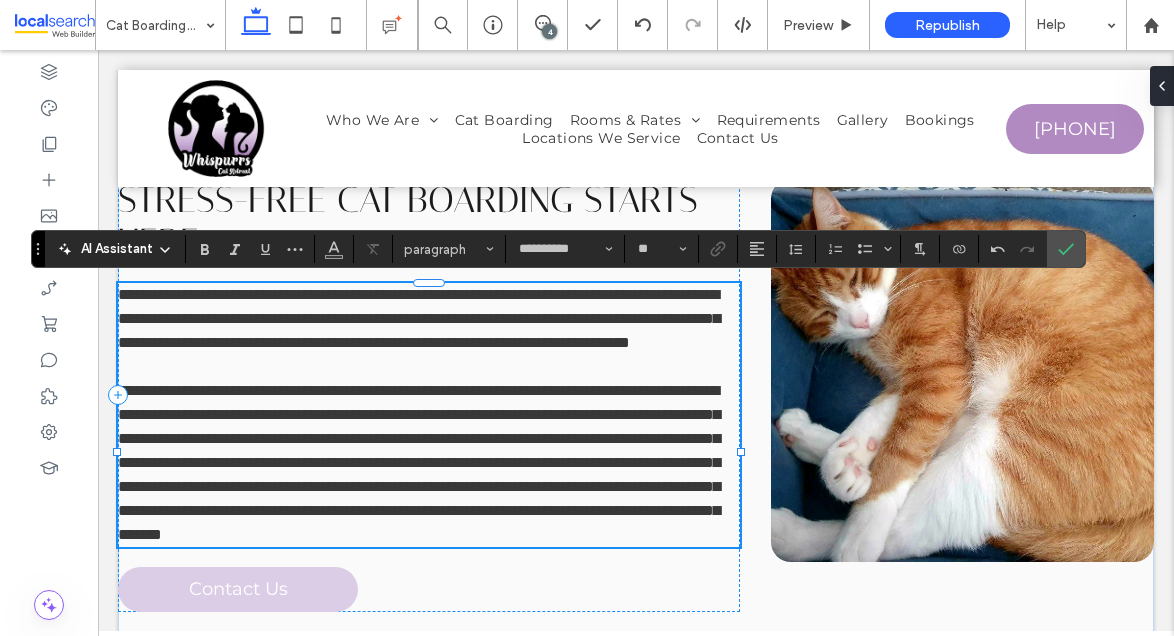 click on "**********" at bounding box center [419, 462] 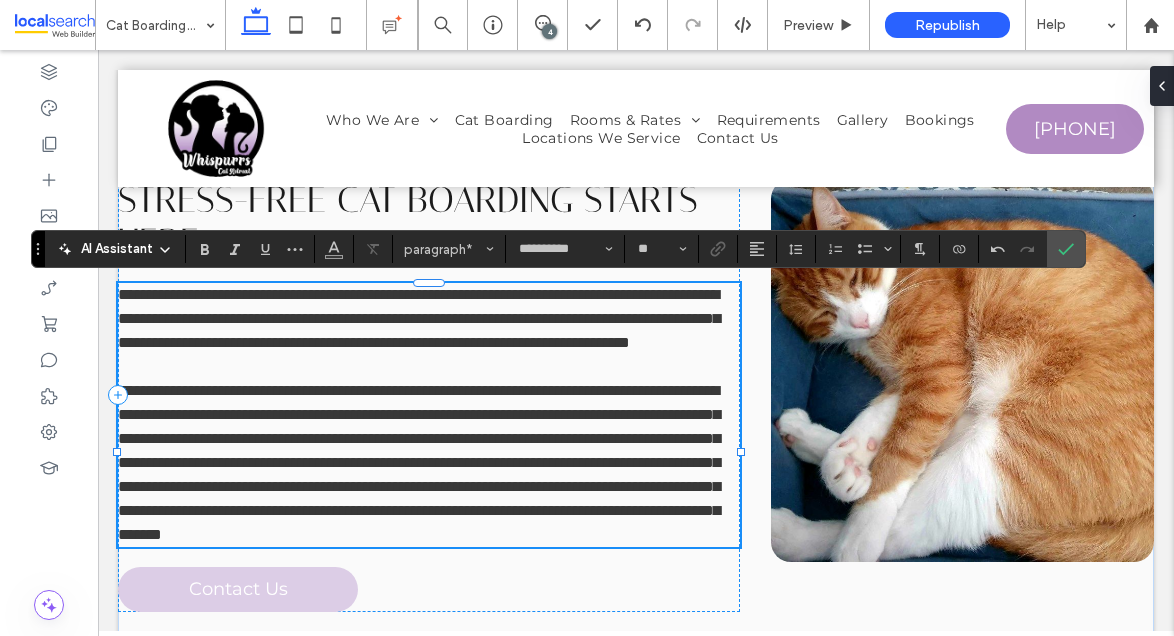type 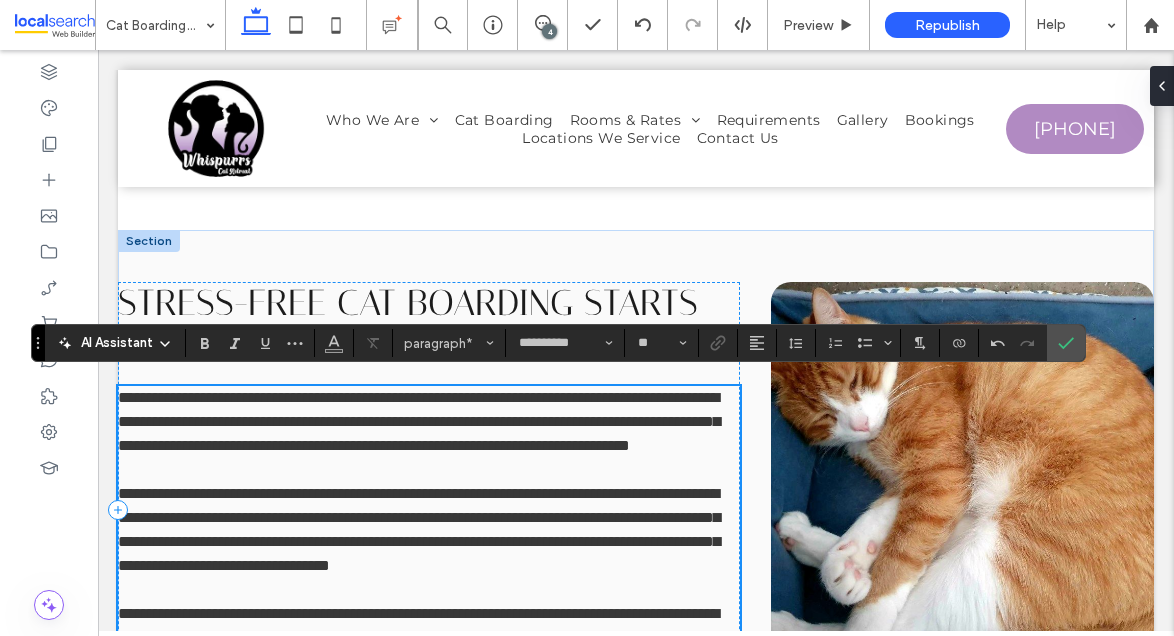 scroll, scrollTop: 1140, scrollLeft: 0, axis: vertical 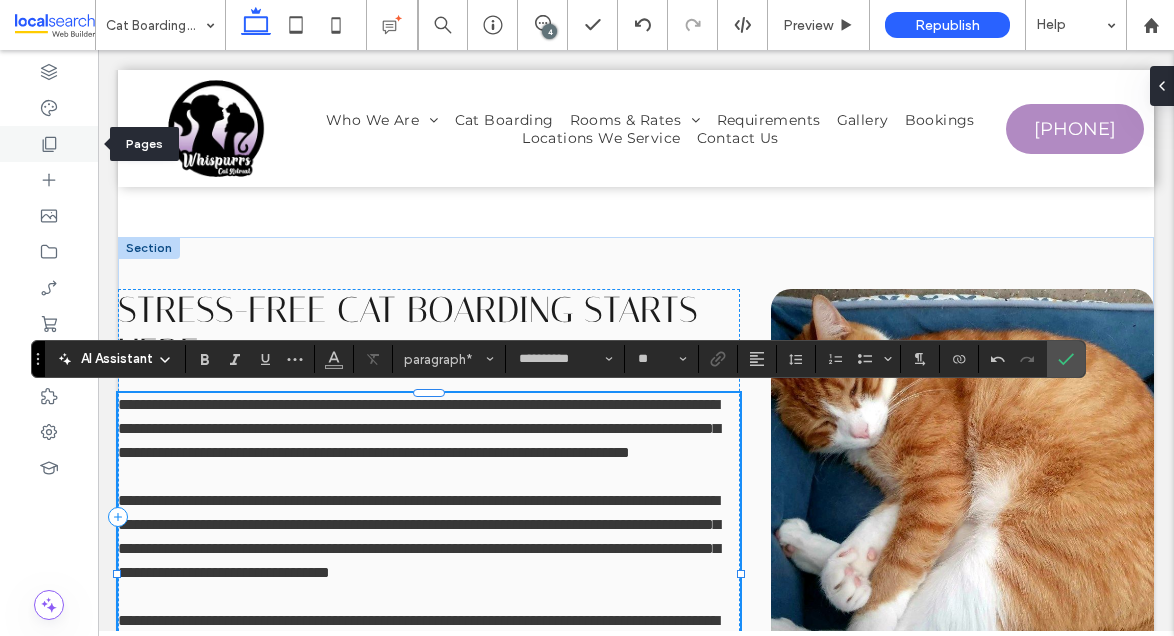 click 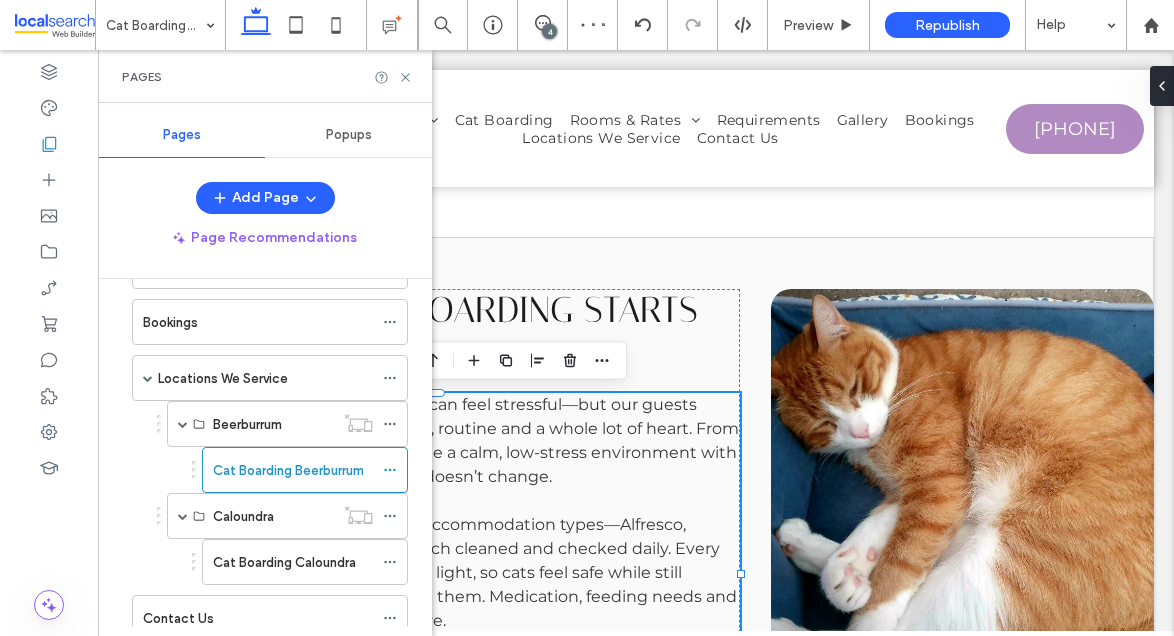 scroll, scrollTop: 631, scrollLeft: 0, axis: vertical 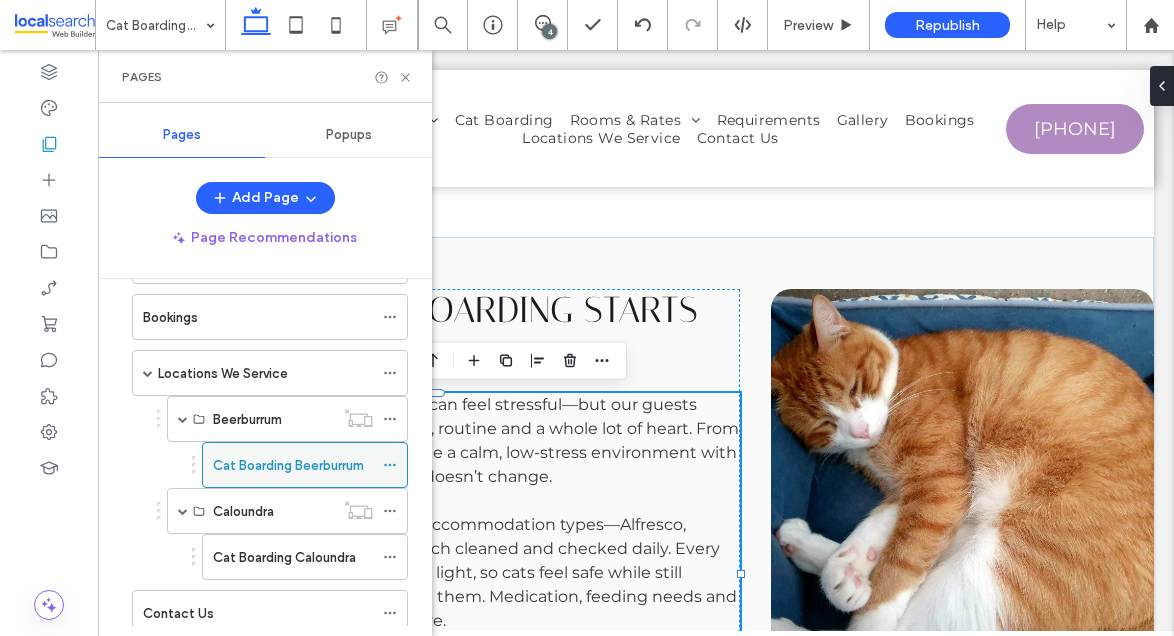 click 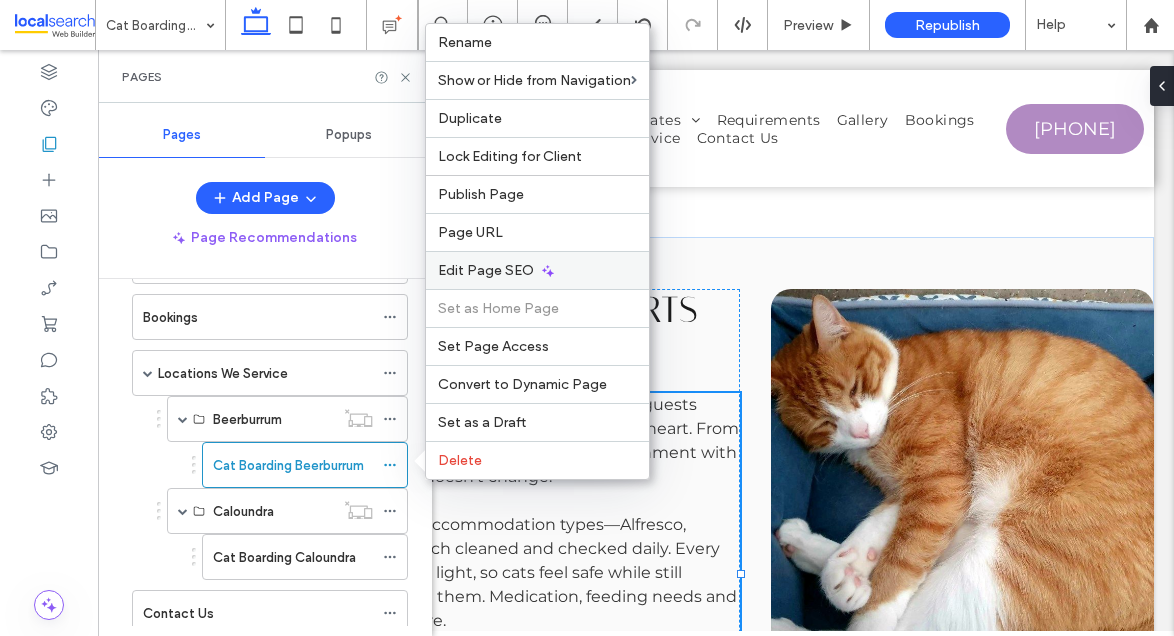 click on "Edit Page SEO" at bounding box center (486, 270) 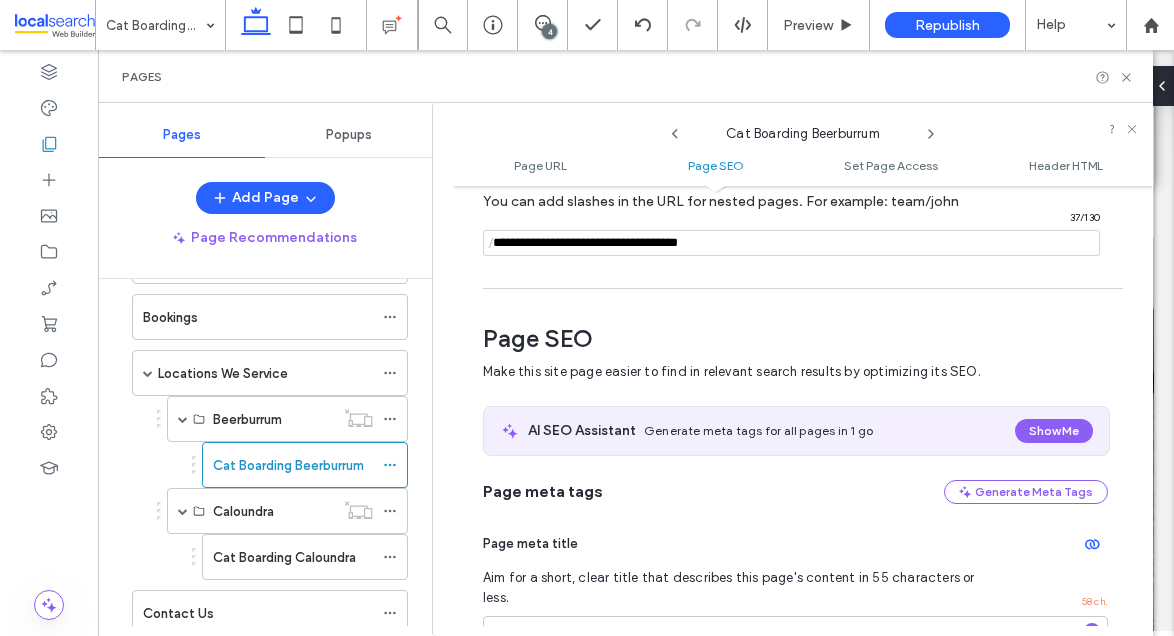 scroll, scrollTop: 275, scrollLeft: 0, axis: vertical 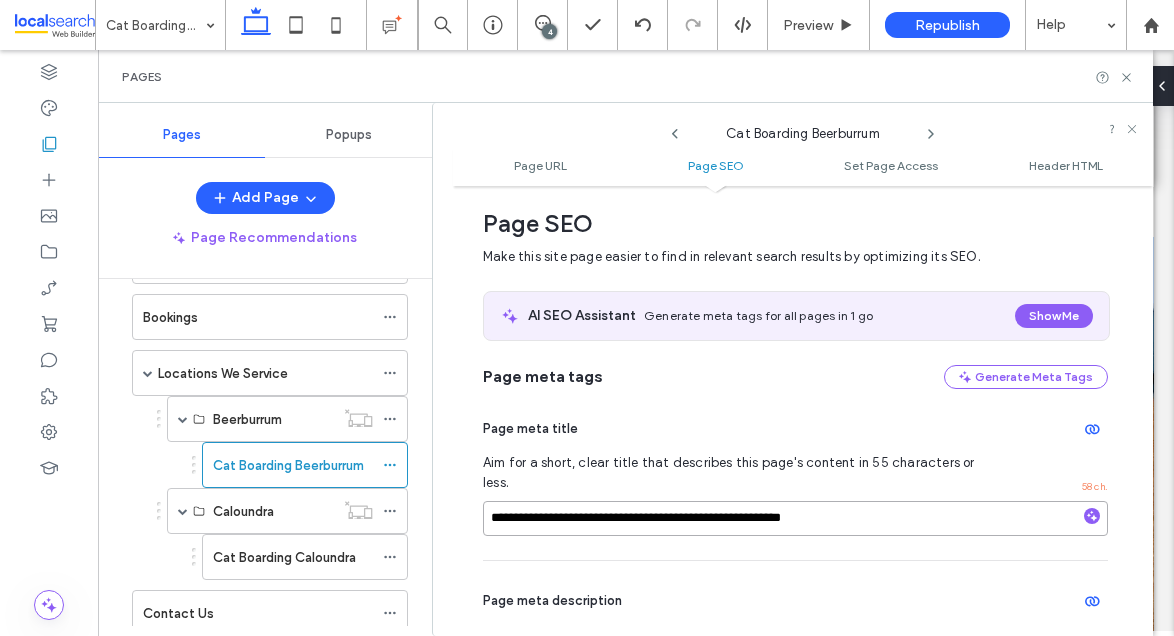 drag, startPoint x: 706, startPoint y: 501, endPoint x: 573, endPoint y: 498, distance: 133.03383 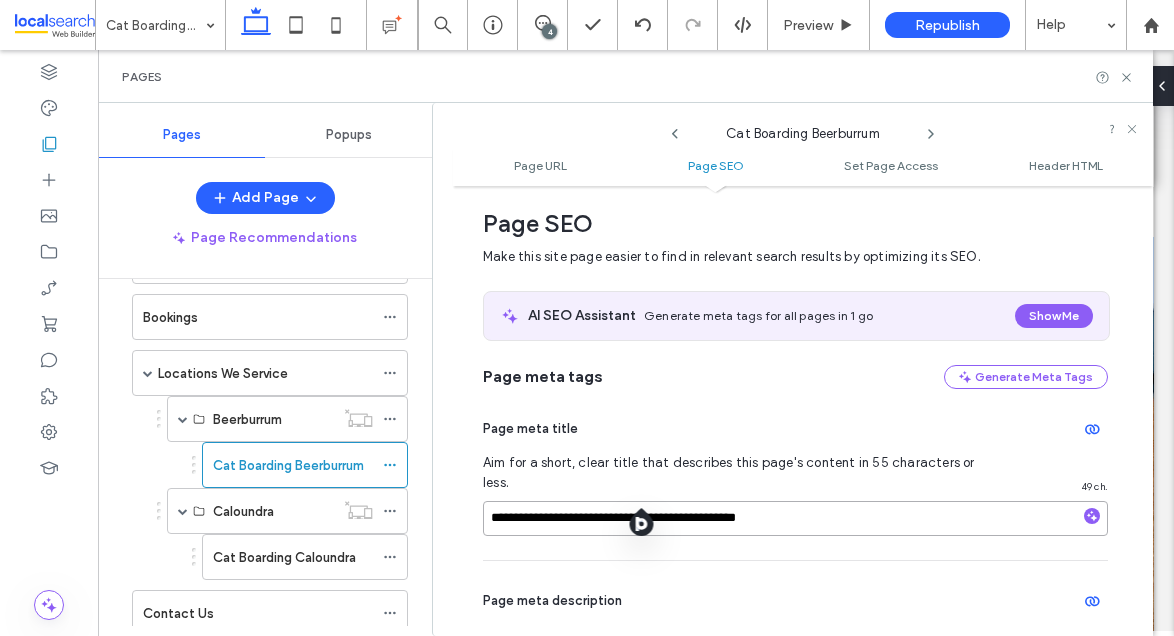 type on "**********" 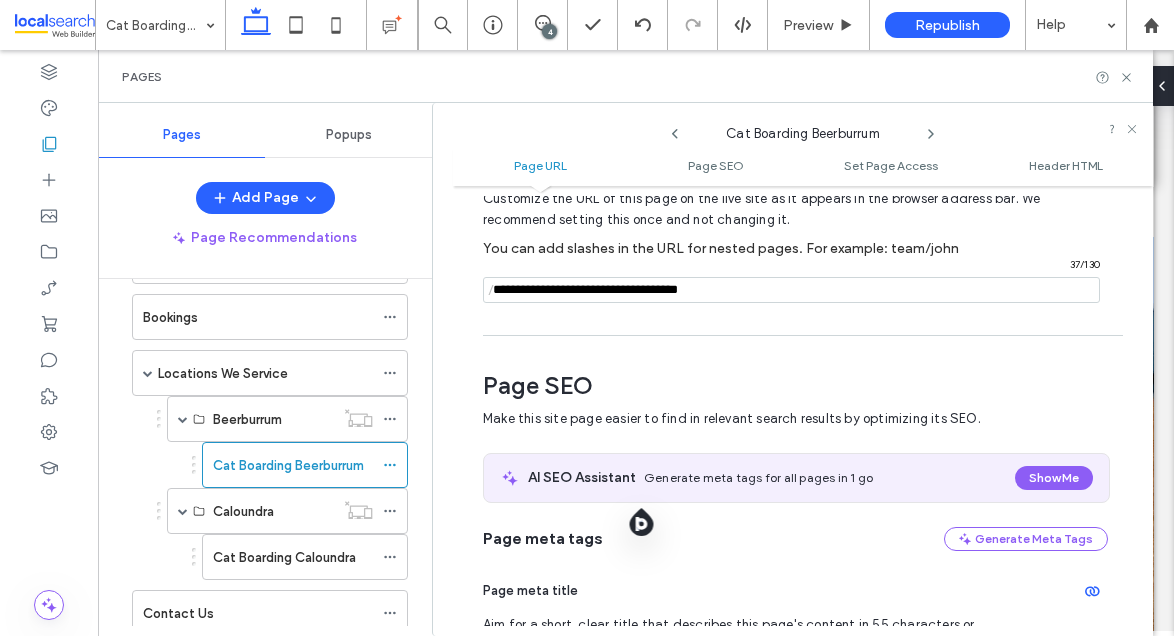 scroll, scrollTop: 91, scrollLeft: 0, axis: vertical 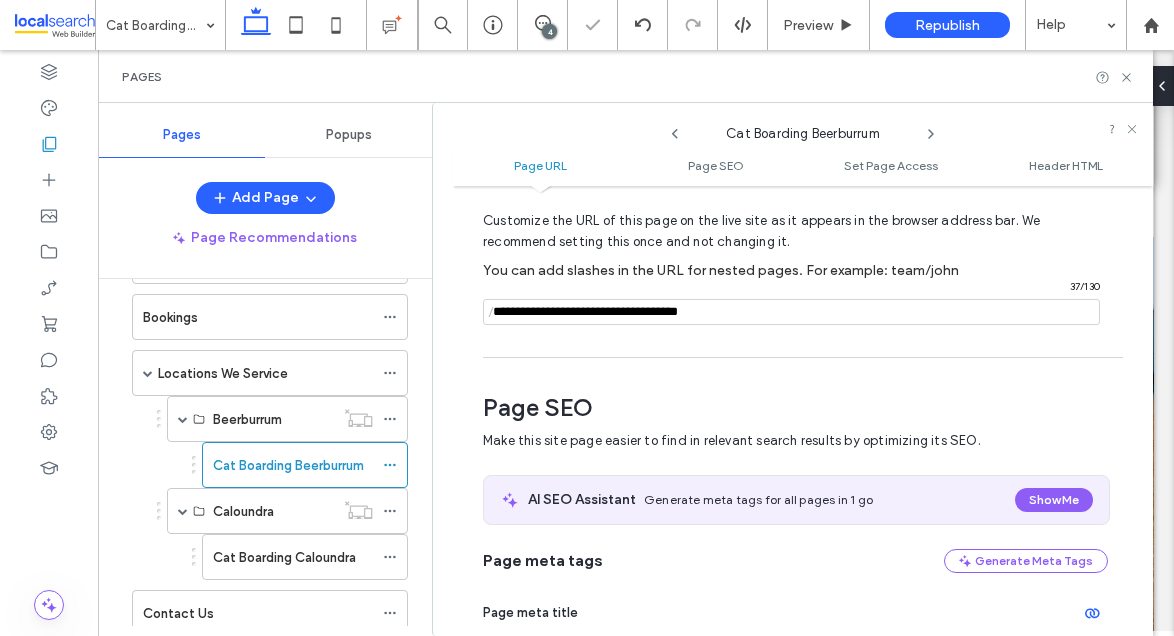 drag, startPoint x: 739, startPoint y: 313, endPoint x: 642, endPoint y: 313, distance: 97 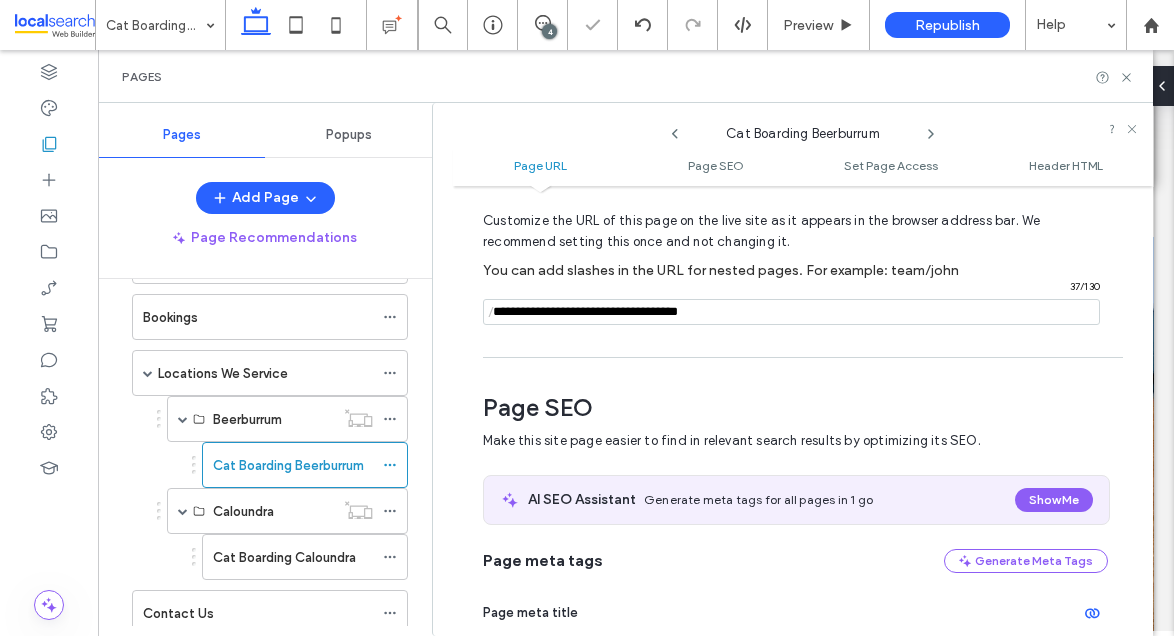 click at bounding box center [791, 312] 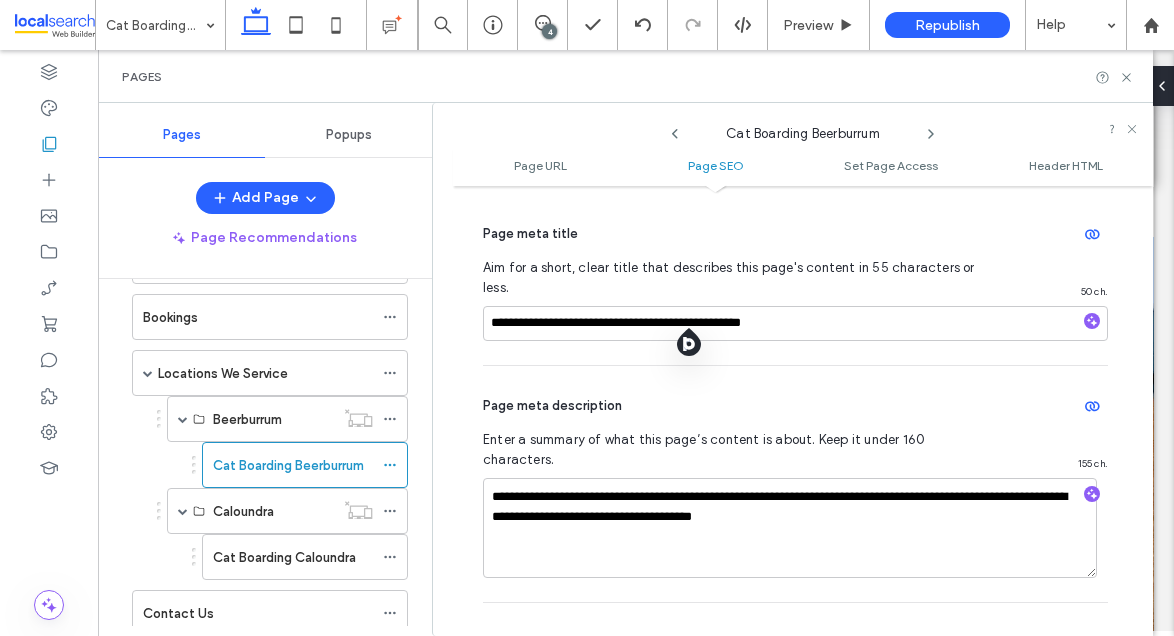 scroll, scrollTop: 485, scrollLeft: 0, axis: vertical 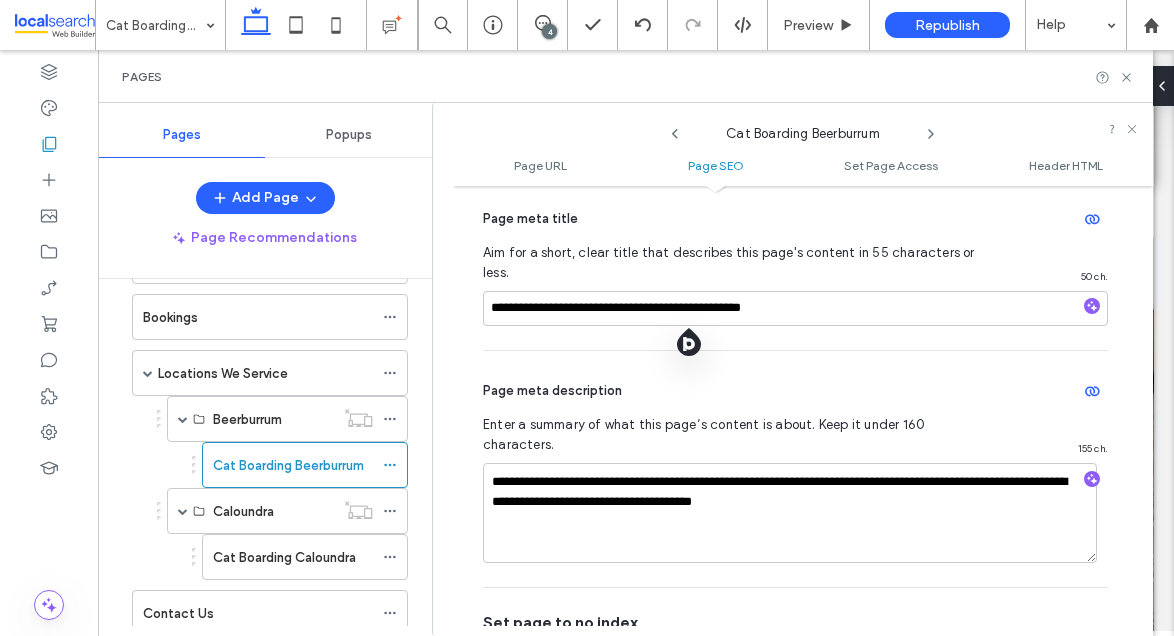 type on "**********" 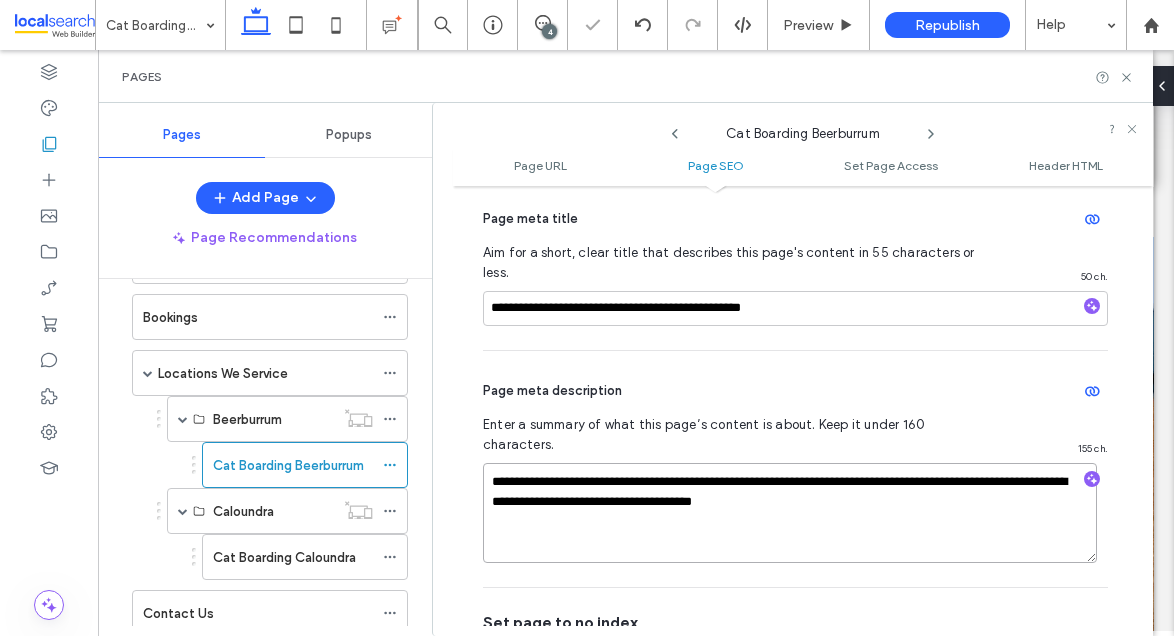 drag, startPoint x: 762, startPoint y: 445, endPoint x: 864, endPoint y: 442, distance: 102.044106 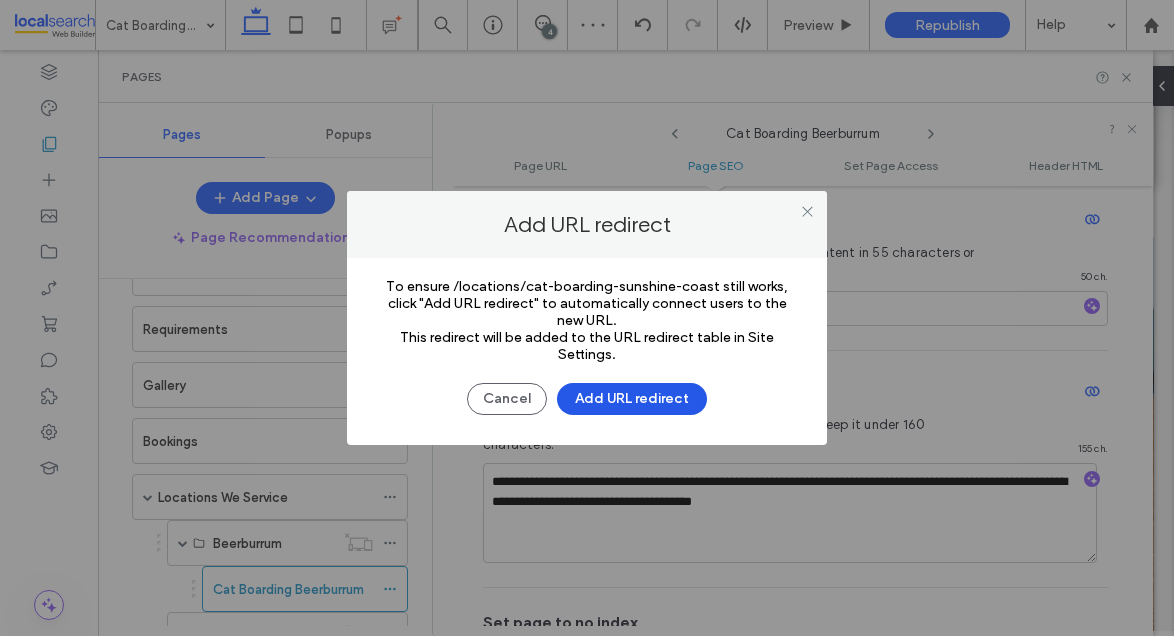 click on "Add URL redirect" at bounding box center (632, 399) 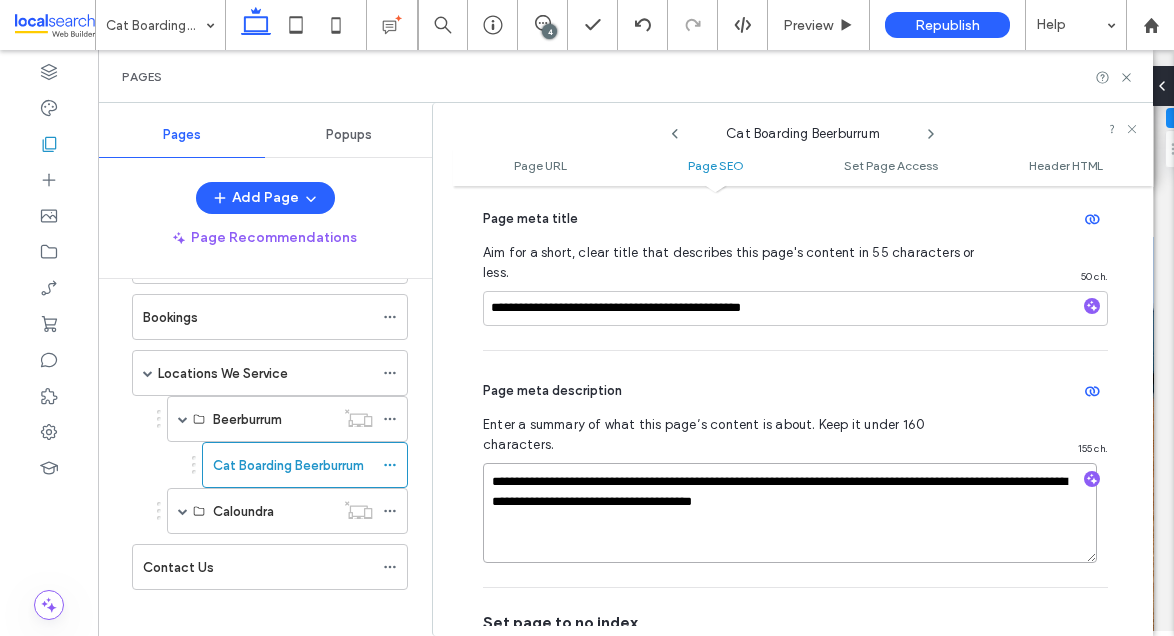 drag, startPoint x: 881, startPoint y: 443, endPoint x: 765, endPoint y: 441, distance: 116.01724 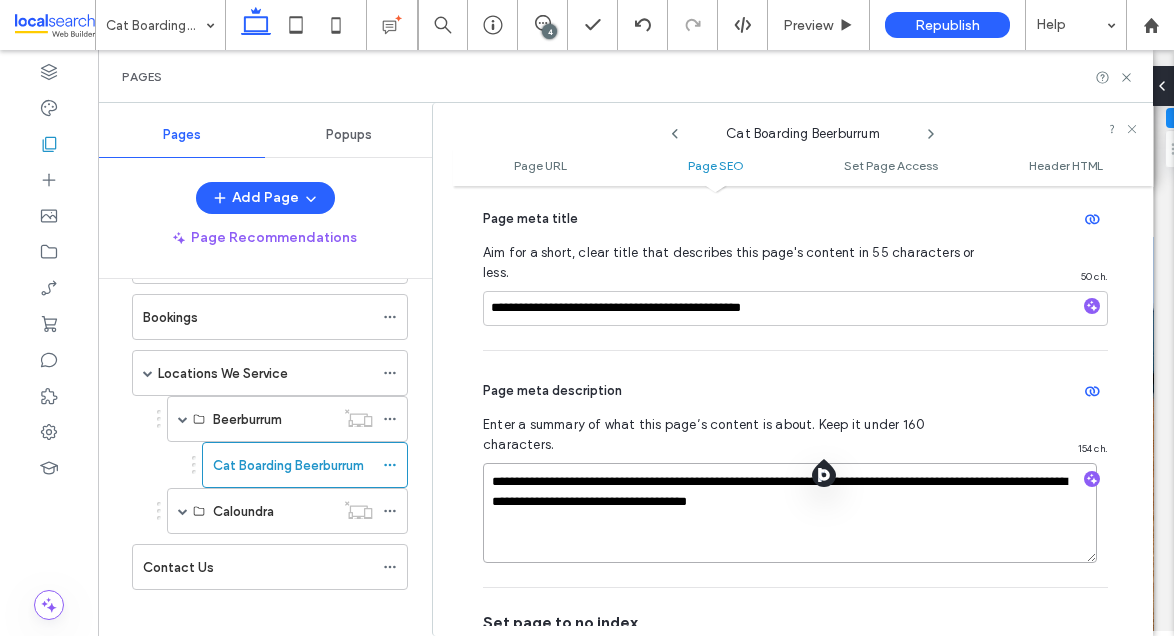 type on "**********" 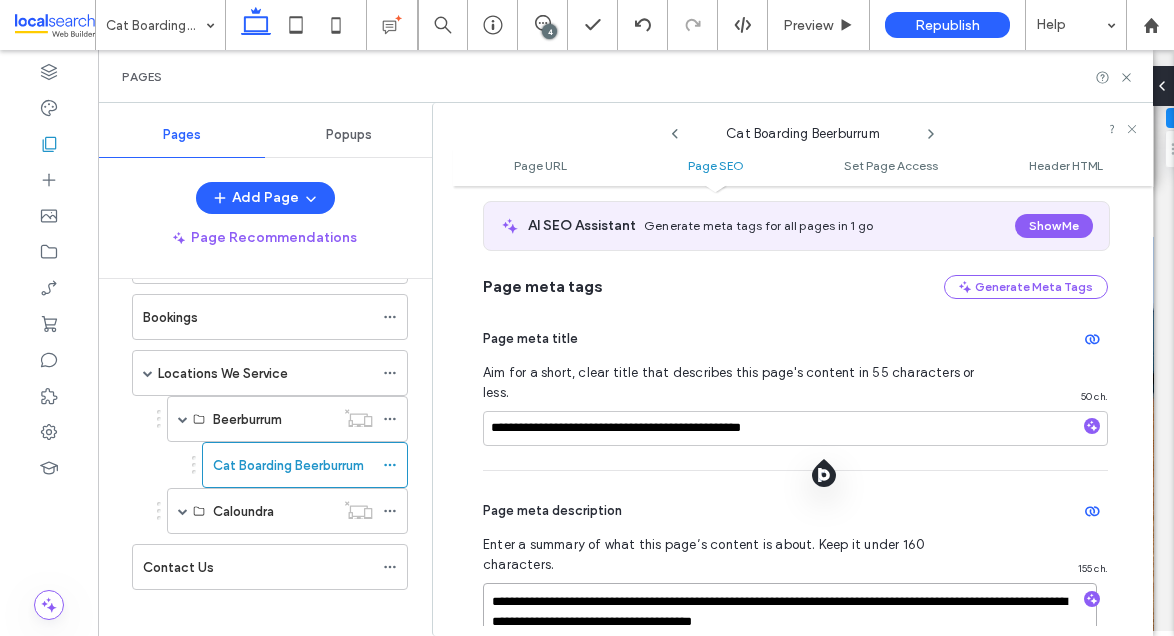 scroll, scrollTop: 364, scrollLeft: 0, axis: vertical 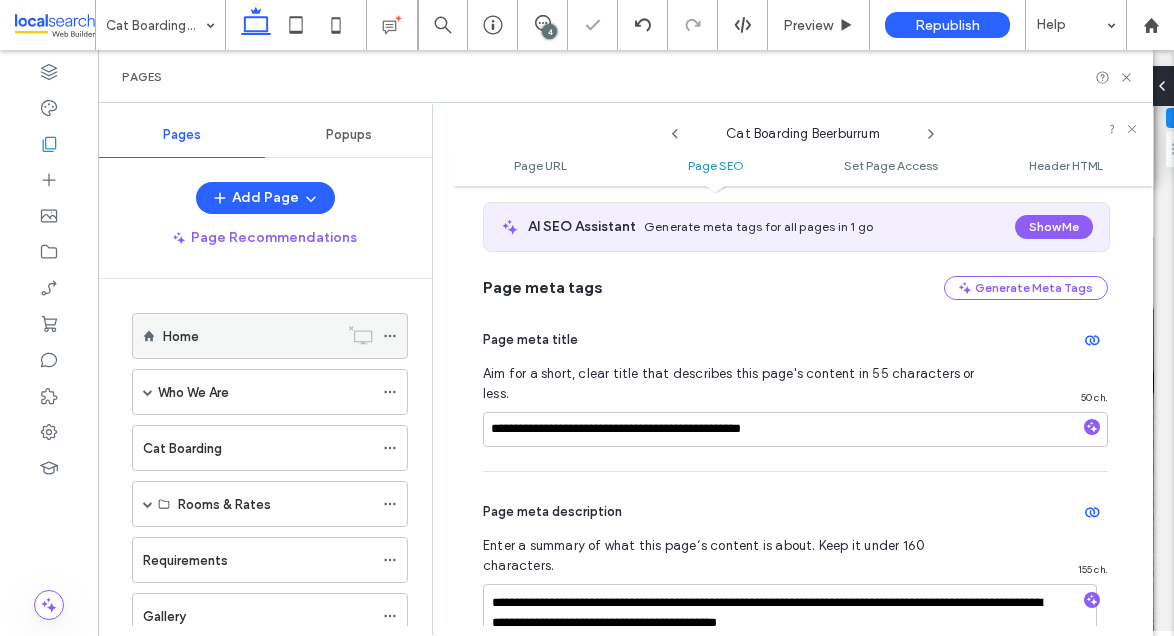 click 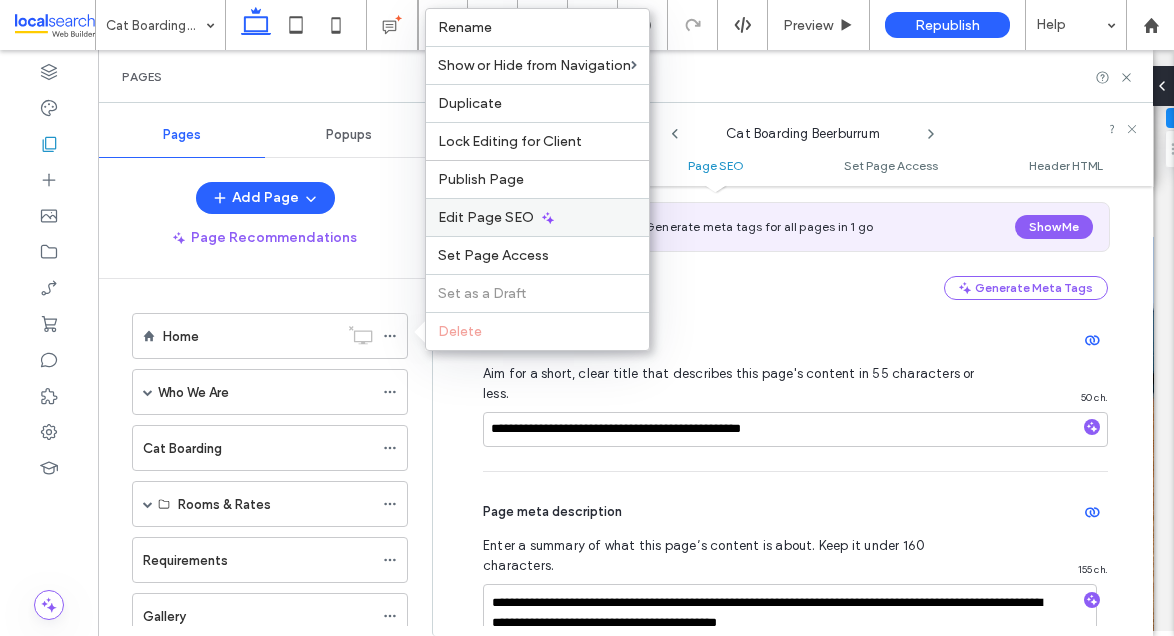 click on "Edit Page SEO" at bounding box center [486, 217] 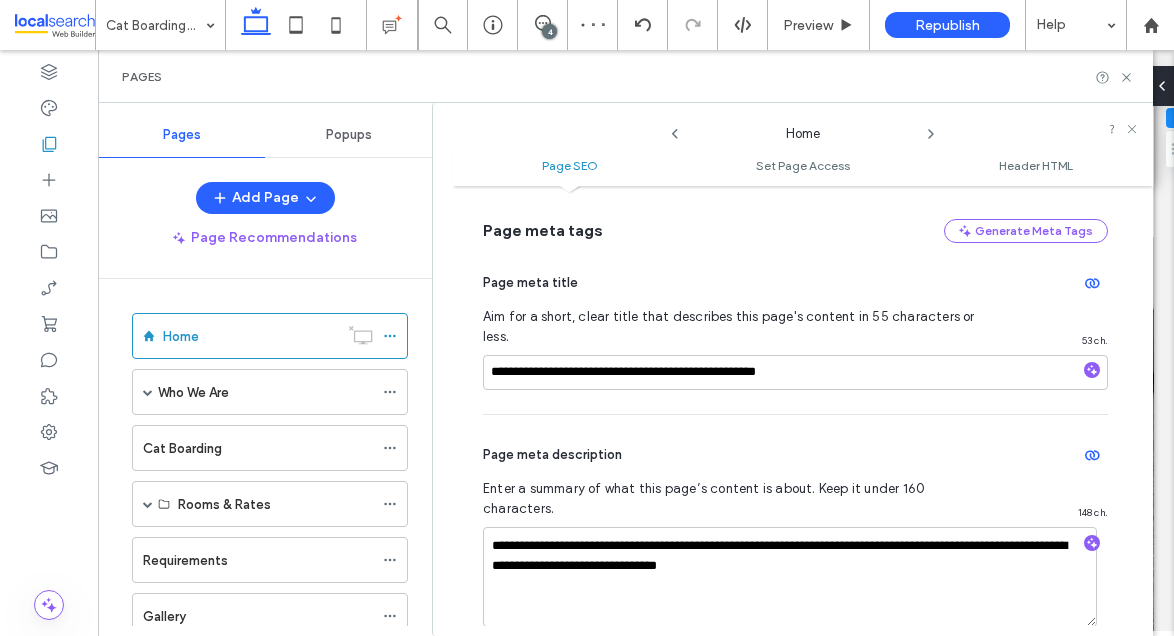 scroll, scrollTop: 159, scrollLeft: 0, axis: vertical 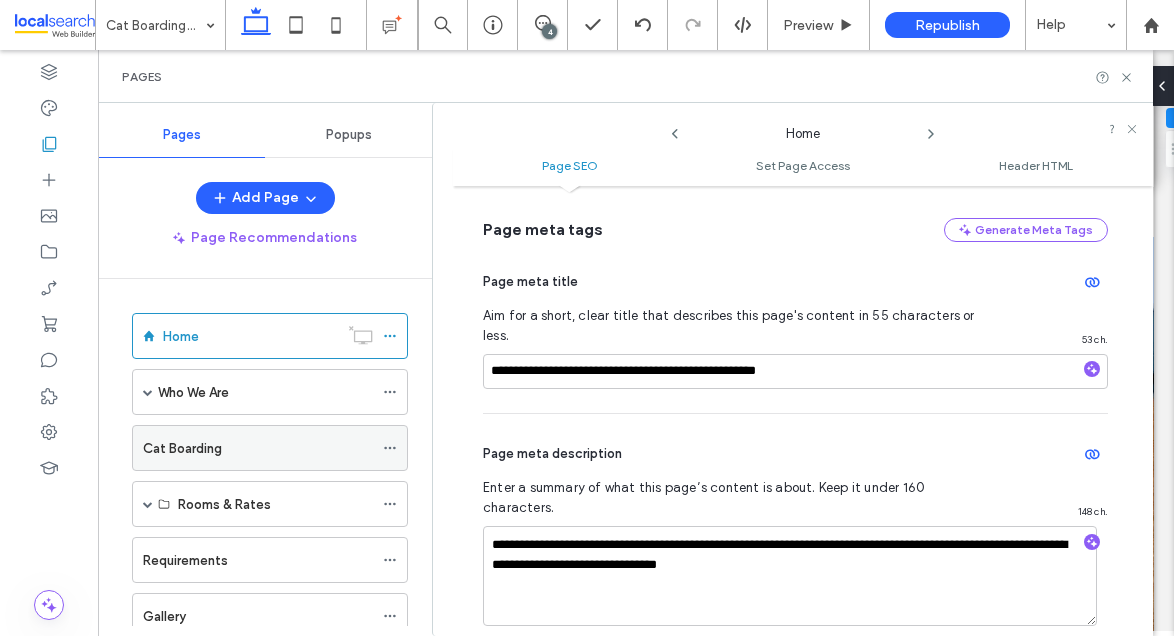click 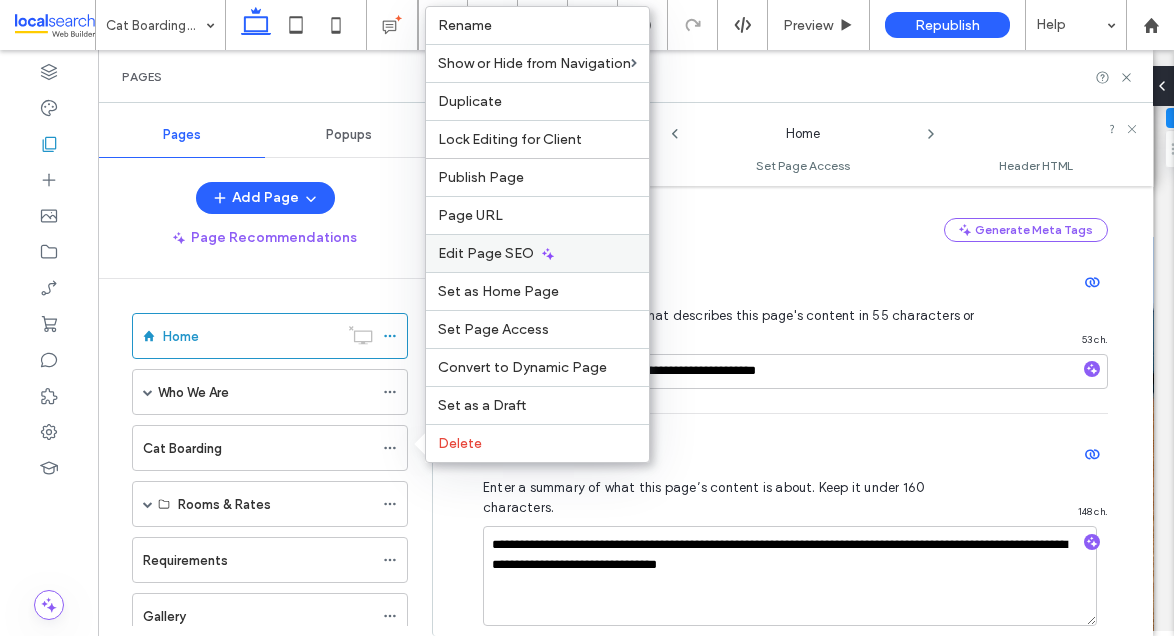 click on "Edit Page SEO" at bounding box center (486, 253) 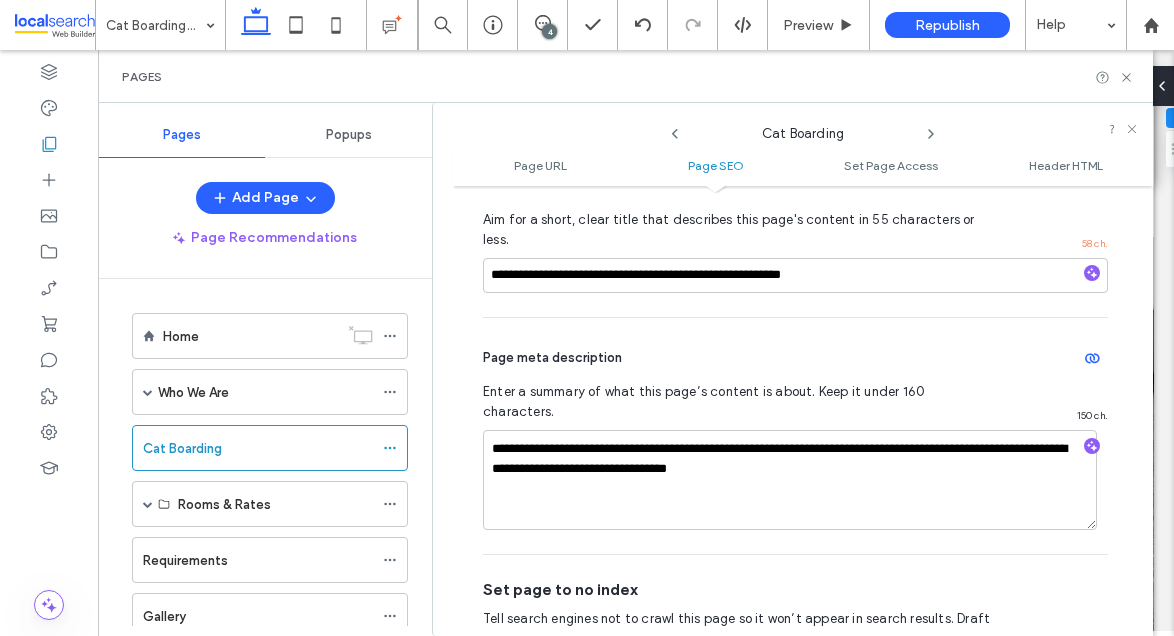 scroll, scrollTop: 523, scrollLeft: 0, axis: vertical 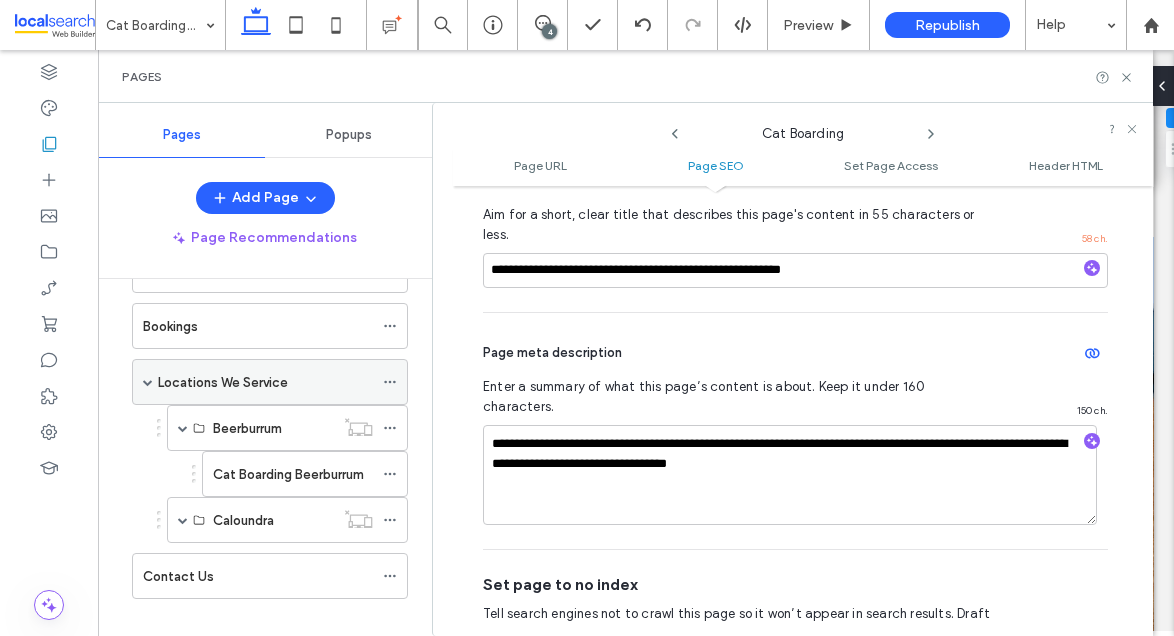 click on "Locations We Service" at bounding box center [223, 382] 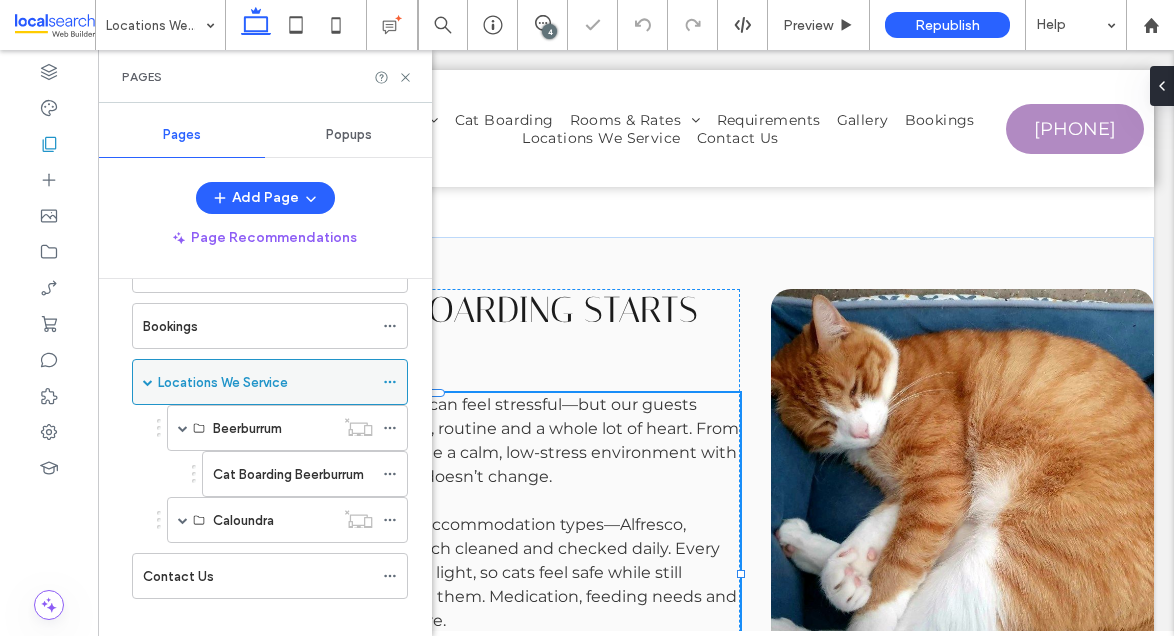 click 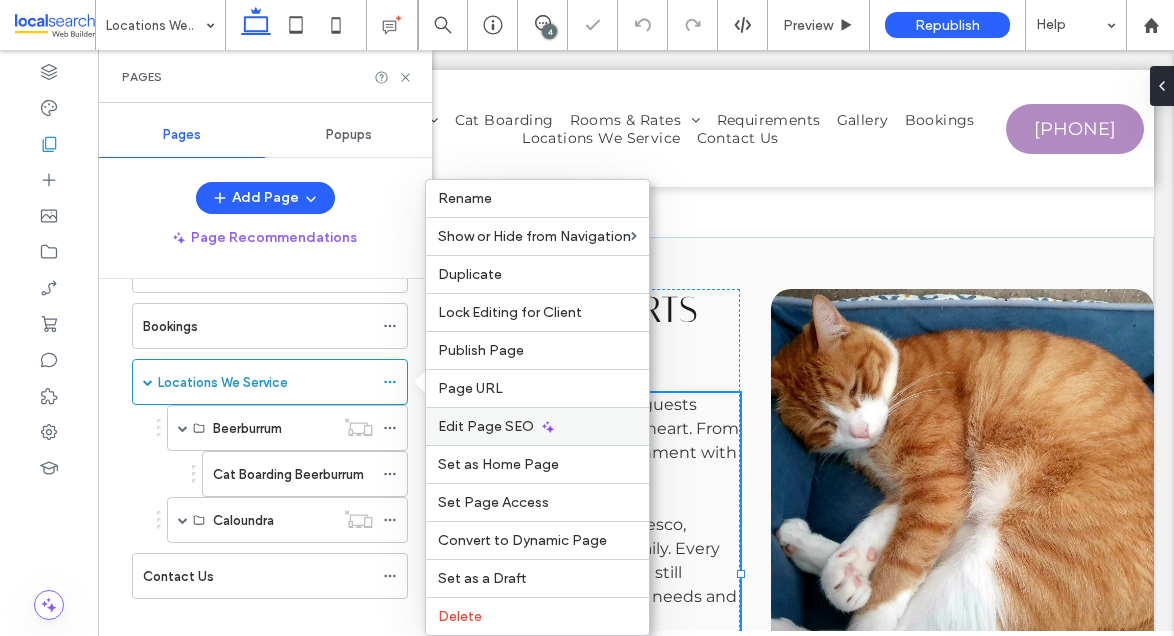 click on "Edit Page SEO" at bounding box center [486, 426] 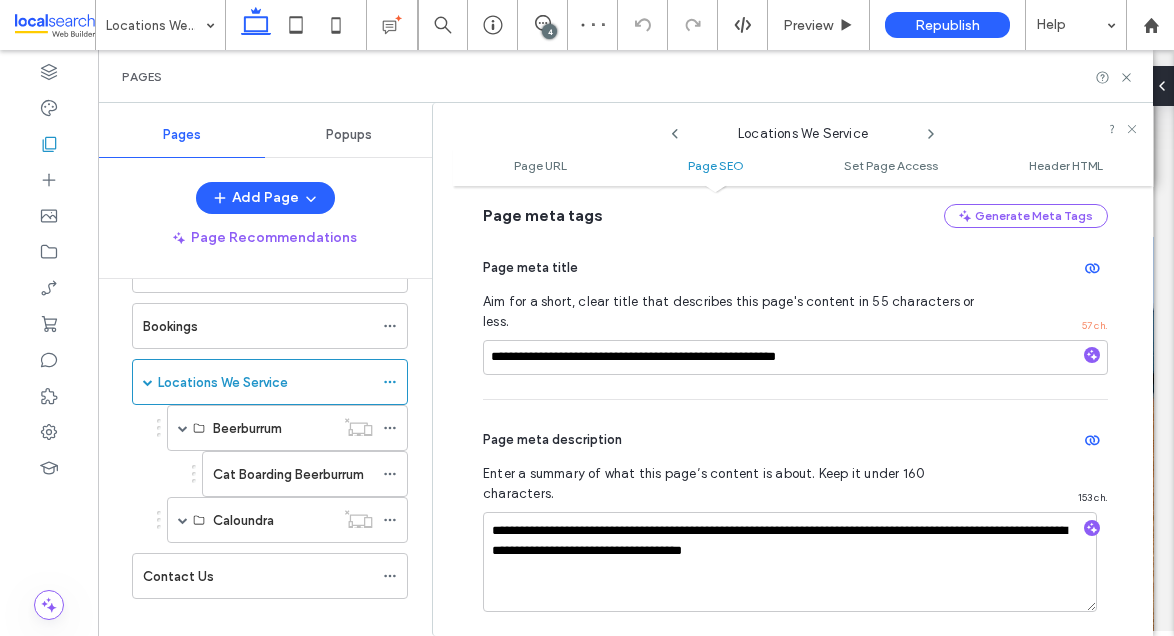 scroll, scrollTop: 439, scrollLeft: 0, axis: vertical 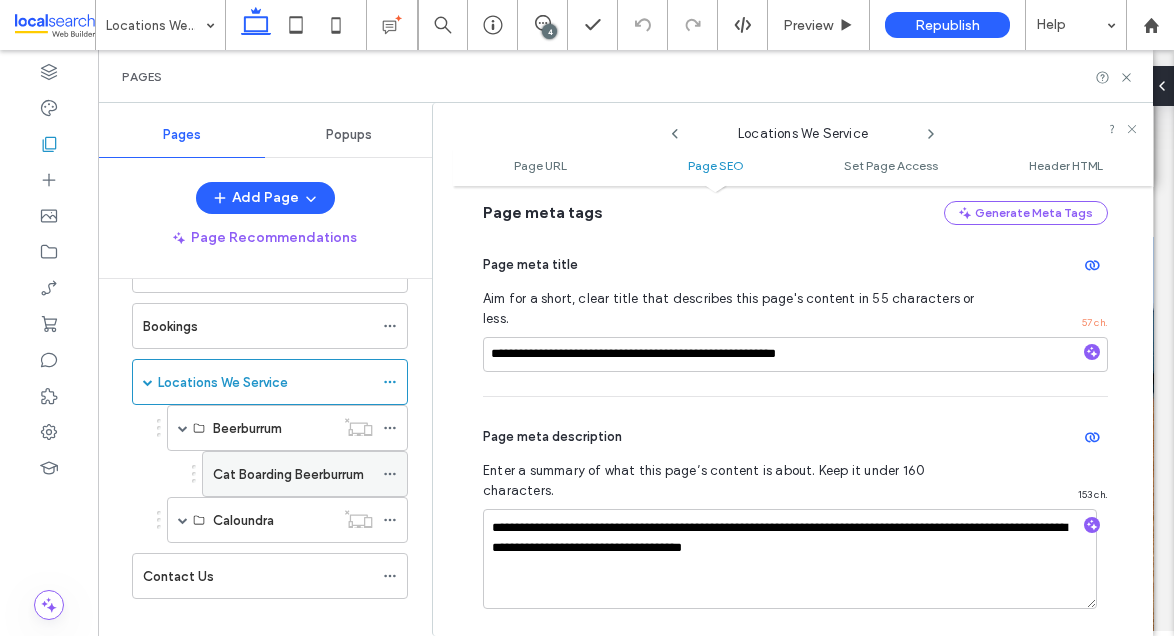 click on "Cat Boarding Beerburrum" at bounding box center (293, 474) 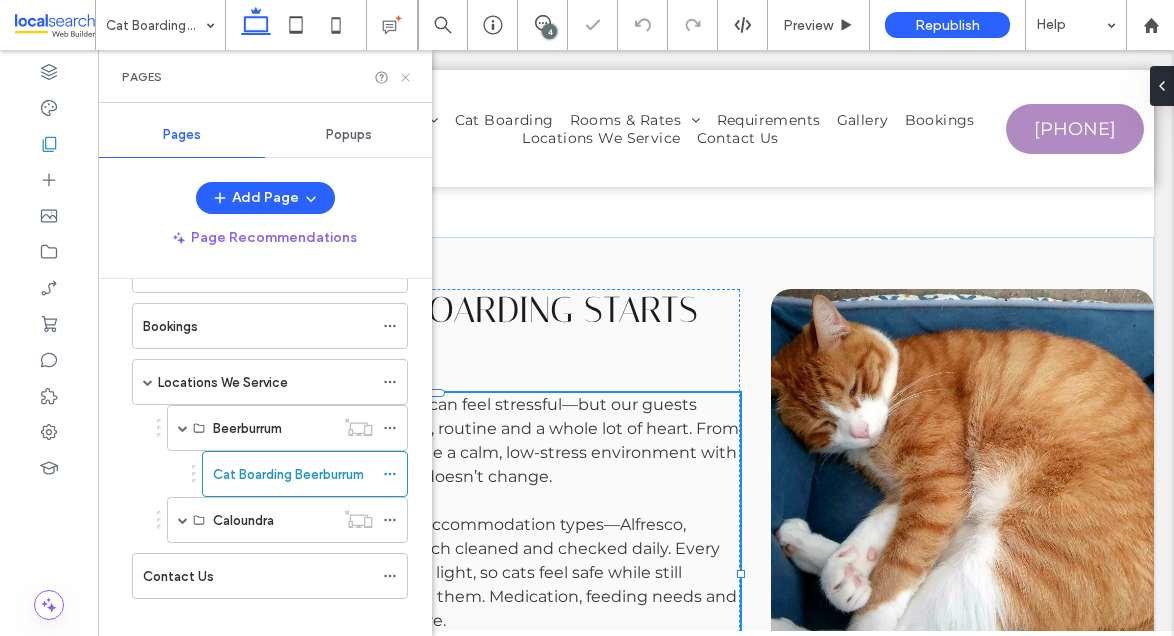 click 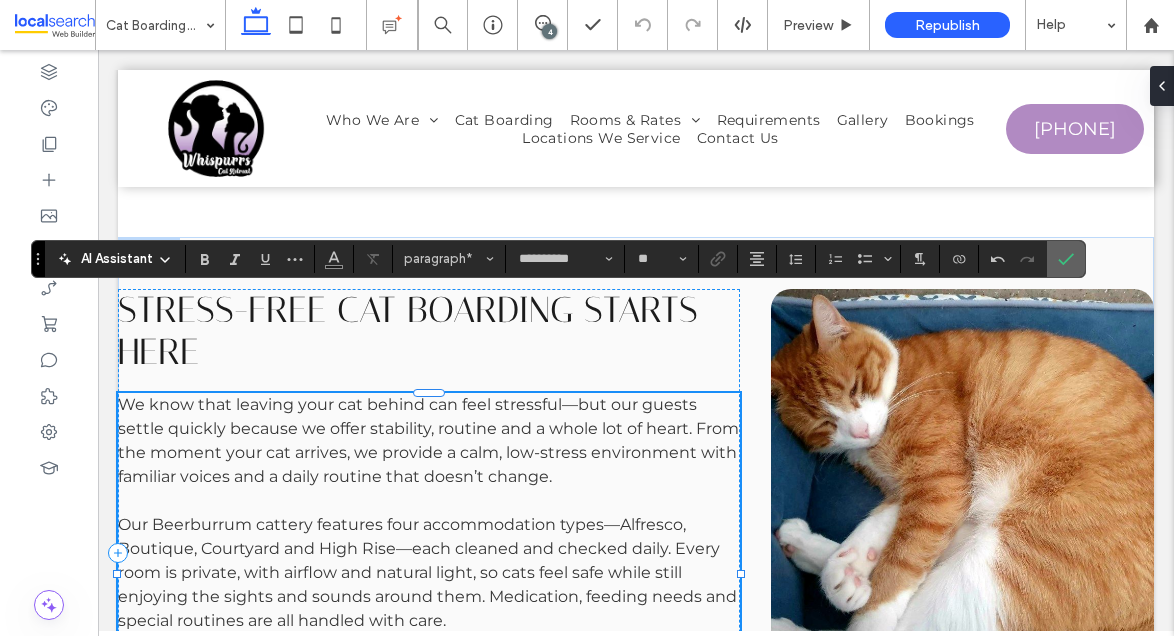 click at bounding box center (1066, 259) 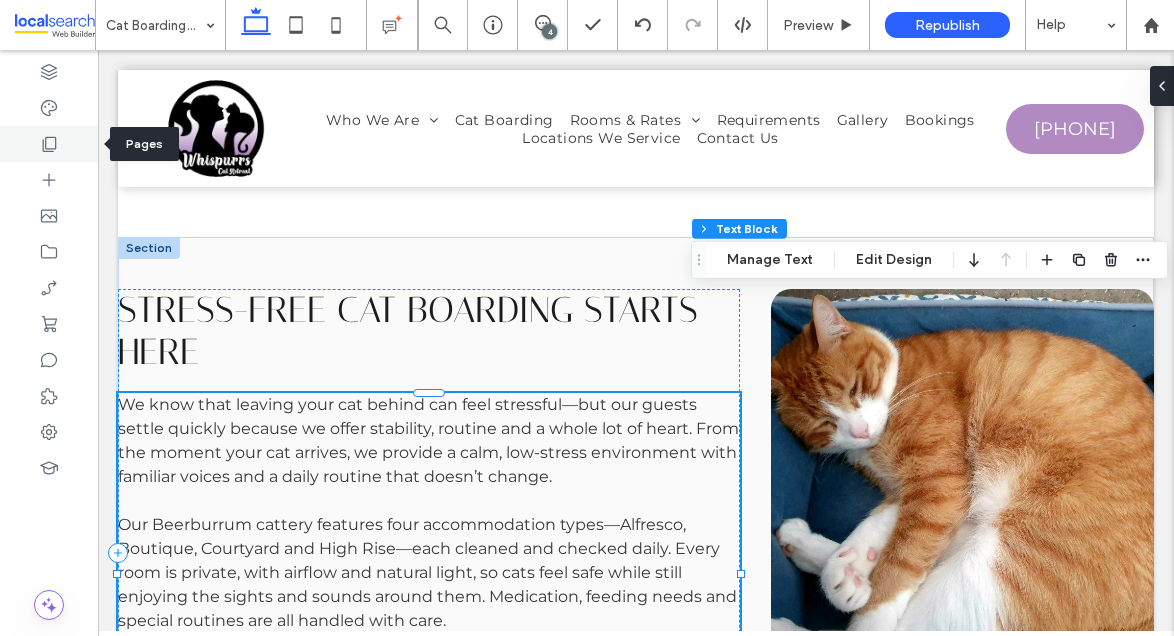 click 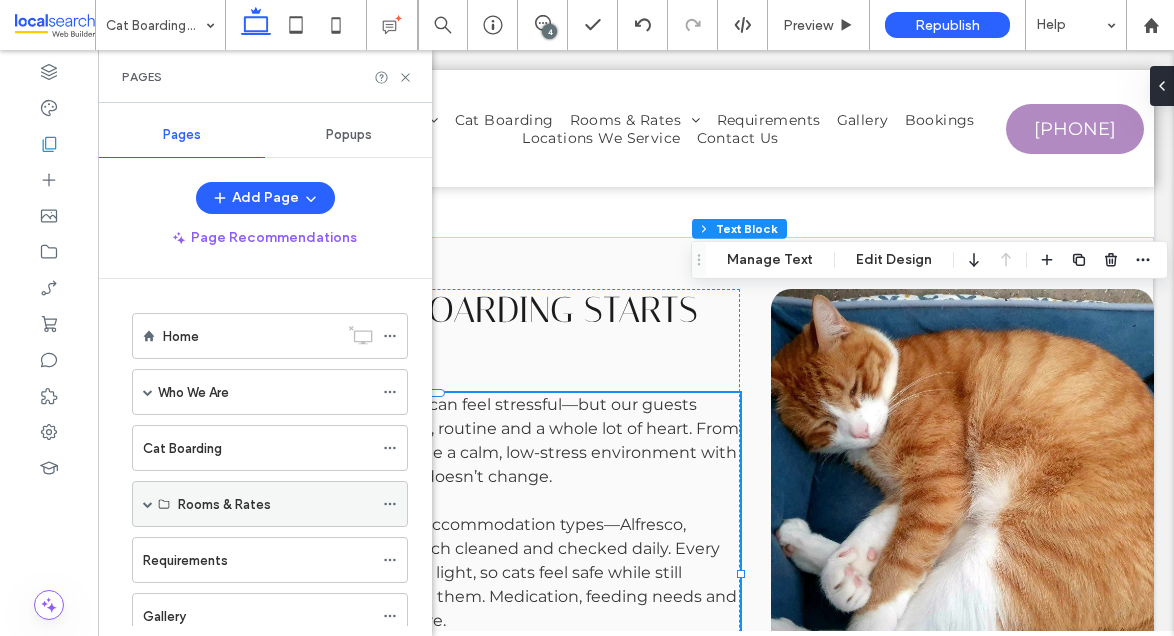 click at bounding box center [148, 504] 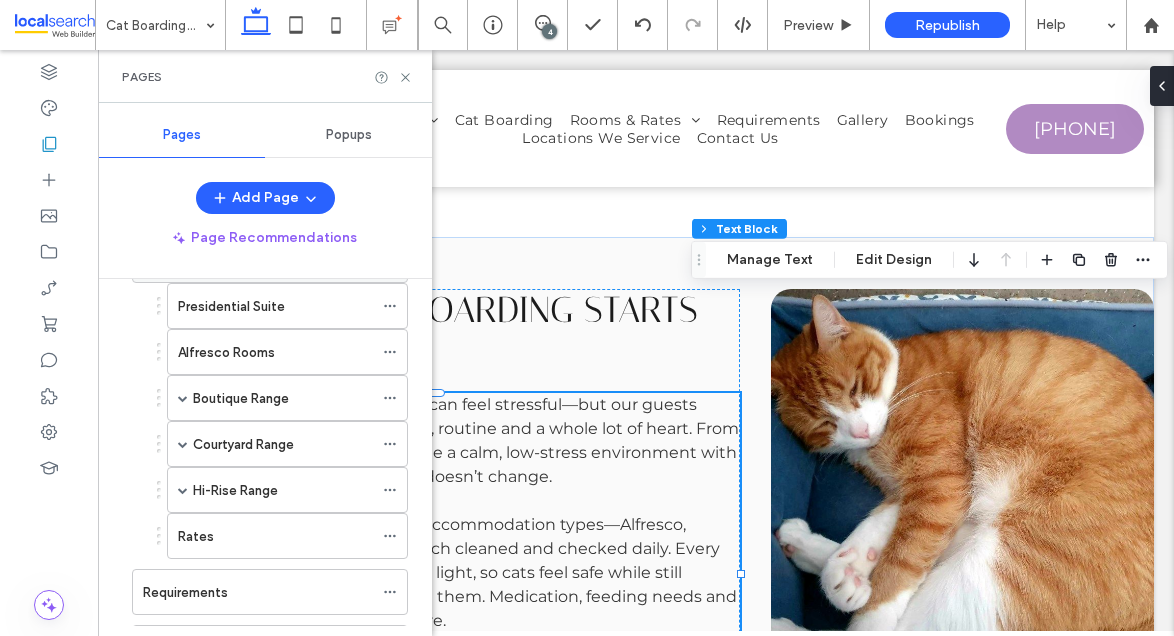 scroll, scrollTop: 251, scrollLeft: 0, axis: vertical 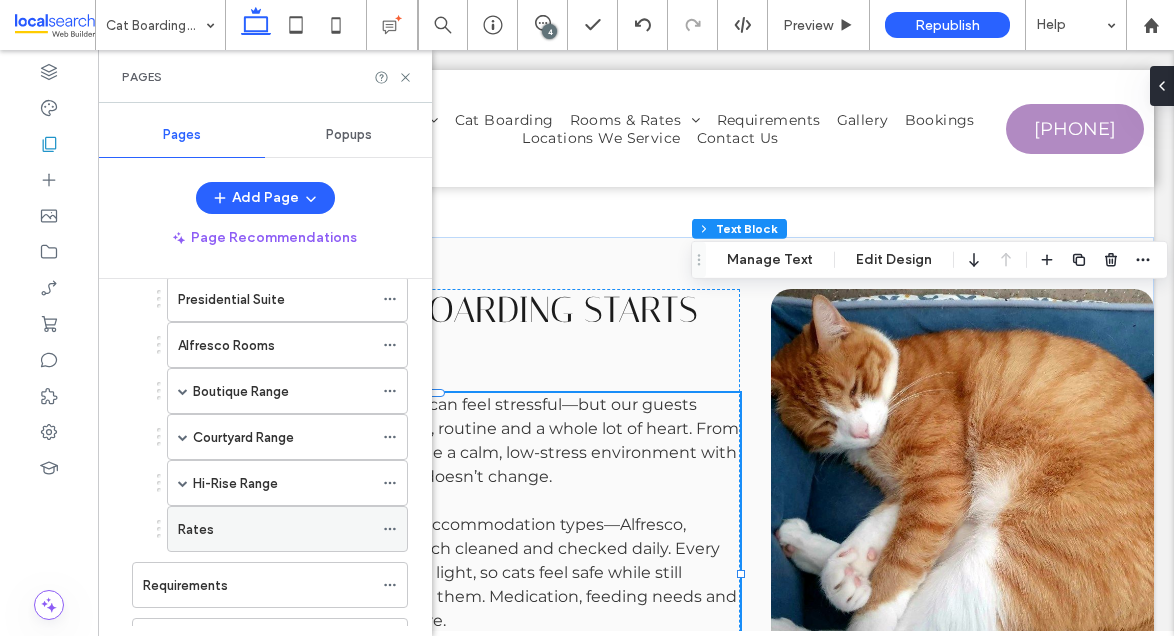 click on "Rates" at bounding box center [275, 529] 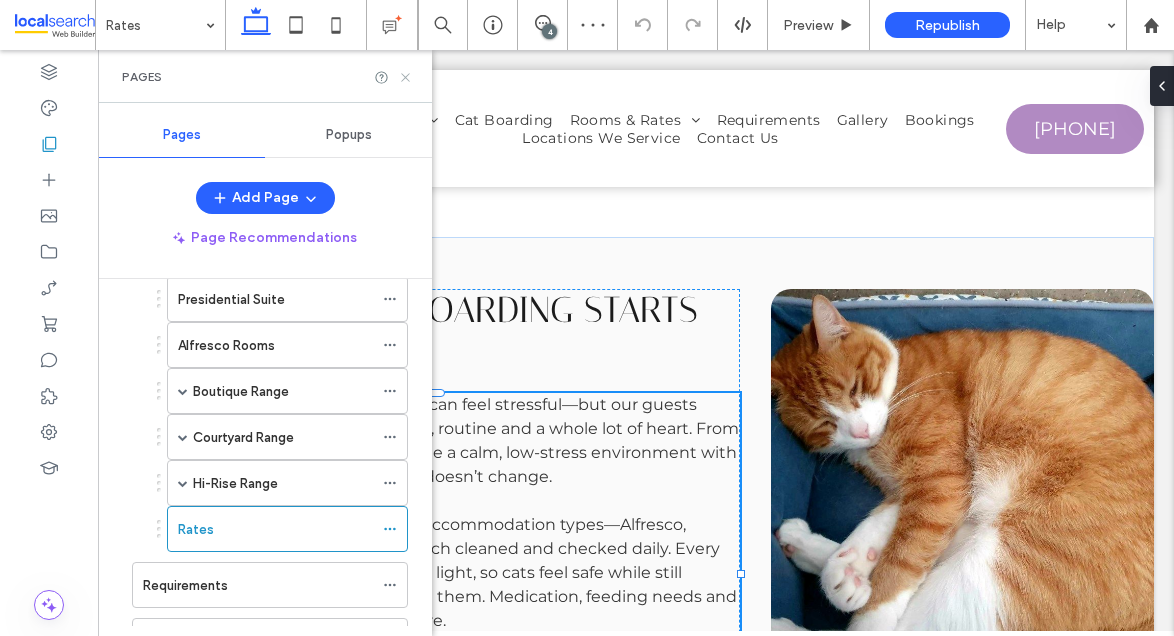 click 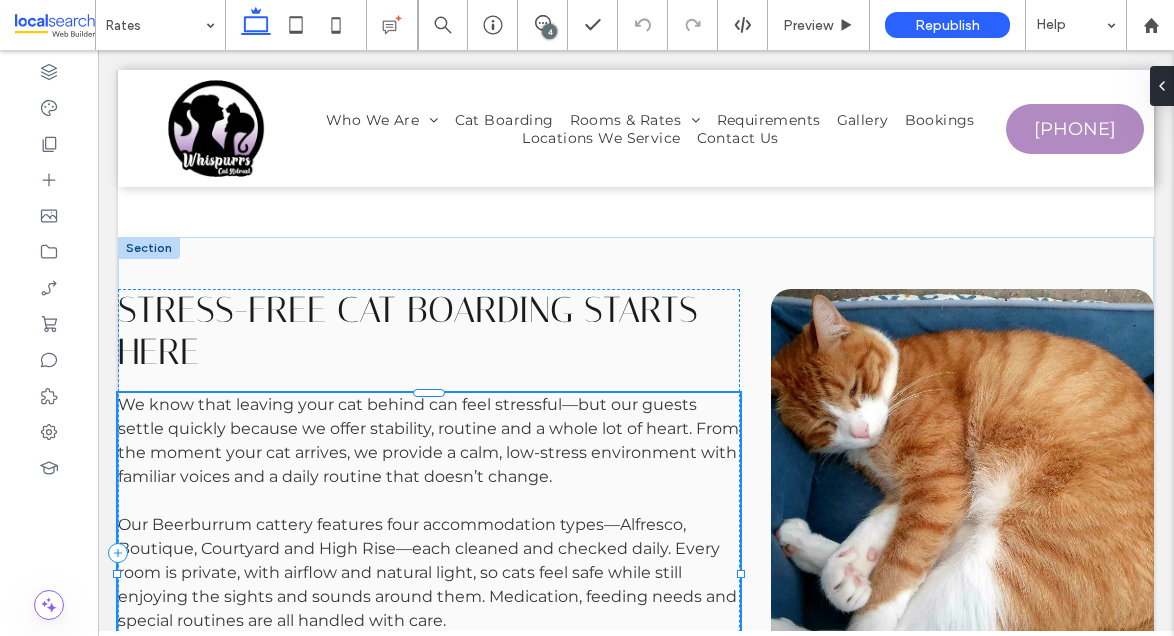 click on "4" at bounding box center [549, 31] 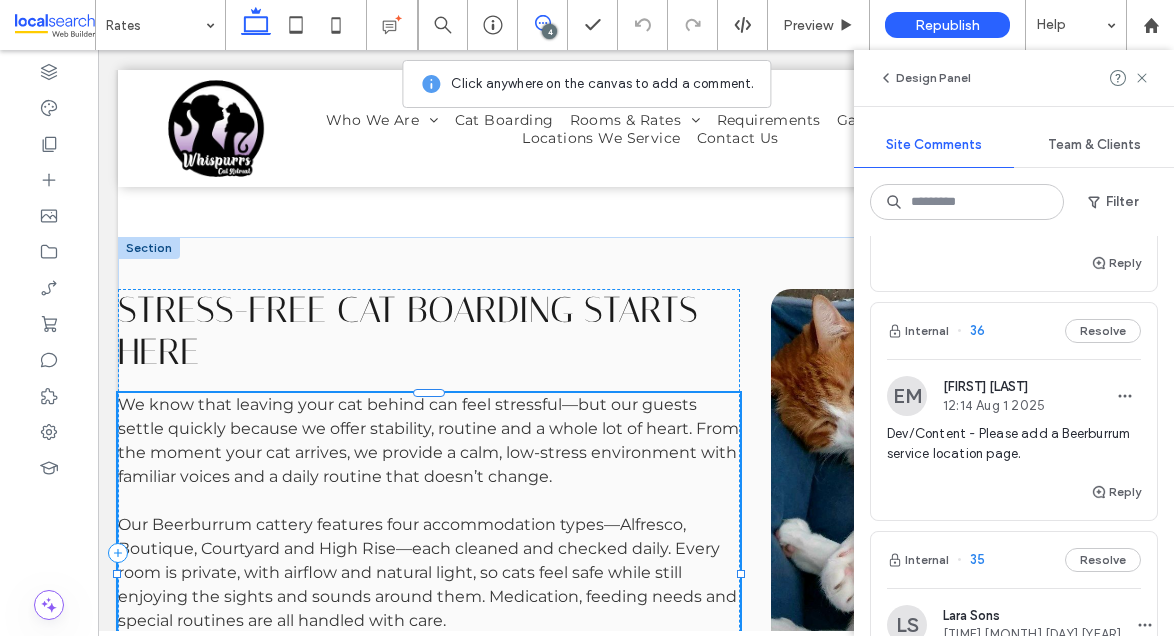 scroll, scrollTop: 455, scrollLeft: 0, axis: vertical 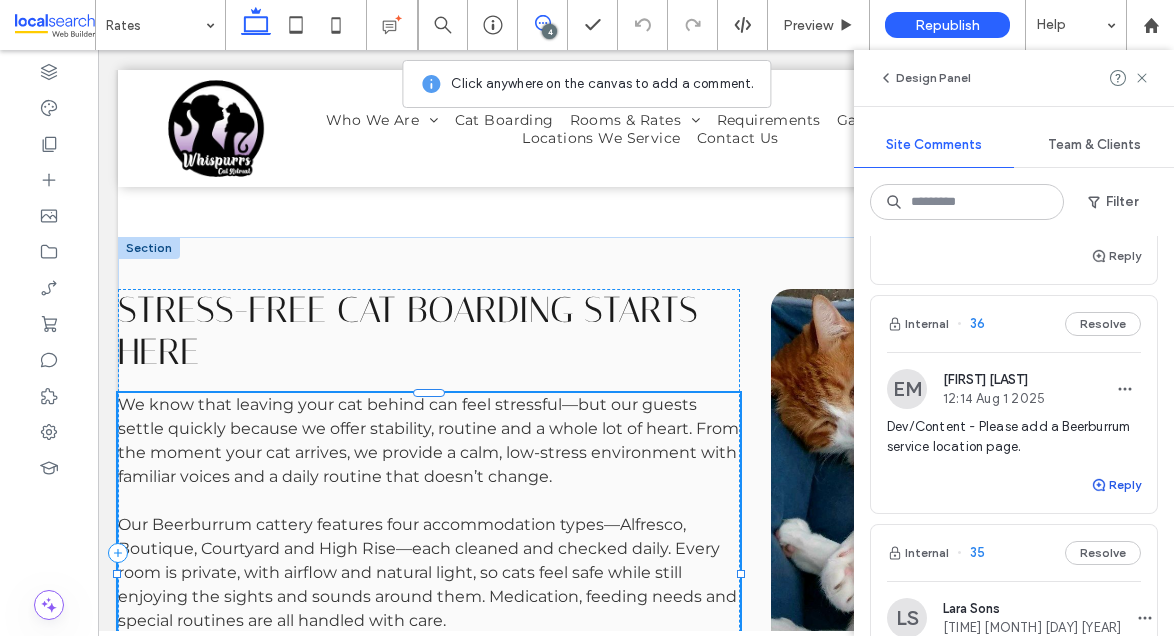click on "Reply" at bounding box center (1116, 485) 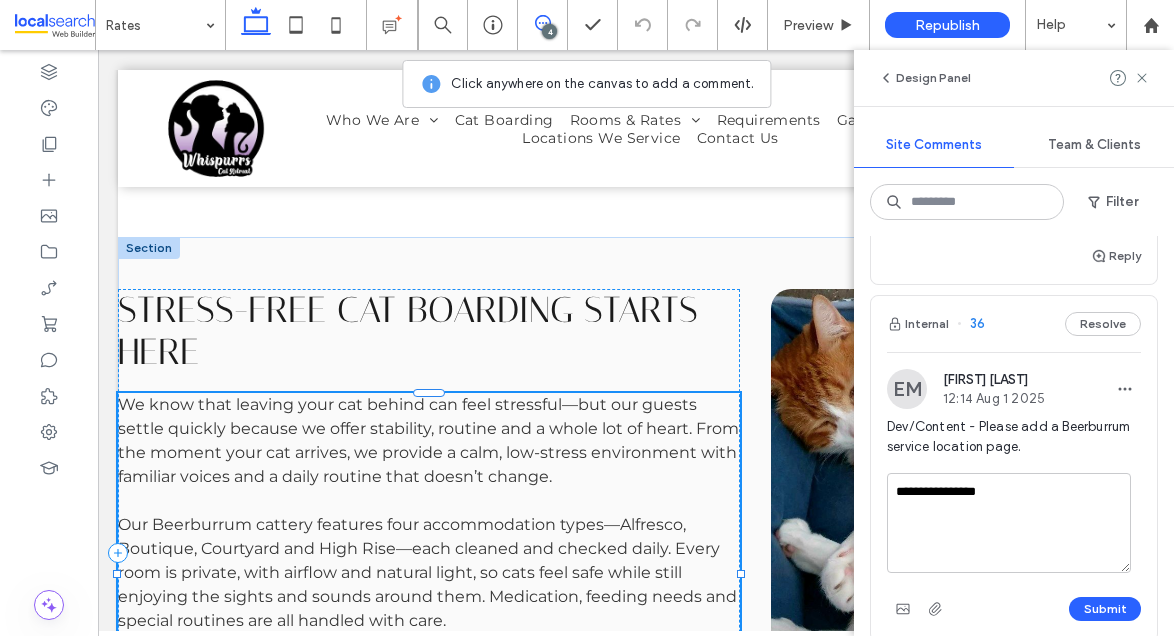 scroll, scrollTop: 541, scrollLeft: 0, axis: vertical 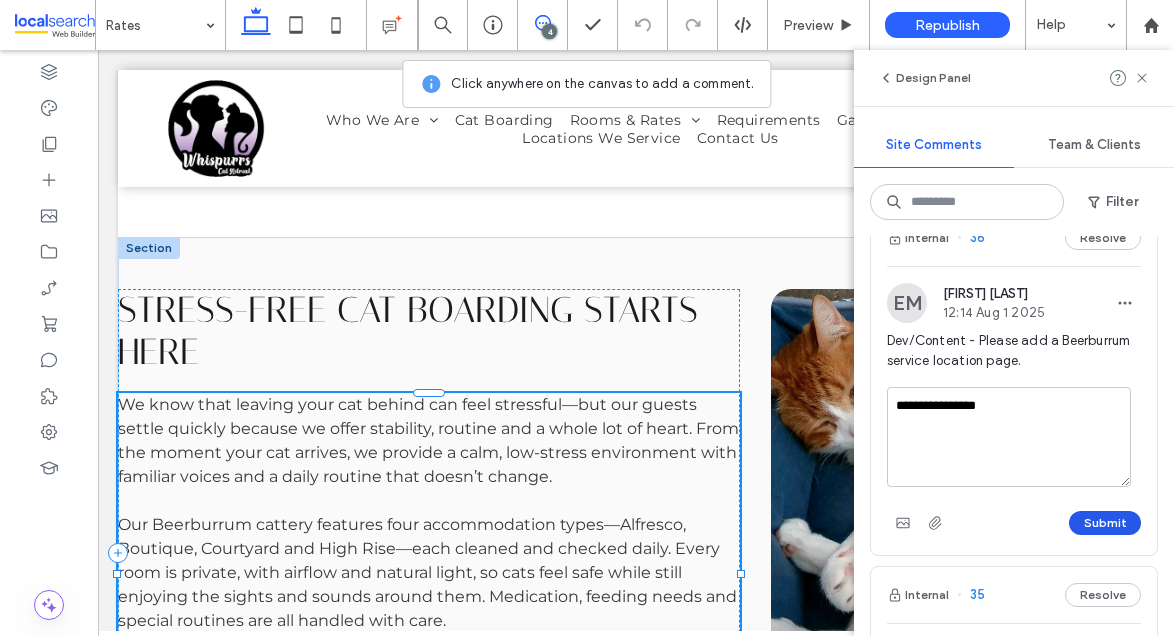type on "**********" 